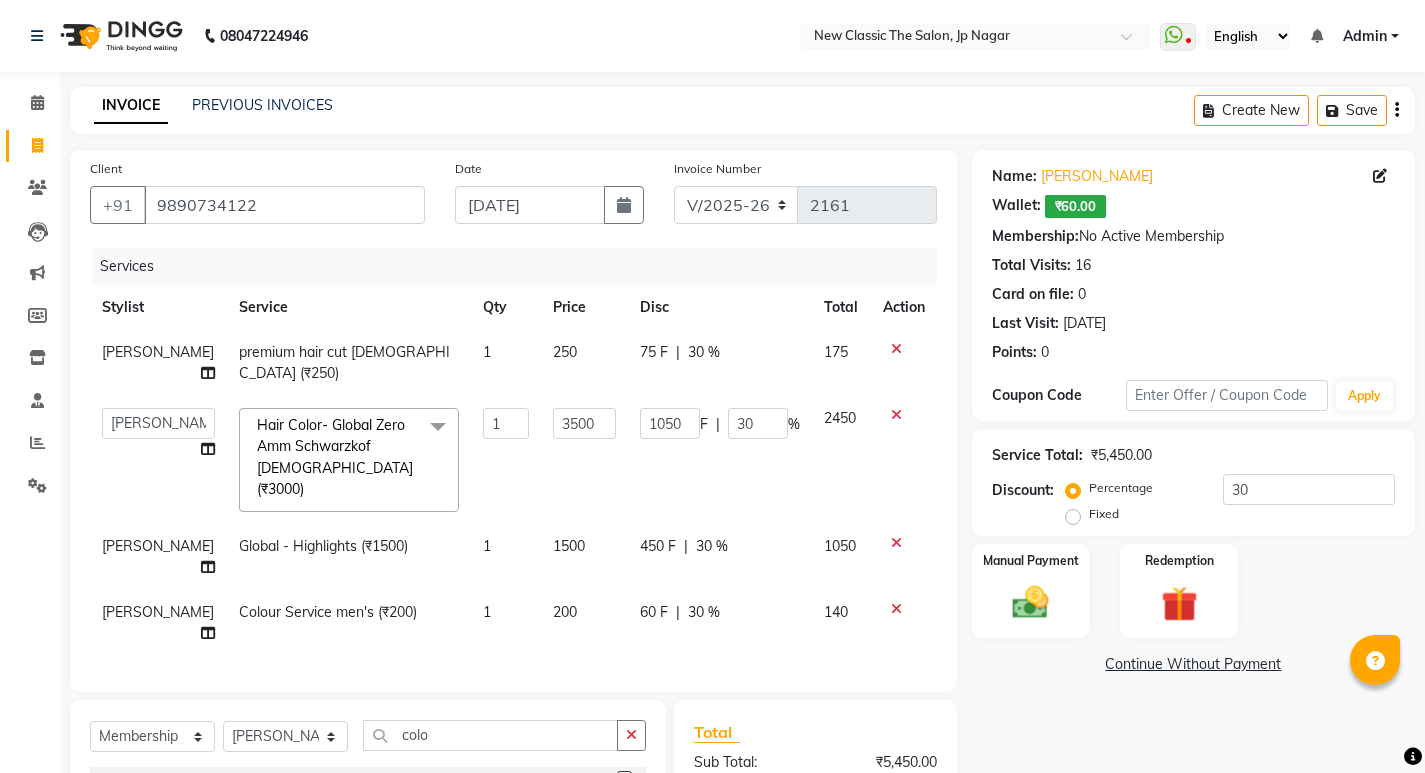 select on "4678" 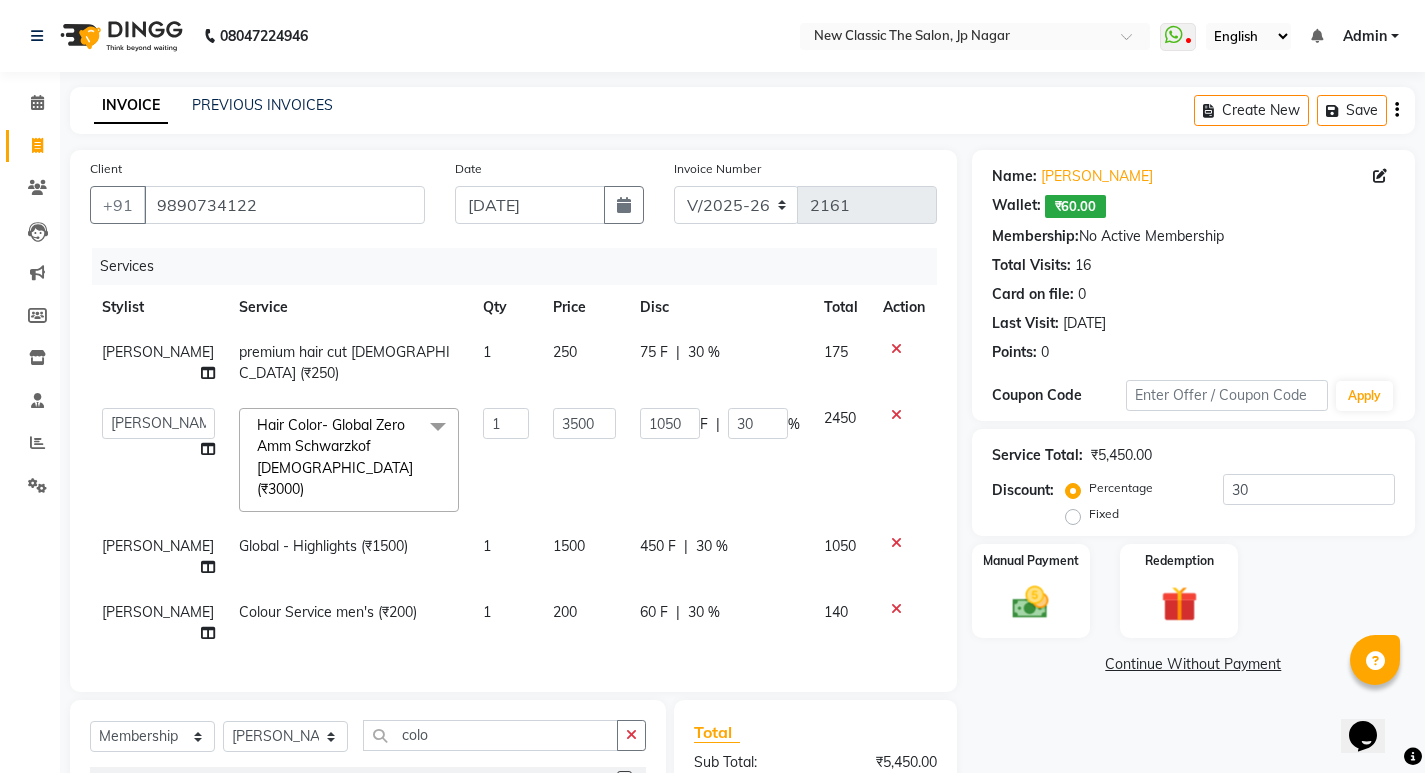 scroll, scrollTop: 0, scrollLeft: 0, axis: both 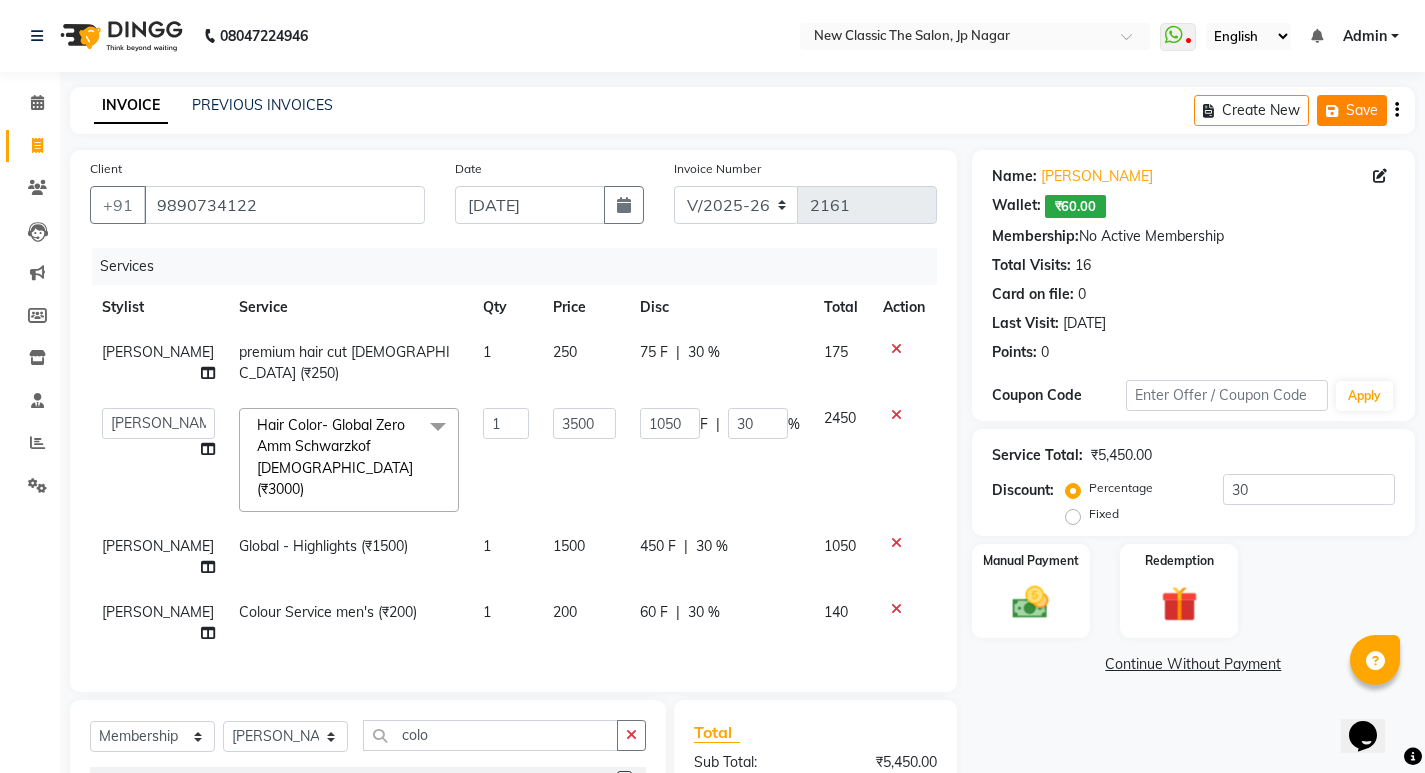 click 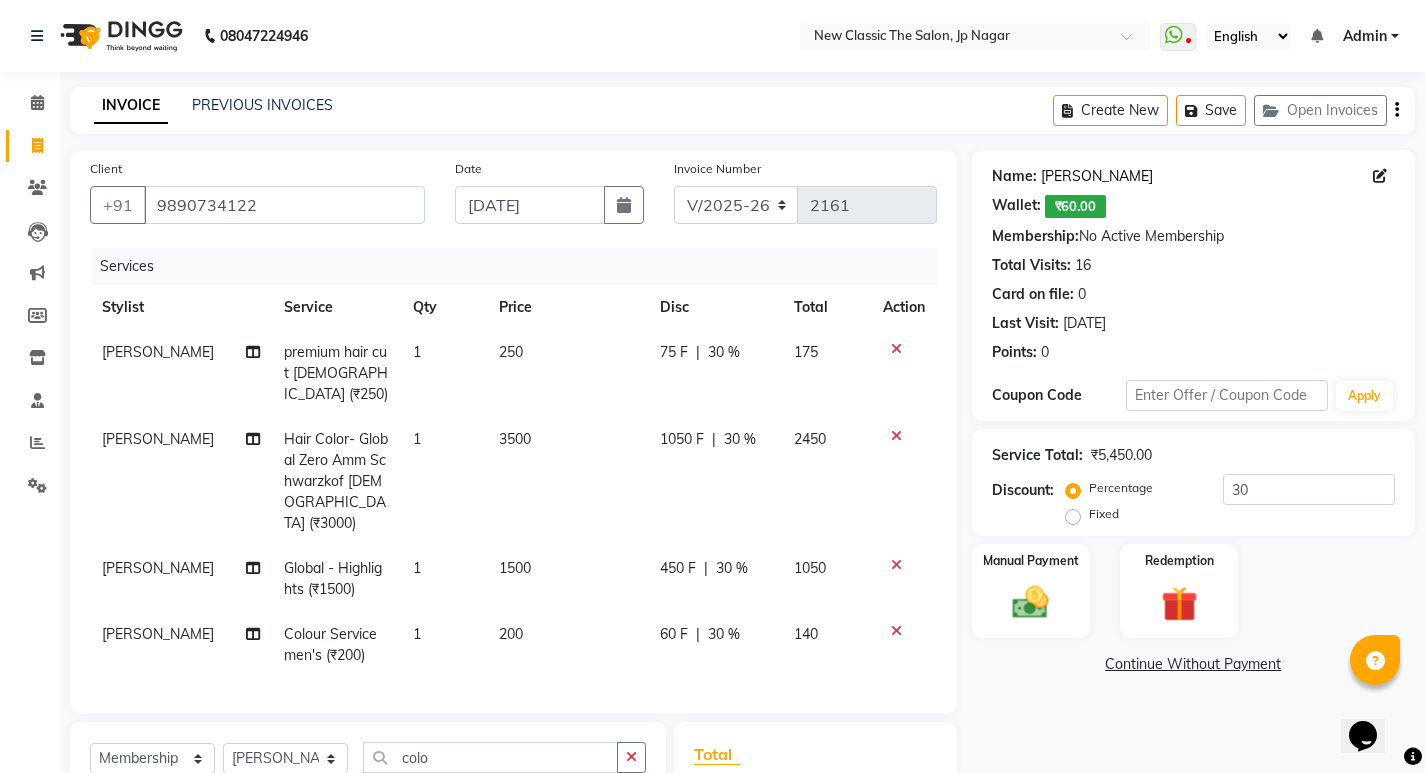 click on "Vaishali Mamidwar" 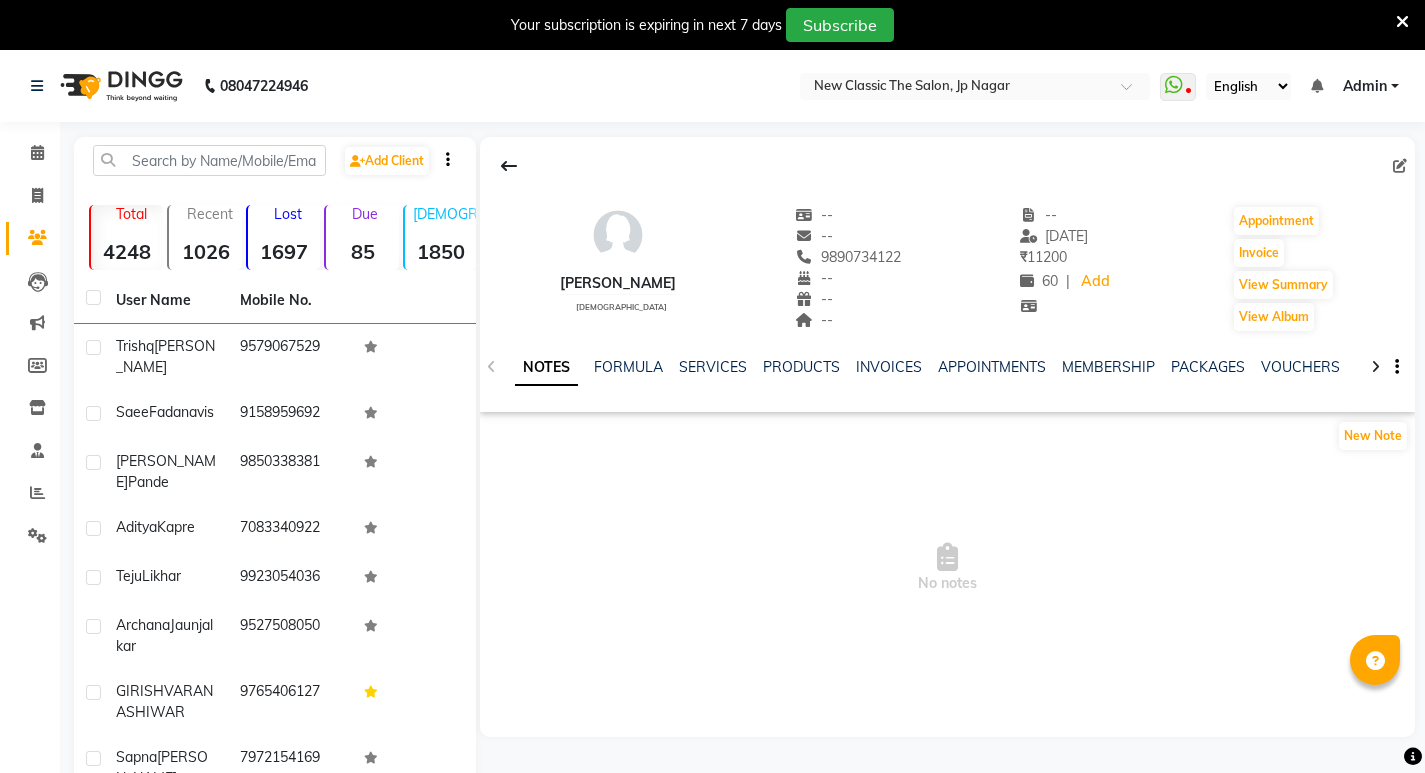 scroll, scrollTop: 0, scrollLeft: 0, axis: both 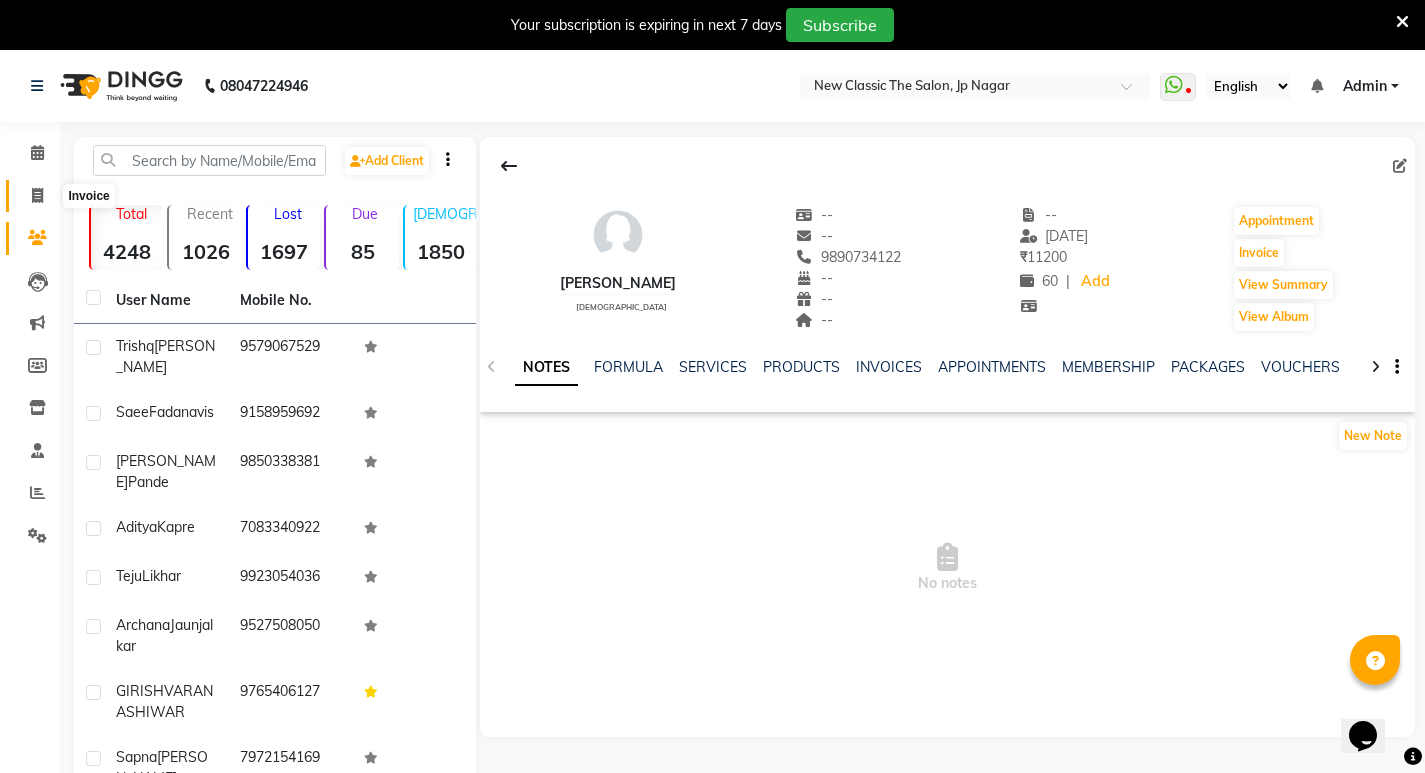 click 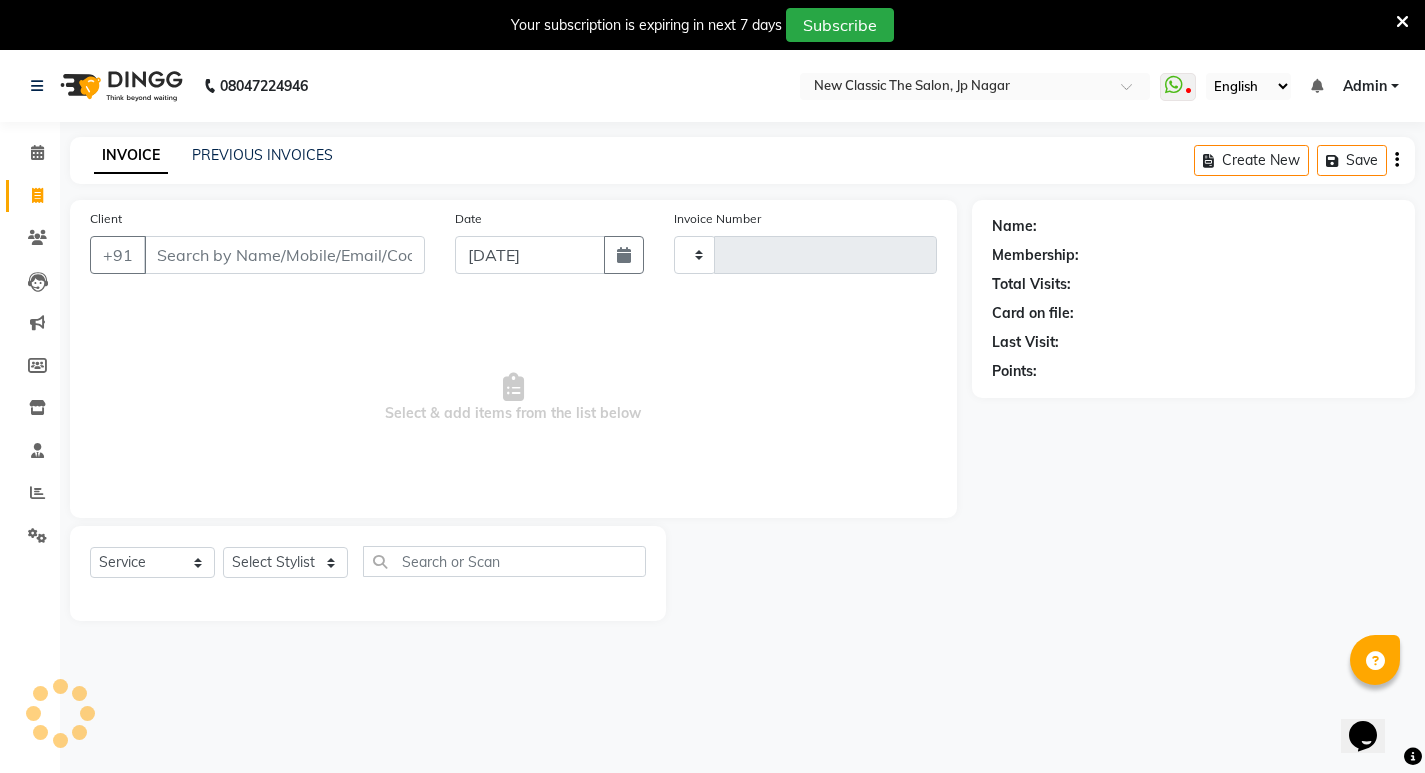 type on "2161" 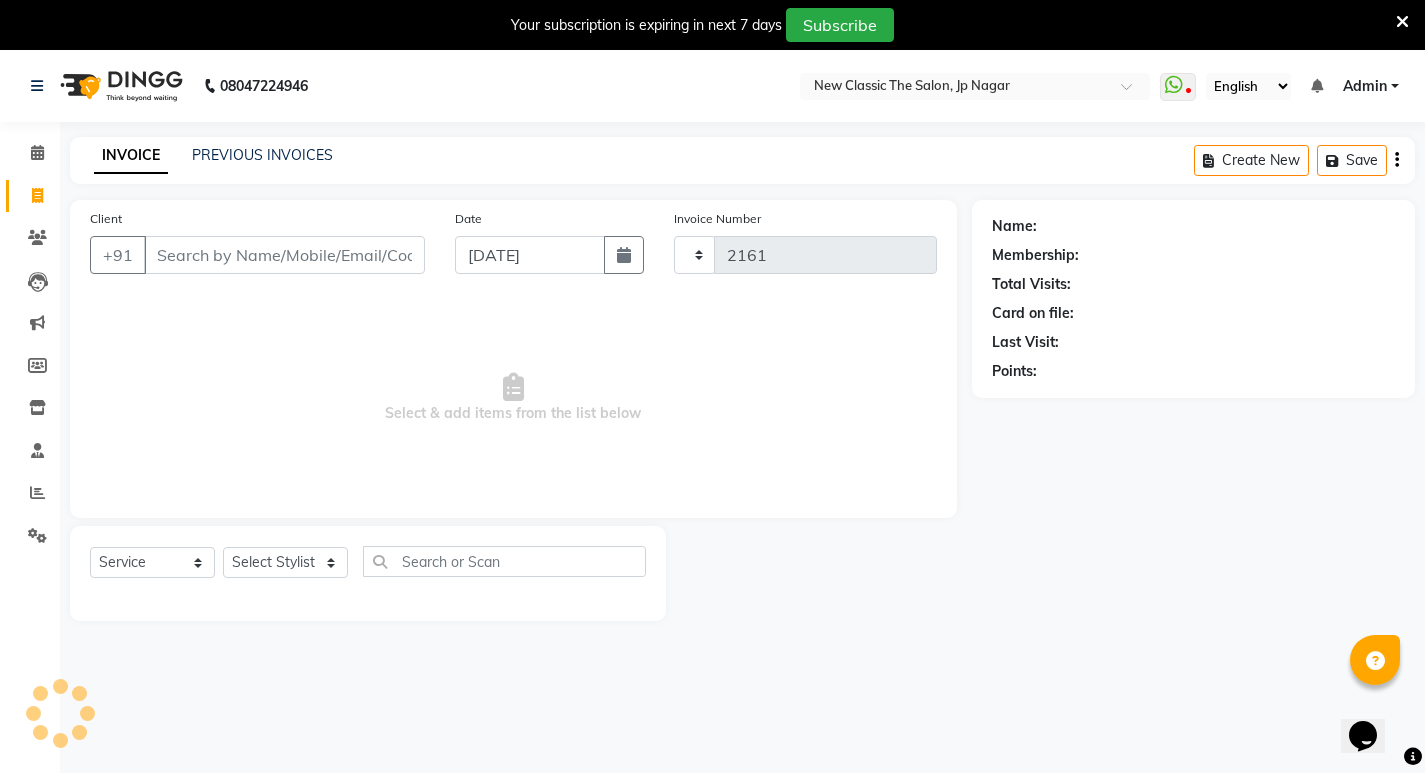 scroll, scrollTop: 50, scrollLeft: 0, axis: vertical 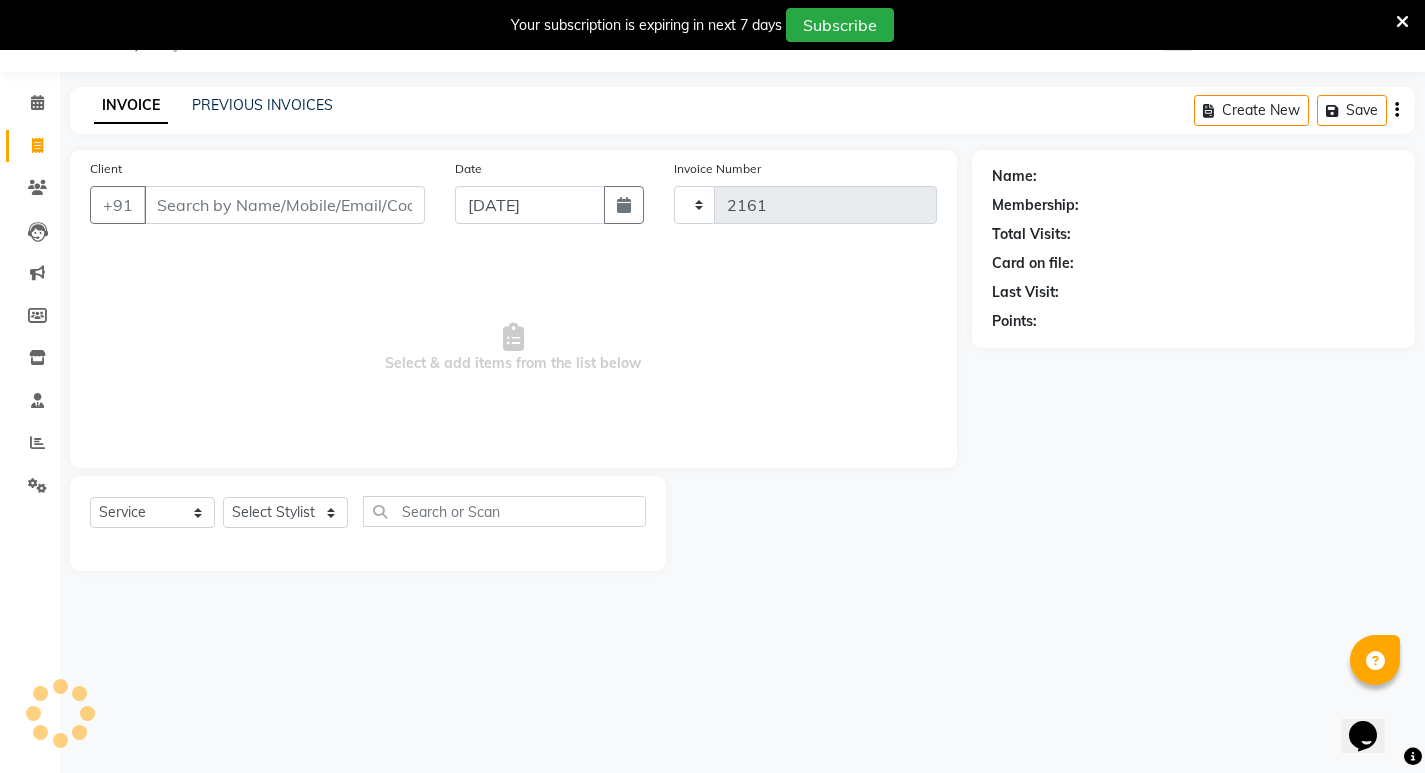 select on "4678" 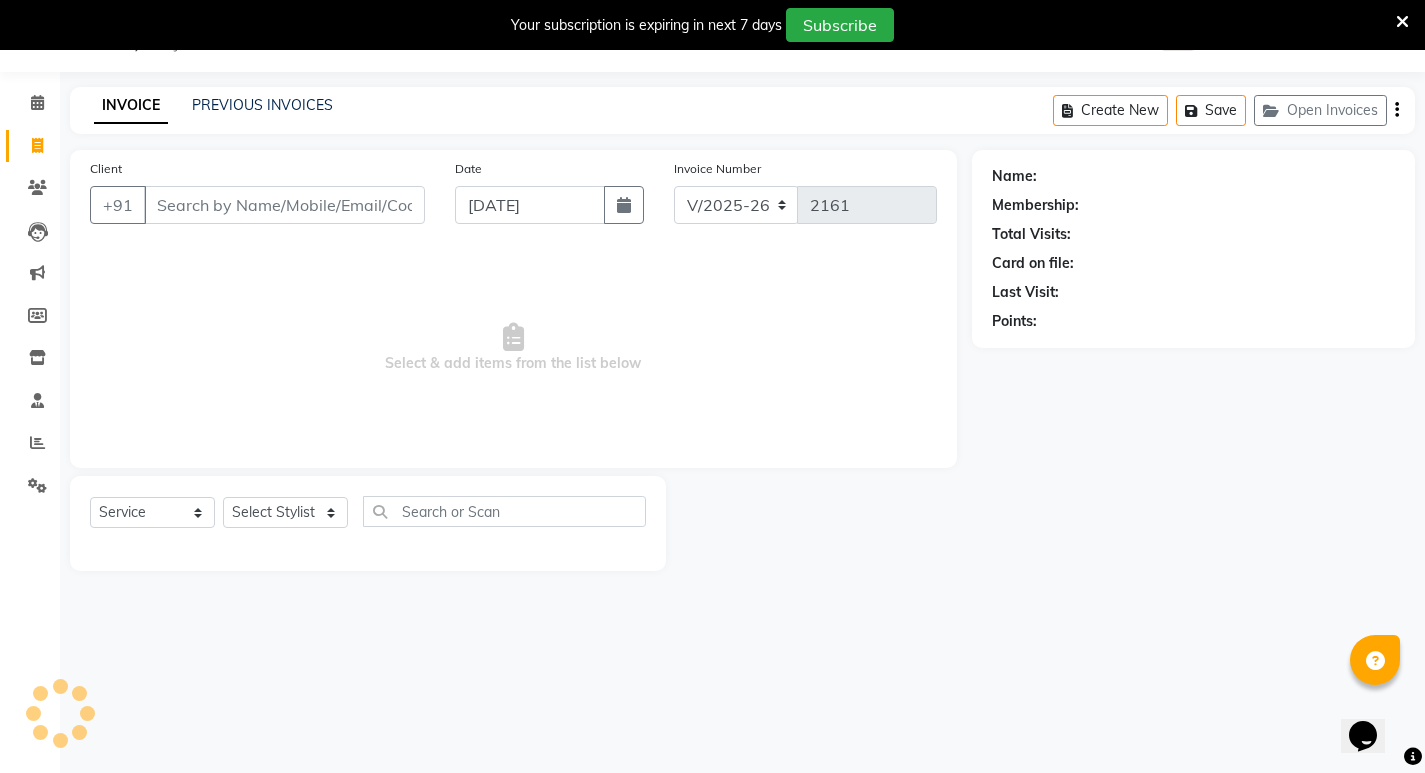 click on "Client" at bounding box center (284, 205) 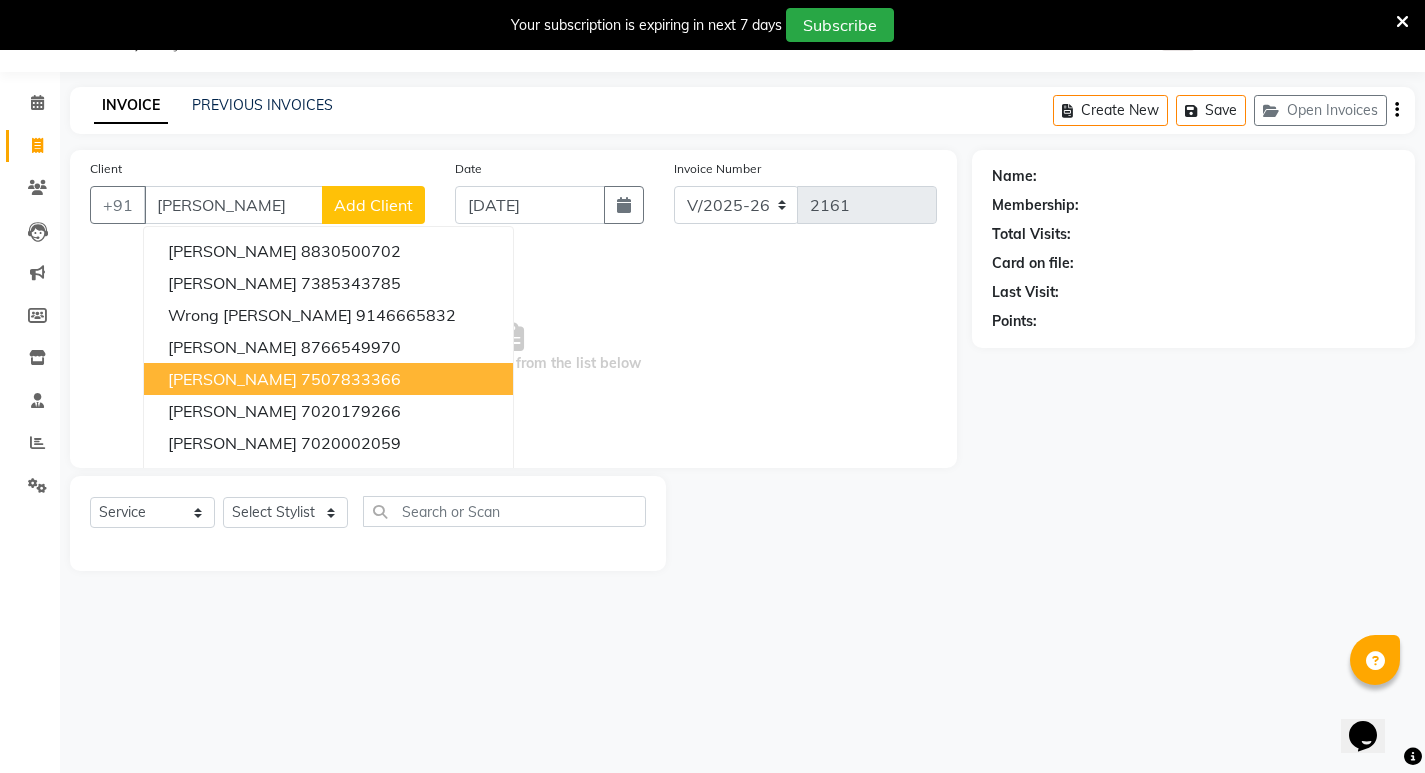 click on "prachi shinde" at bounding box center (232, 379) 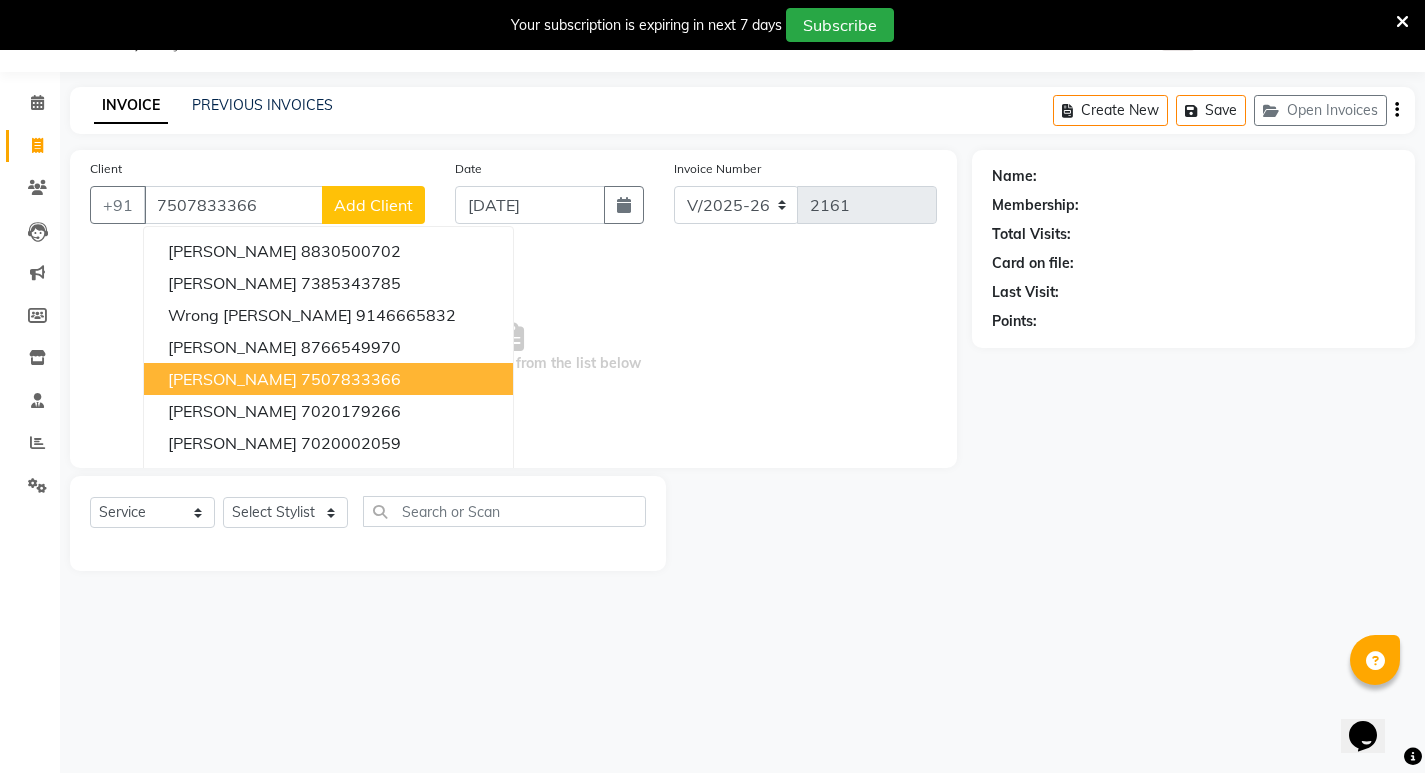 type on "7507833366" 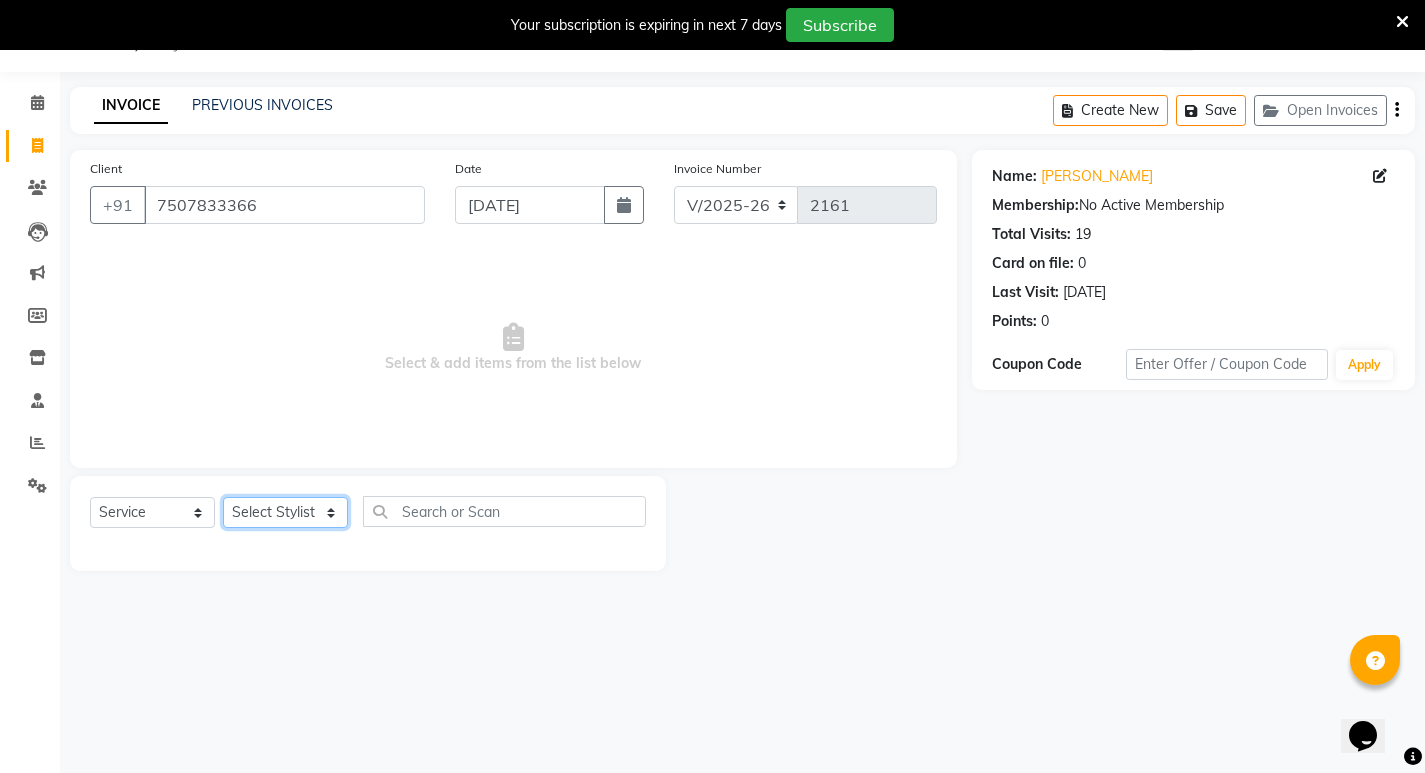 click on "Select Stylist Amit Amol Anil Ashwini Kirti Komal Manager Rina Shital Smita surendra" 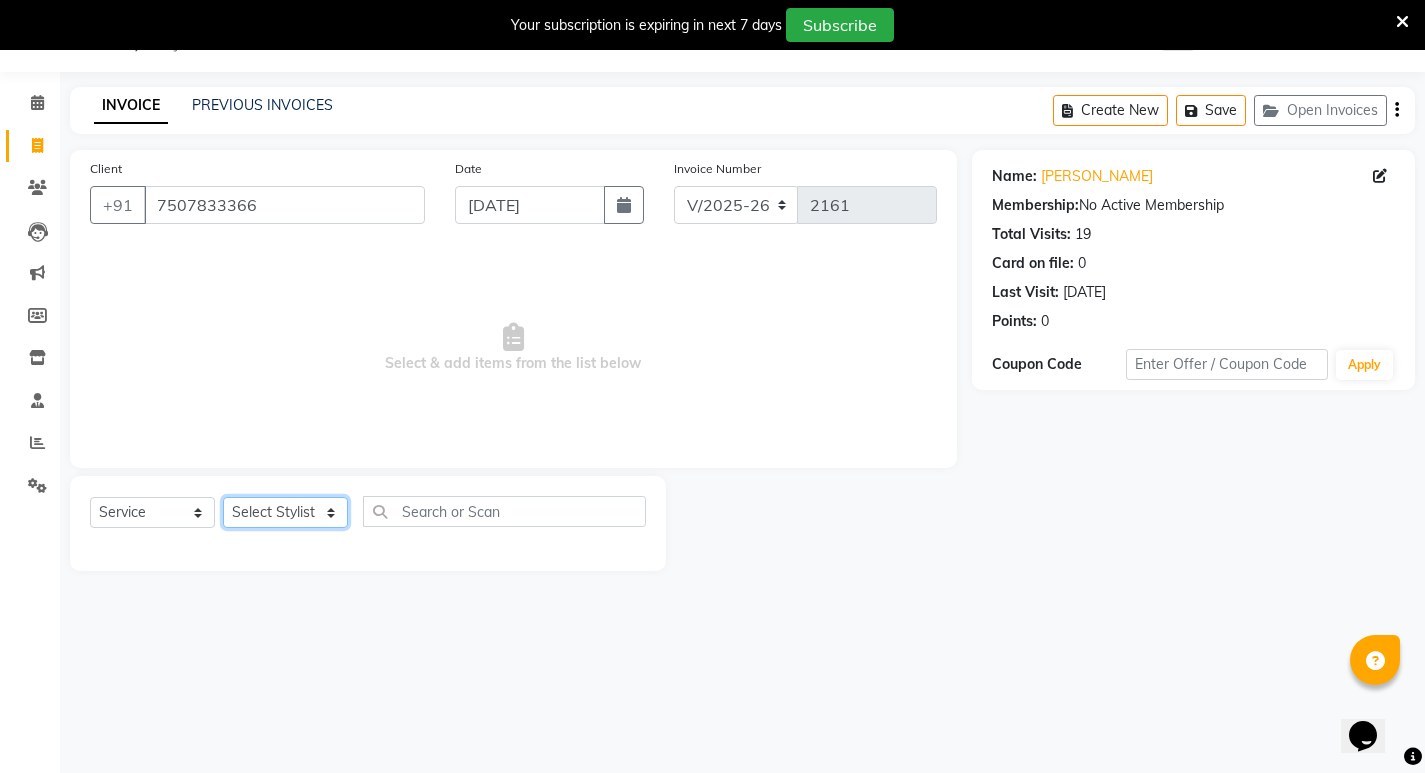 select on "27628" 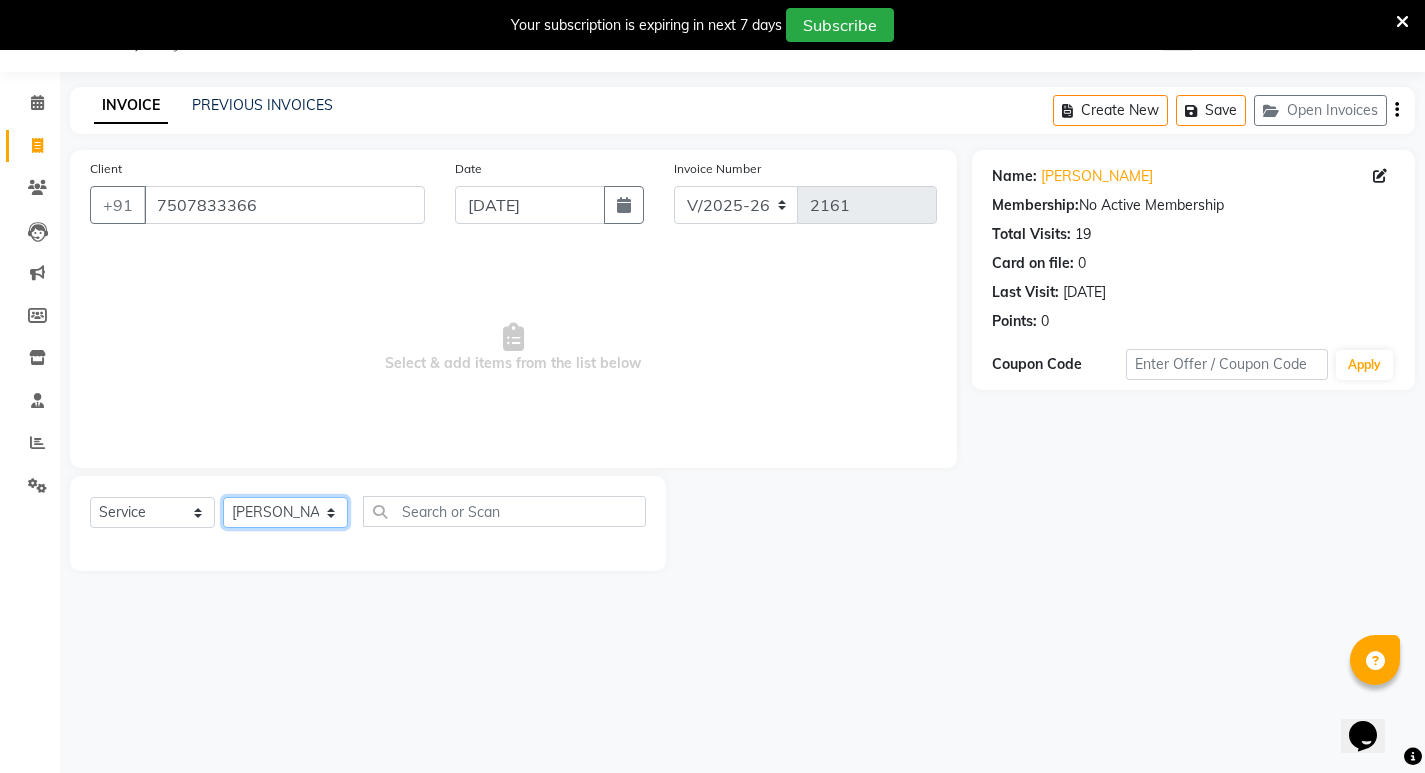click on "Select Stylist Amit Amol Anil Ashwini Kirti Komal Manager Rina Shital Smita surendra" 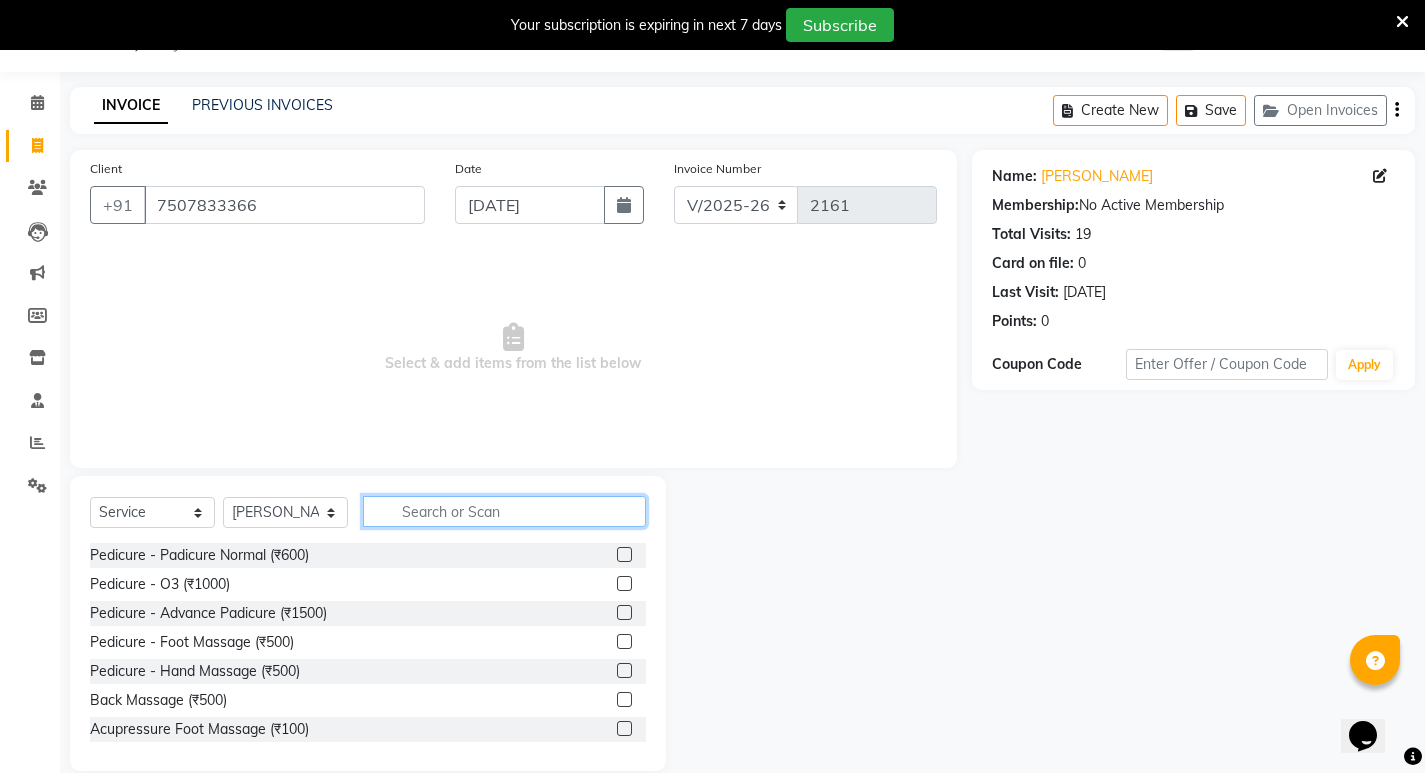 click 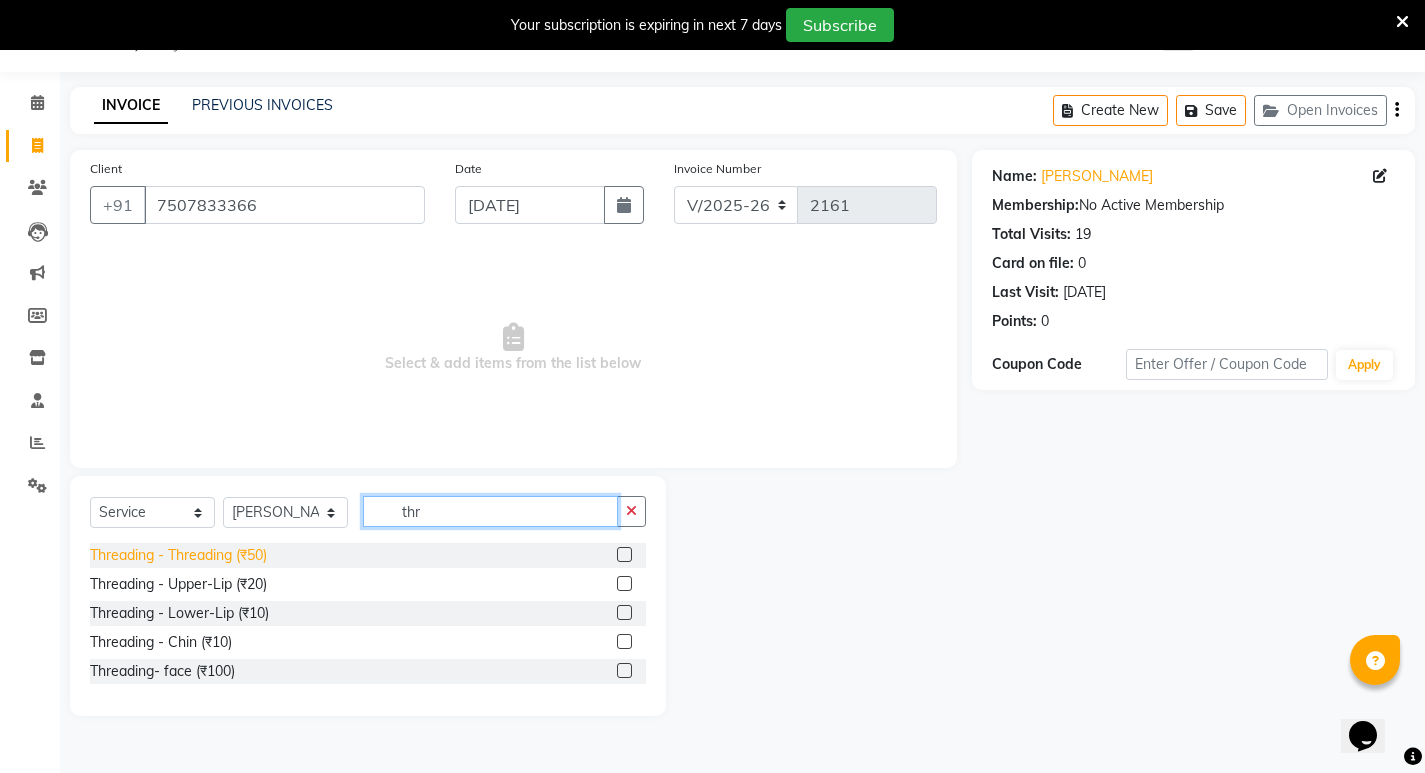 type on "thr" 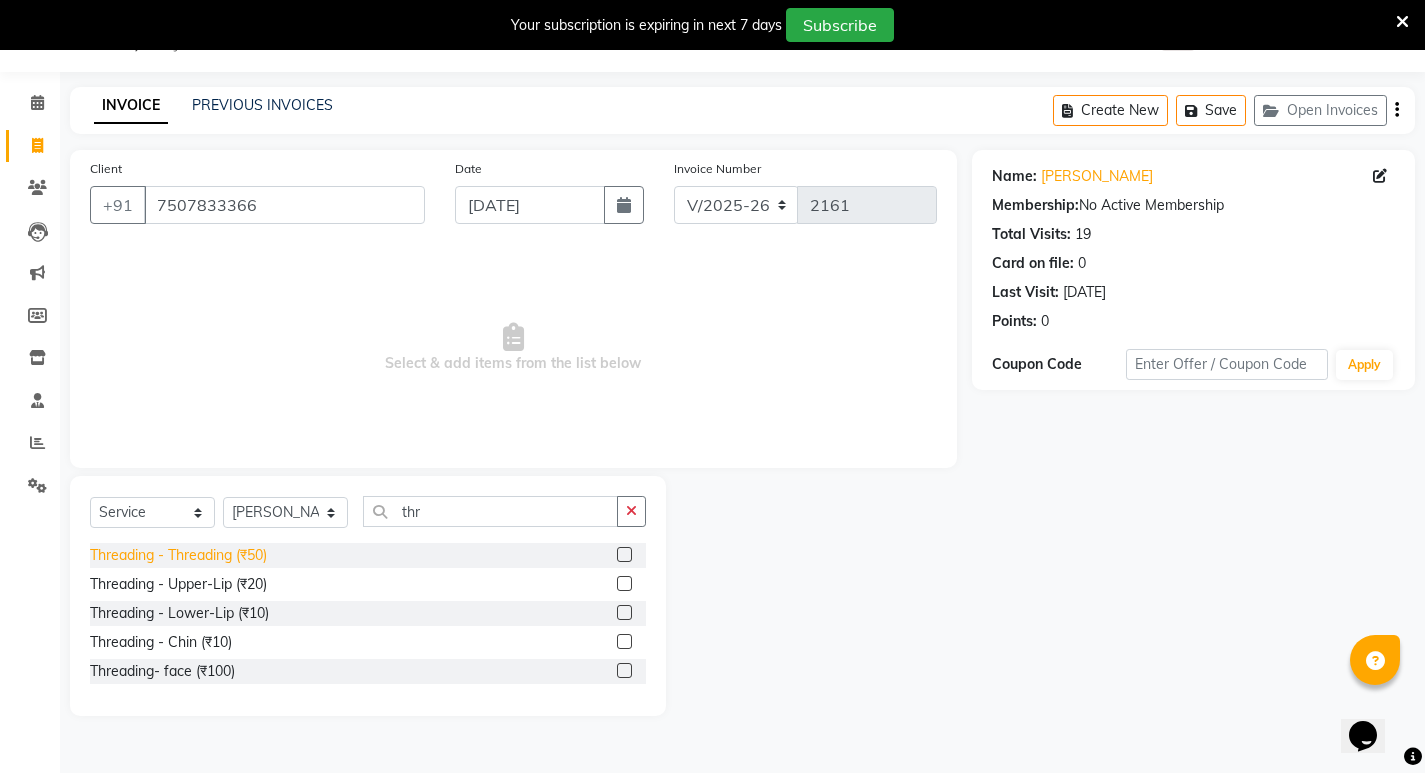 click on "Threading - Threading (₹50)" 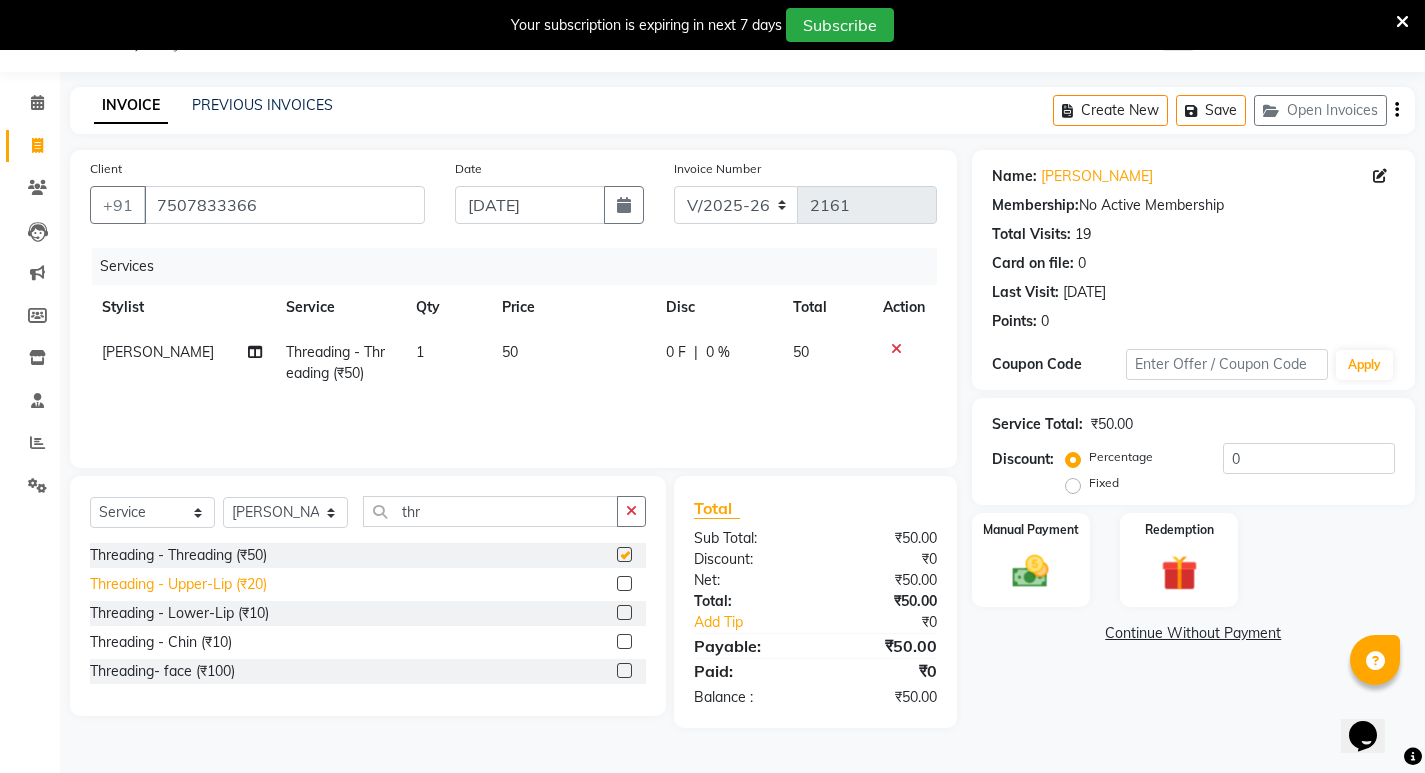 checkbox on "false" 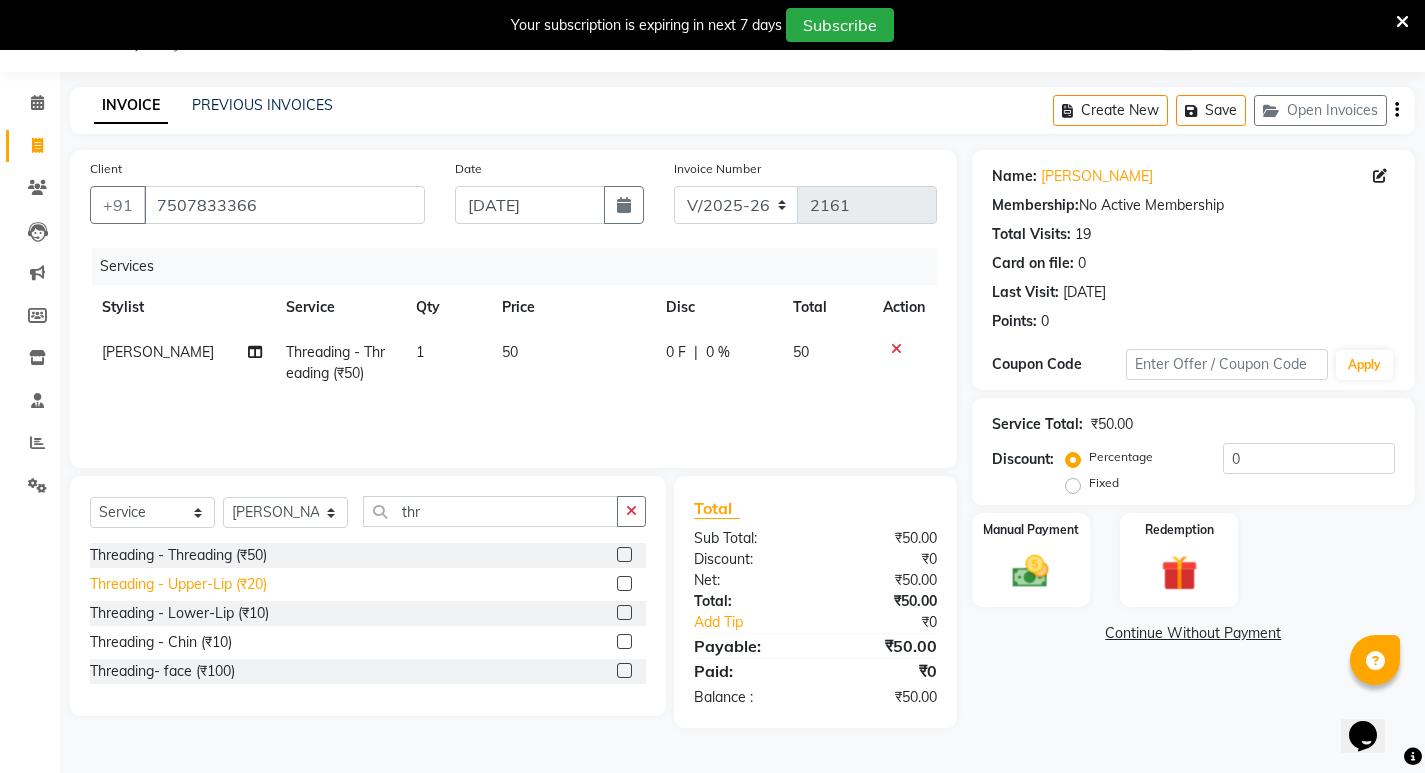 click on "Threading - Upper-Lip (₹20)" 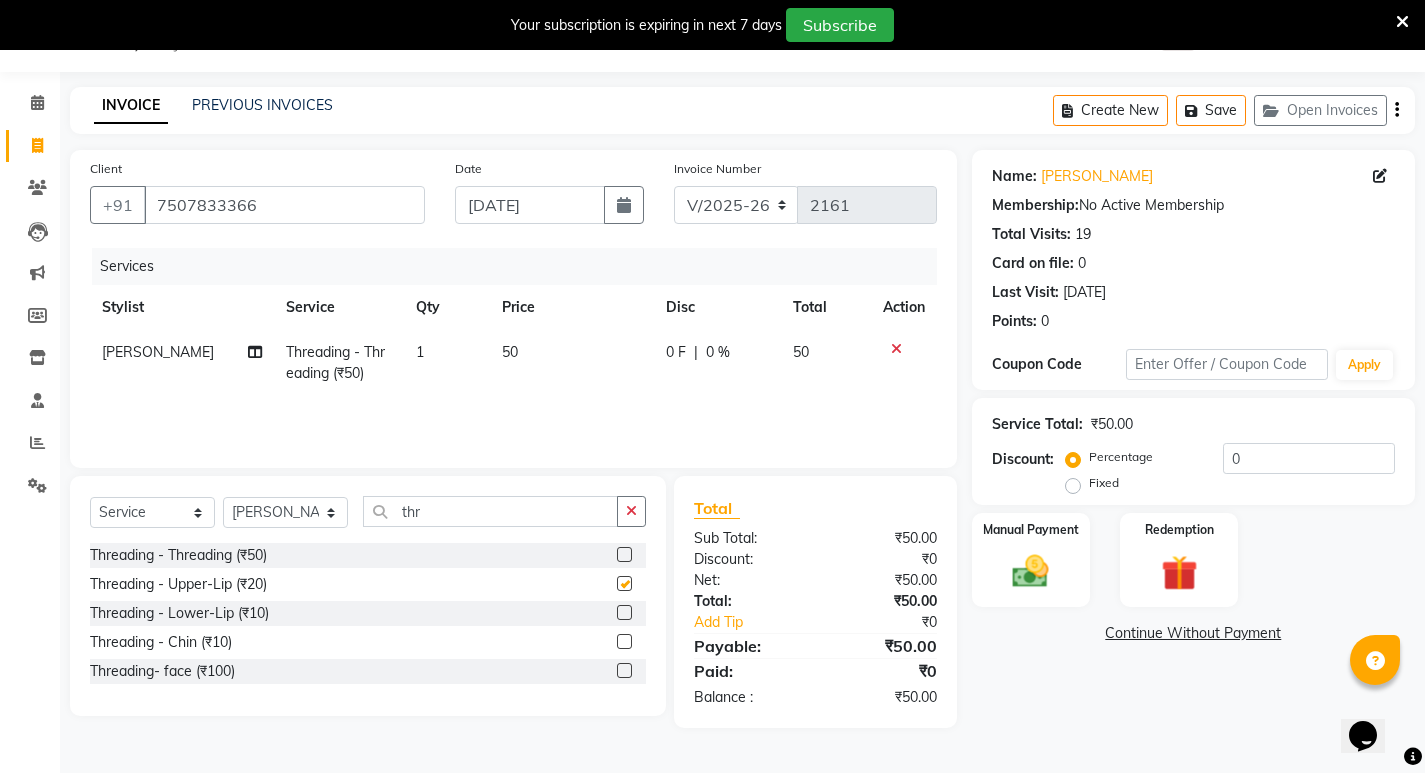 checkbox on "false" 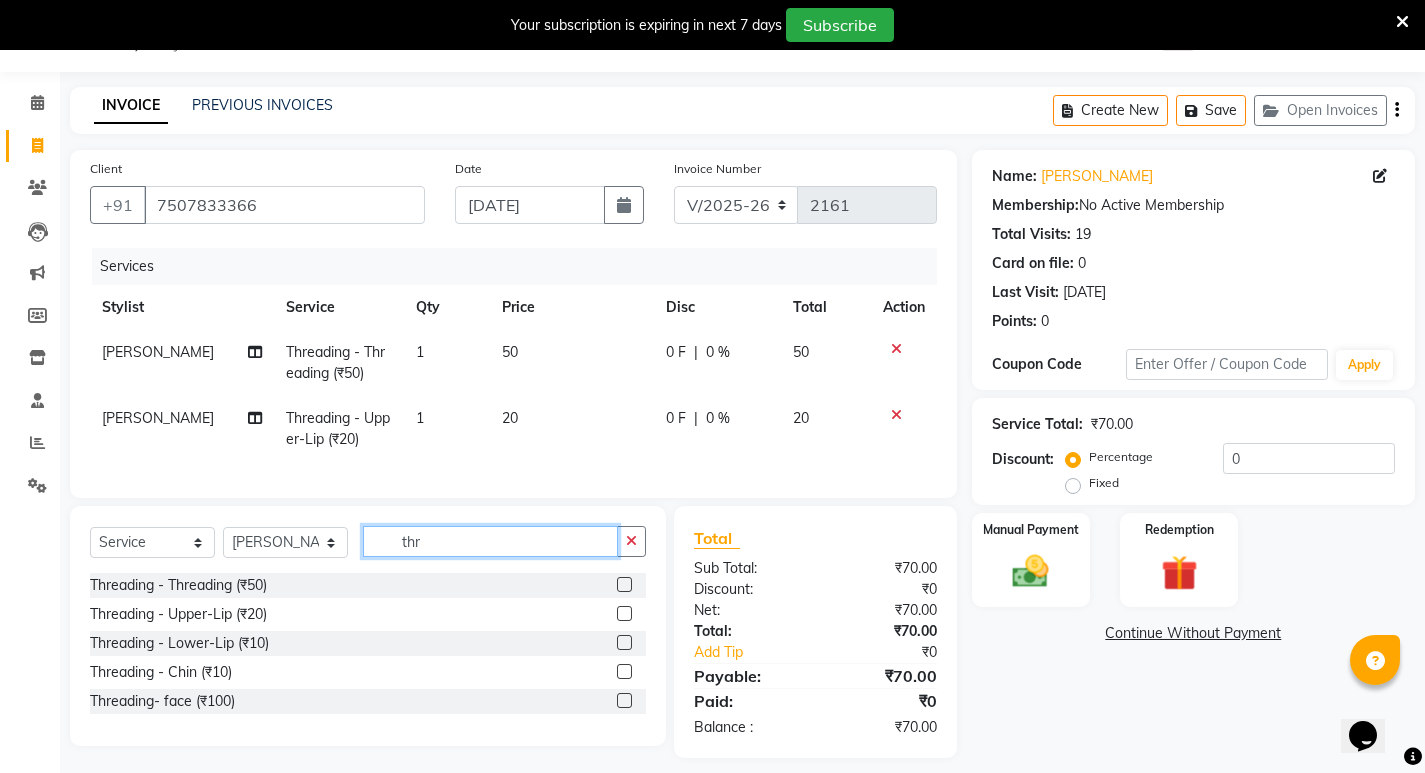 click on "thr" 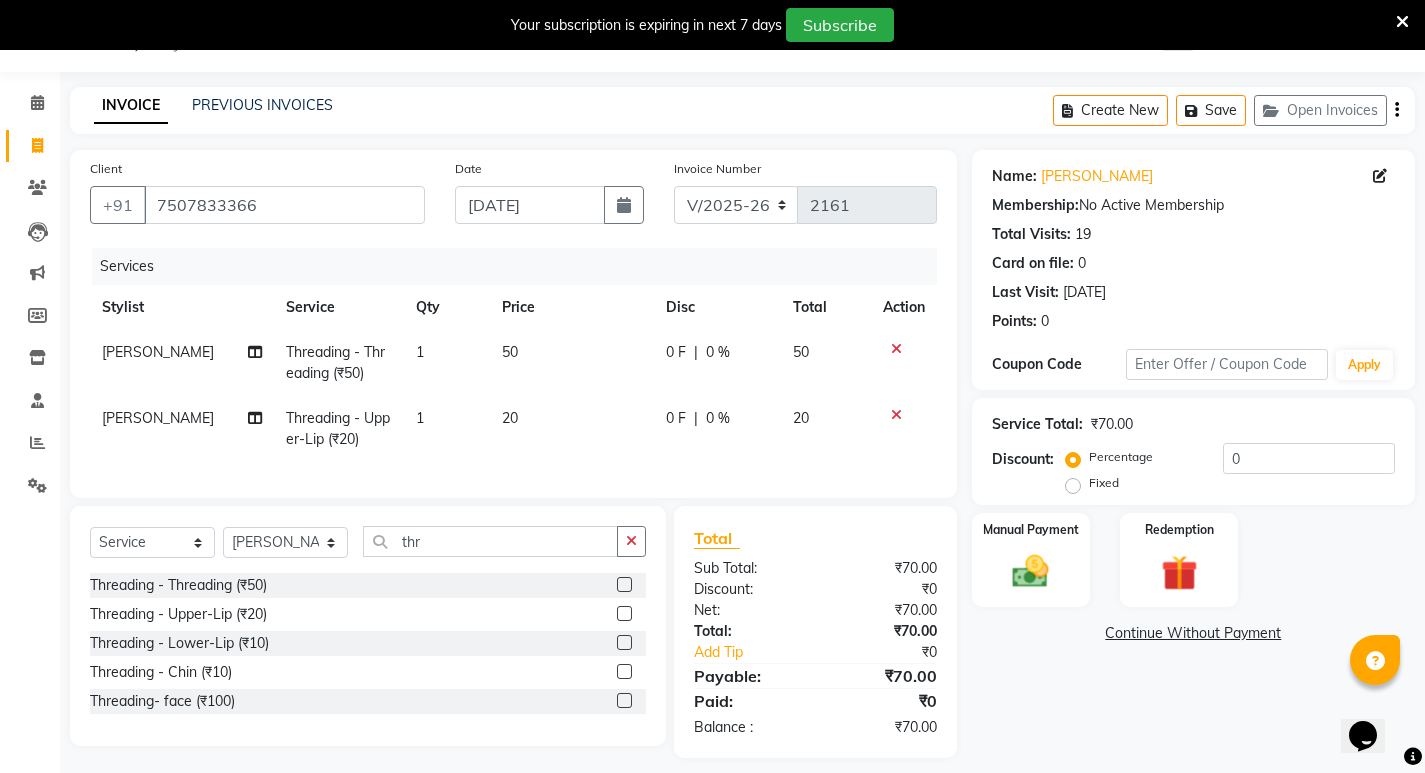 click on "0 F" 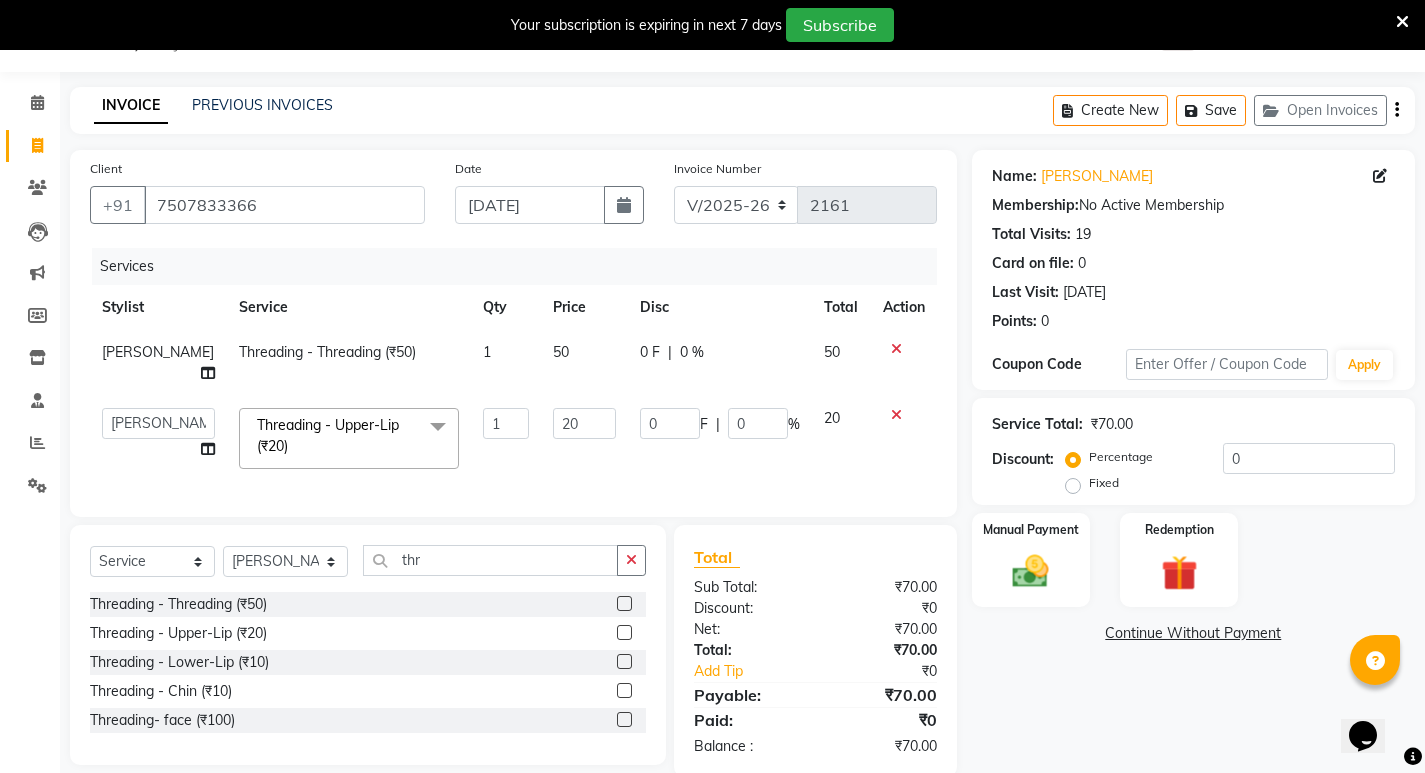 click on "0 F | 0 %" 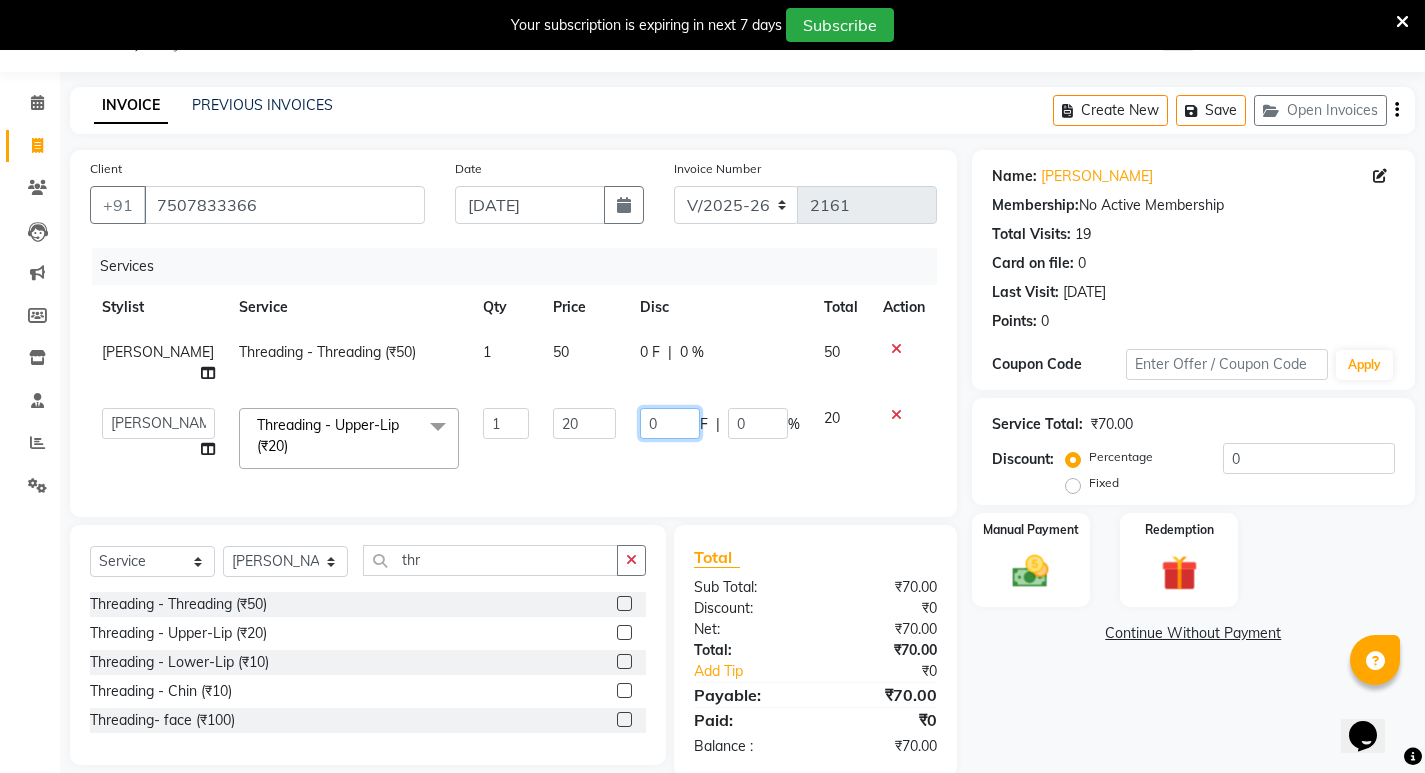 click on "0" 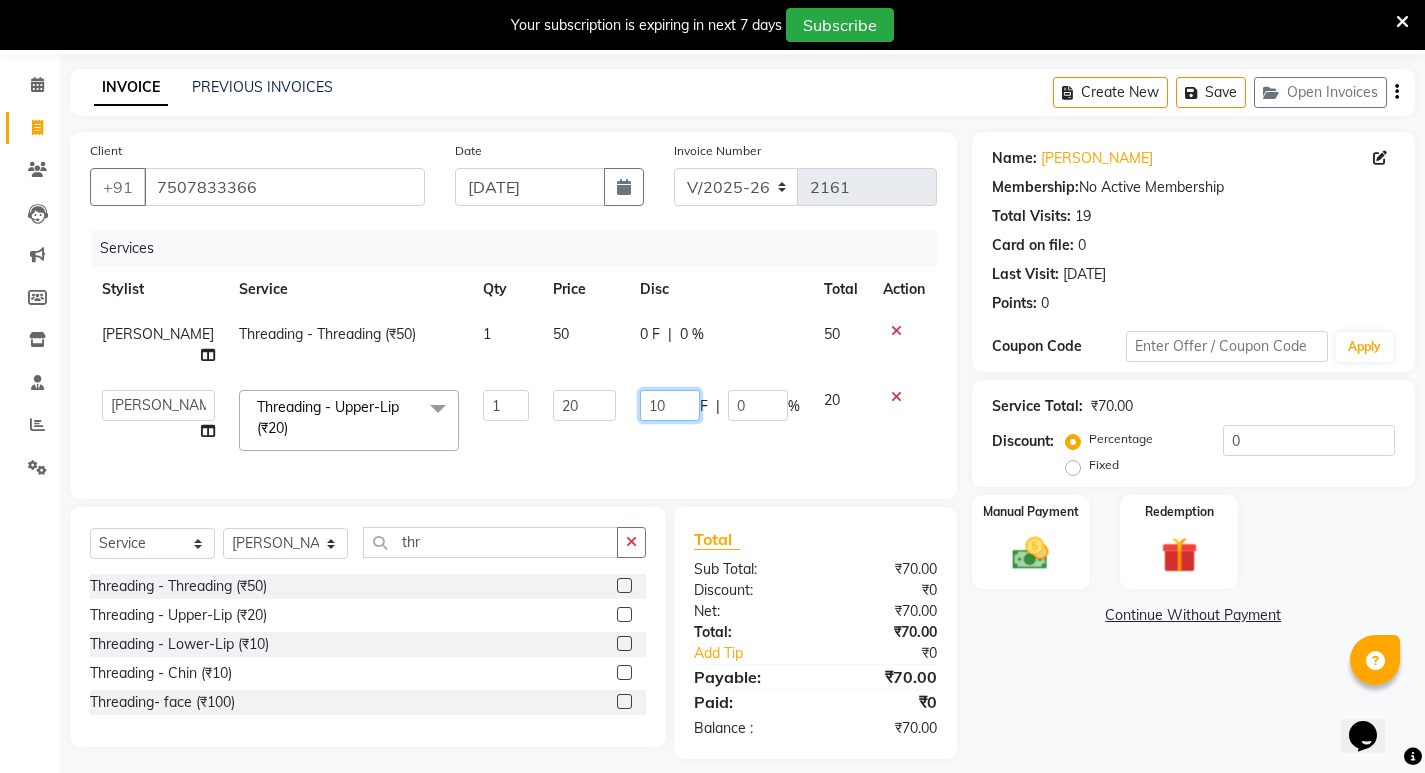 scroll, scrollTop: 78, scrollLeft: 0, axis: vertical 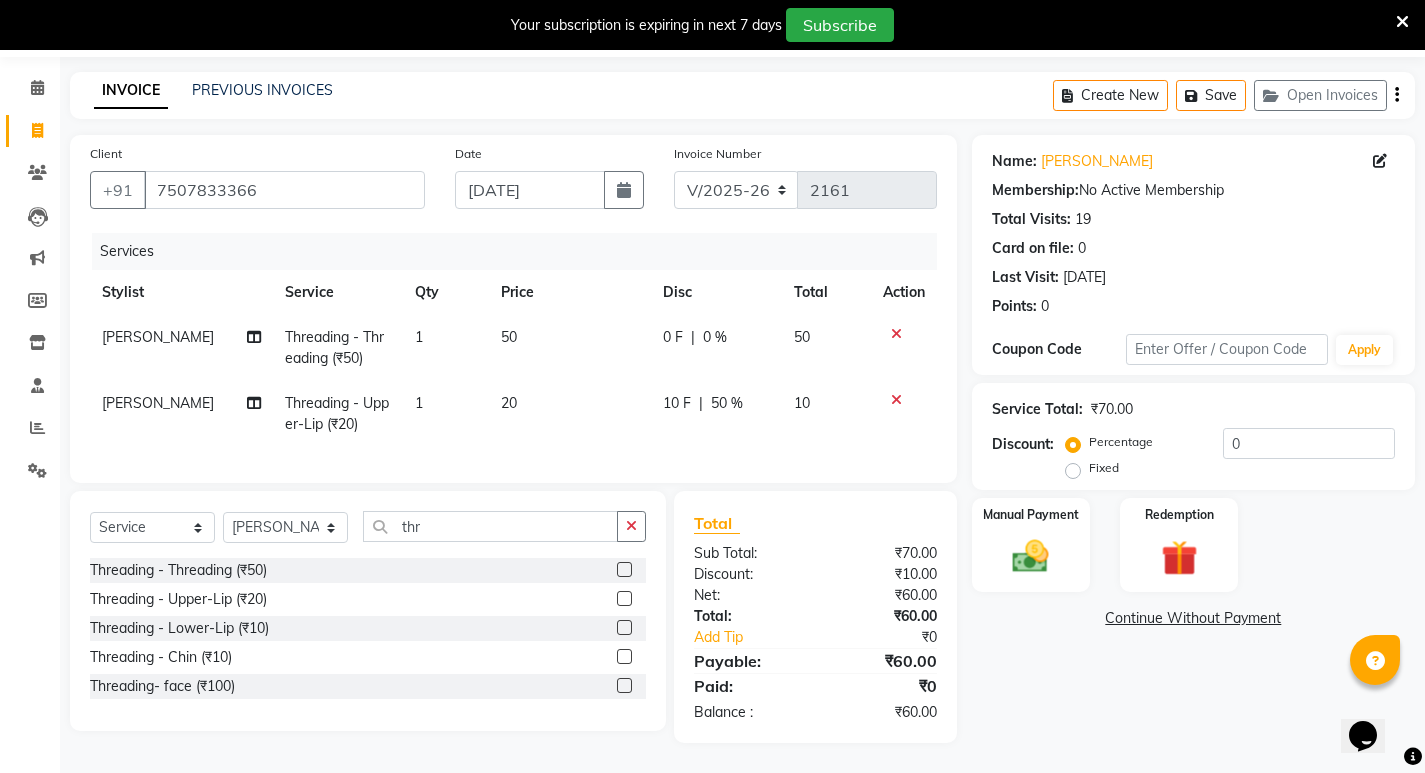 click on "10 F | 50 %" 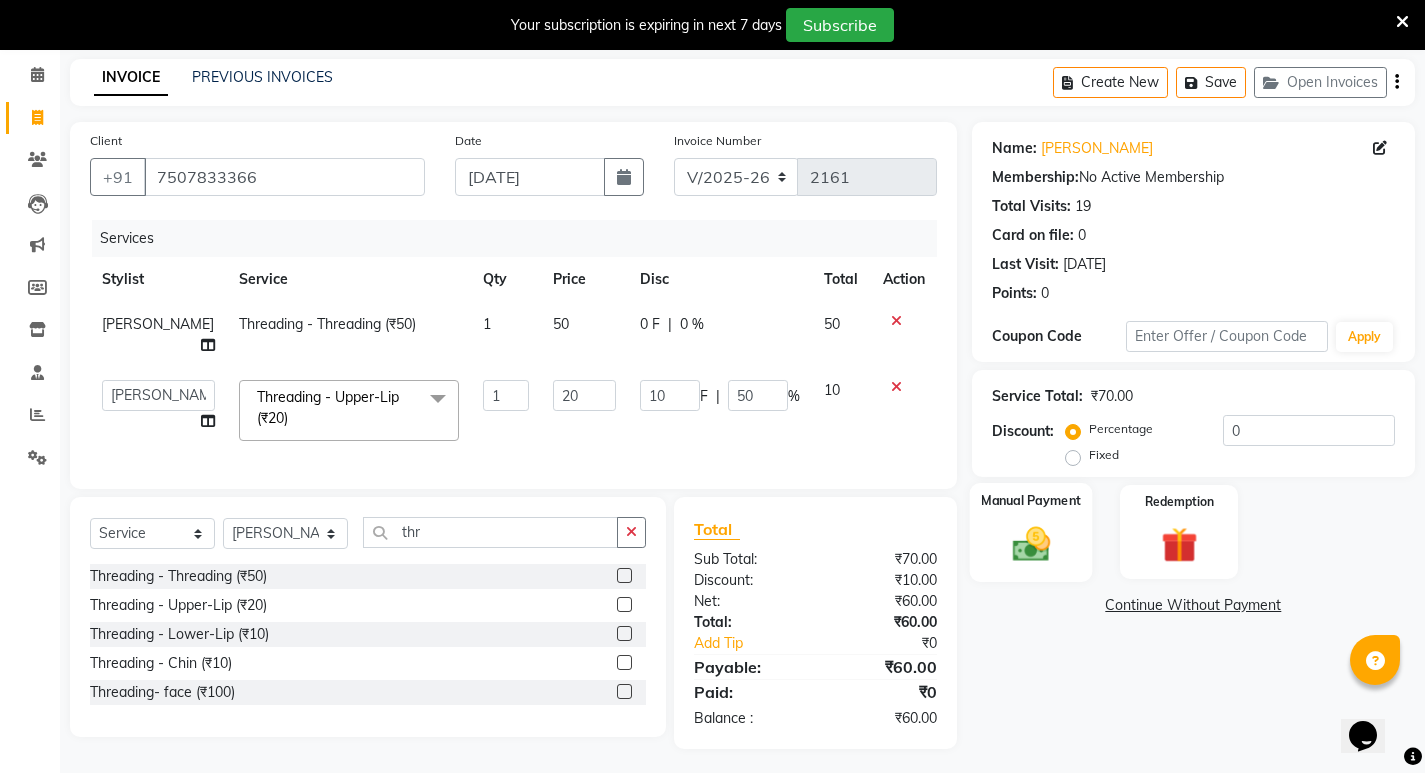 click 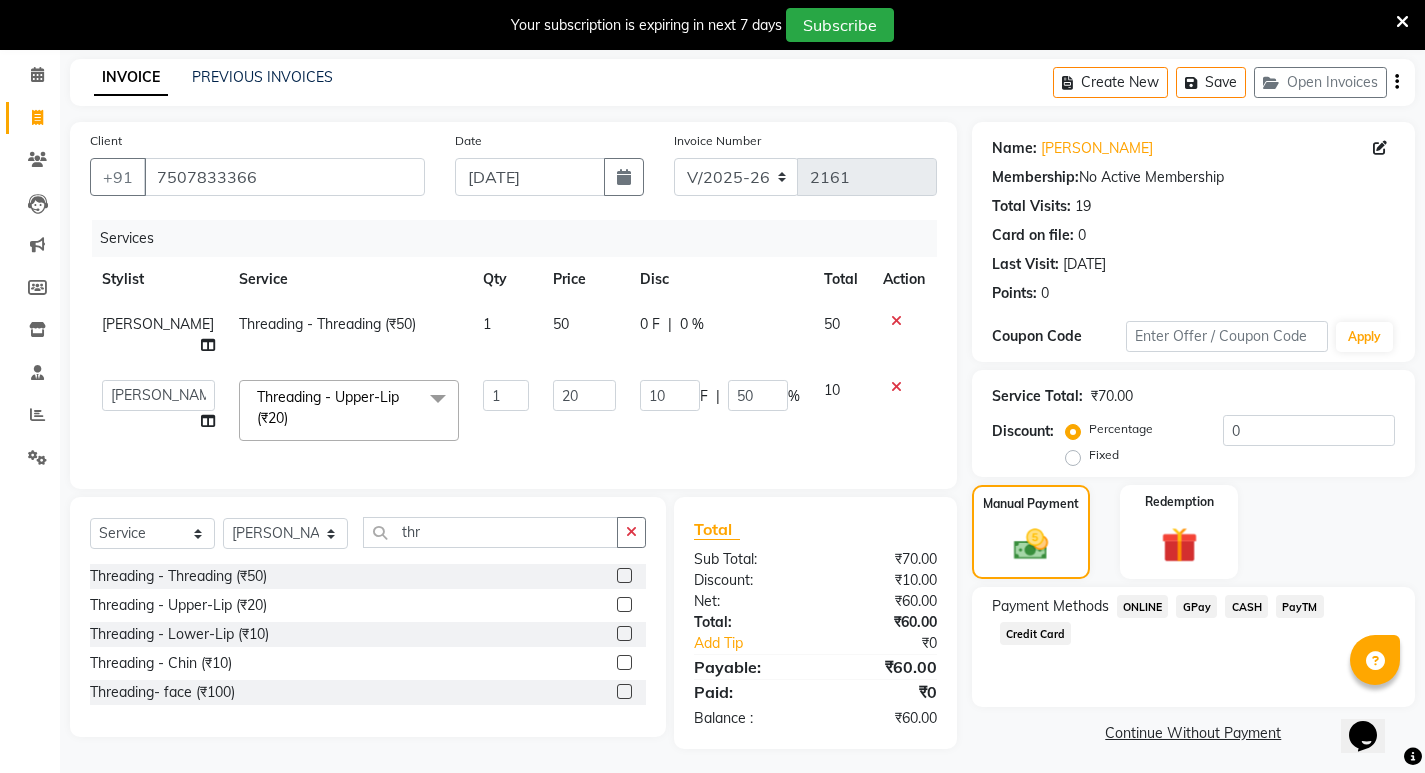 click on "CASH" 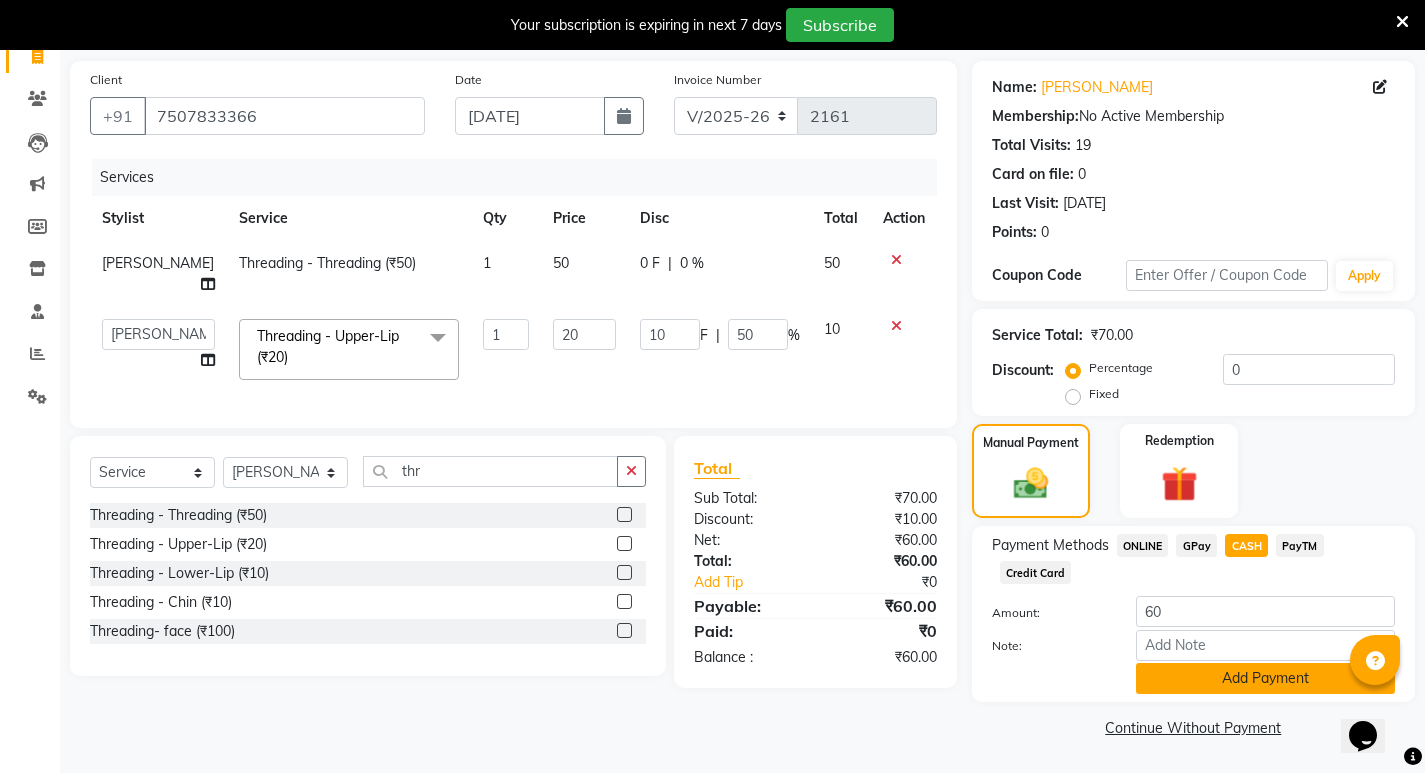 click on "Add Payment" 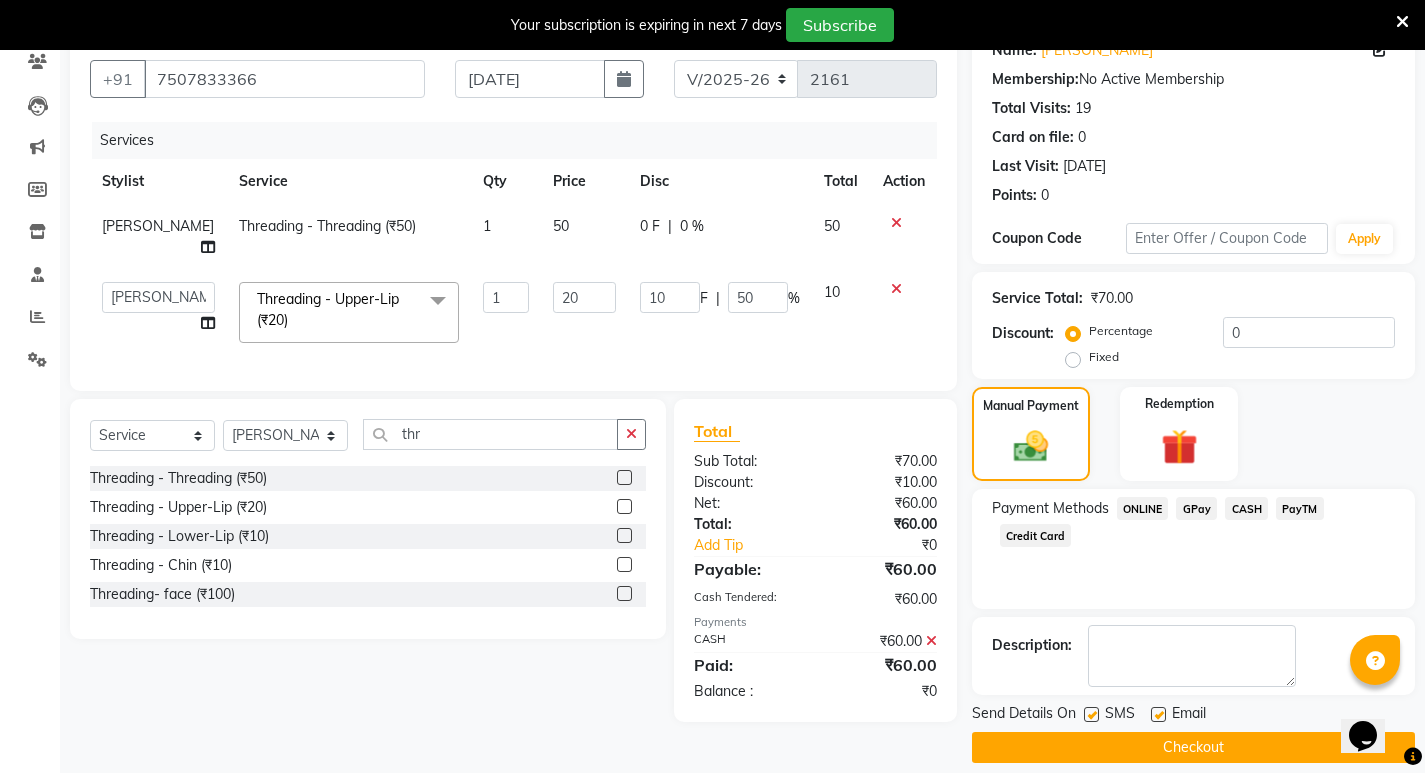 scroll, scrollTop: 196, scrollLeft: 0, axis: vertical 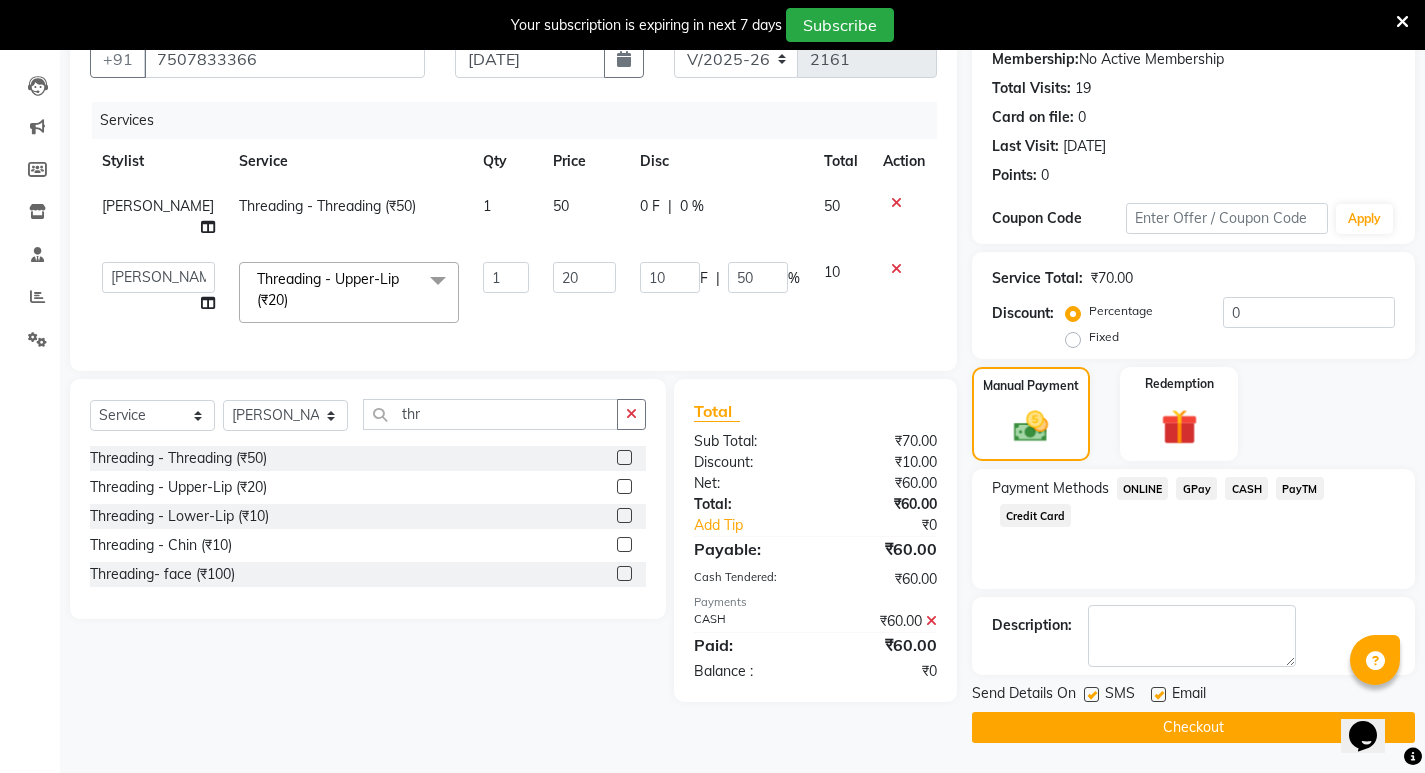 click on "Checkout" 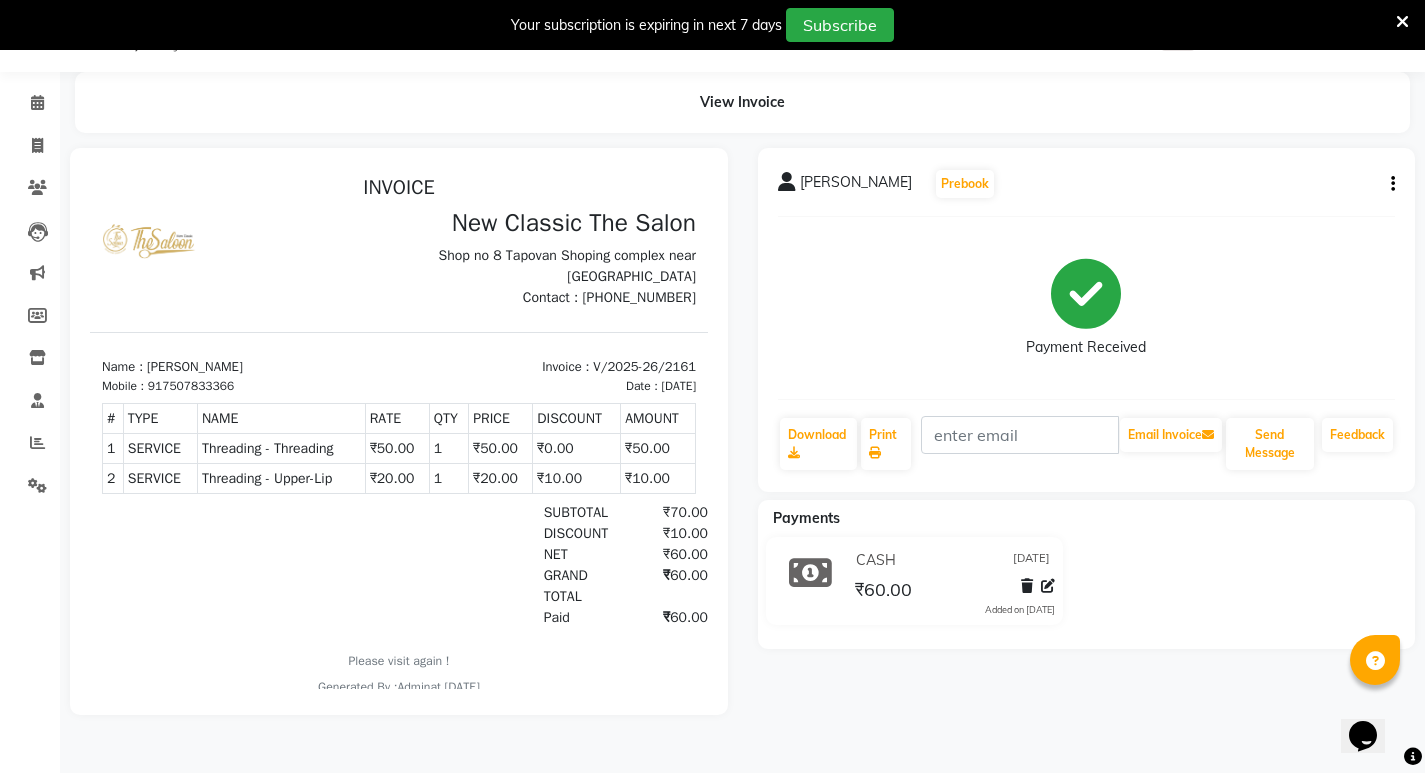 scroll, scrollTop: 0, scrollLeft: 0, axis: both 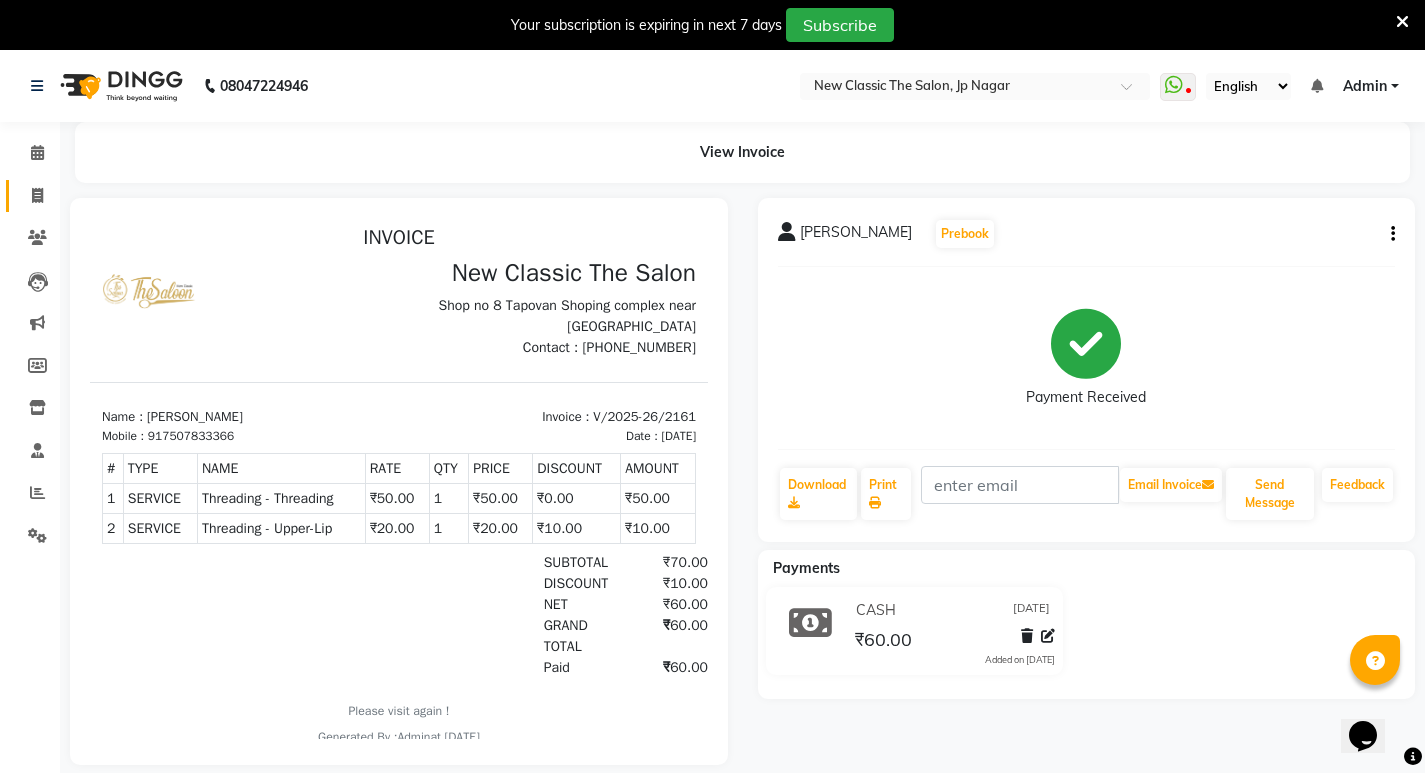 click 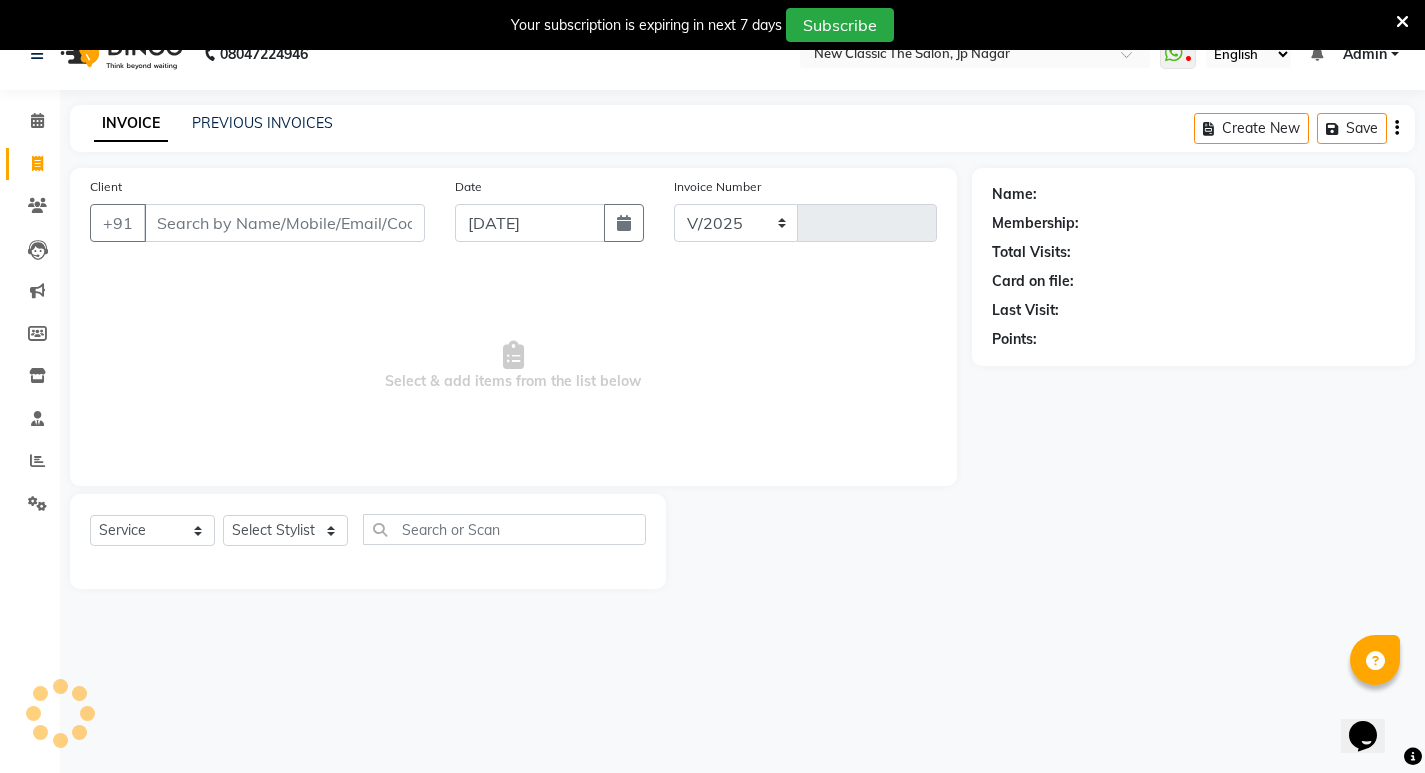 select on "4678" 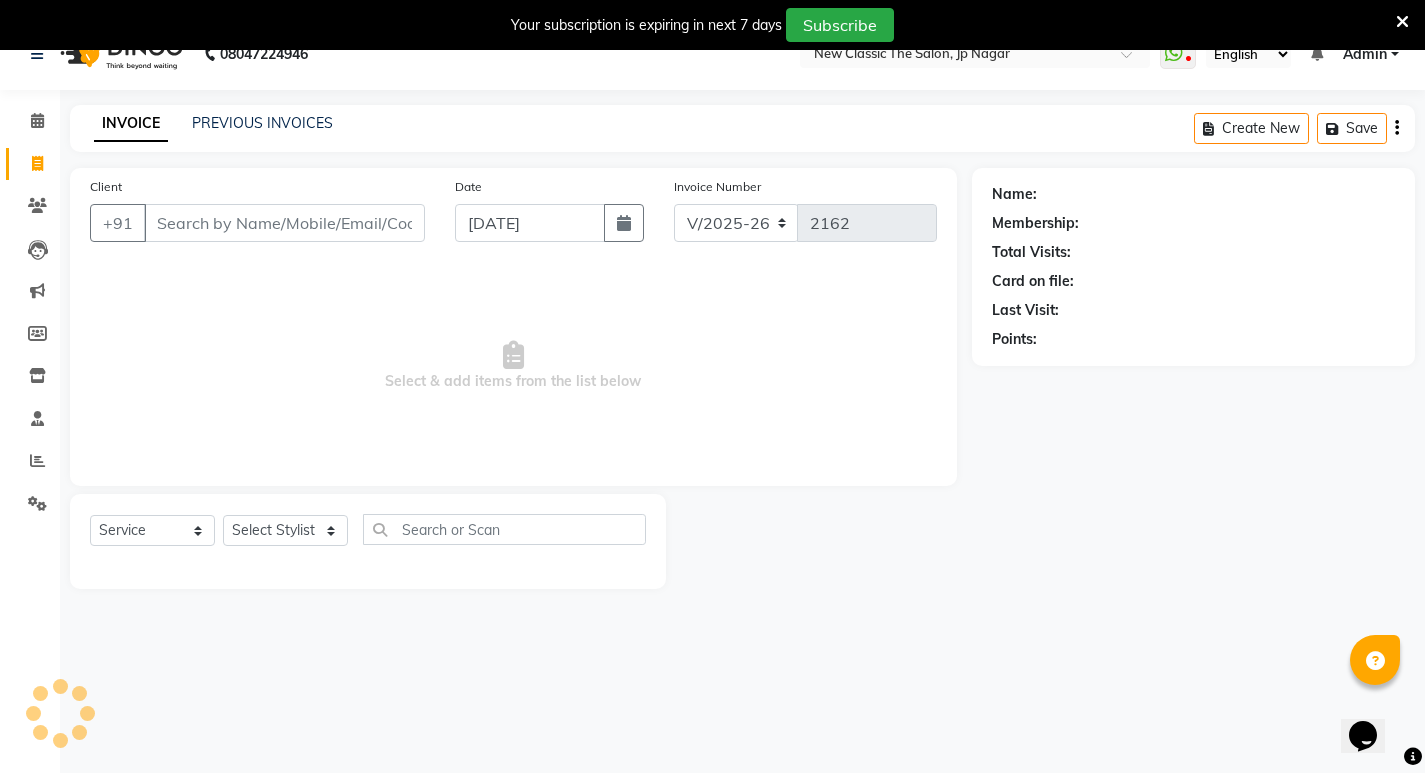 scroll, scrollTop: 50, scrollLeft: 0, axis: vertical 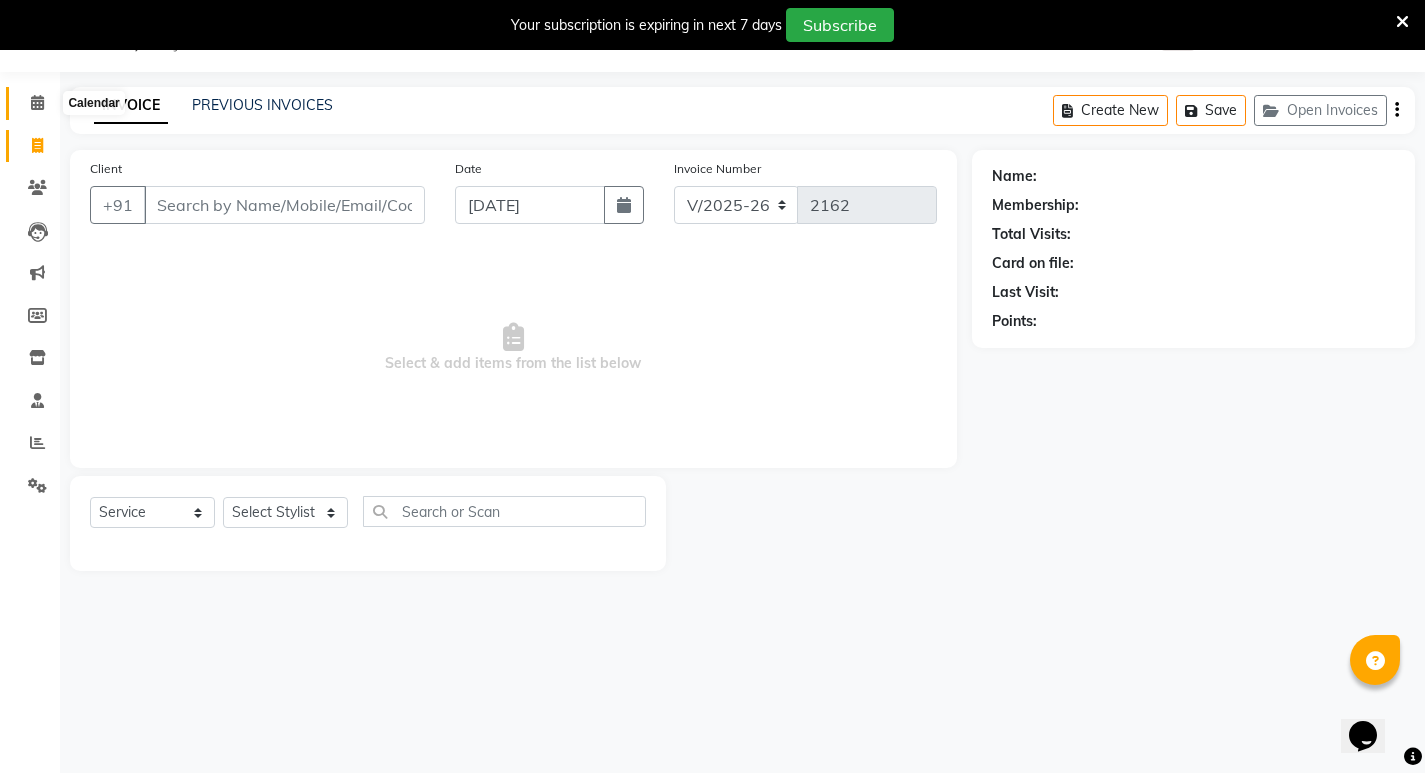 click 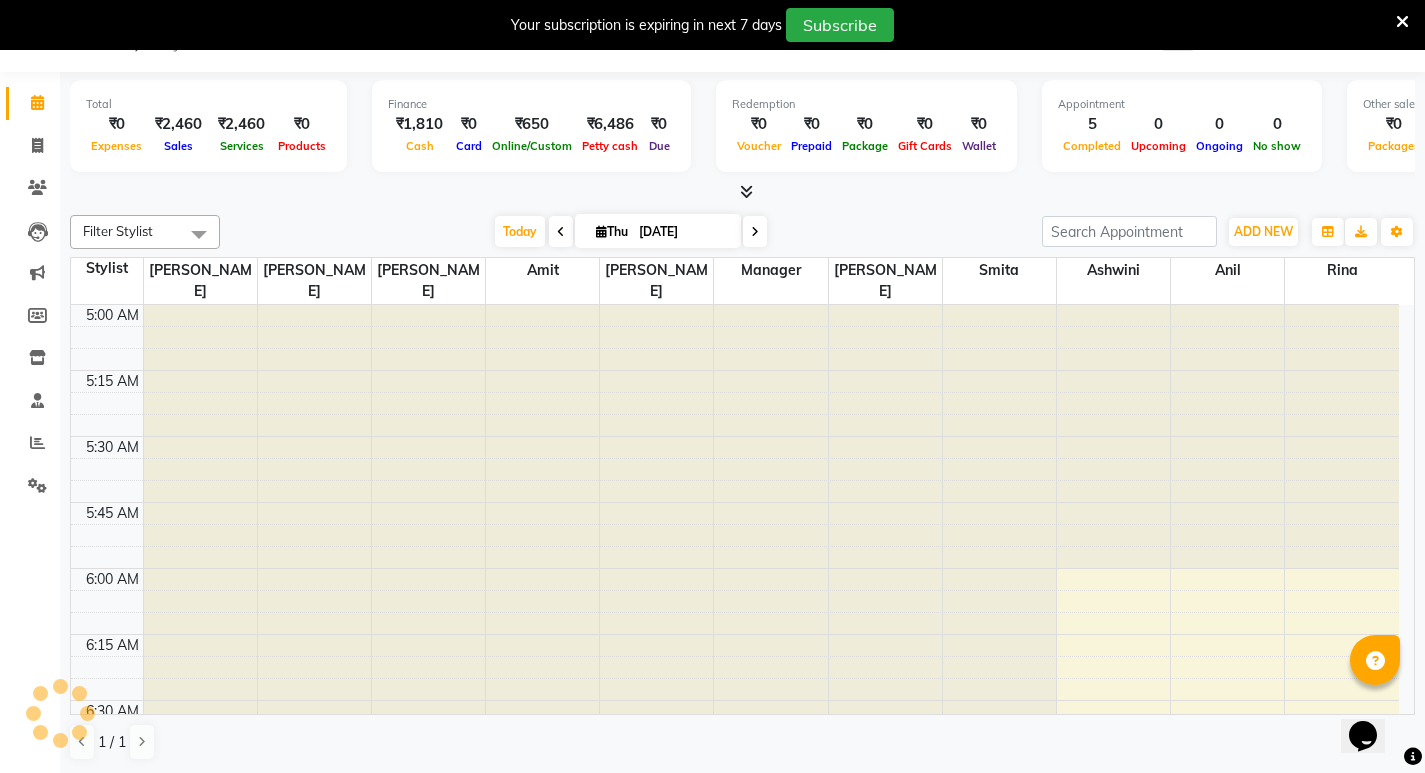 scroll, scrollTop: 265, scrollLeft: 0, axis: vertical 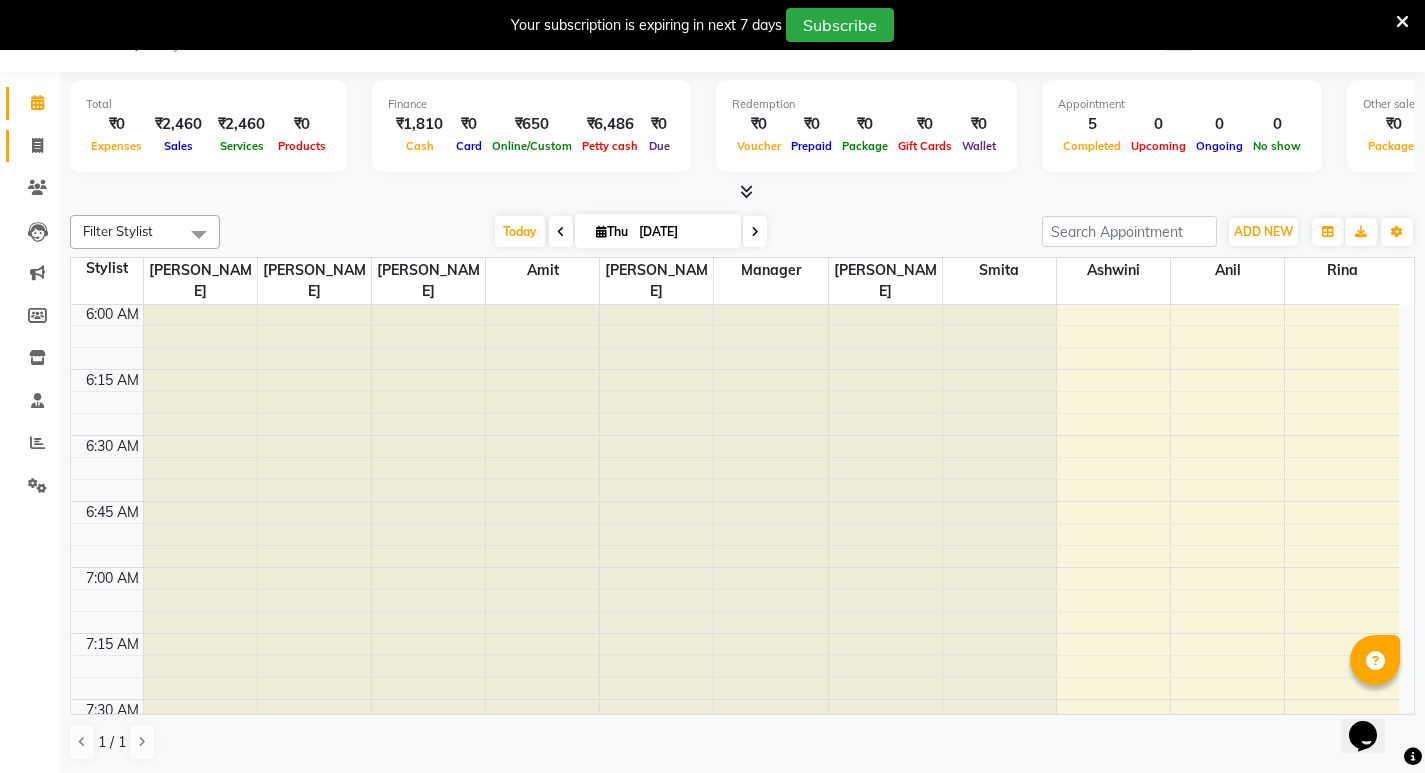 click on "Invoice" 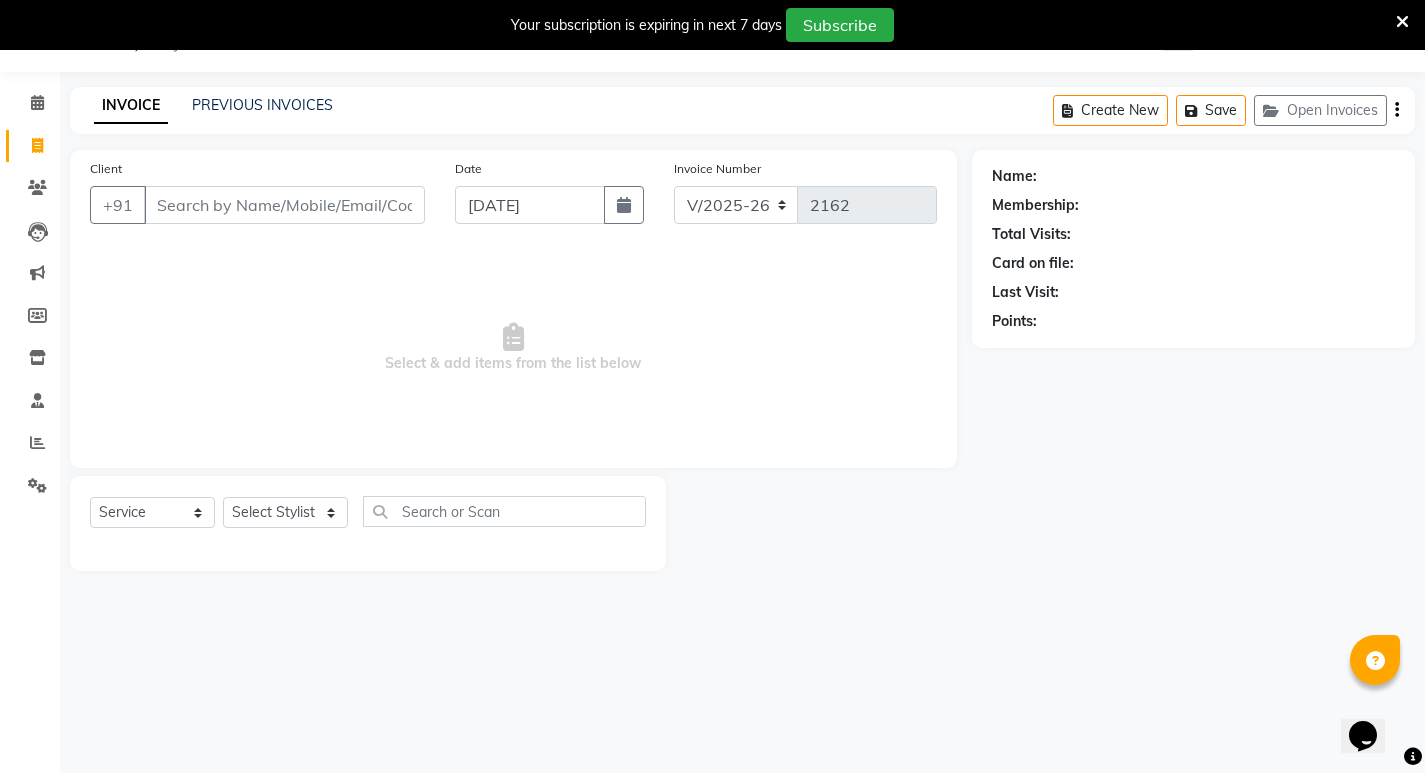click on "INVOICE PREVIOUS INVOICES Create New   Save   Open Invoices" 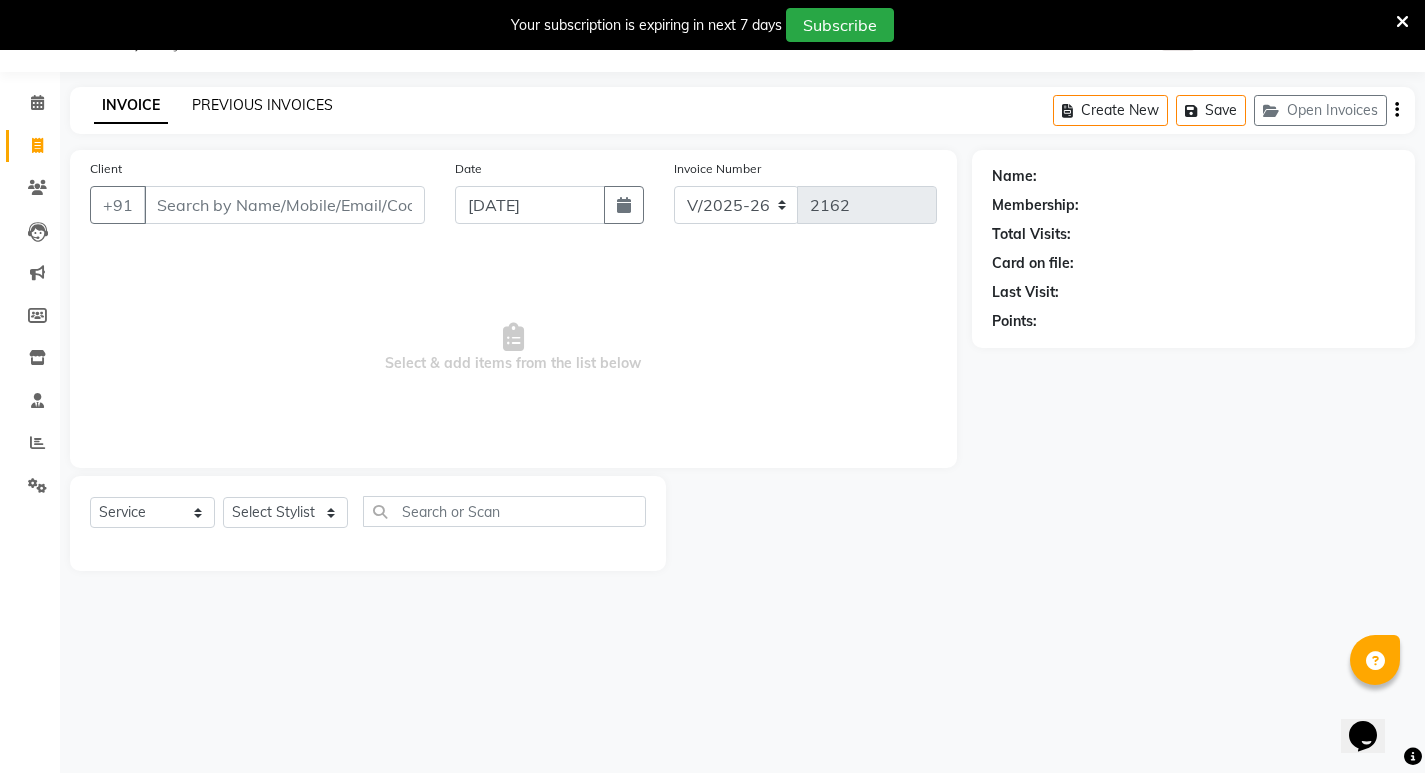 click on "PREVIOUS INVOICES" 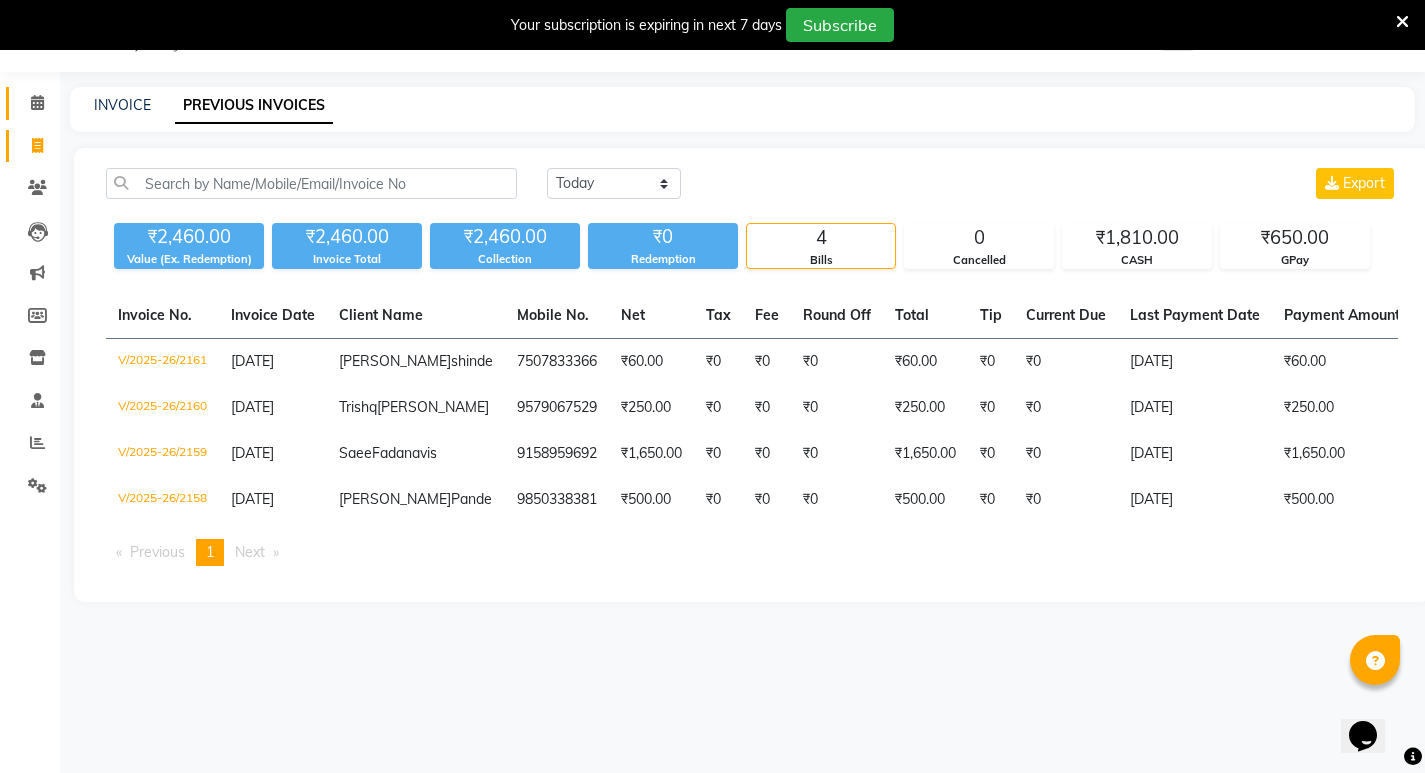 click on "Calendar" 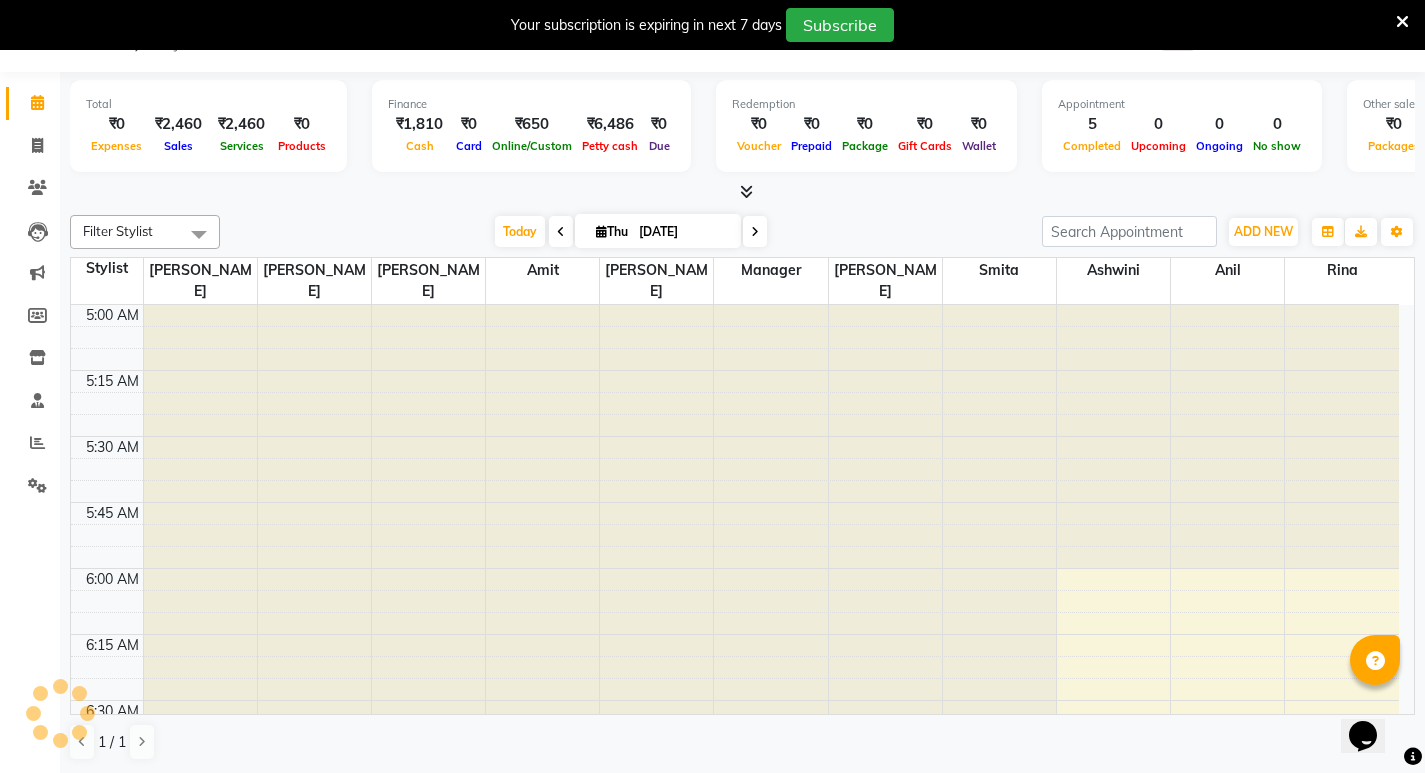 scroll, scrollTop: 265, scrollLeft: 0, axis: vertical 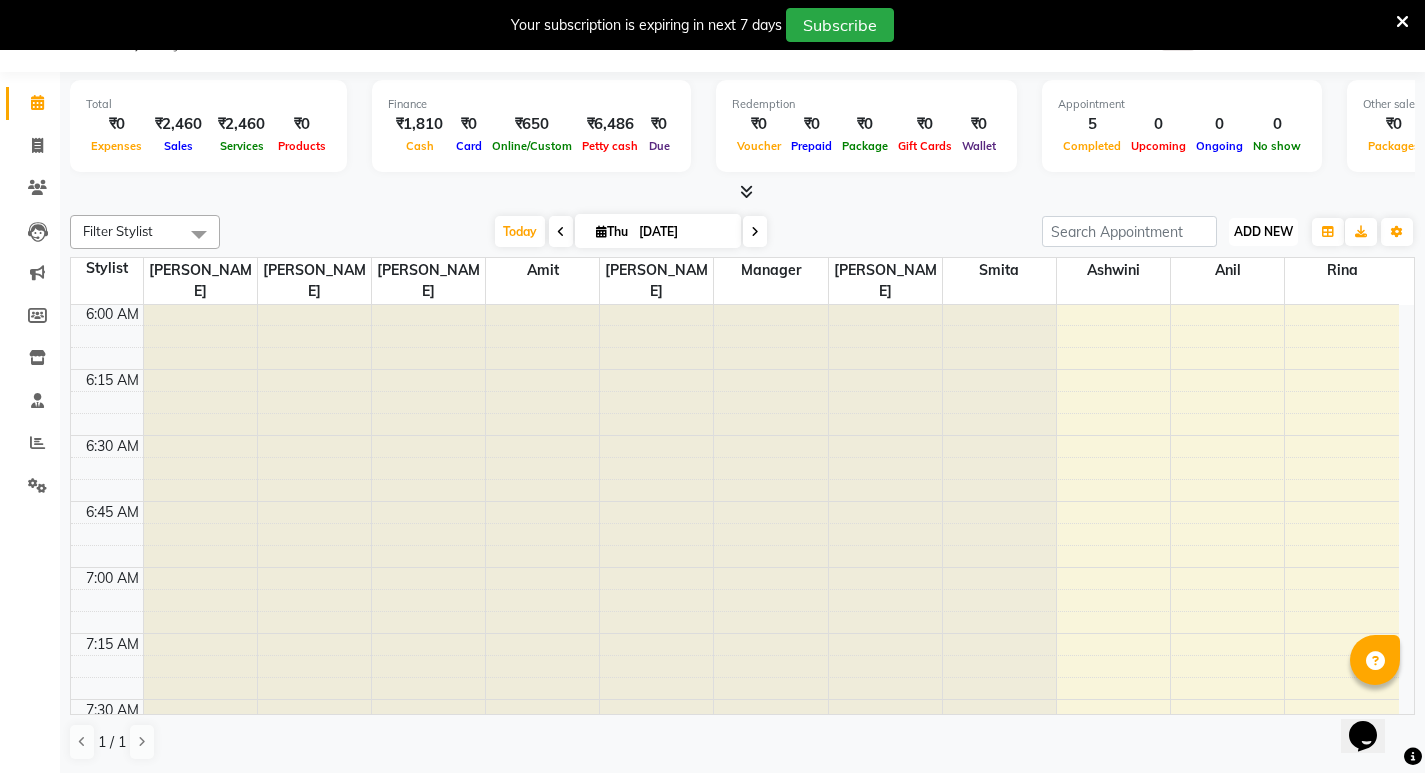 click on "ADD NEW" at bounding box center (1263, 231) 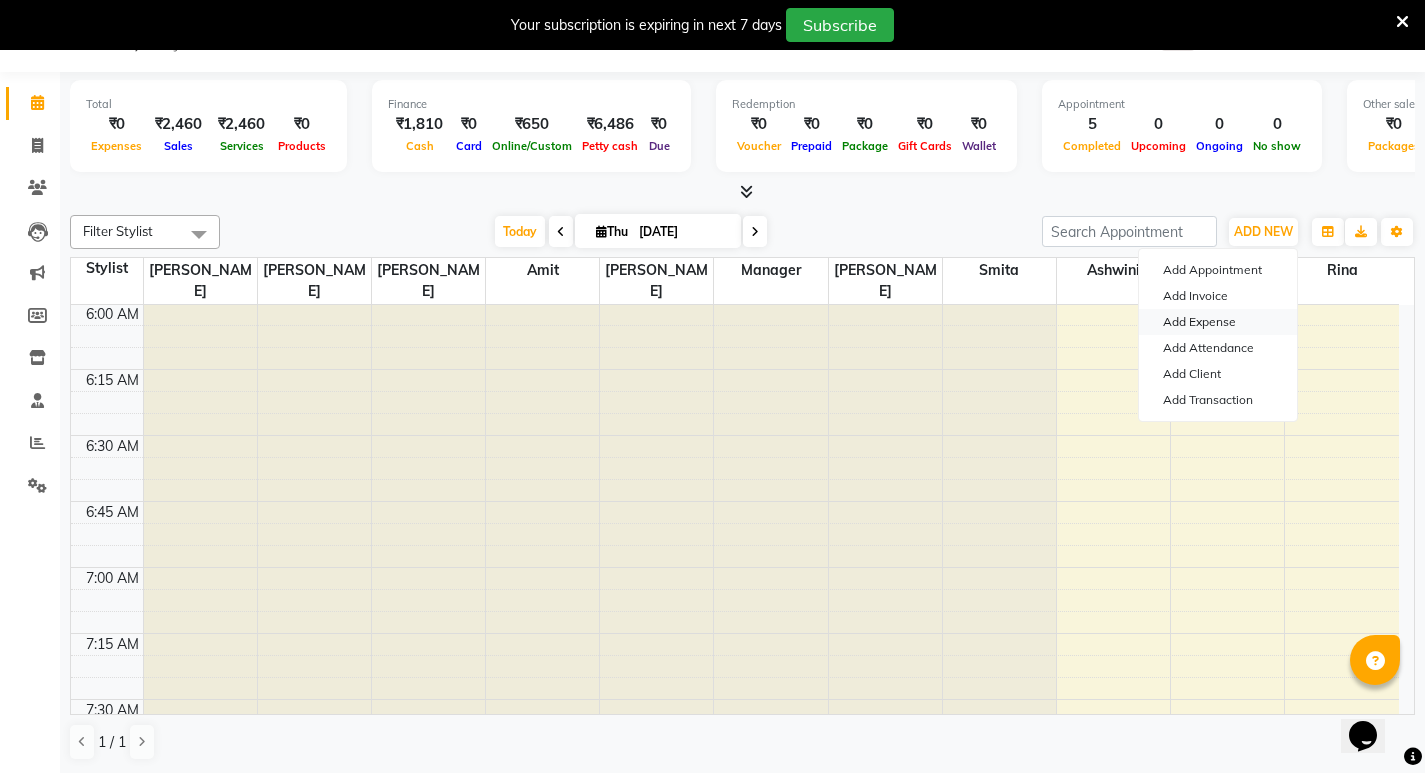 click on "Add Expense" at bounding box center (1218, 322) 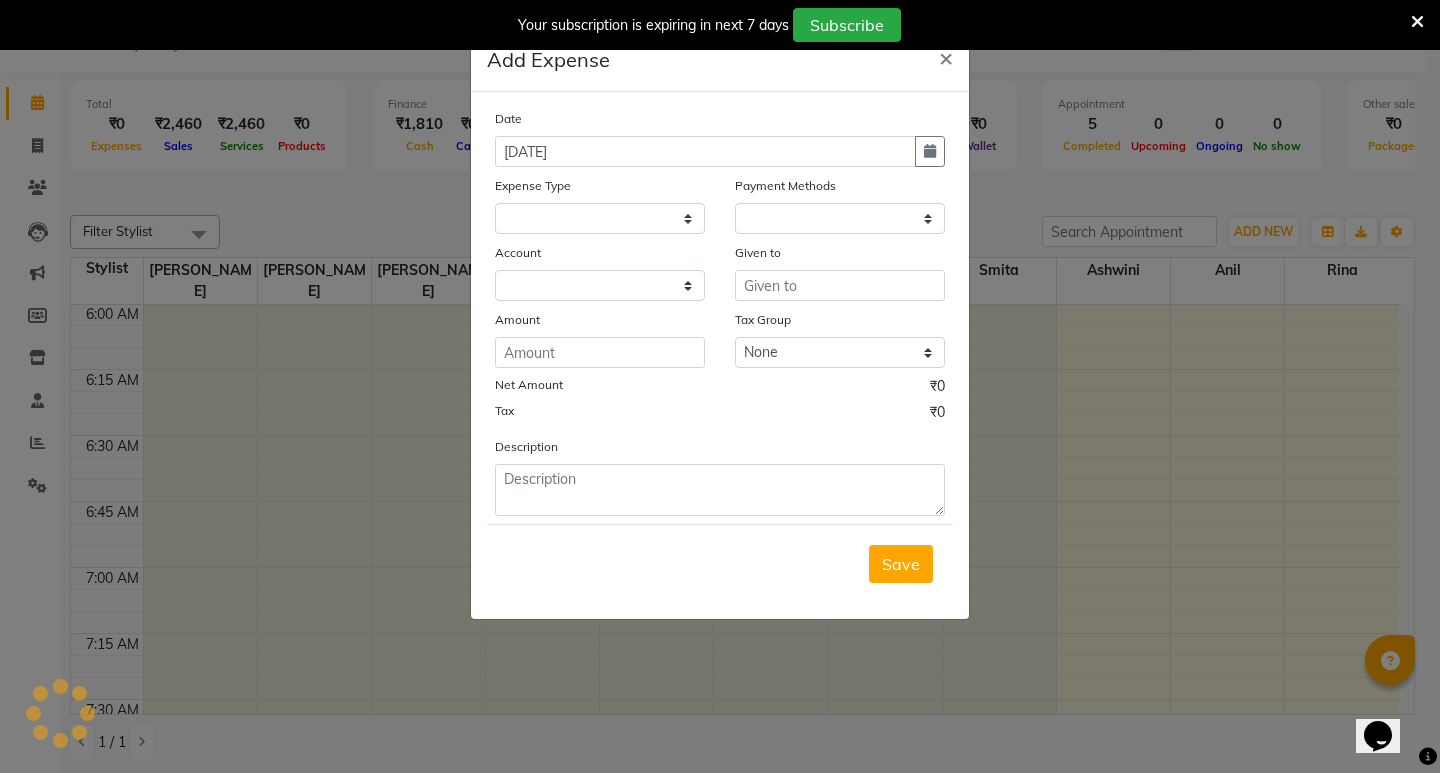 select on "1" 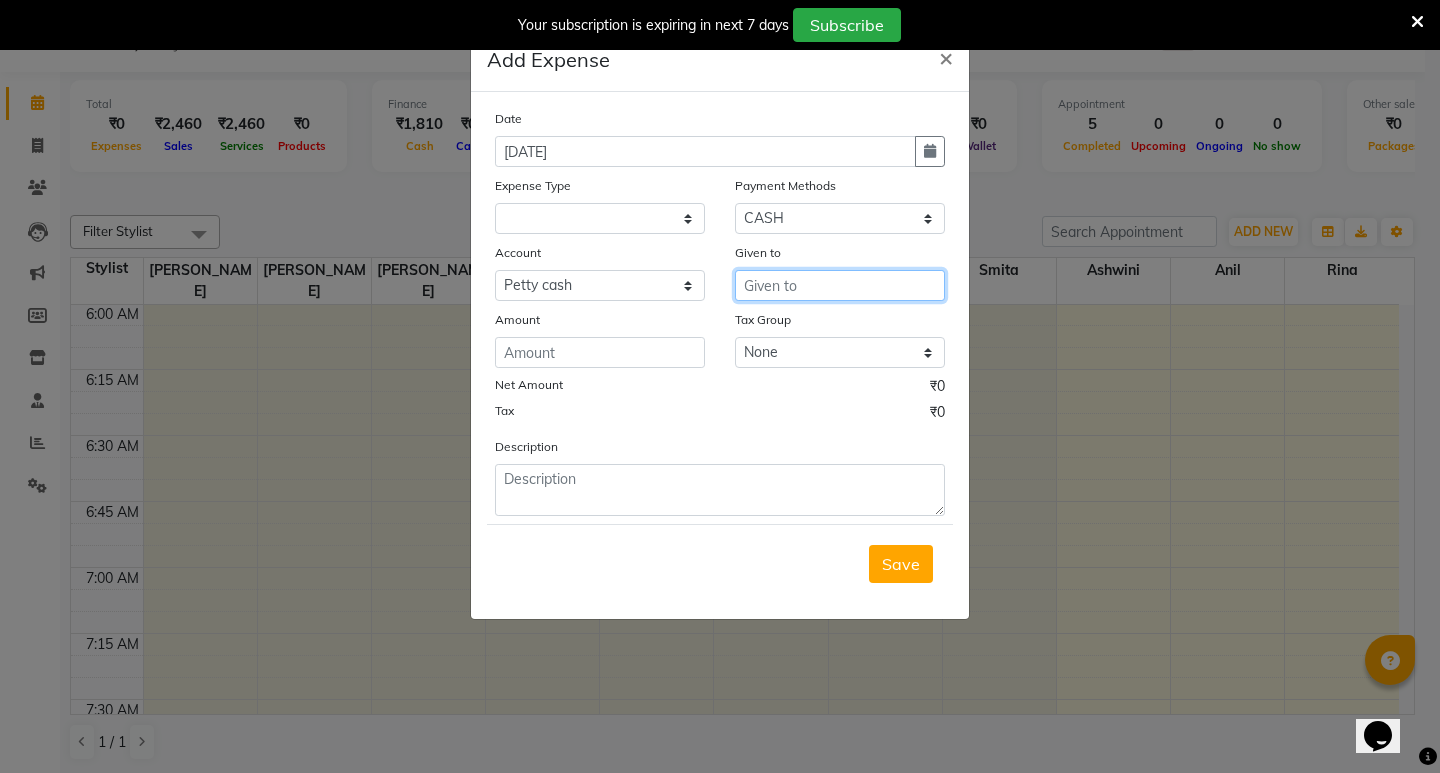 click at bounding box center (840, 285) 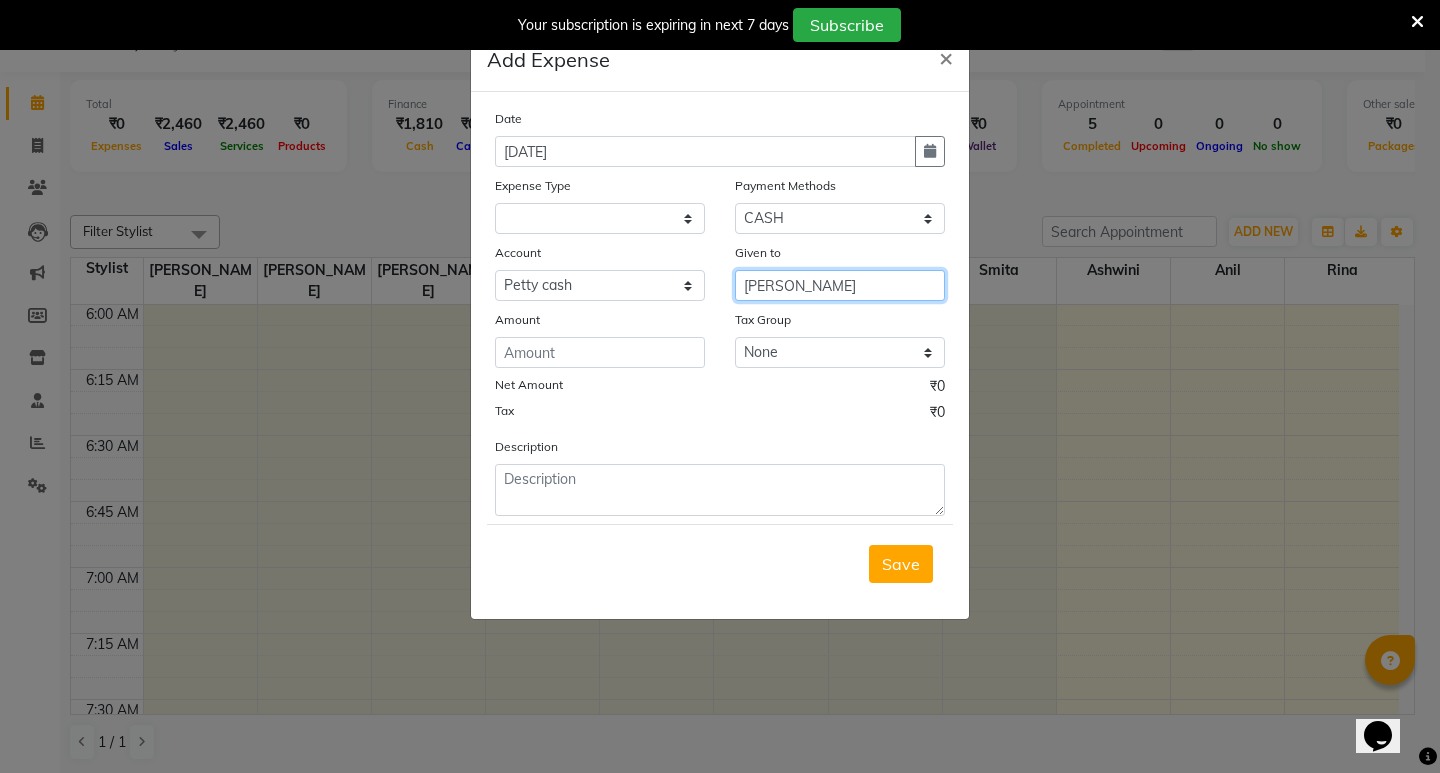 type on "sanju dada" 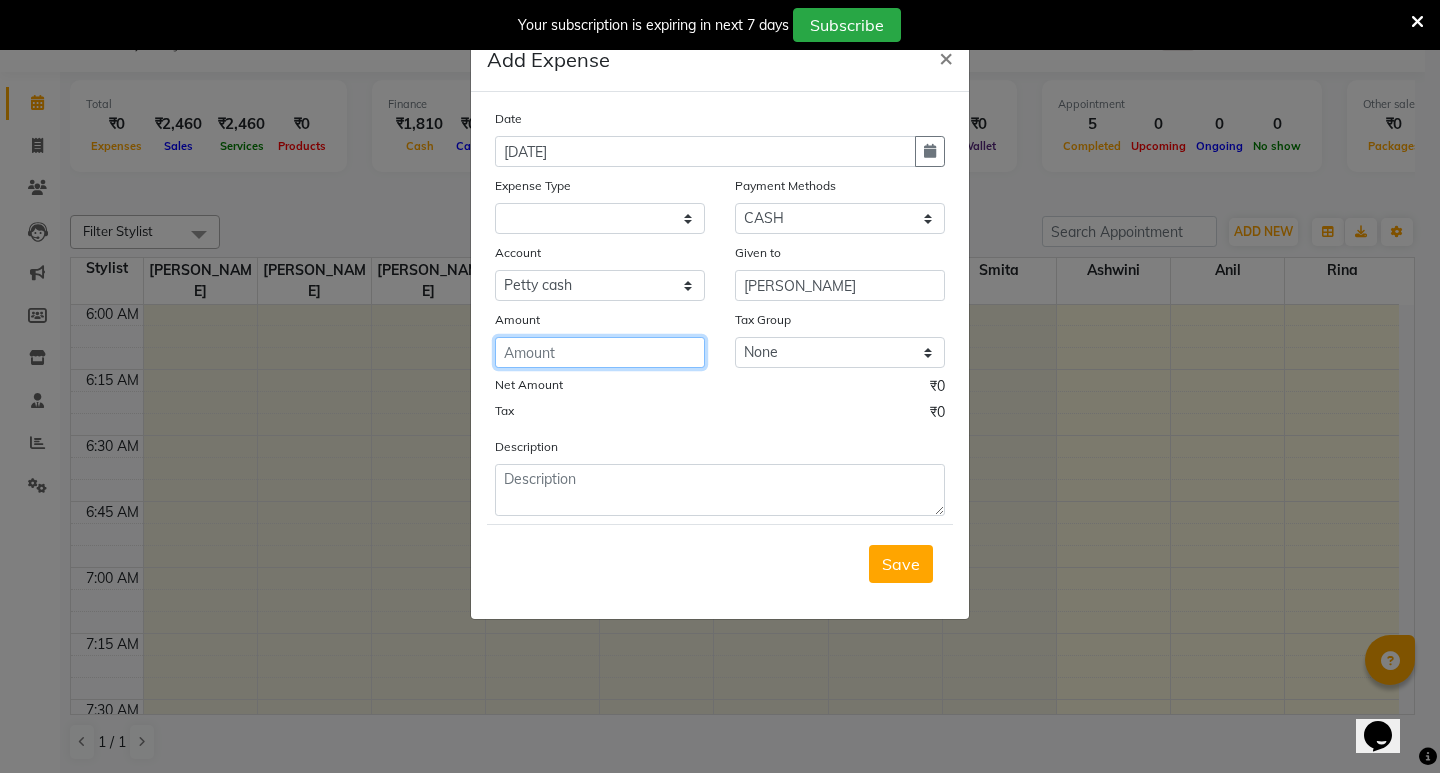 click 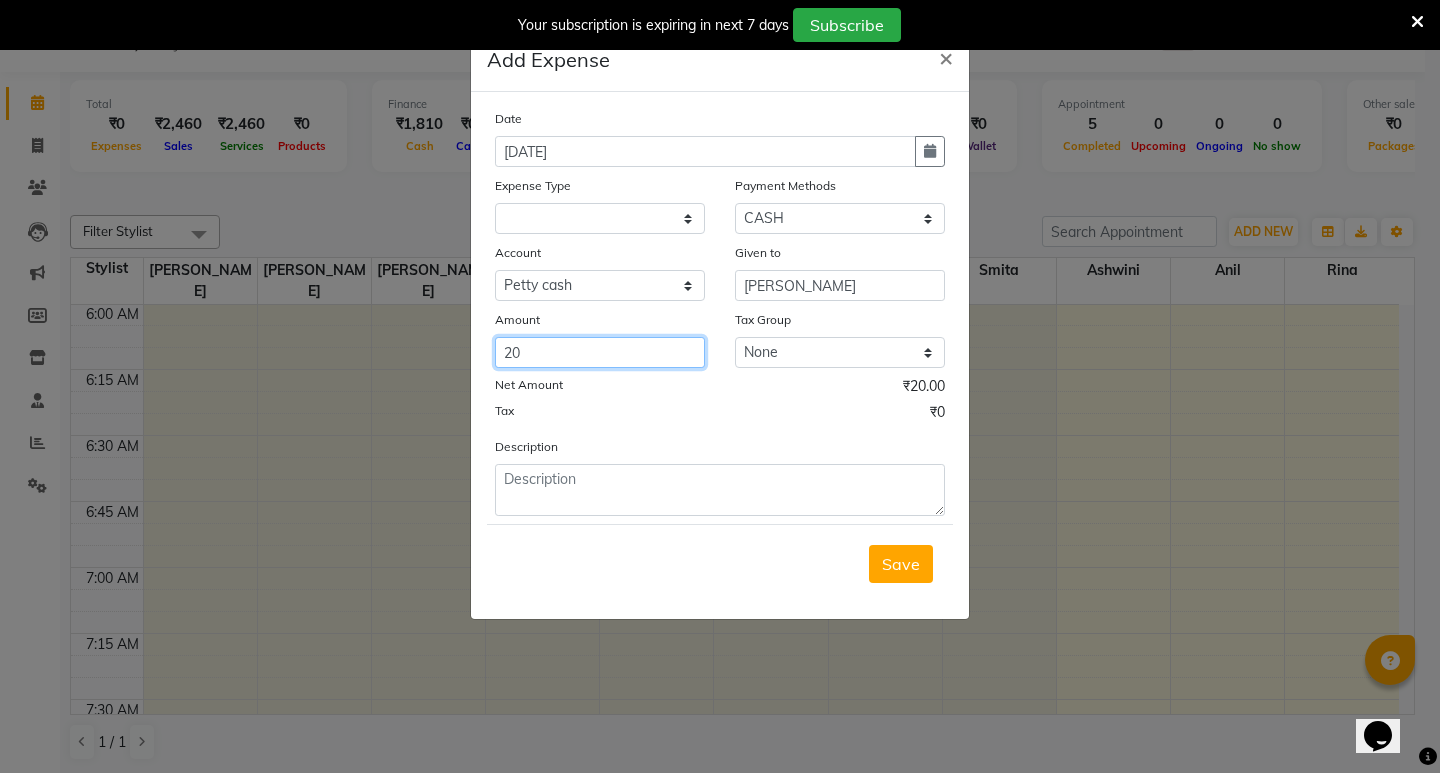 type on "20" 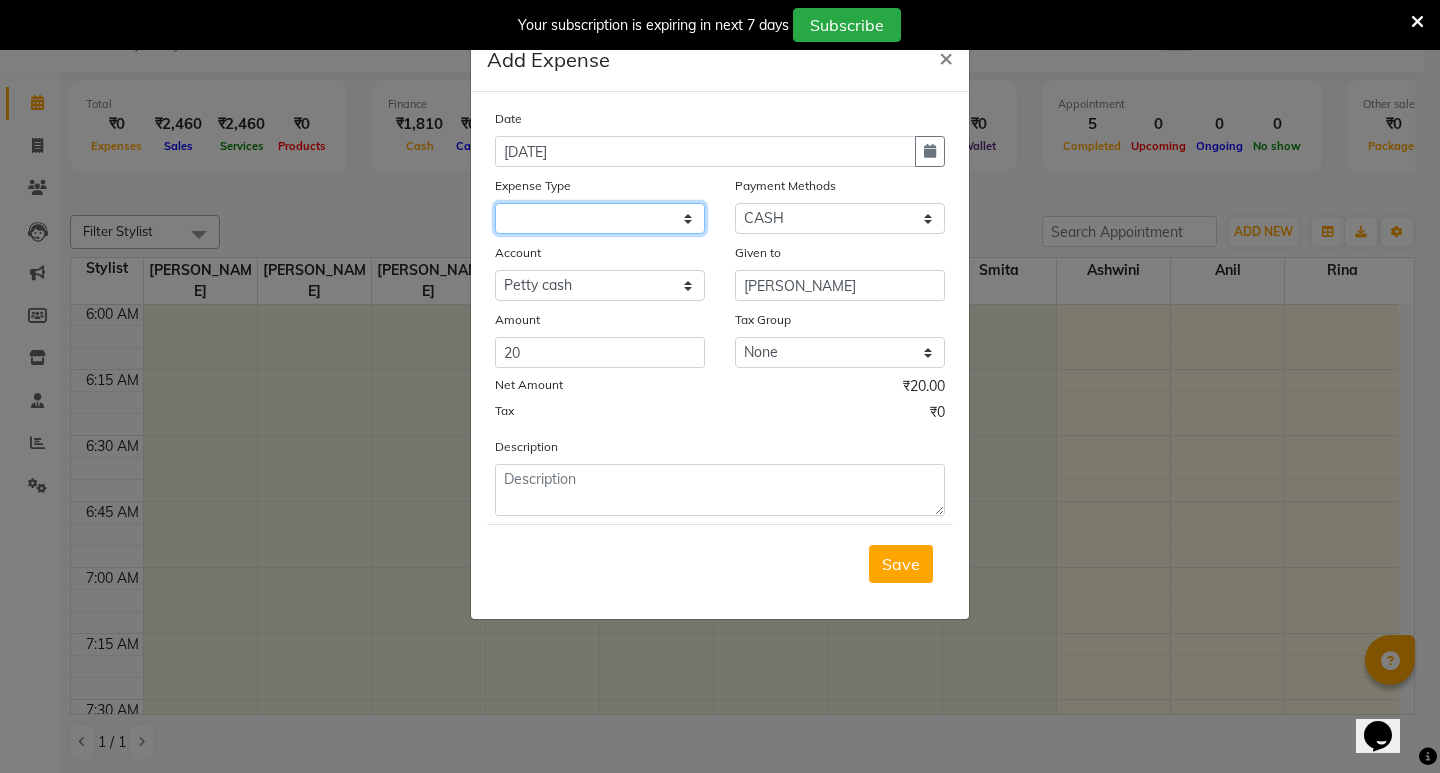click 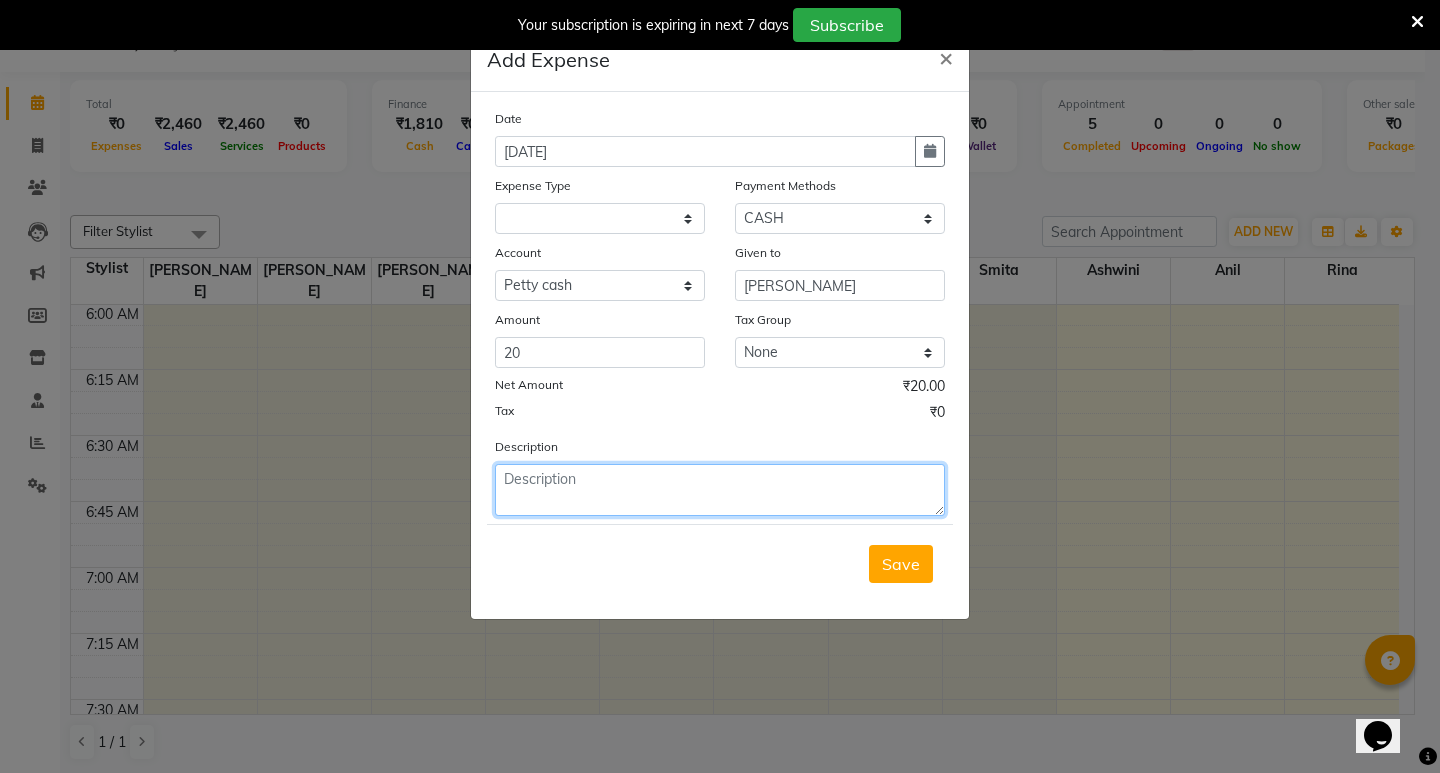 click 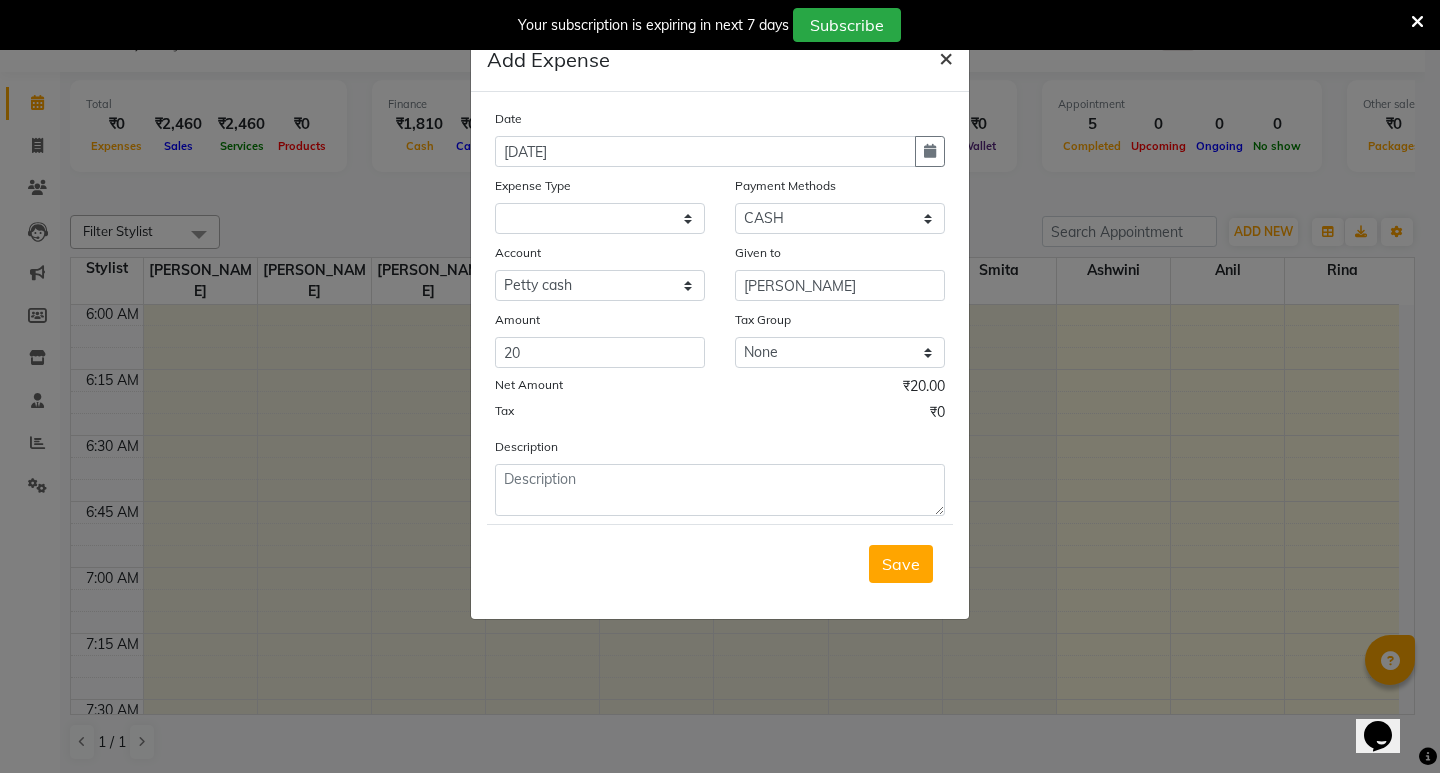 click on "×" 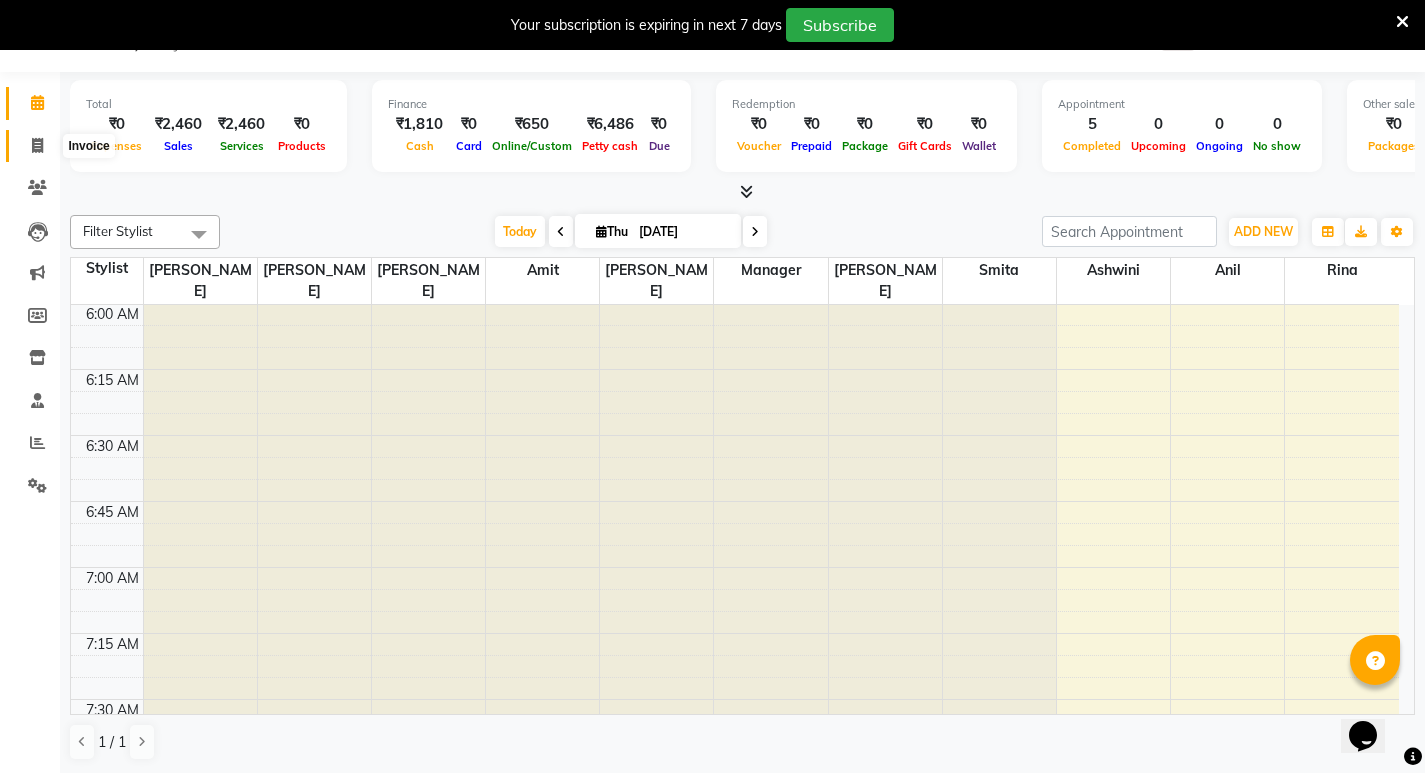 click 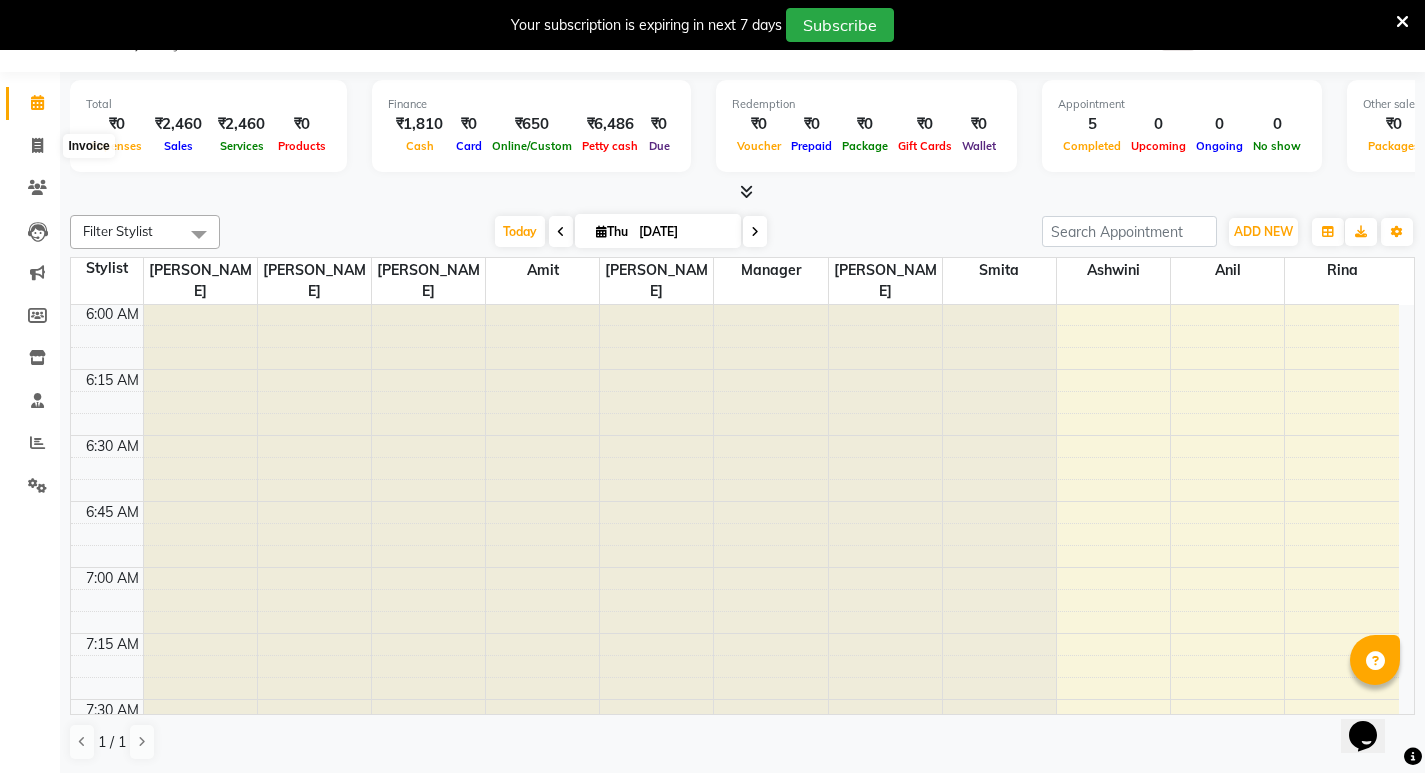 select on "4678" 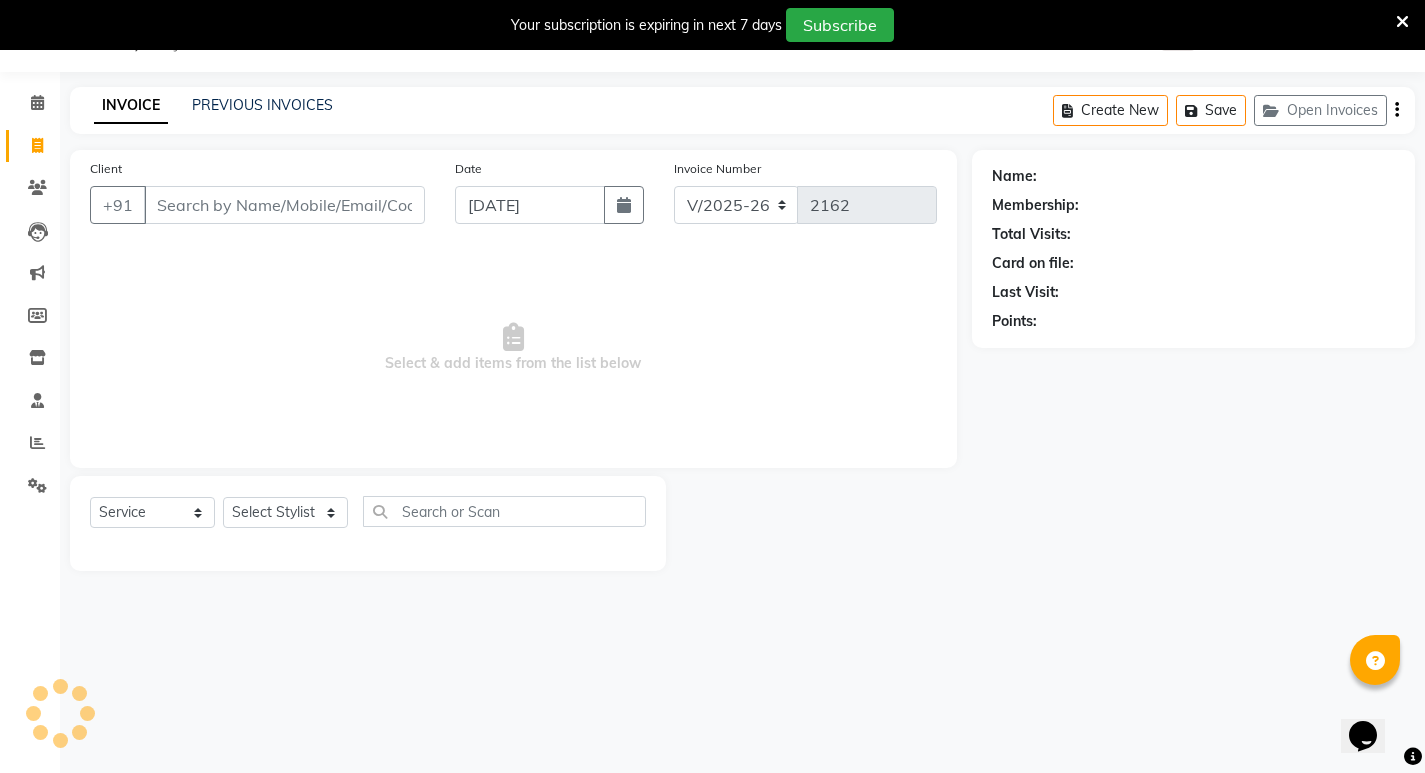 click on "Client" at bounding box center [284, 205] 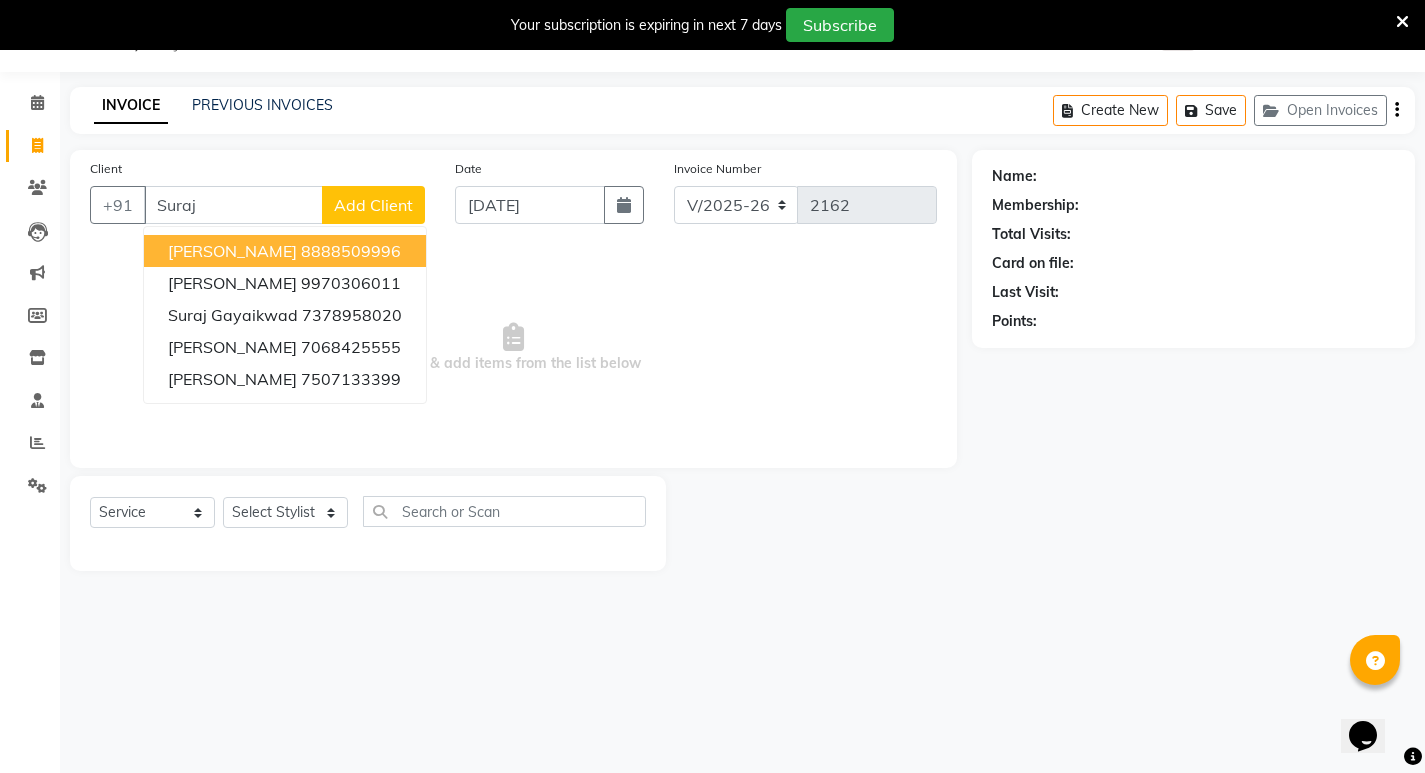 click on "suraj jaiswal" at bounding box center [232, 251] 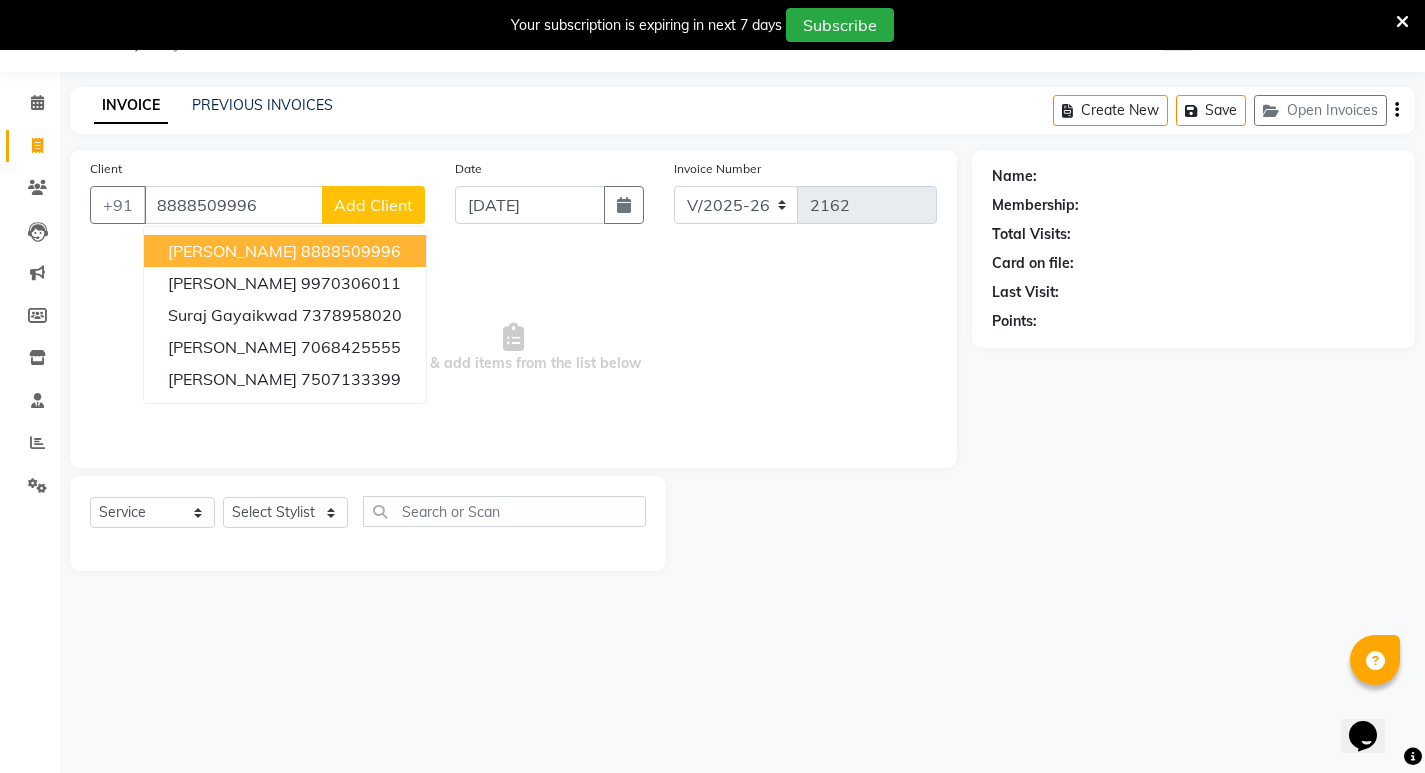 type on "8888509996" 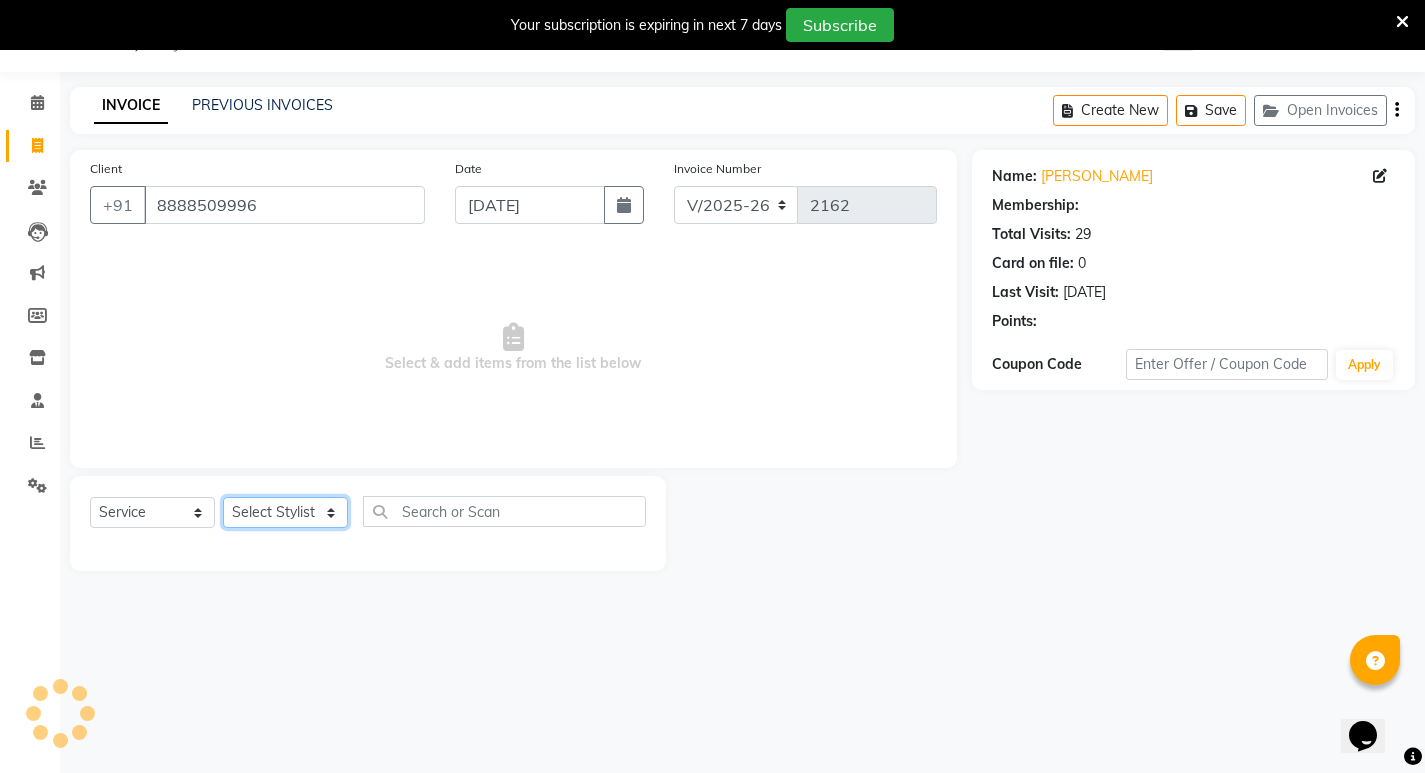 click on "Select Stylist Amit Amol Anil Ashwini Kirti Komal Manager Rina Shital Smita surendra" 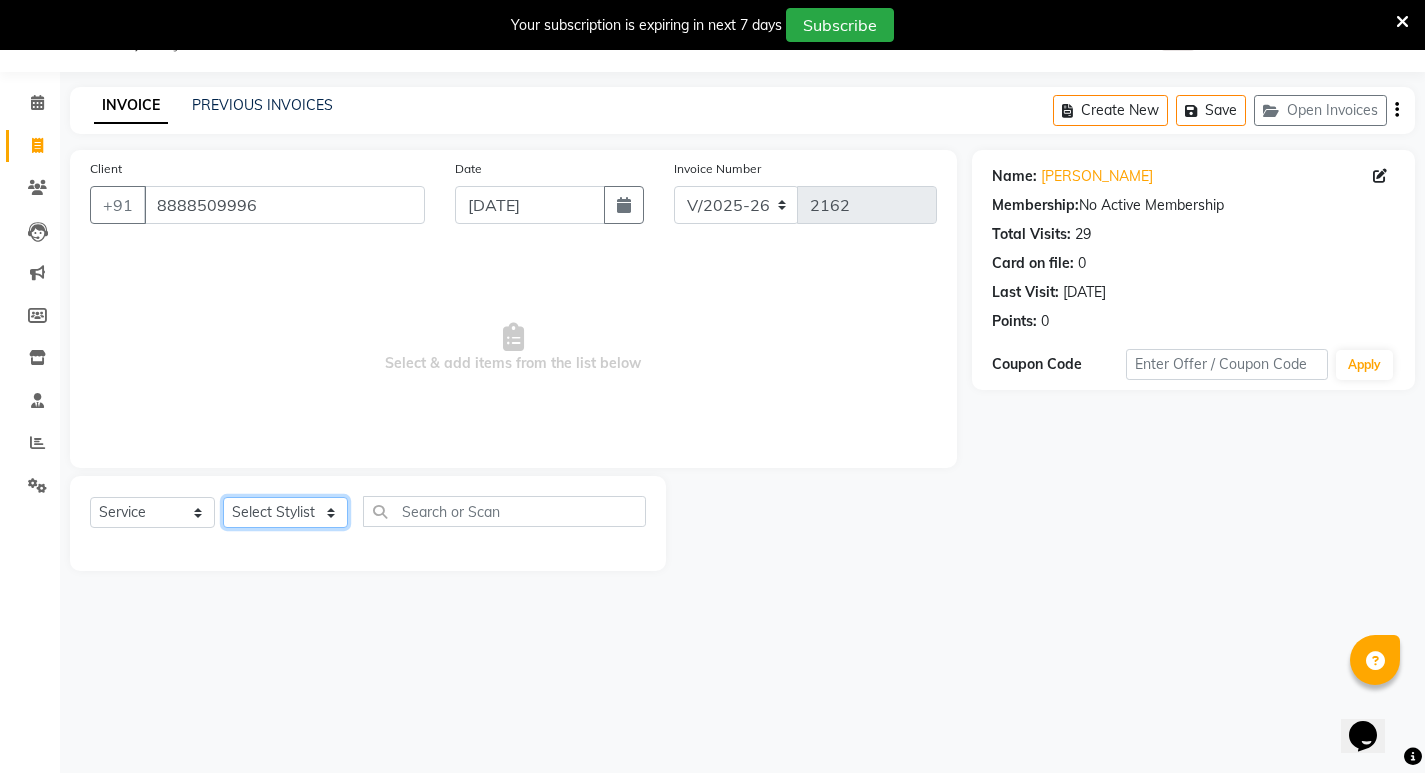 select on "27632" 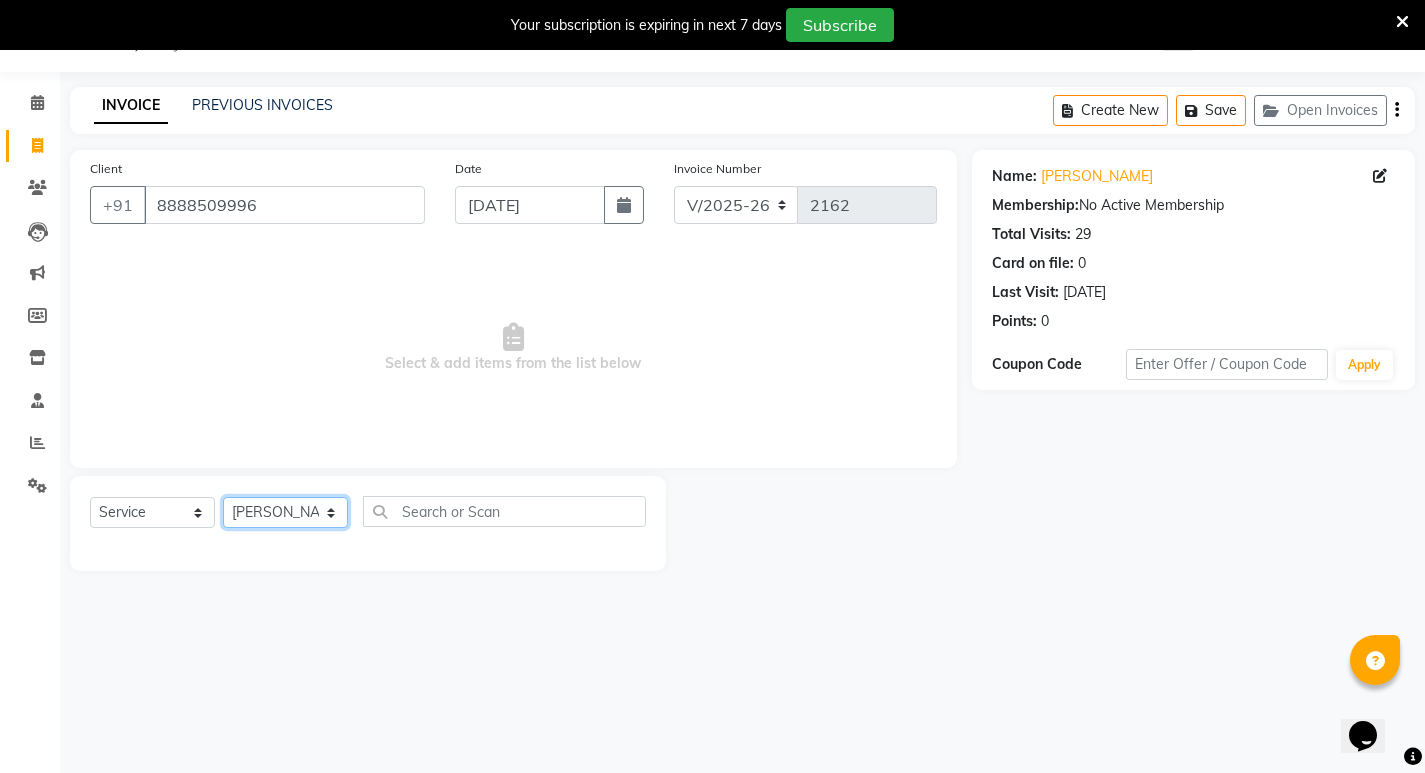 click on "Select Stylist Amit Amol Anil Ashwini Kirti Komal Manager Rina Shital Smita surendra" 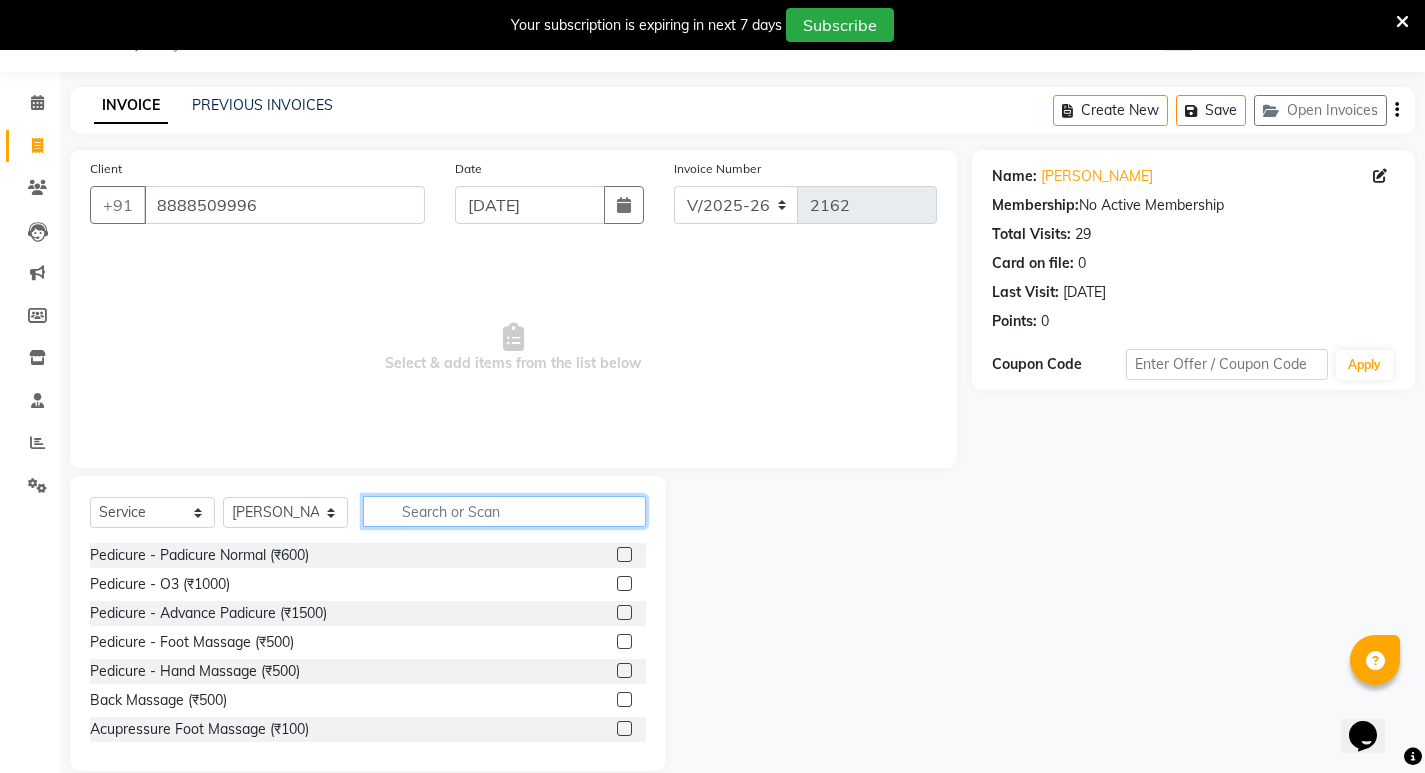 click 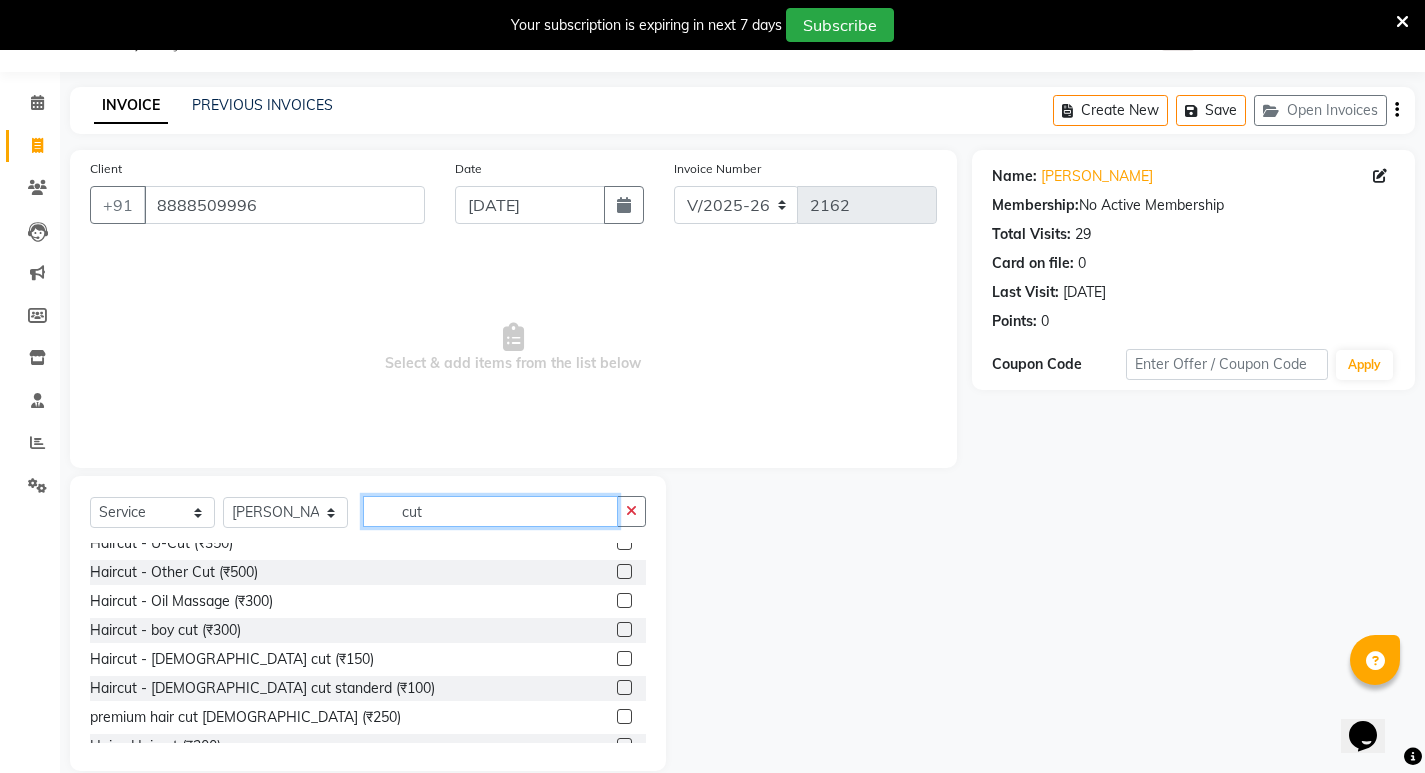 scroll, scrollTop: 100, scrollLeft: 0, axis: vertical 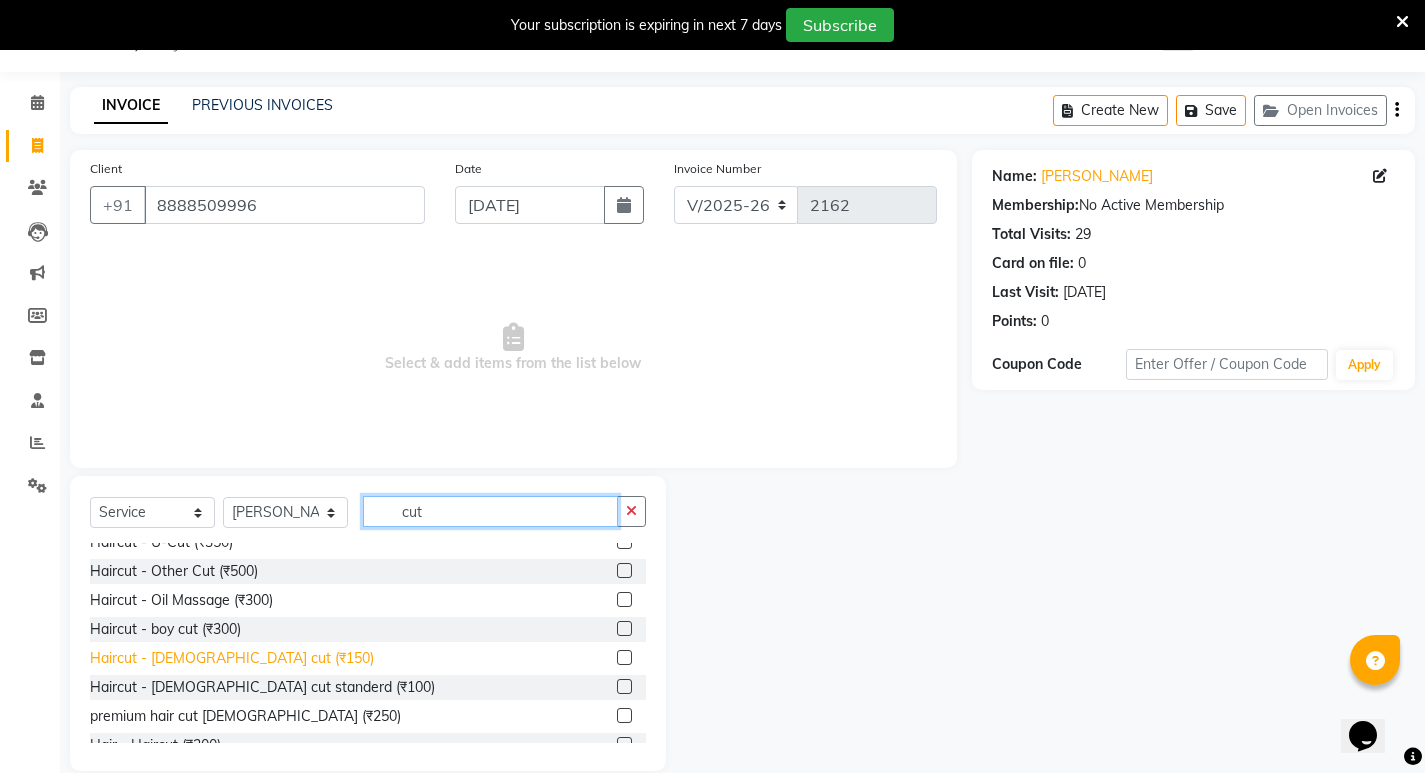 type on "cut" 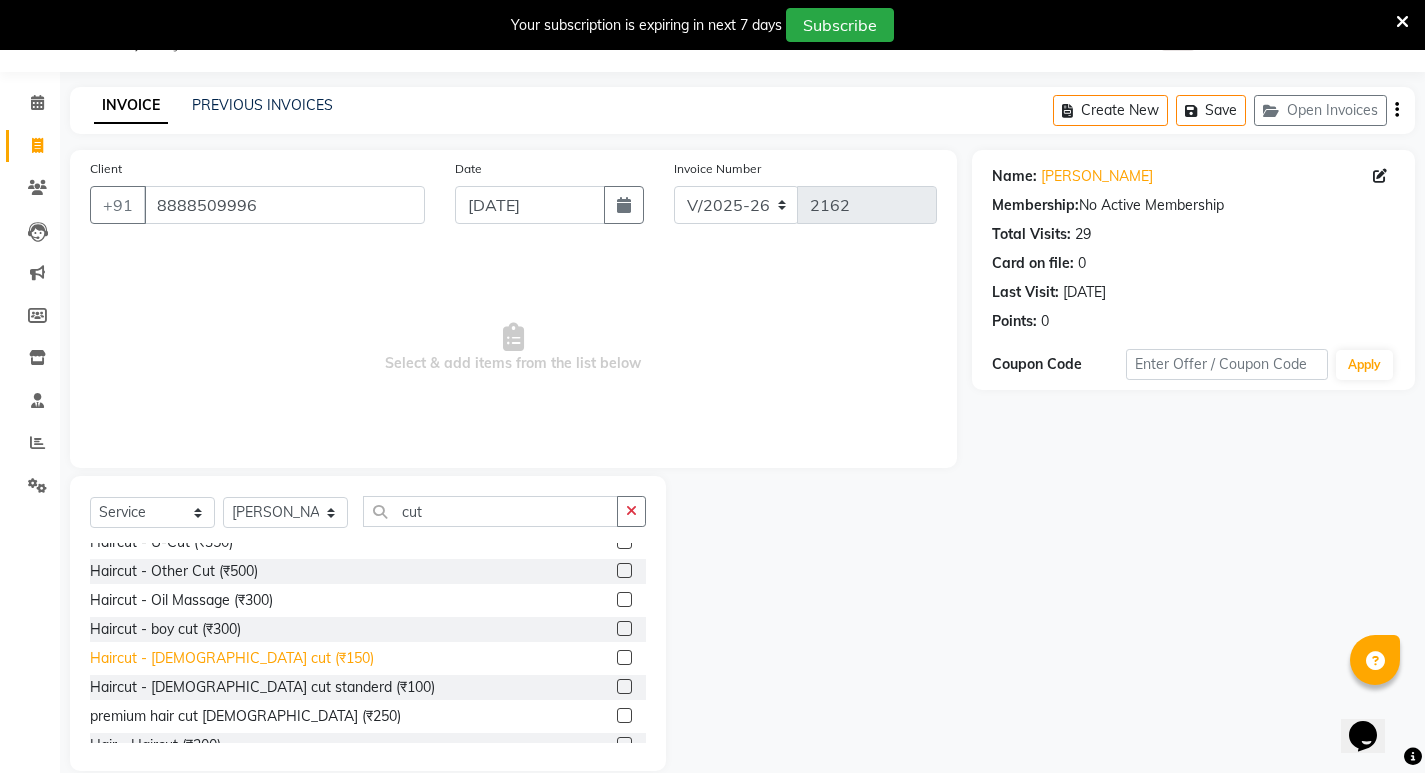 click on "Haircut - [DEMOGRAPHIC_DATA] cut  (₹150)" 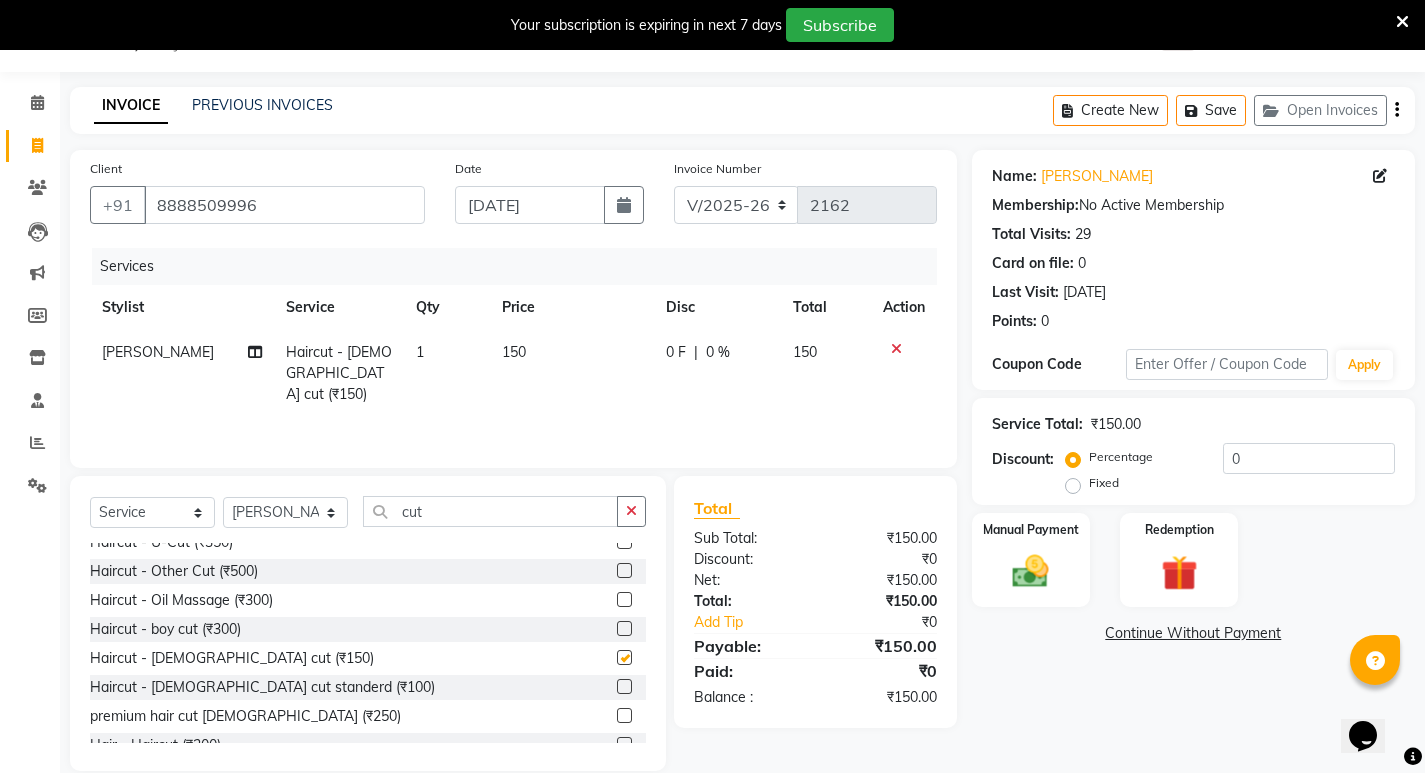 checkbox on "false" 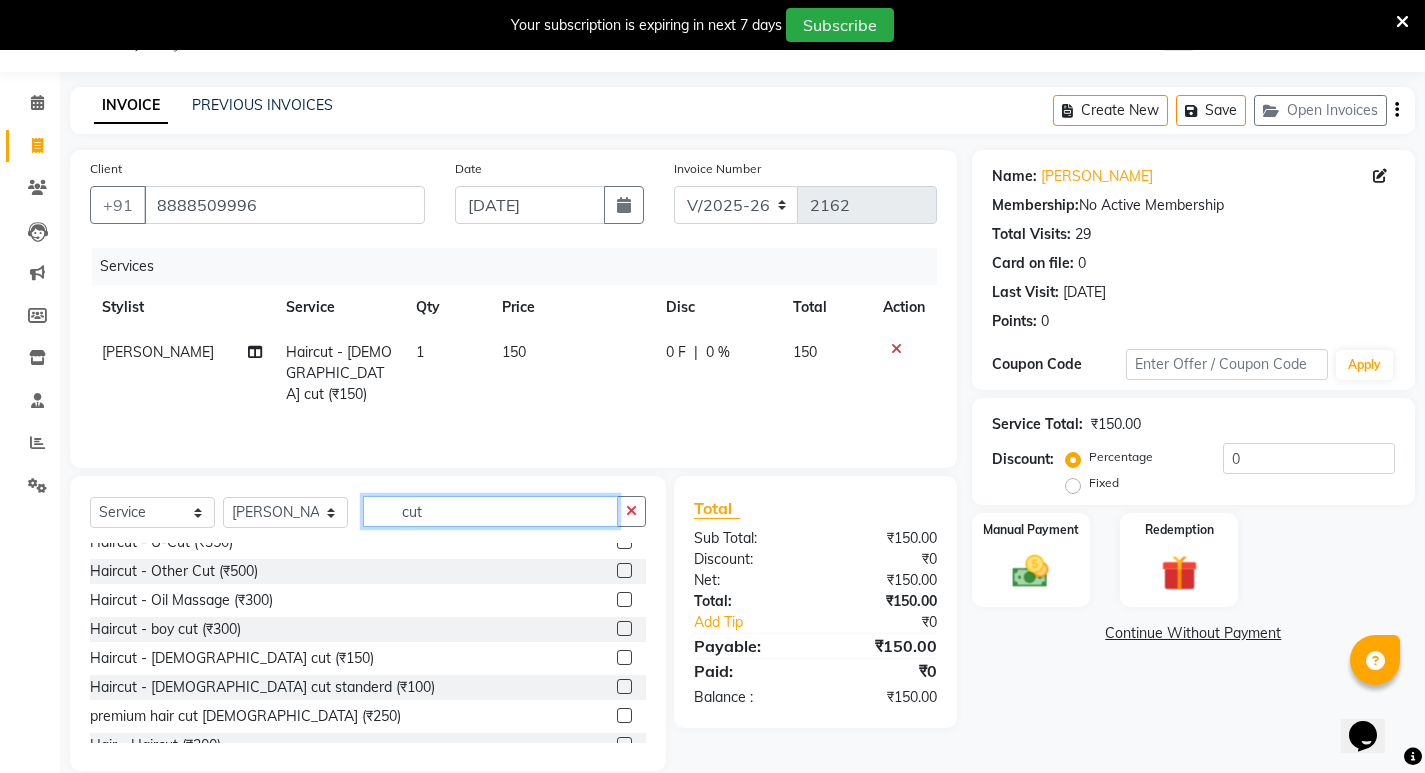 click on "cut" 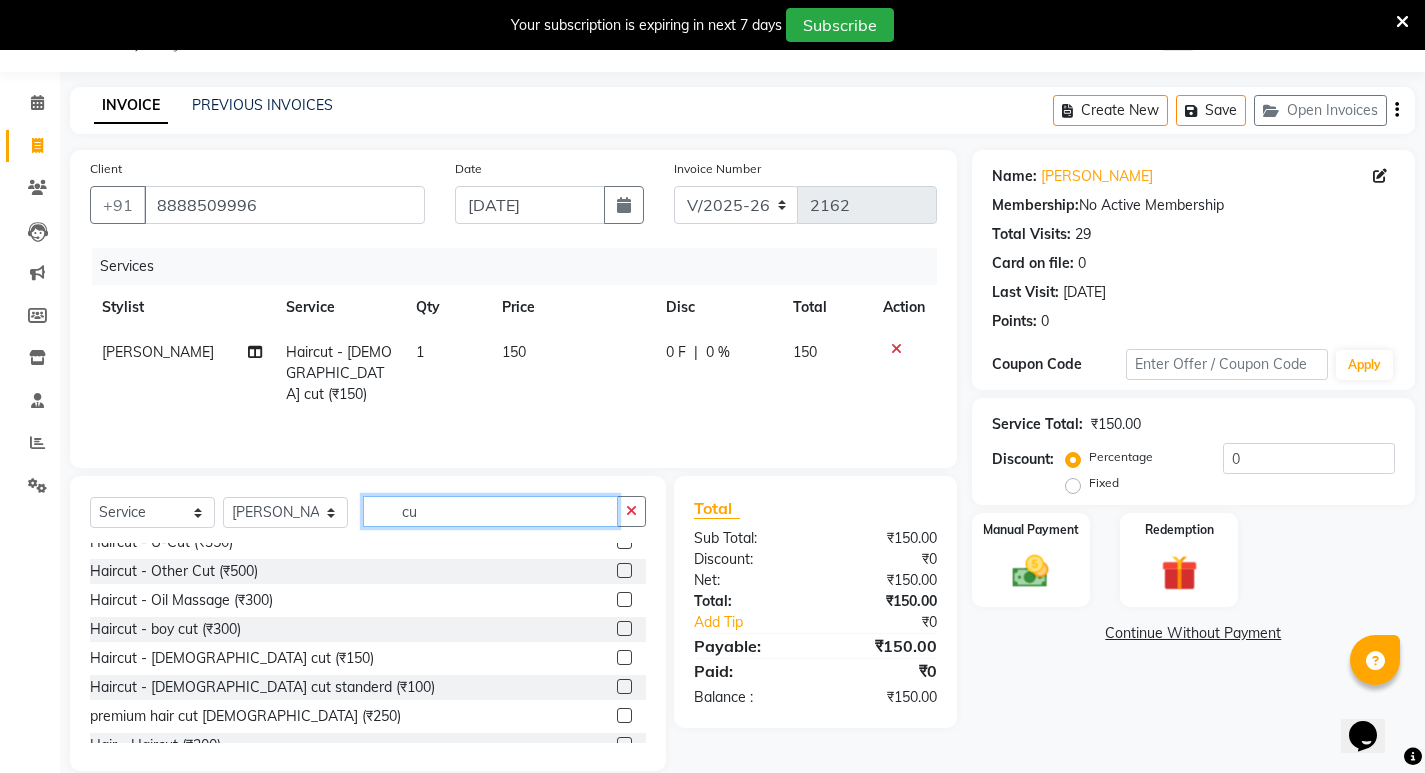 type on "c" 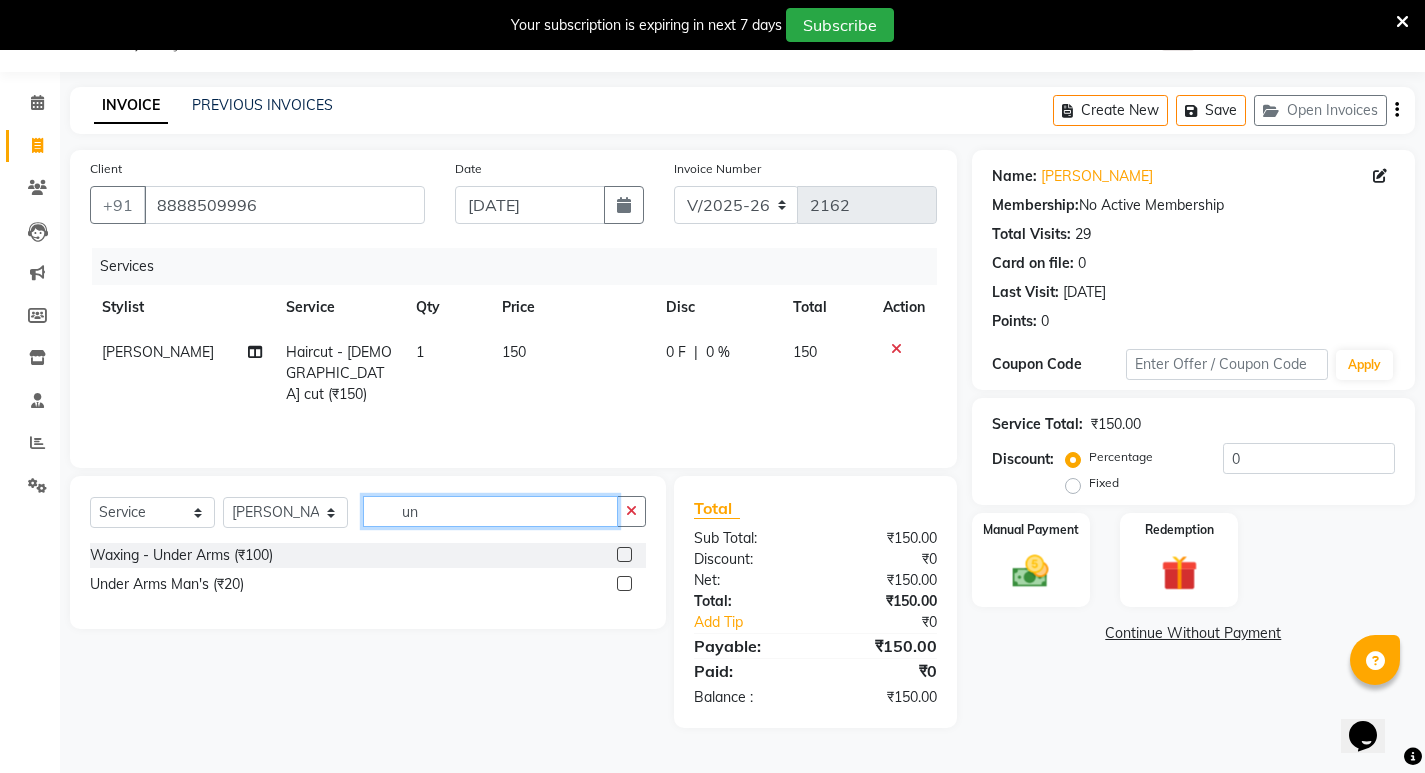 scroll, scrollTop: 0, scrollLeft: 0, axis: both 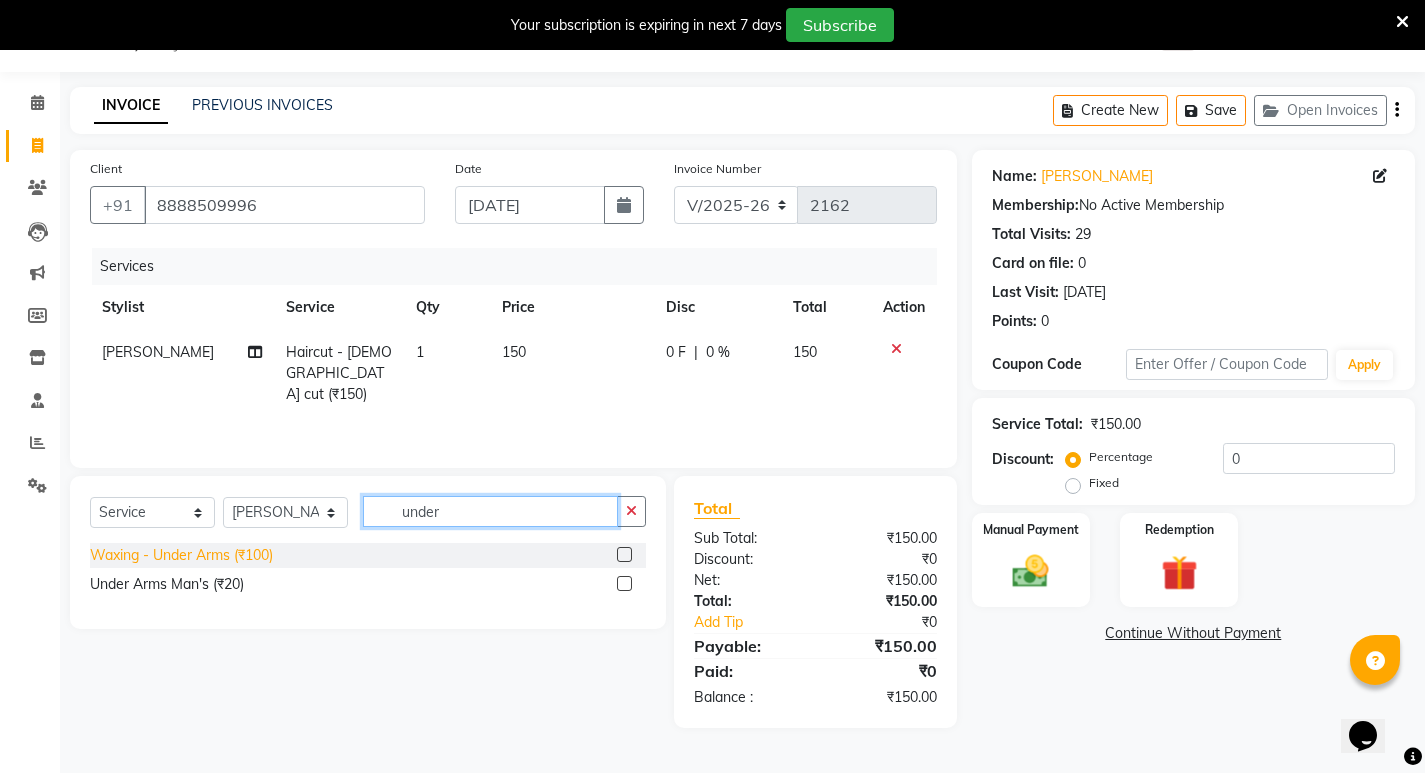 type on "under" 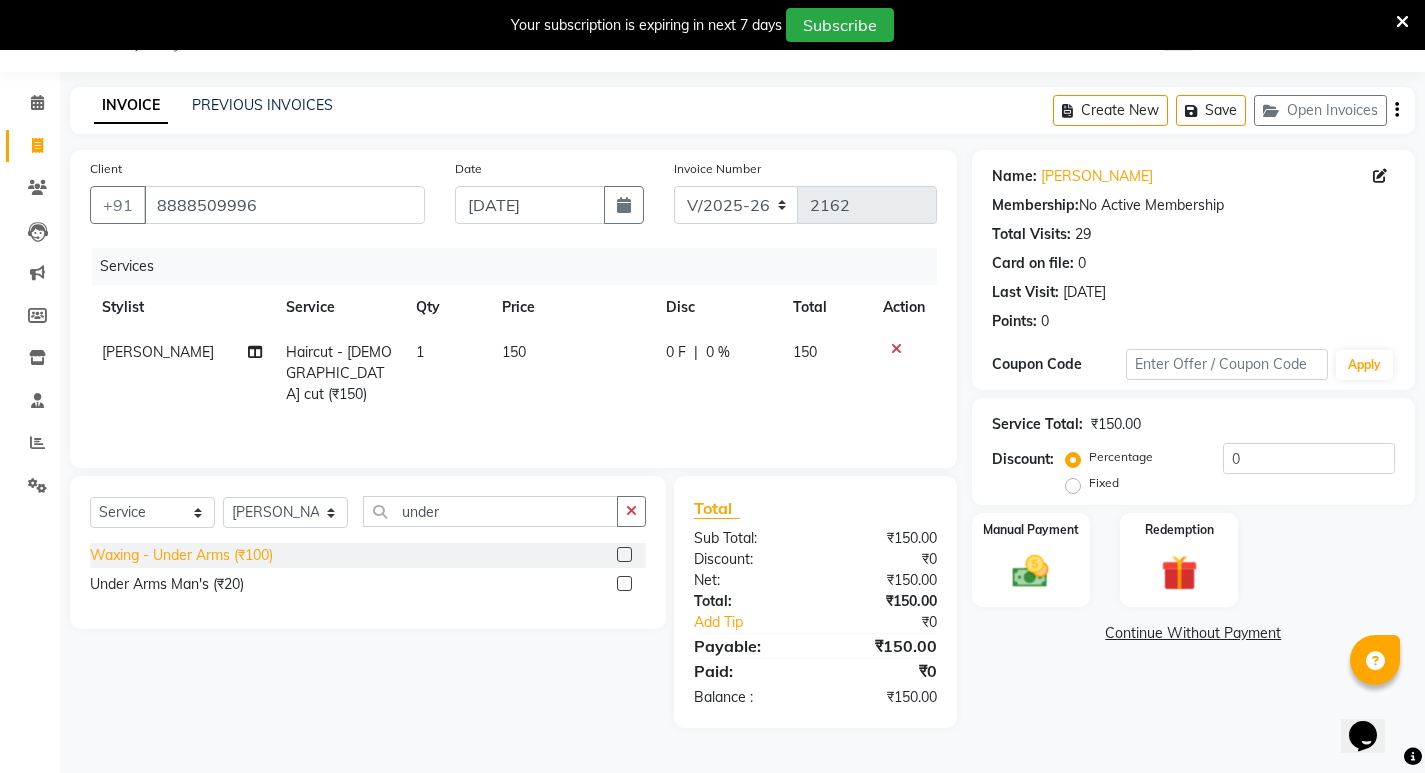 click on "Waxing  - Under Arms (₹100)" 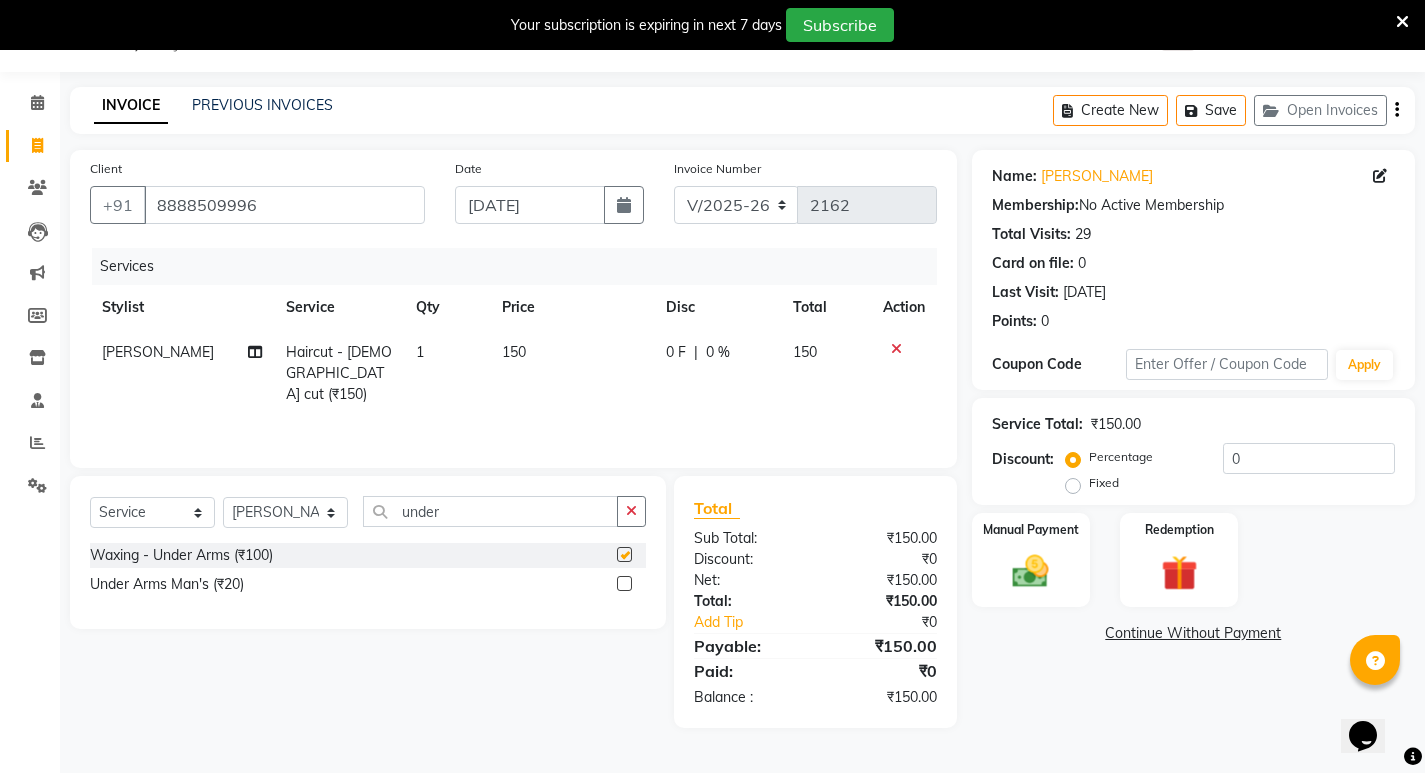 checkbox on "false" 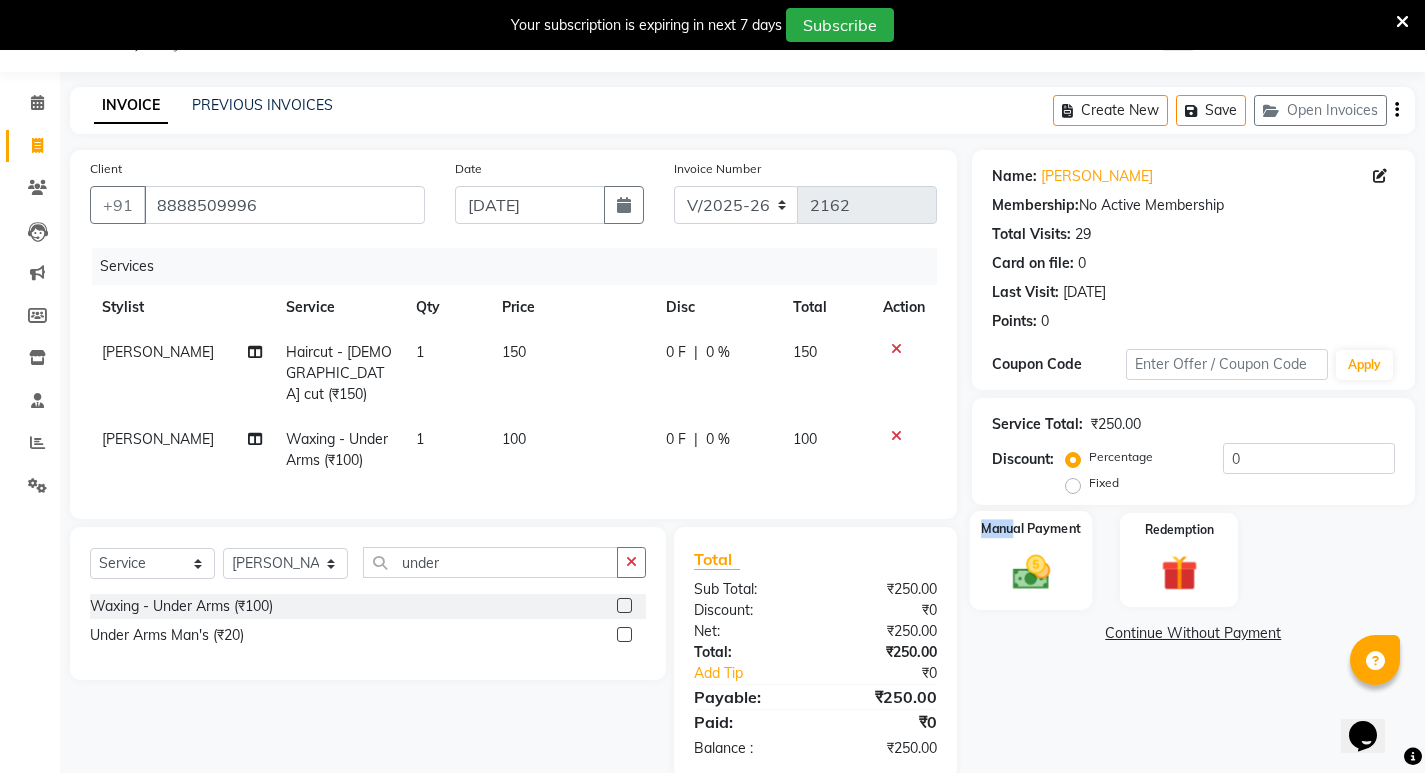 click on "Manual Payment" 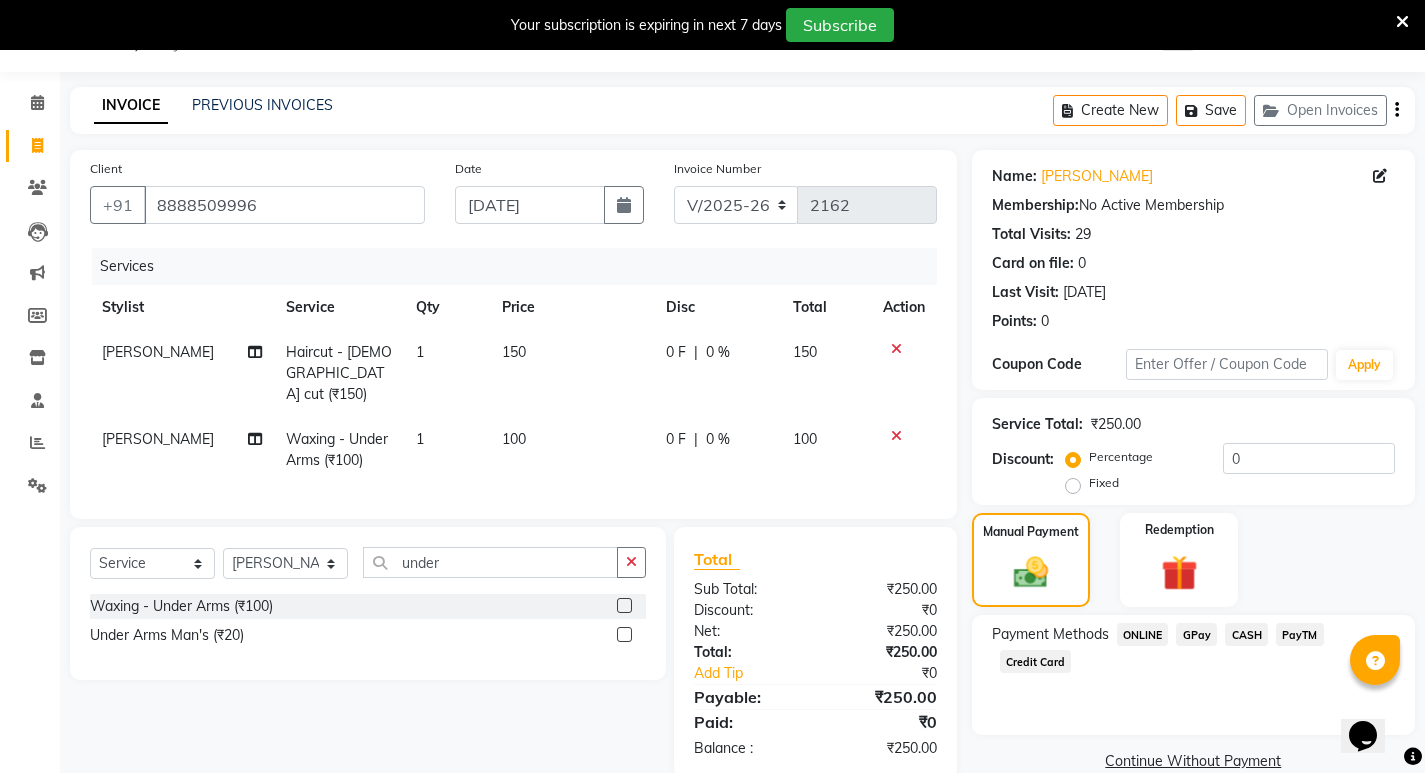 click 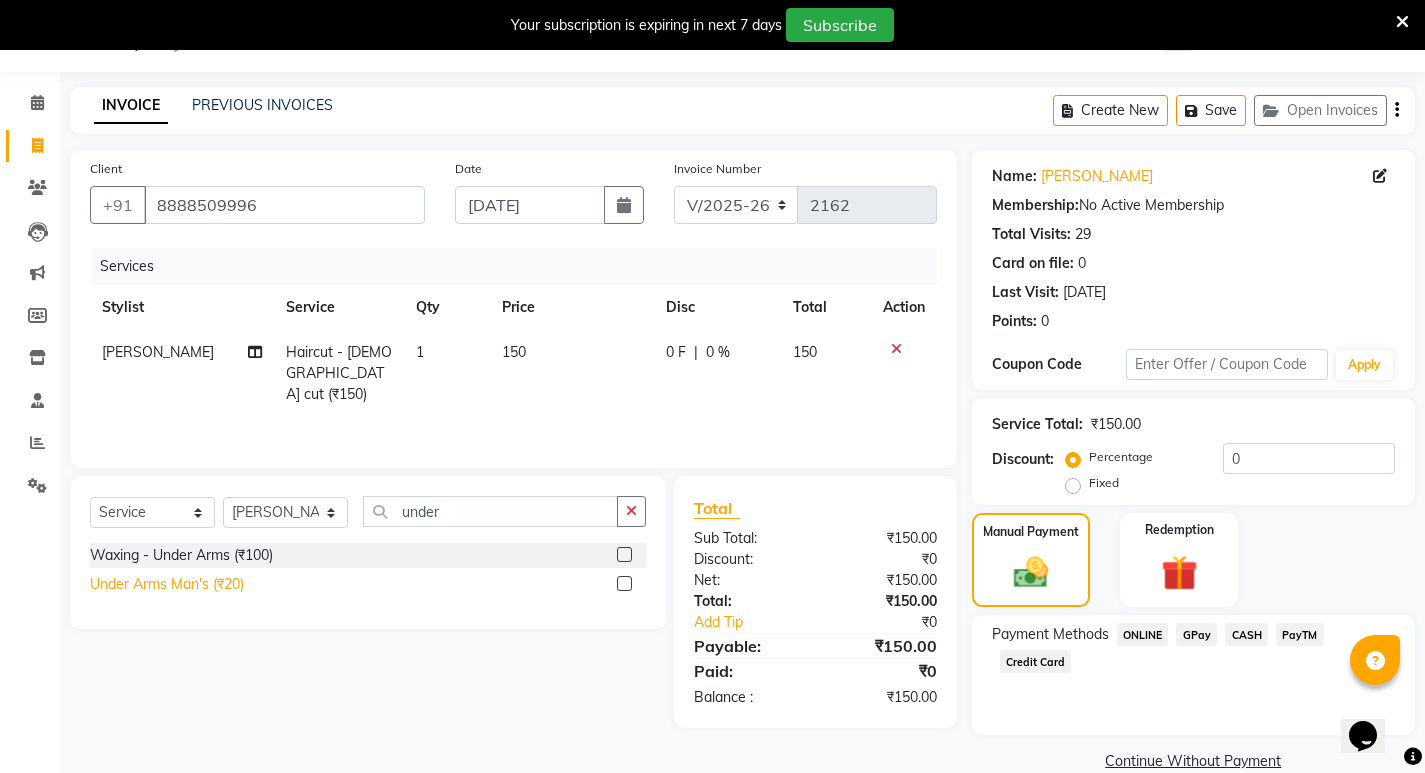 click on "Under Arms Man's  (₹20)" 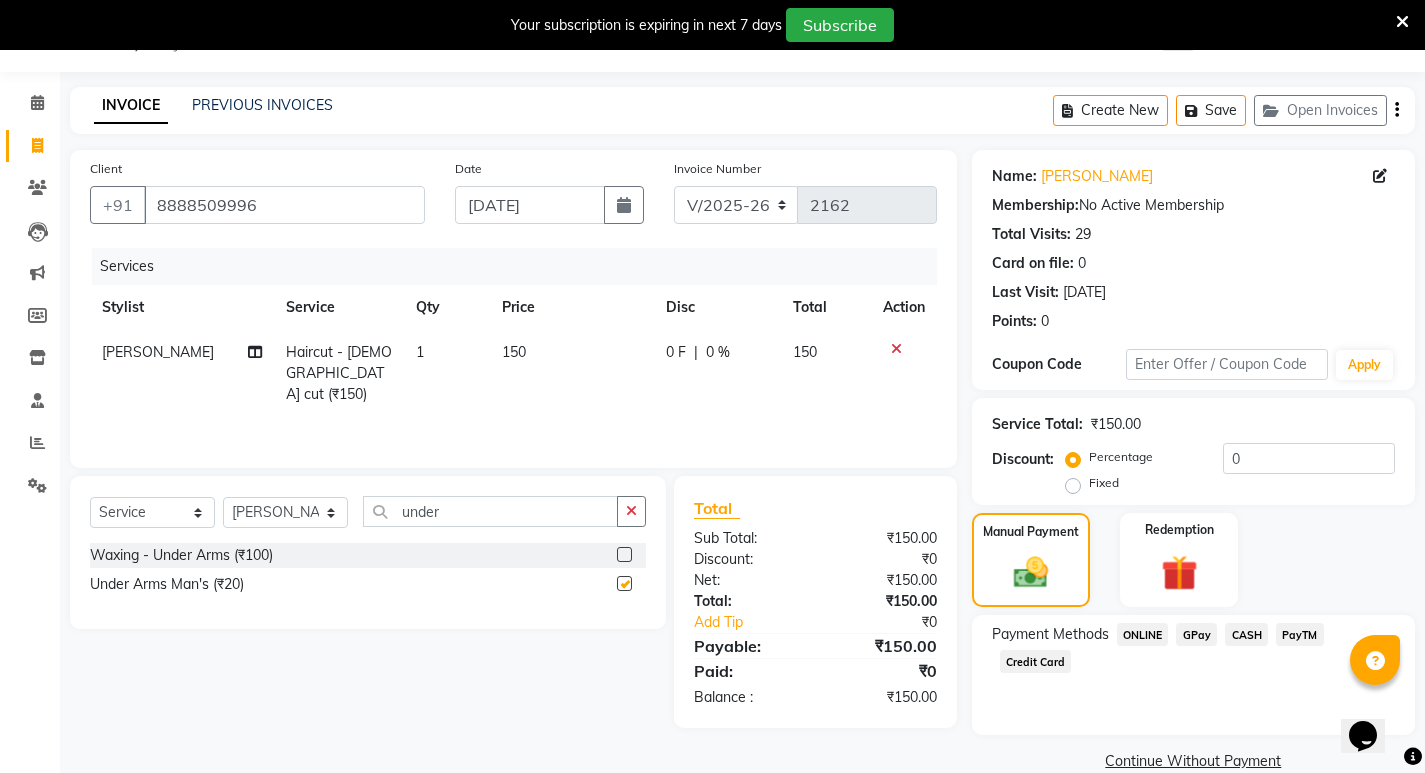 checkbox on "false" 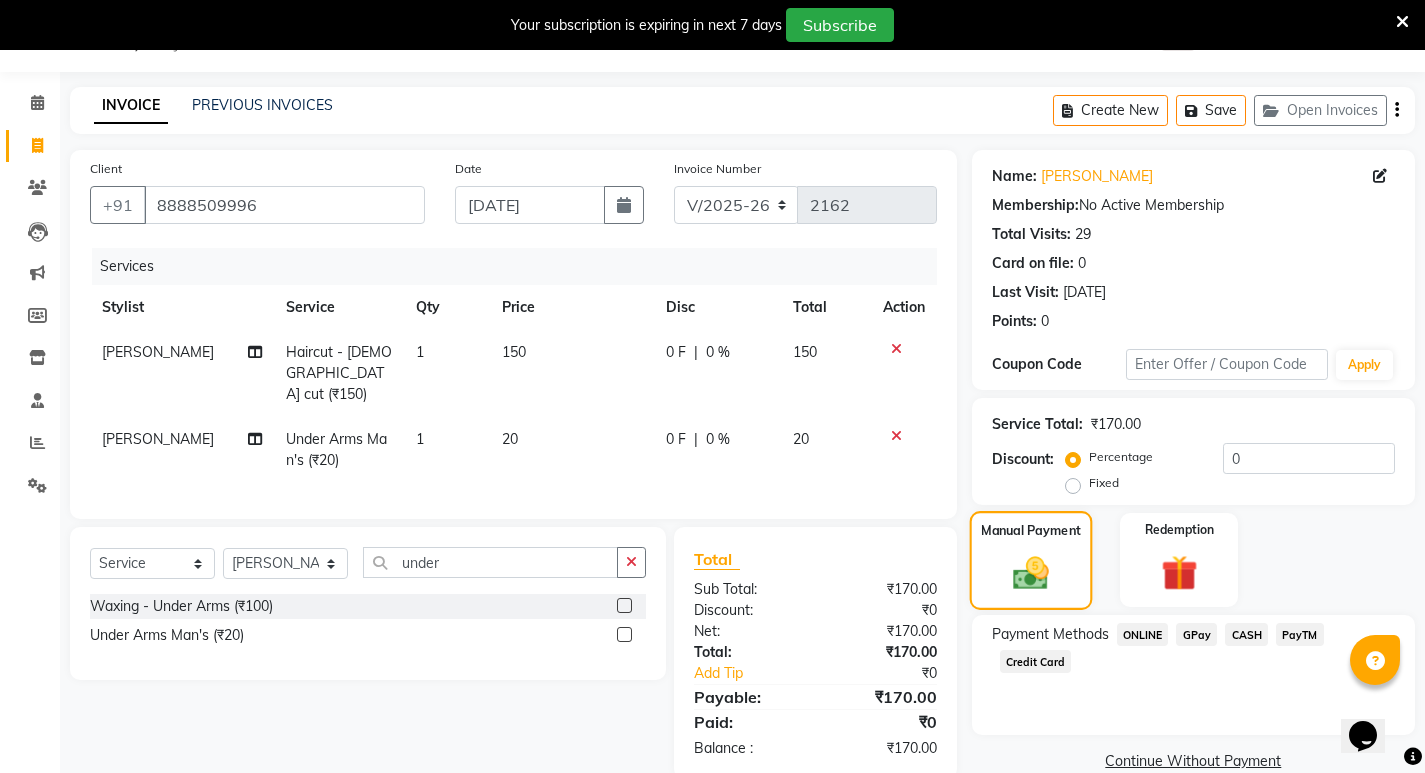 click 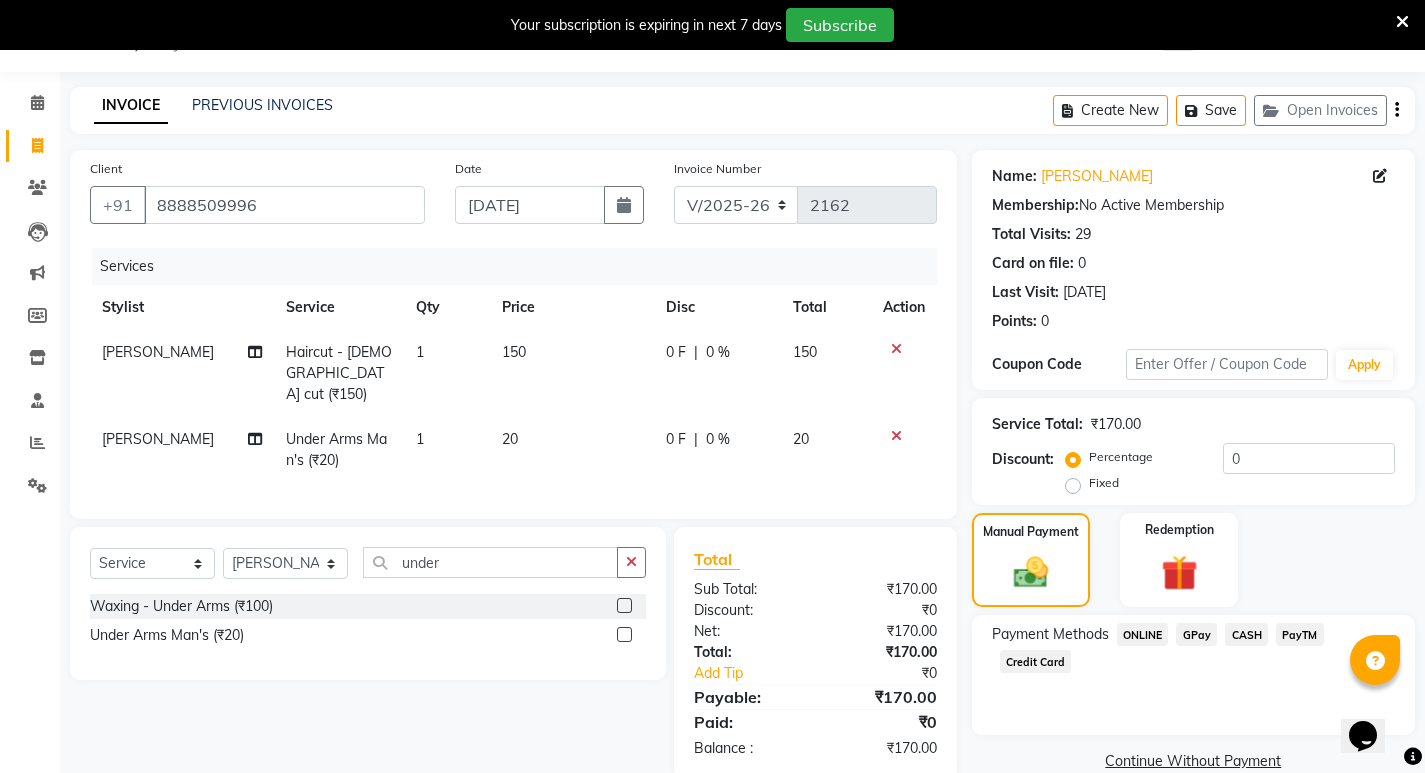 click on "ONLINE" 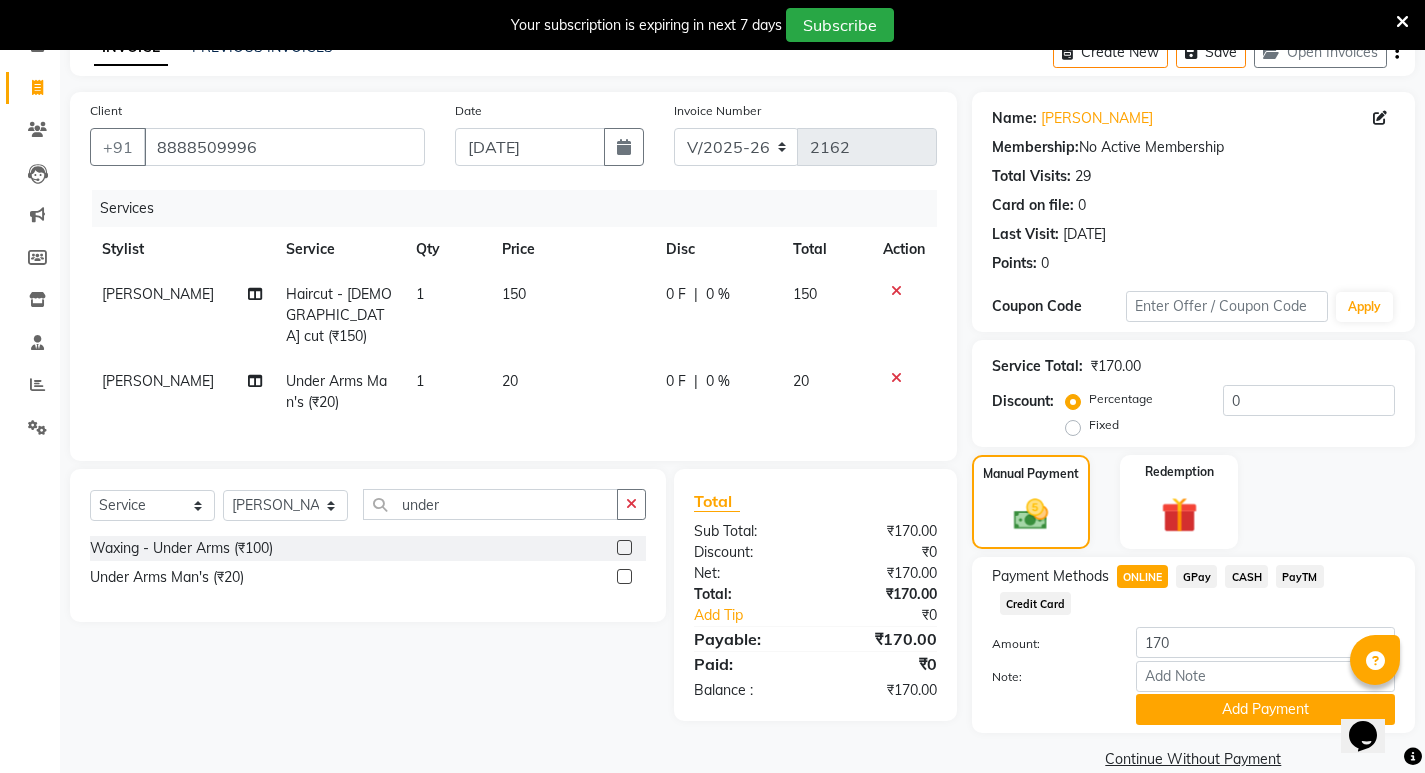 scroll, scrollTop: 139, scrollLeft: 0, axis: vertical 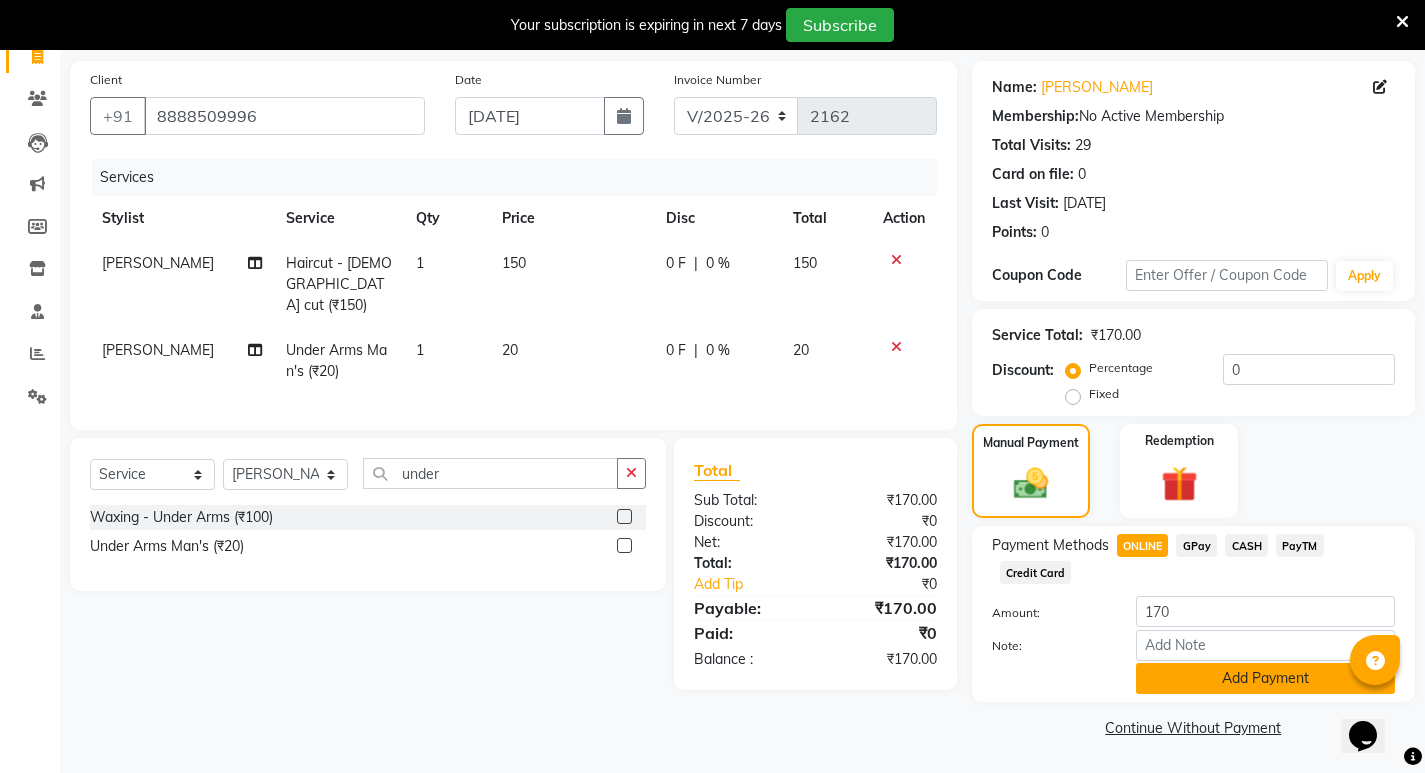 click on "Add Payment" 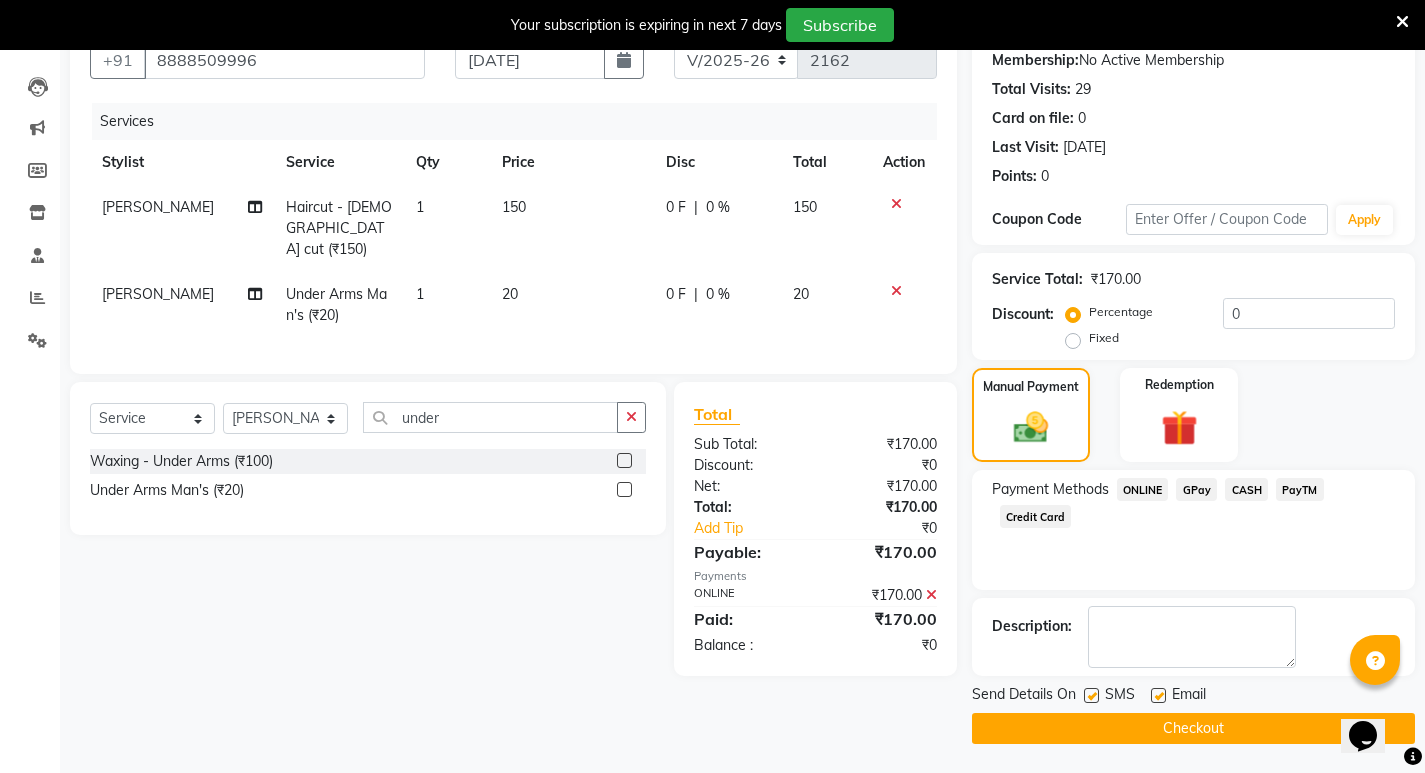 scroll, scrollTop: 196, scrollLeft: 0, axis: vertical 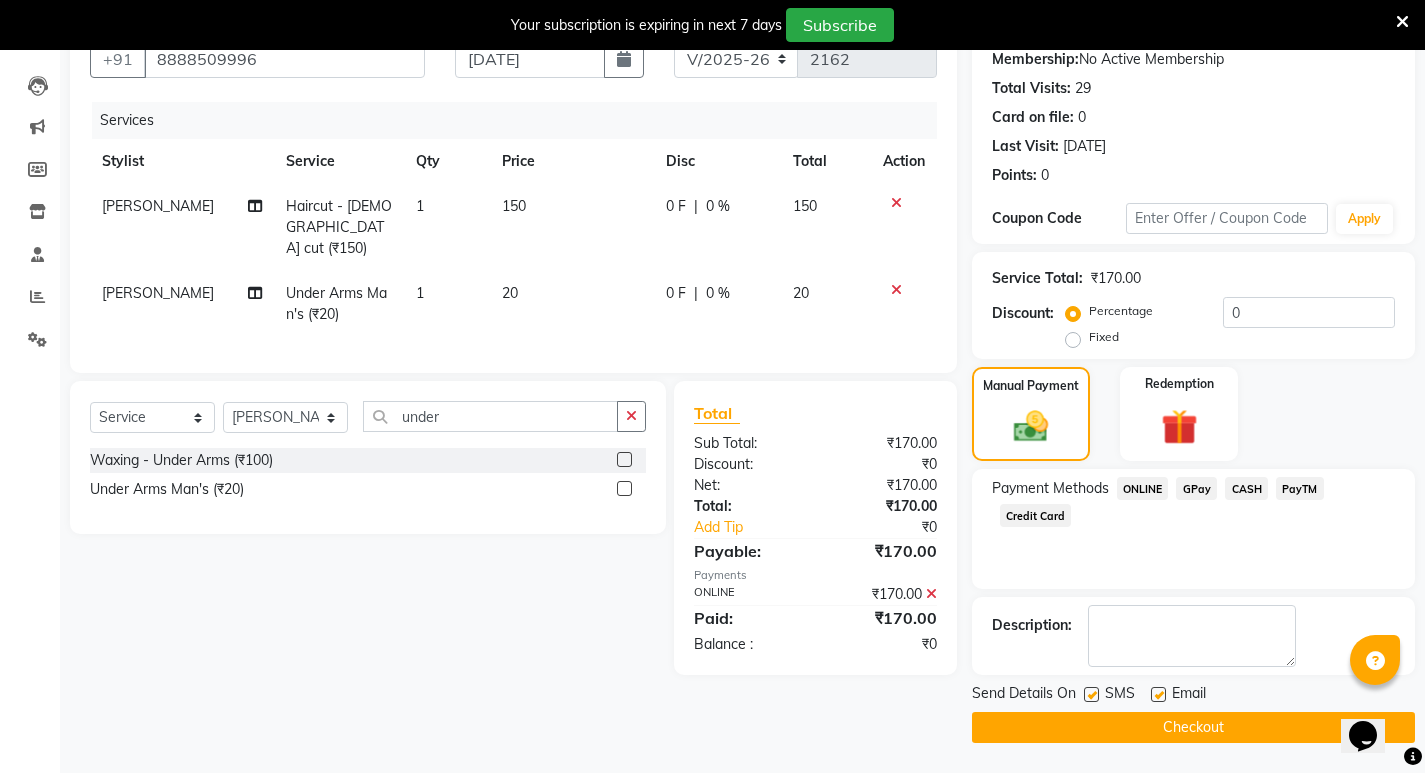 click on "Checkout" 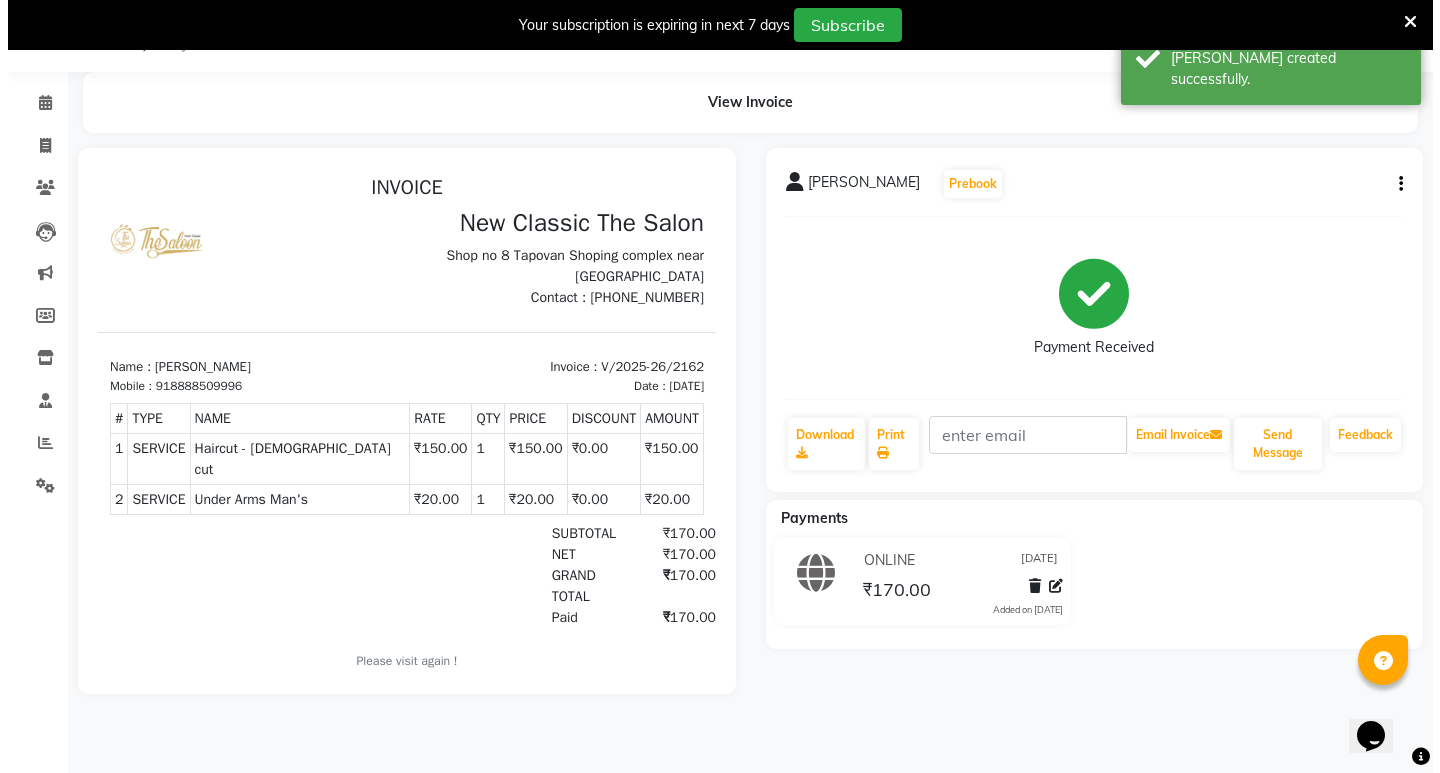 scroll, scrollTop: 0, scrollLeft: 0, axis: both 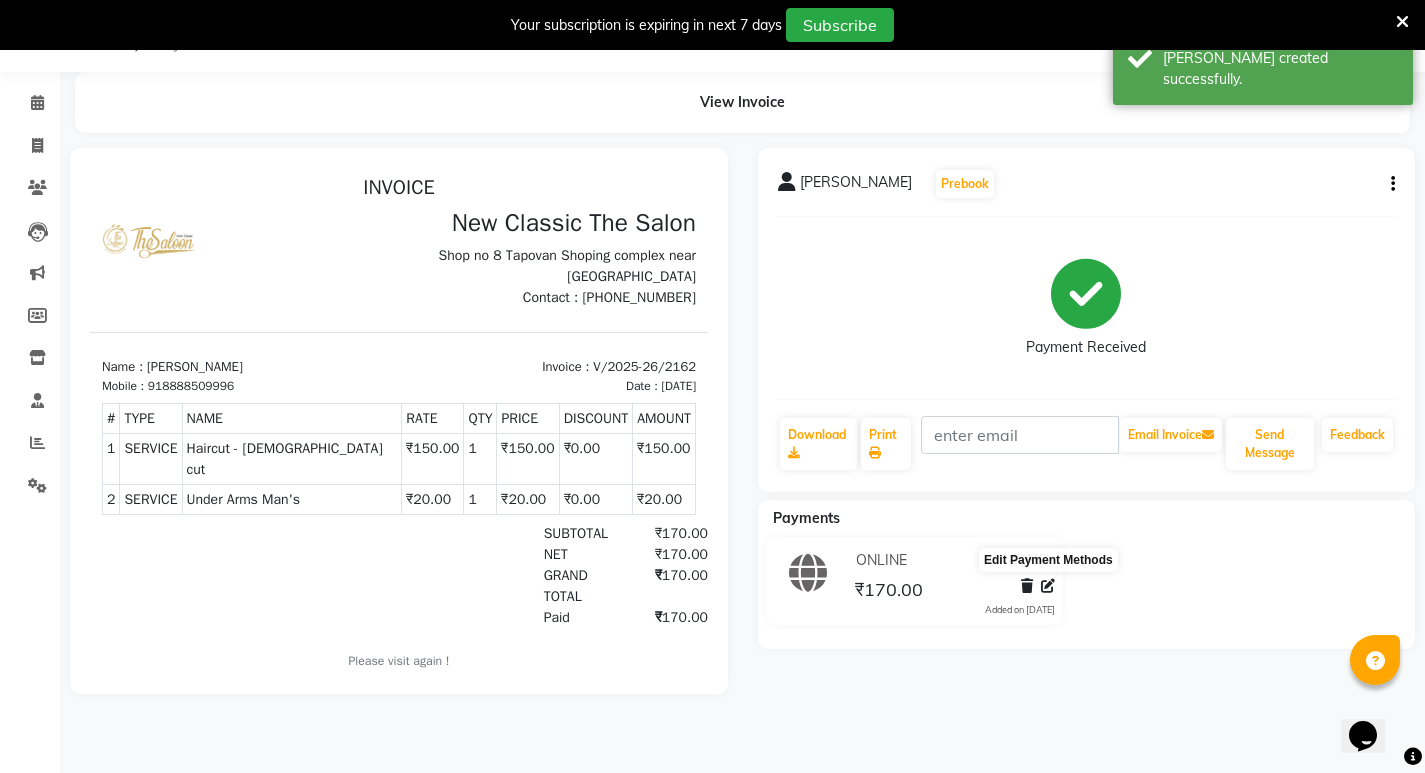 click 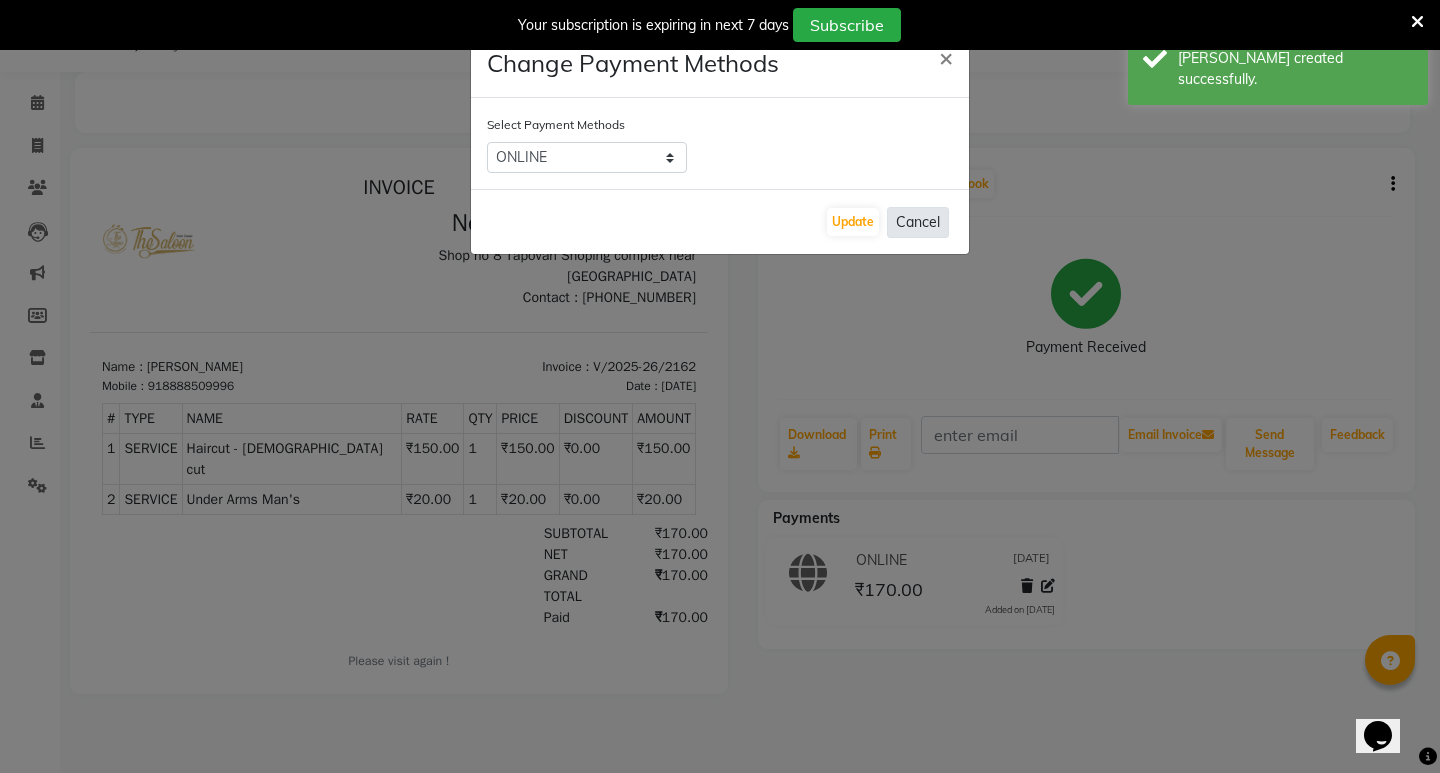 click on "Cancel" 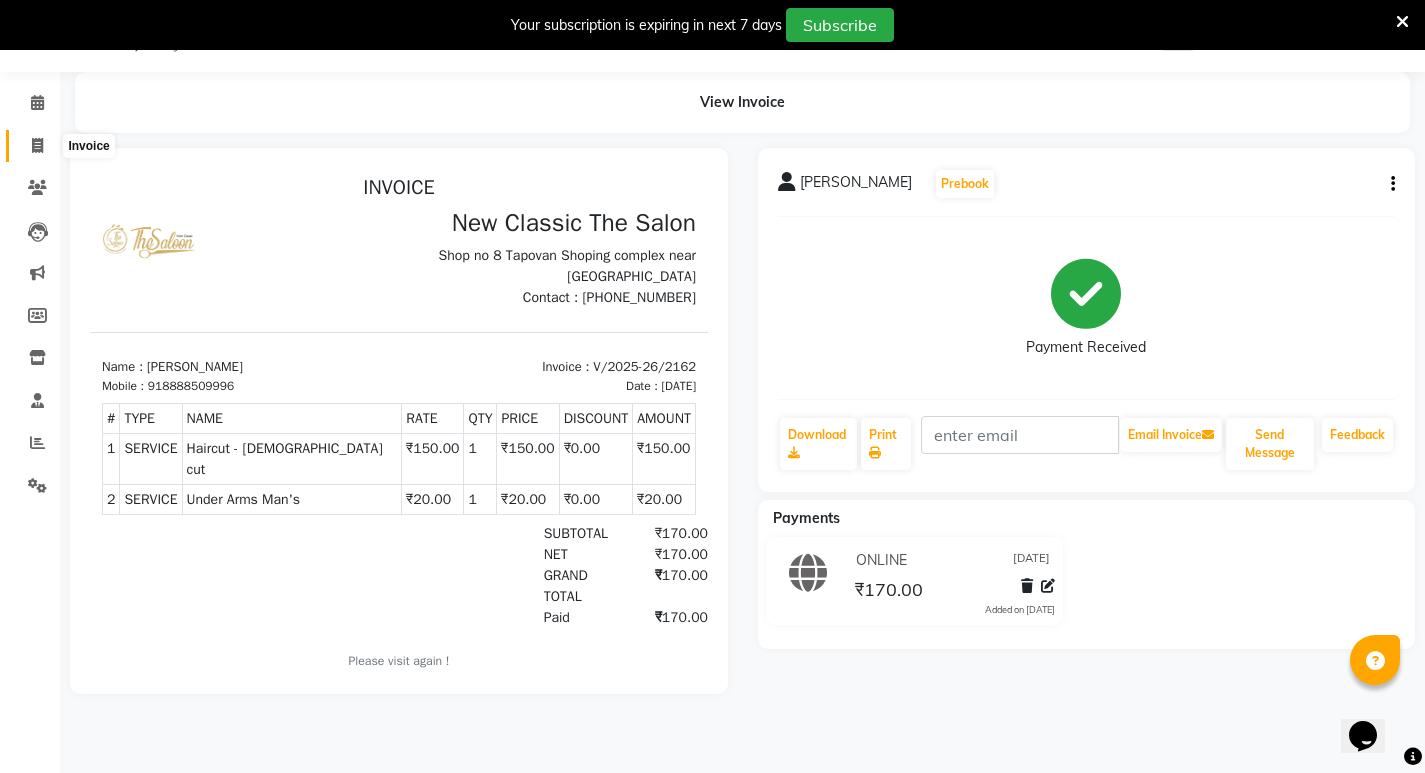 click 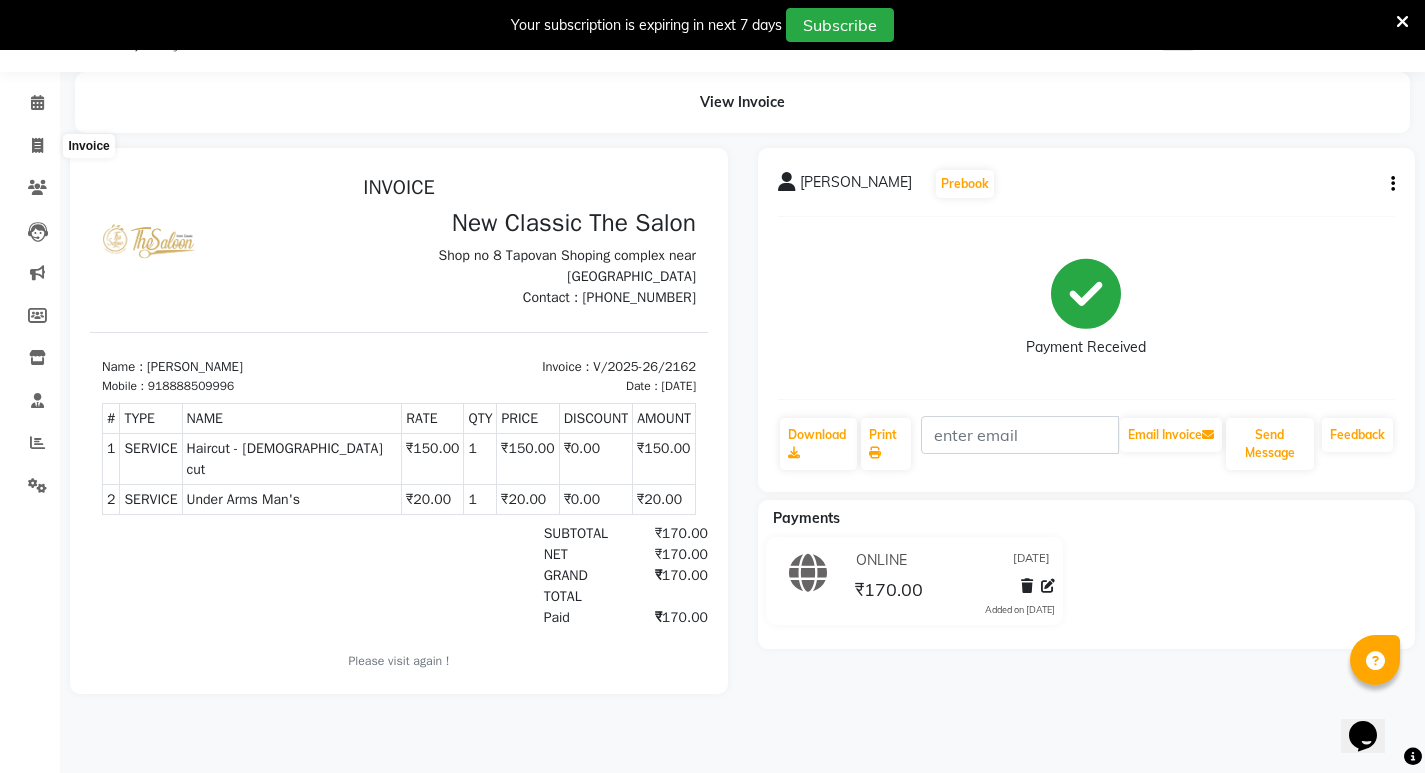 select on "service" 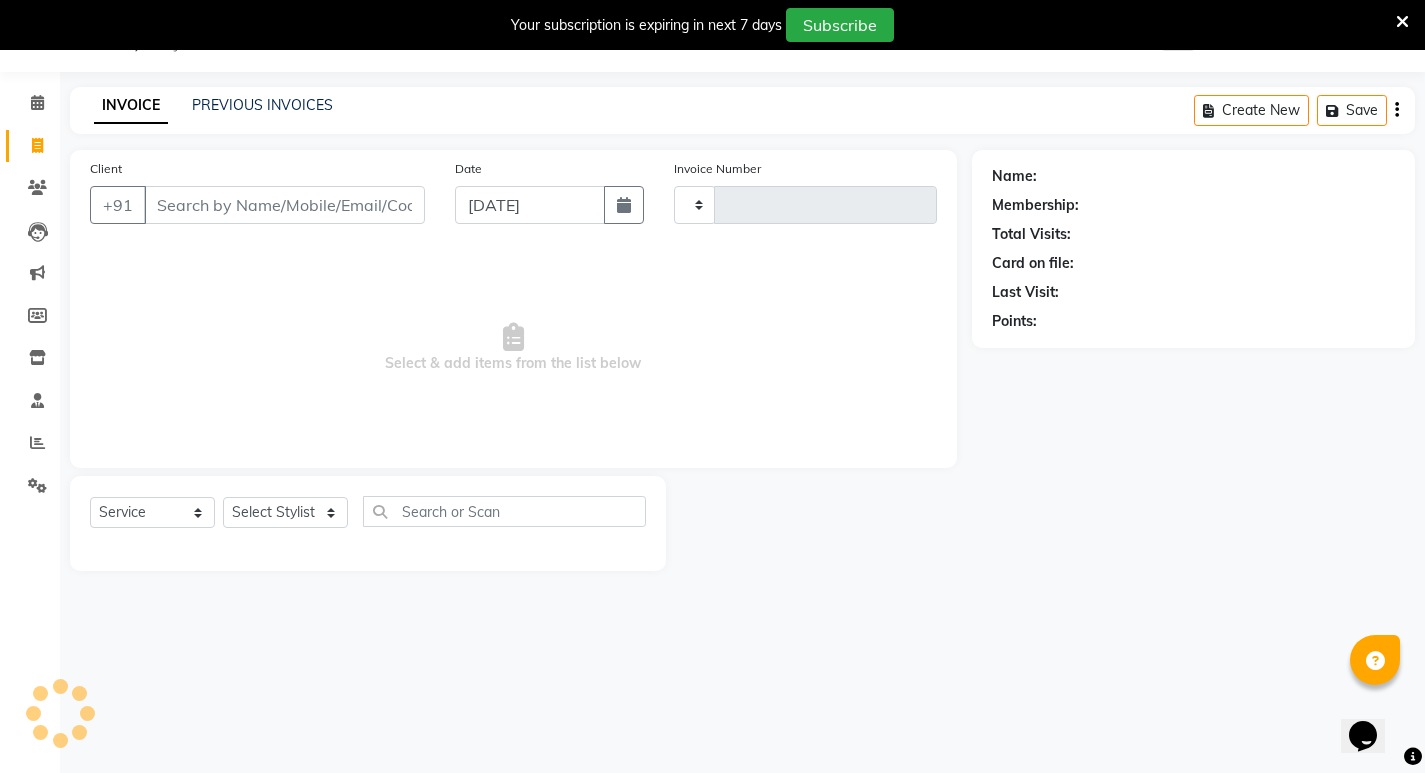 type on "2163" 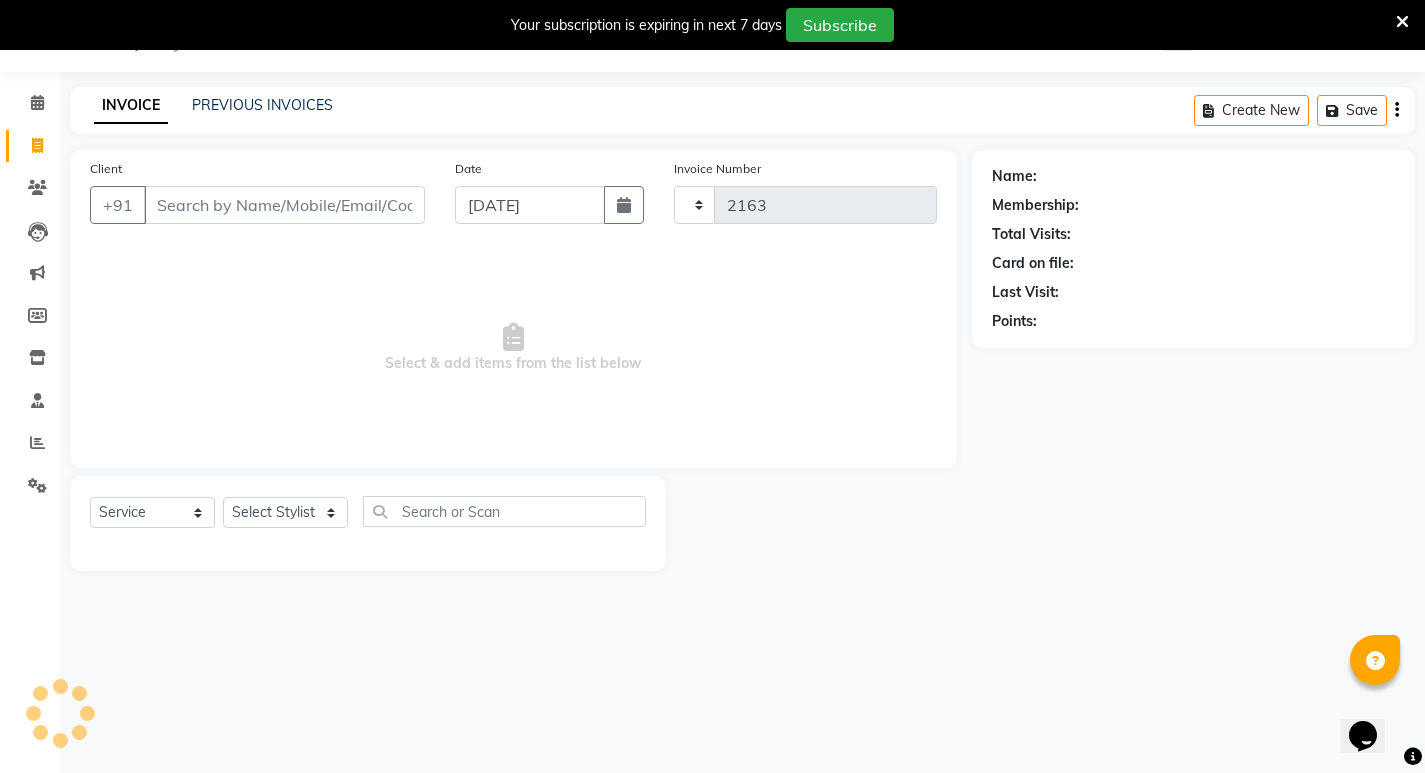 select on "4678" 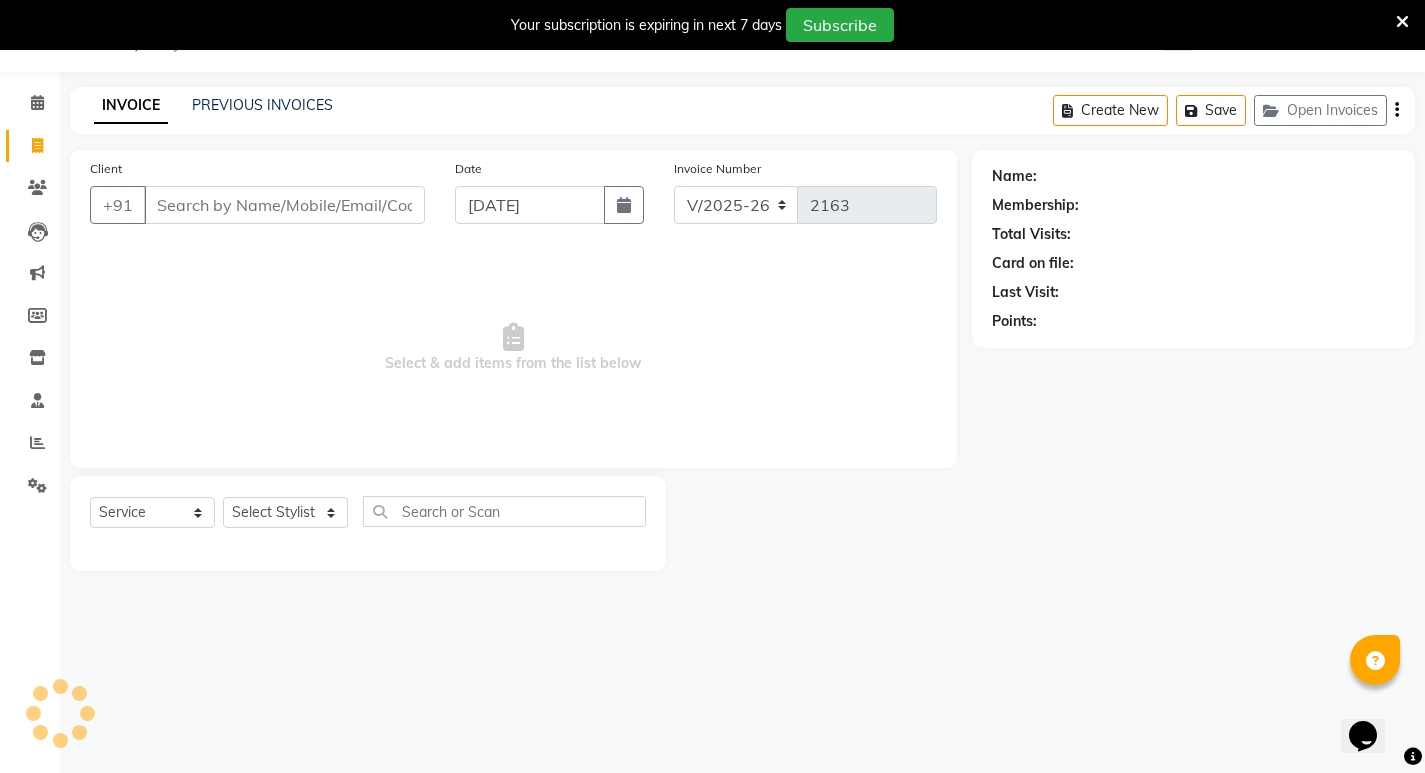click on "Client" at bounding box center [284, 205] 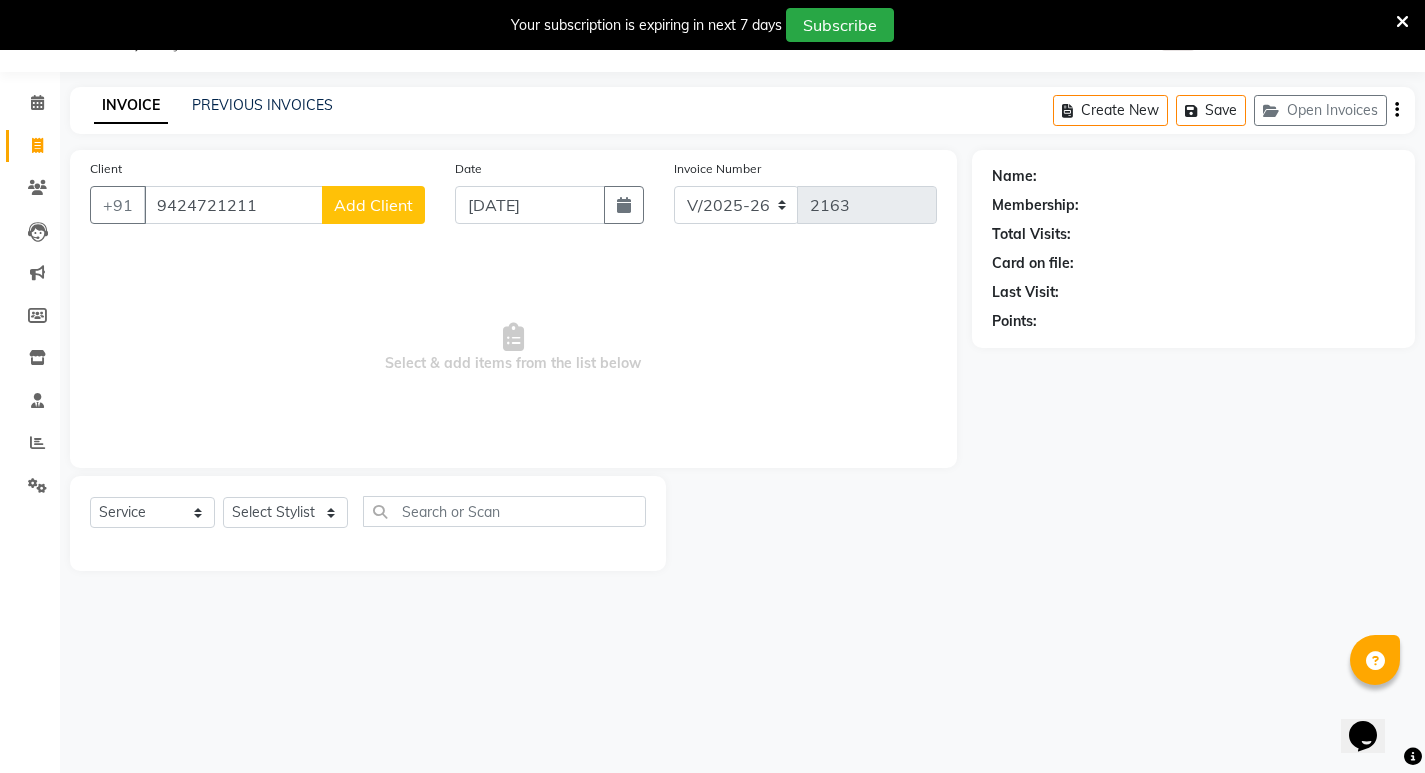 type on "9424721211" 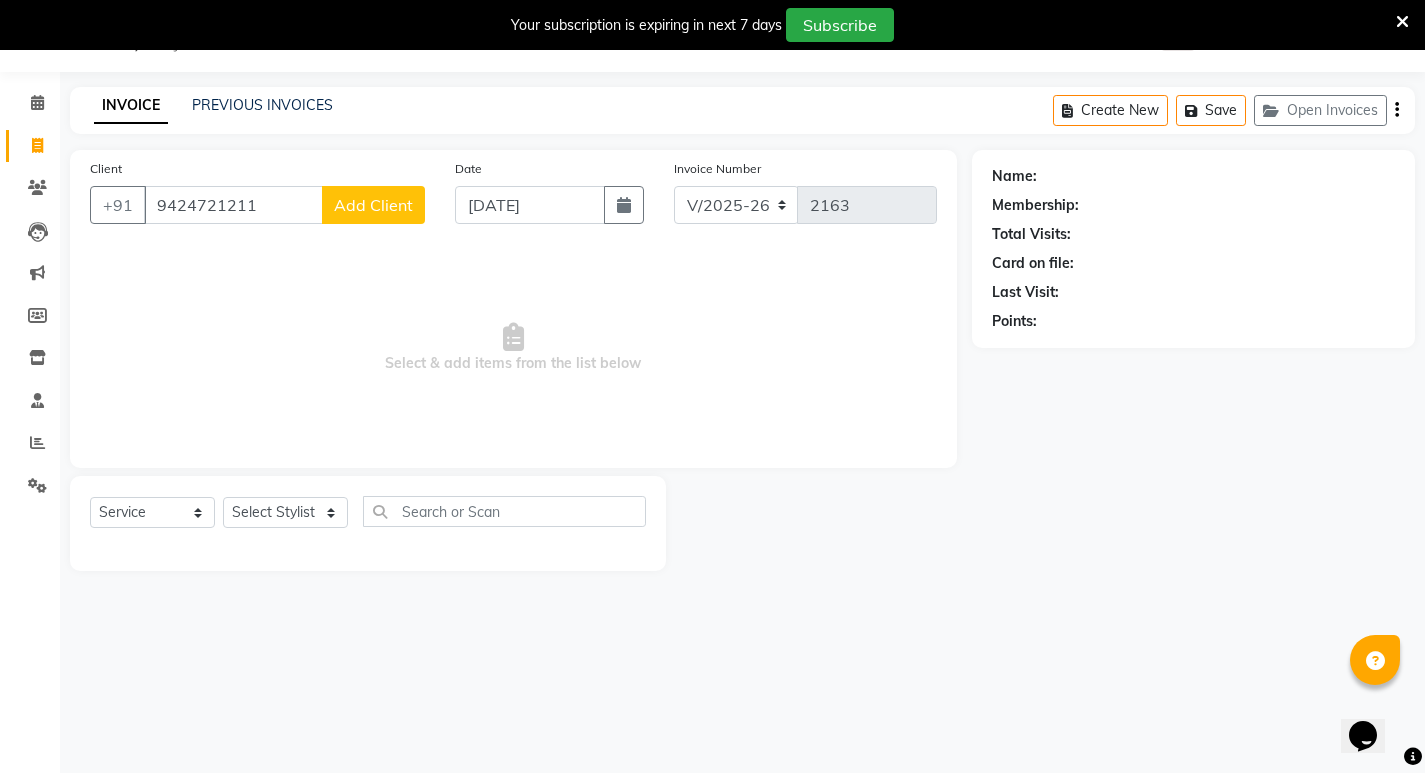 click on "Add Client" 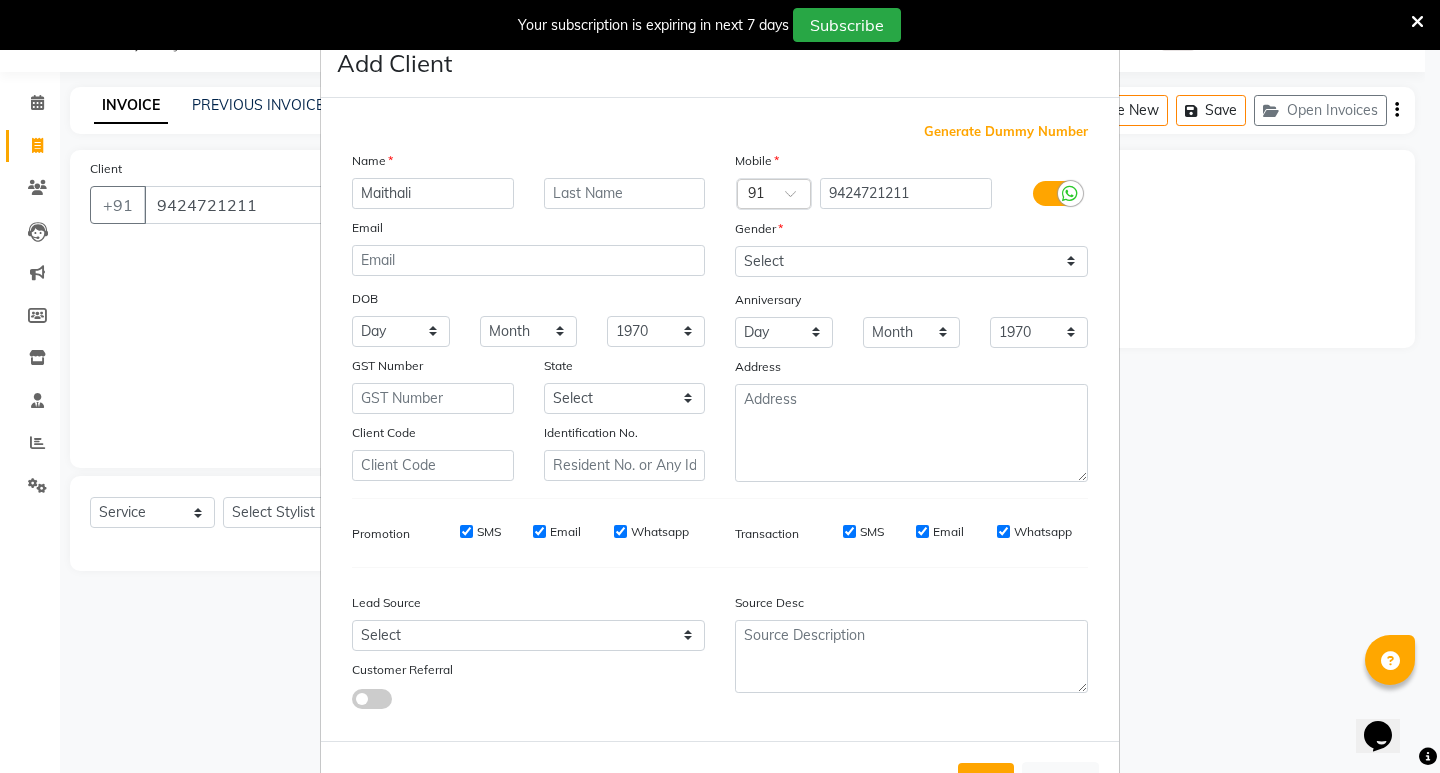 type on "Maithali" 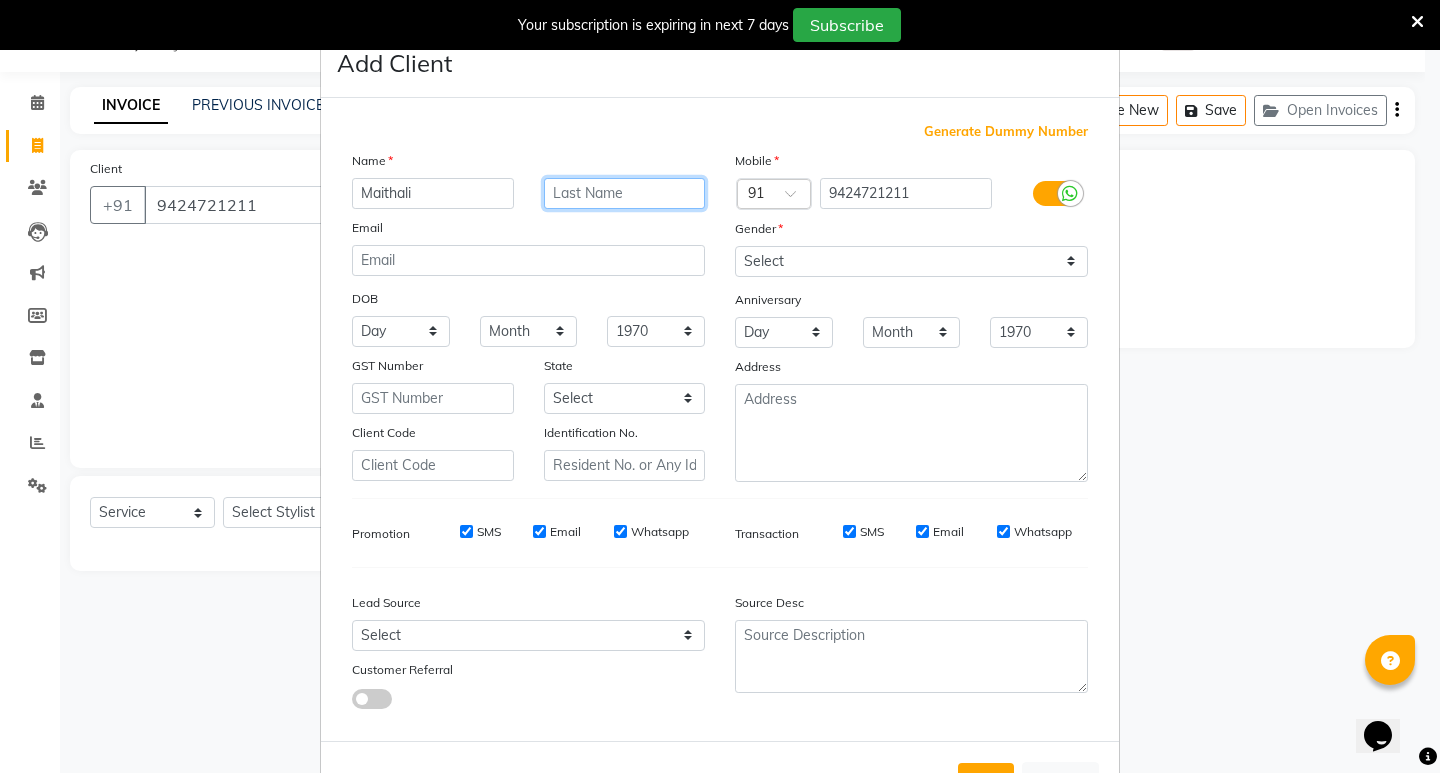 click at bounding box center [625, 193] 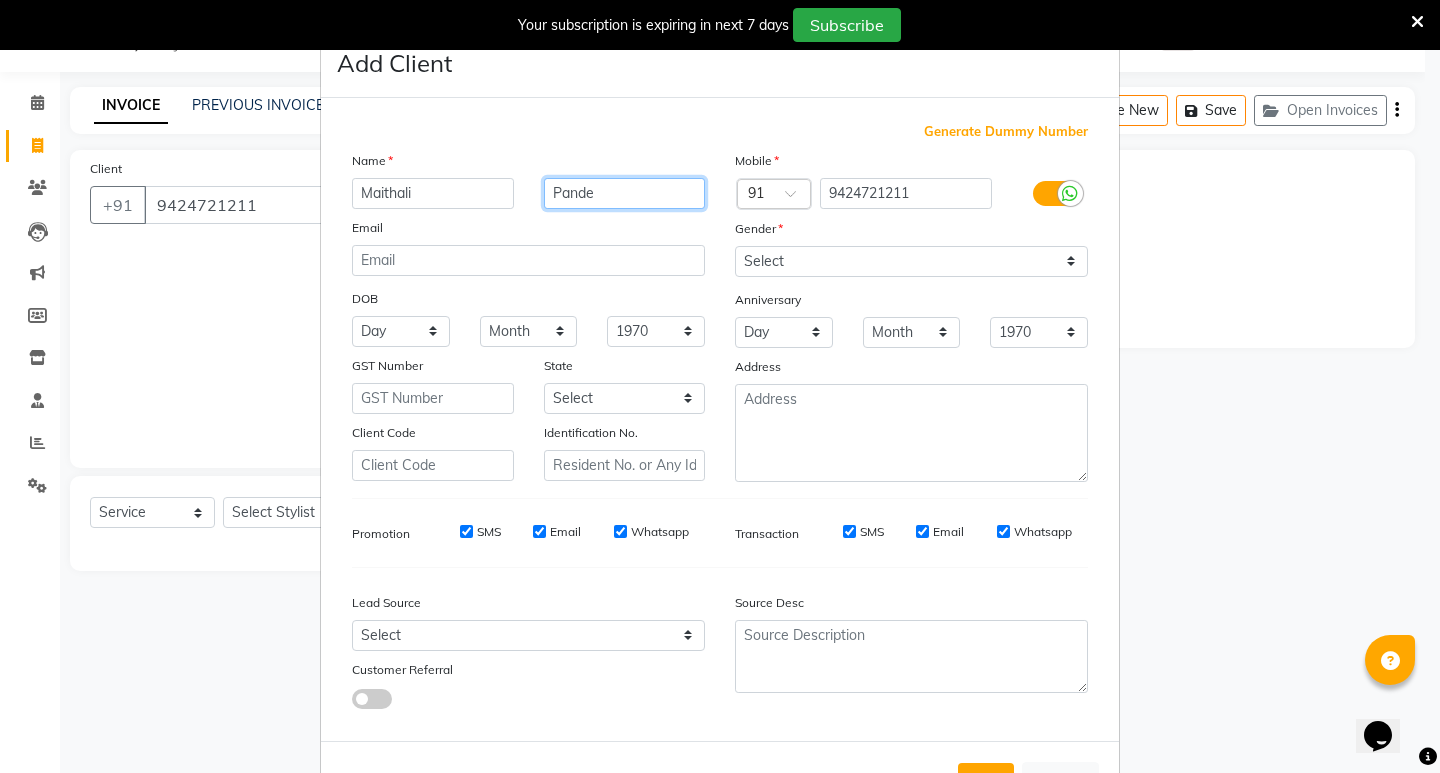 type on "Pande" 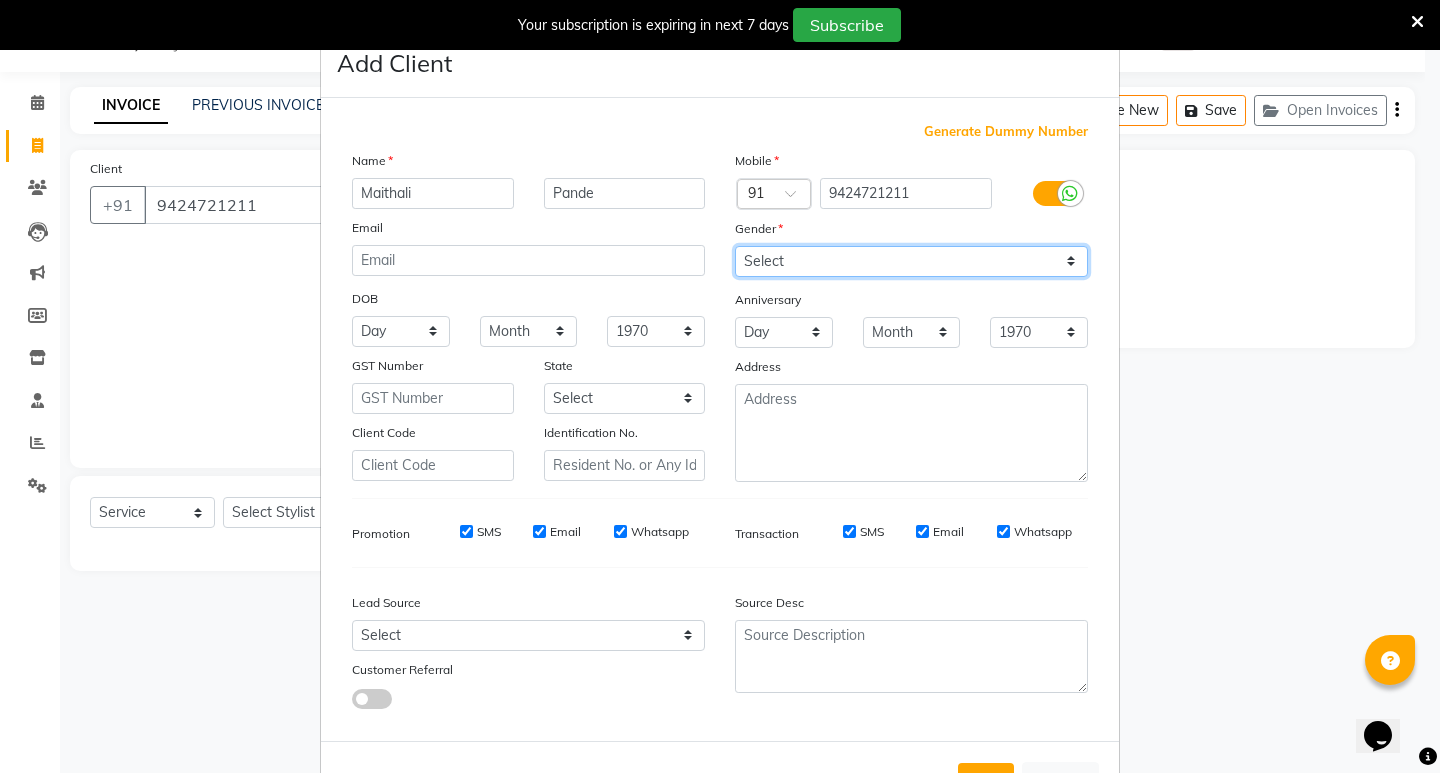 click on "Select Male Female Other Prefer Not To Say" at bounding box center [911, 261] 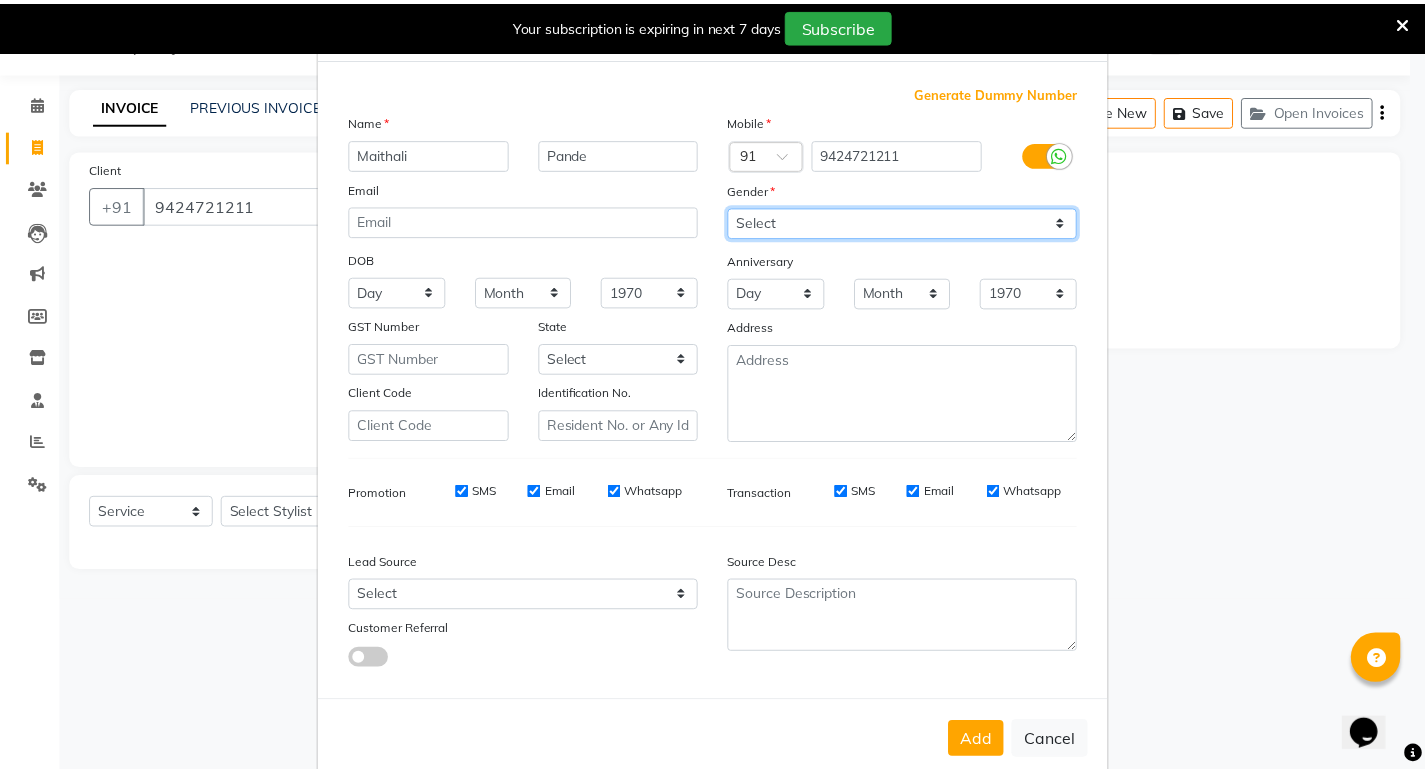 scroll, scrollTop: 76, scrollLeft: 0, axis: vertical 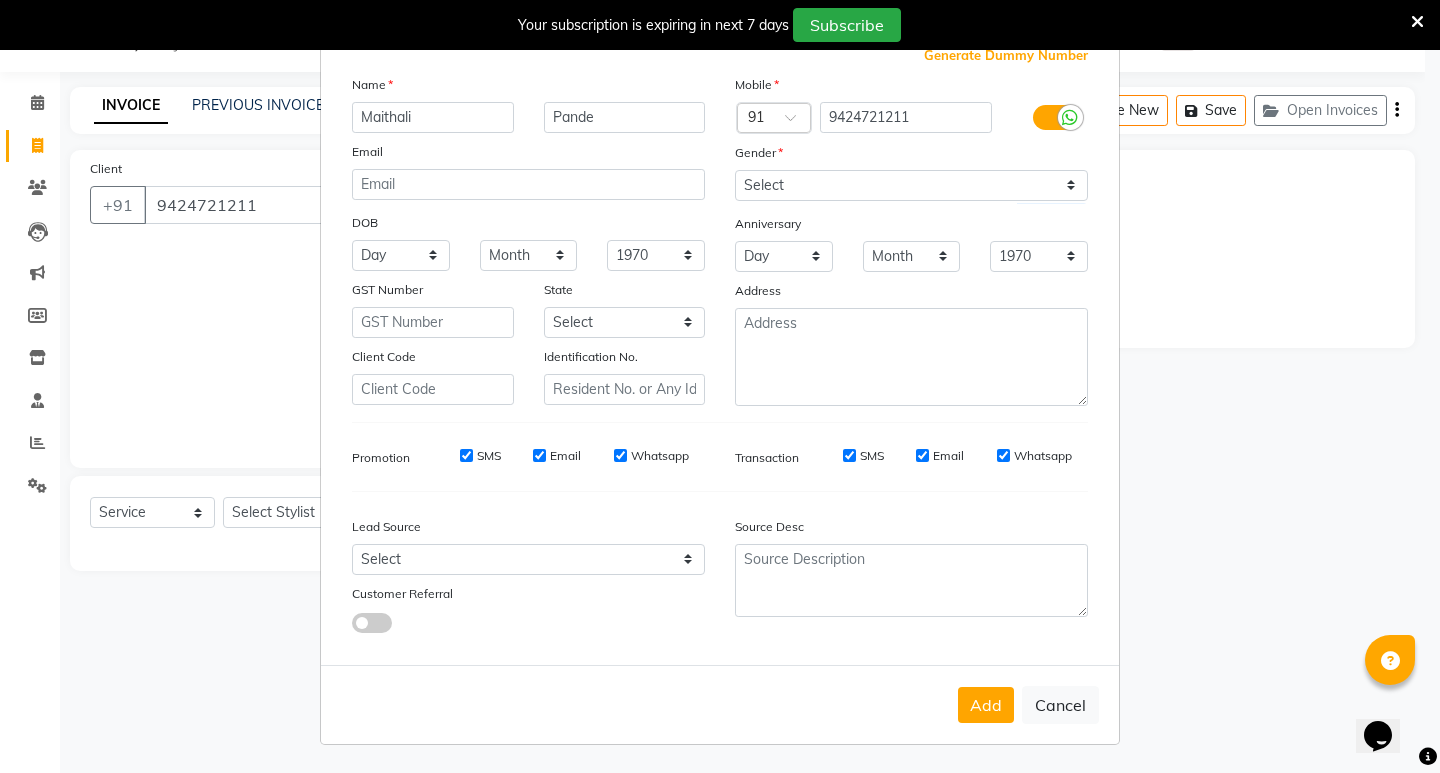 click on "Add" at bounding box center [986, 705] 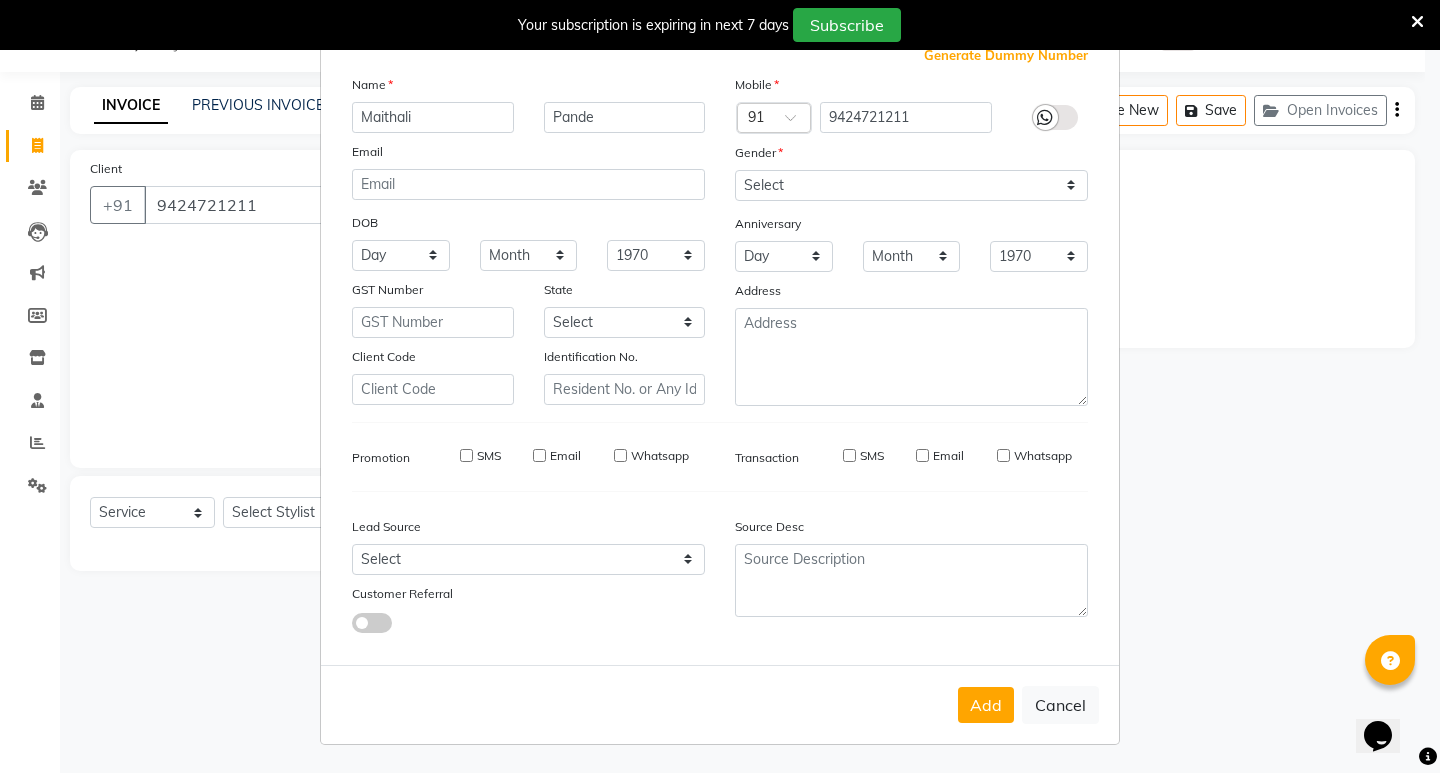 type 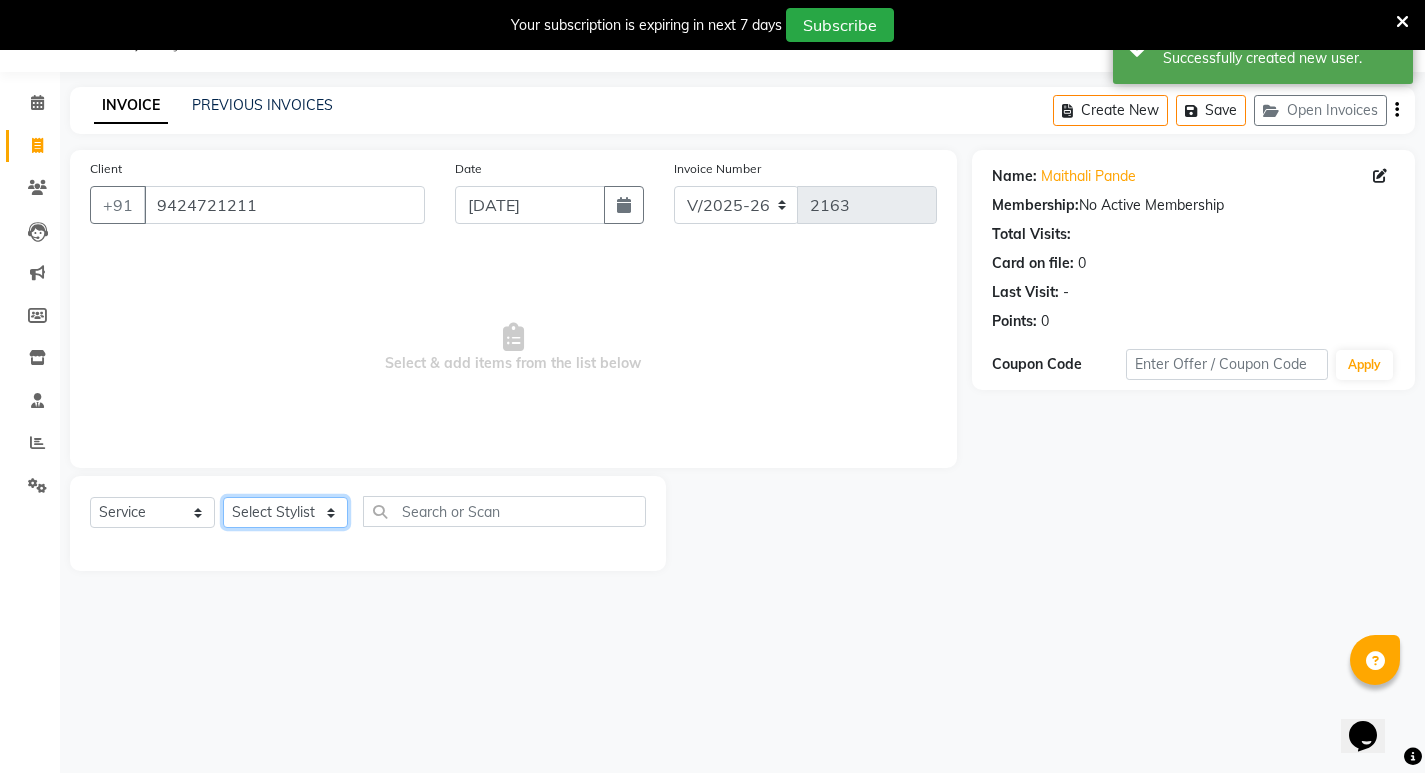 click on "Select Stylist Amit Amol Anil Ashwini Kirti Komal Manager Rina Shital Smita surendra" 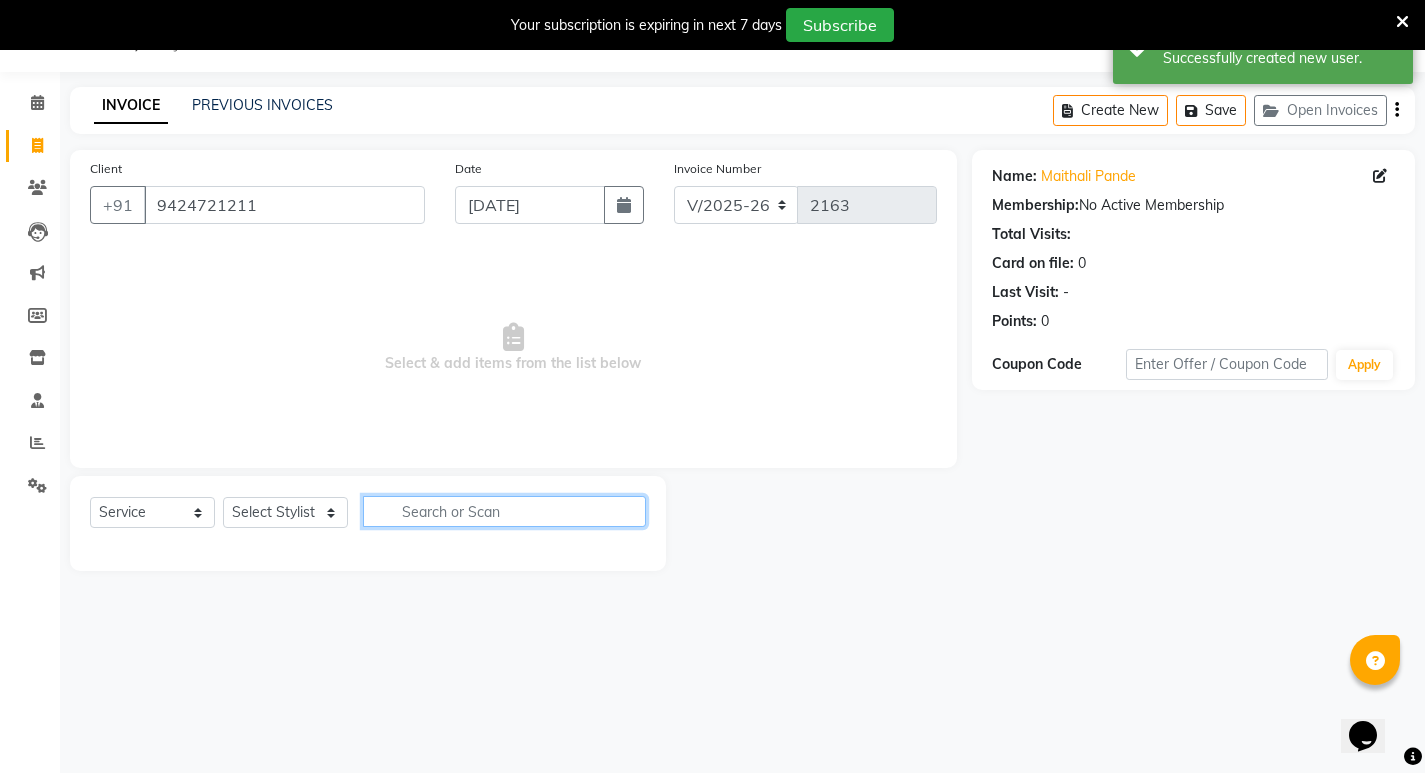 click 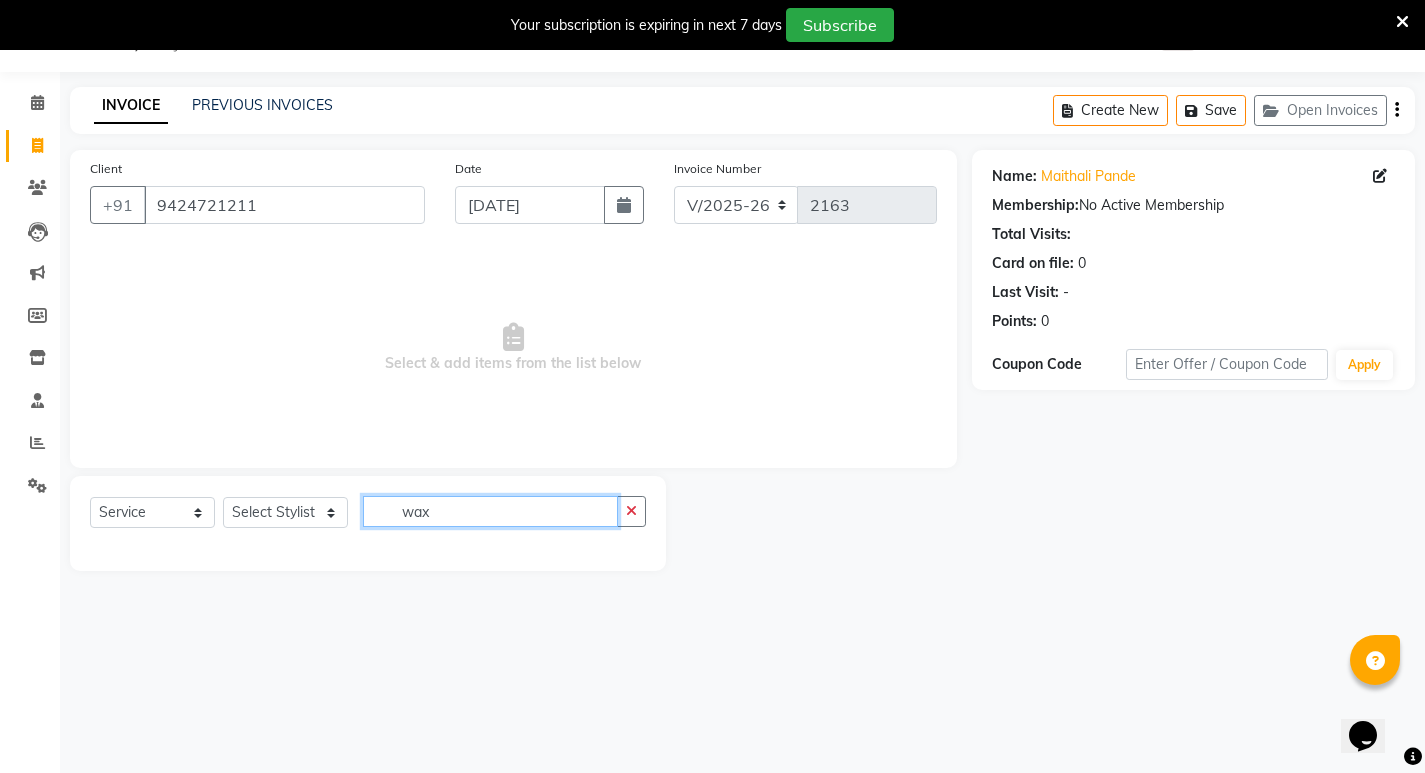 type on "wax" 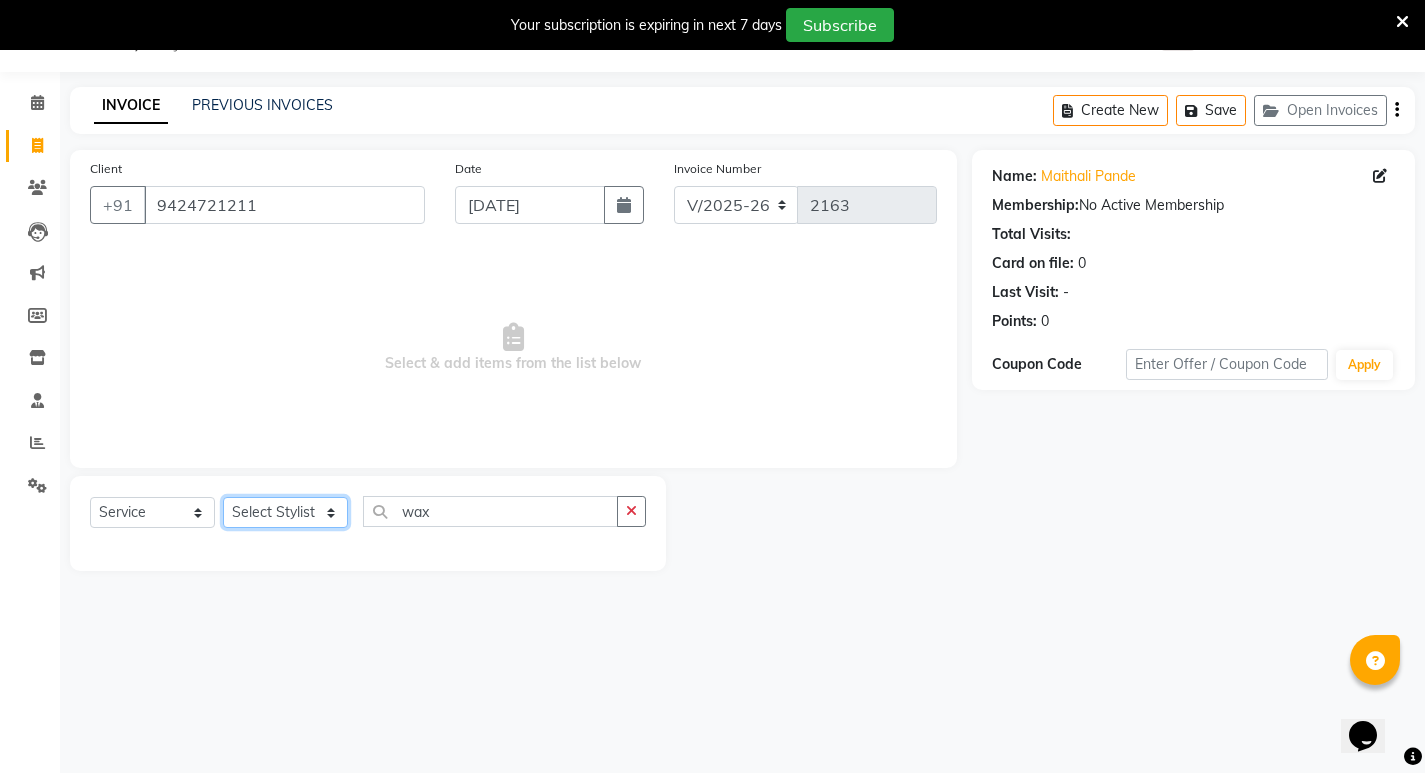 drag, startPoint x: 285, startPoint y: 513, endPoint x: 284, endPoint y: 502, distance: 11.045361 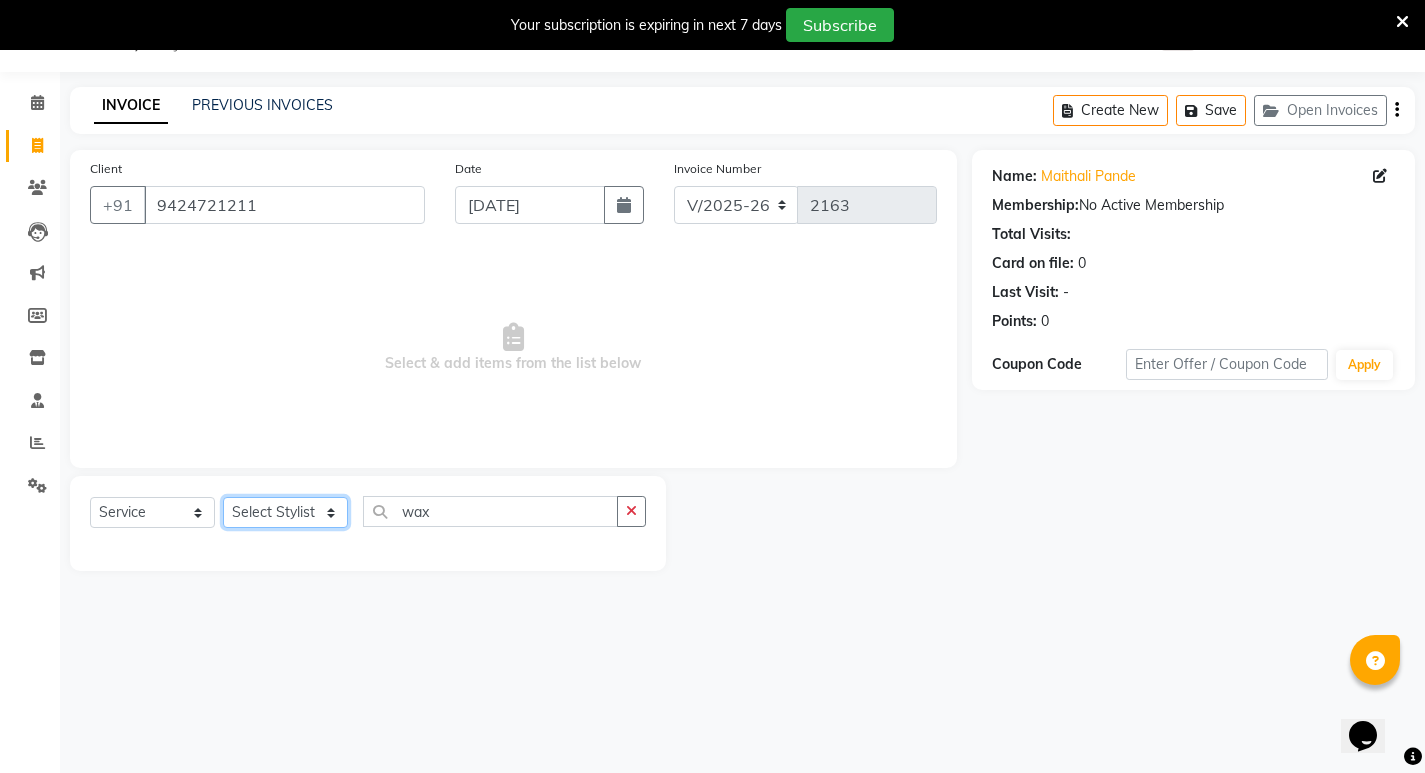 select on "27630" 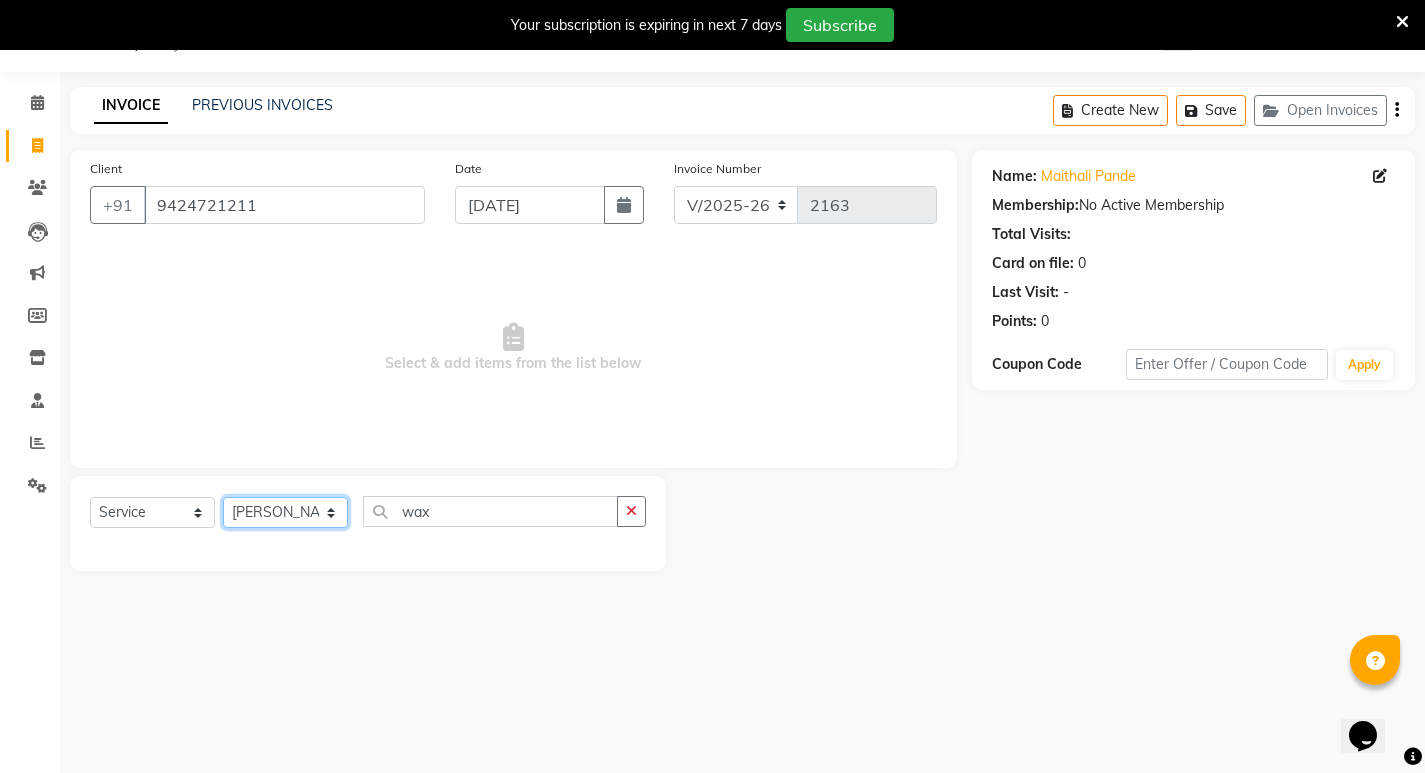 click on "Select Stylist Amit Amol Anil Ashwini Kirti Komal Manager Rina Shital Smita surendra" 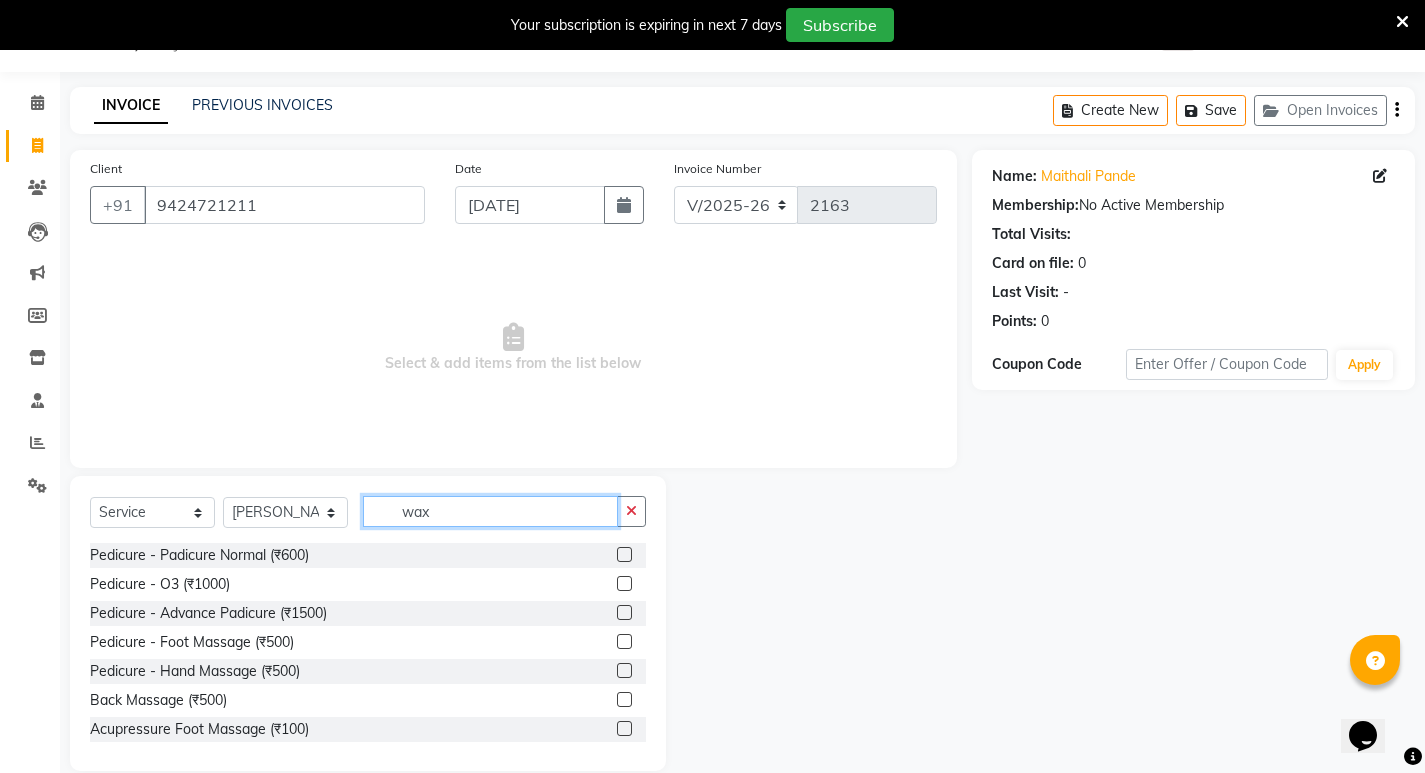 click on "wax" 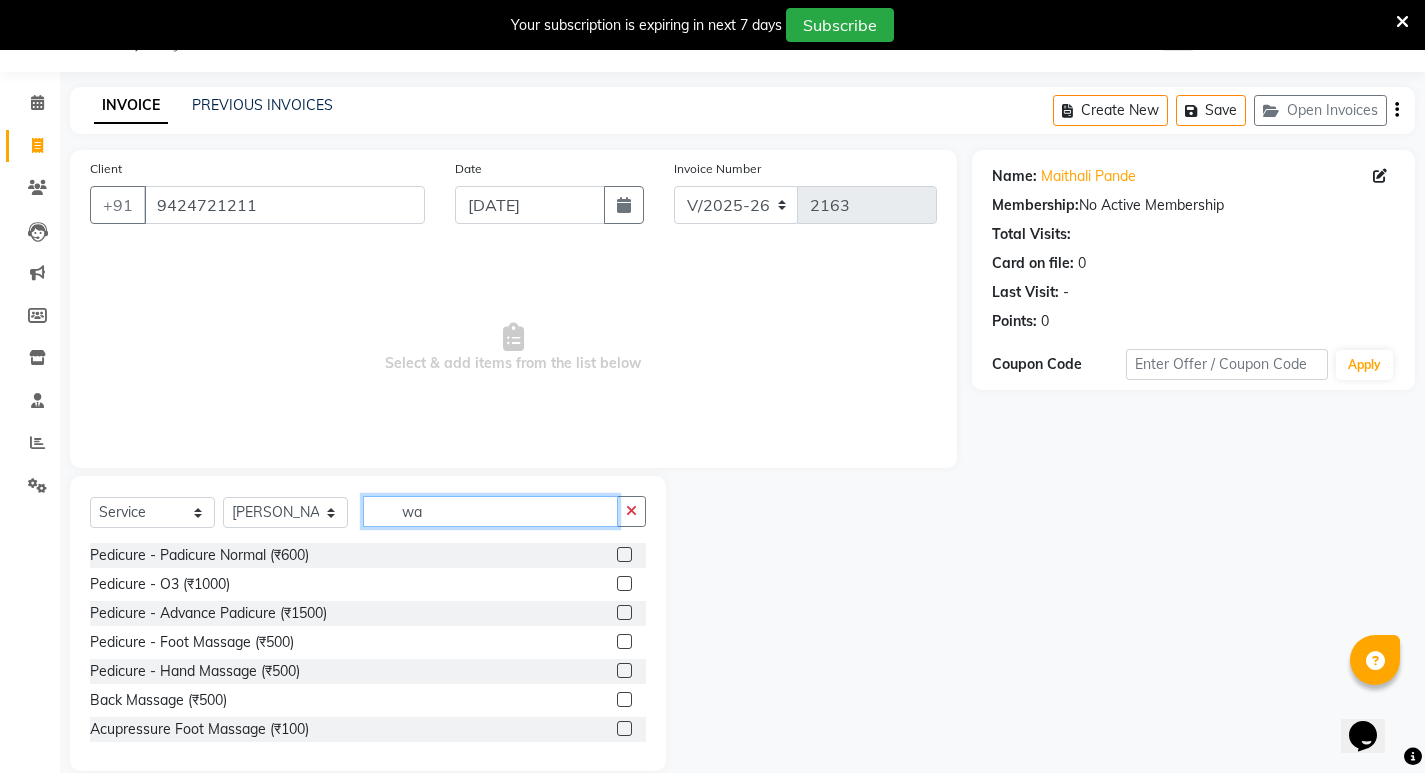 type on "w" 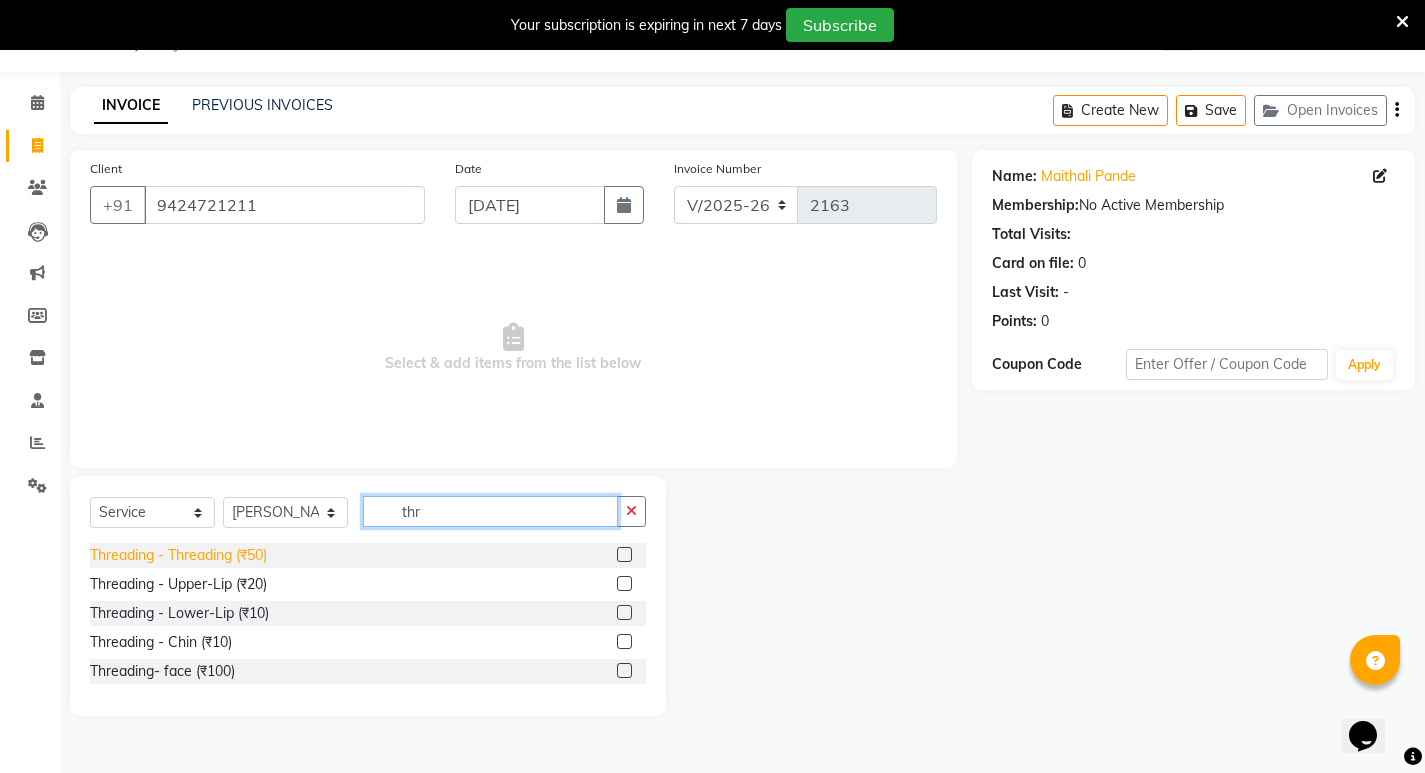 type on "thr" 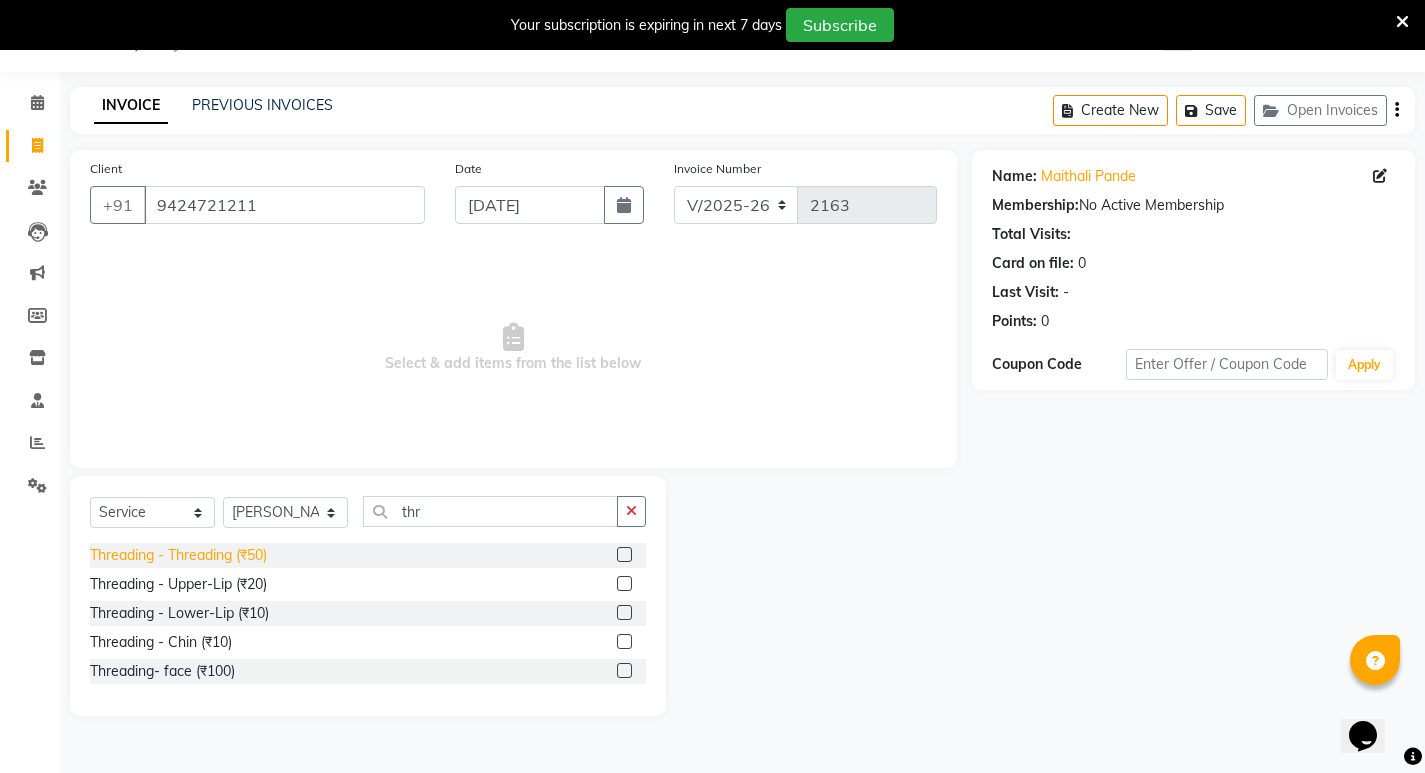 click on "Threading - Threading (₹50)" 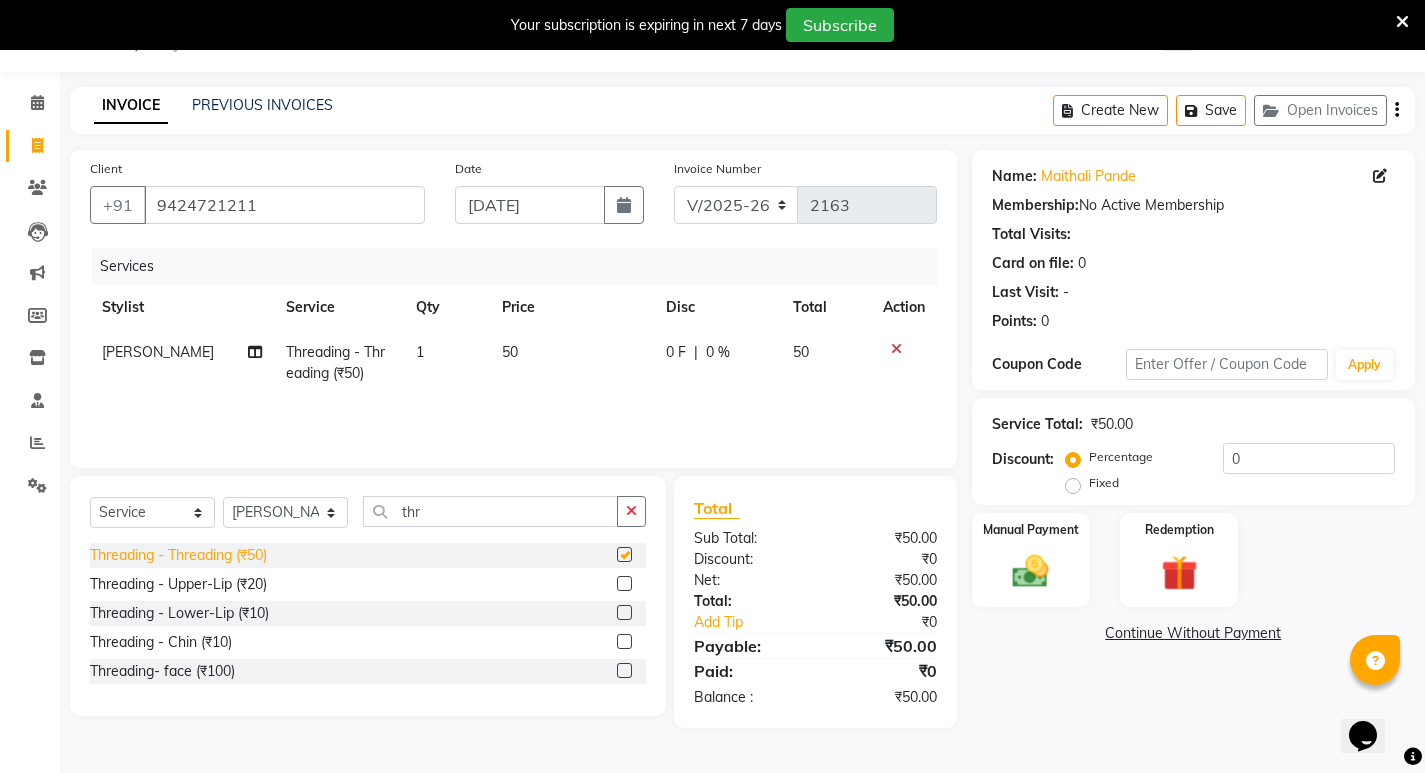 checkbox on "false" 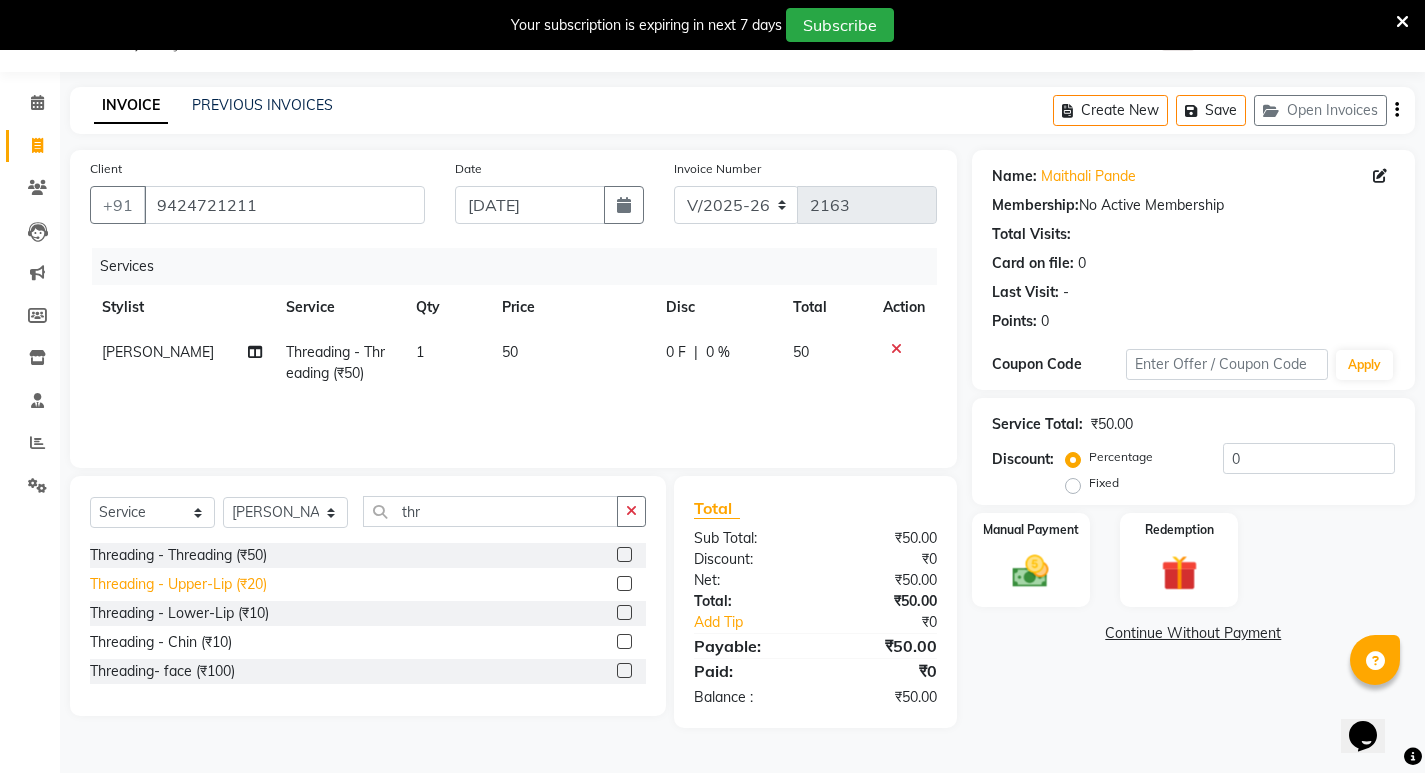 click on "Threading - Upper-Lip (₹20)" 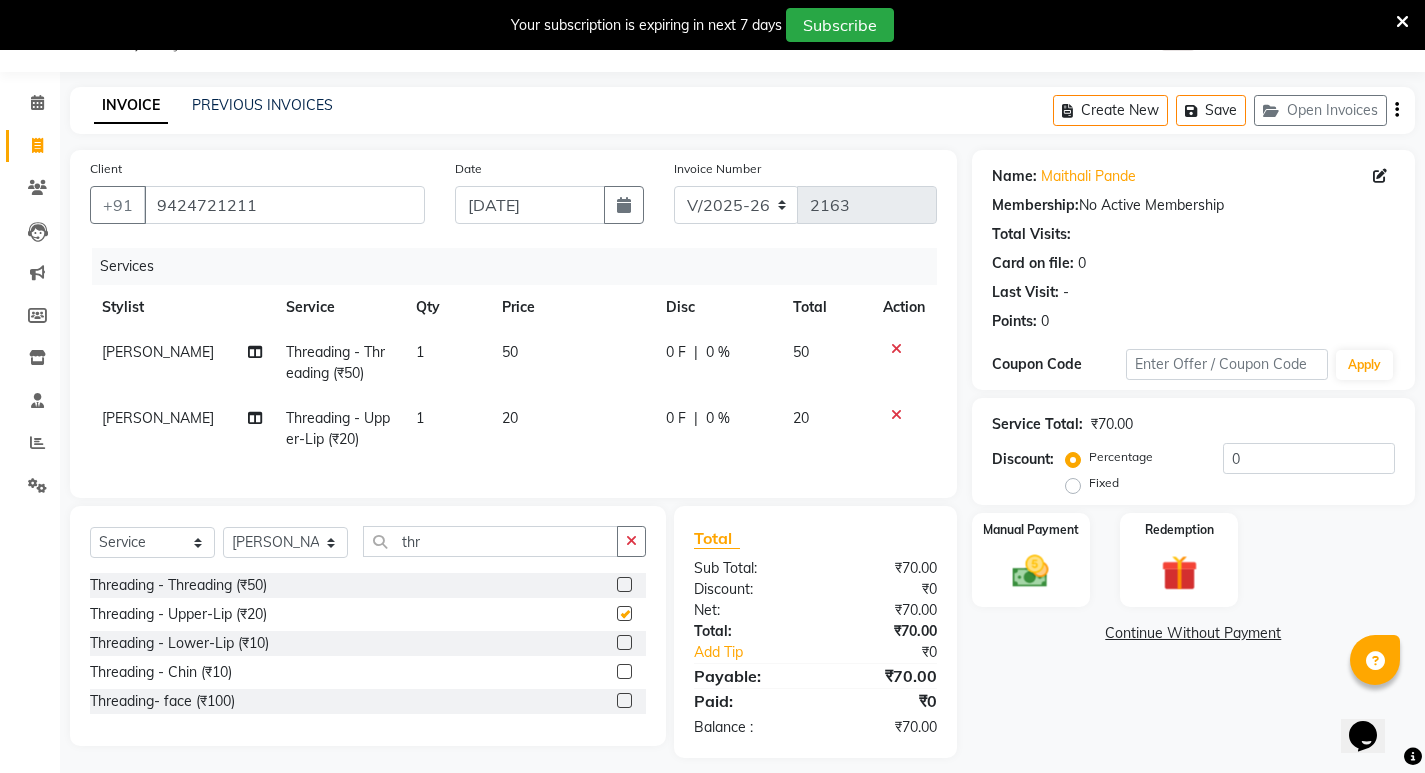 checkbox on "false" 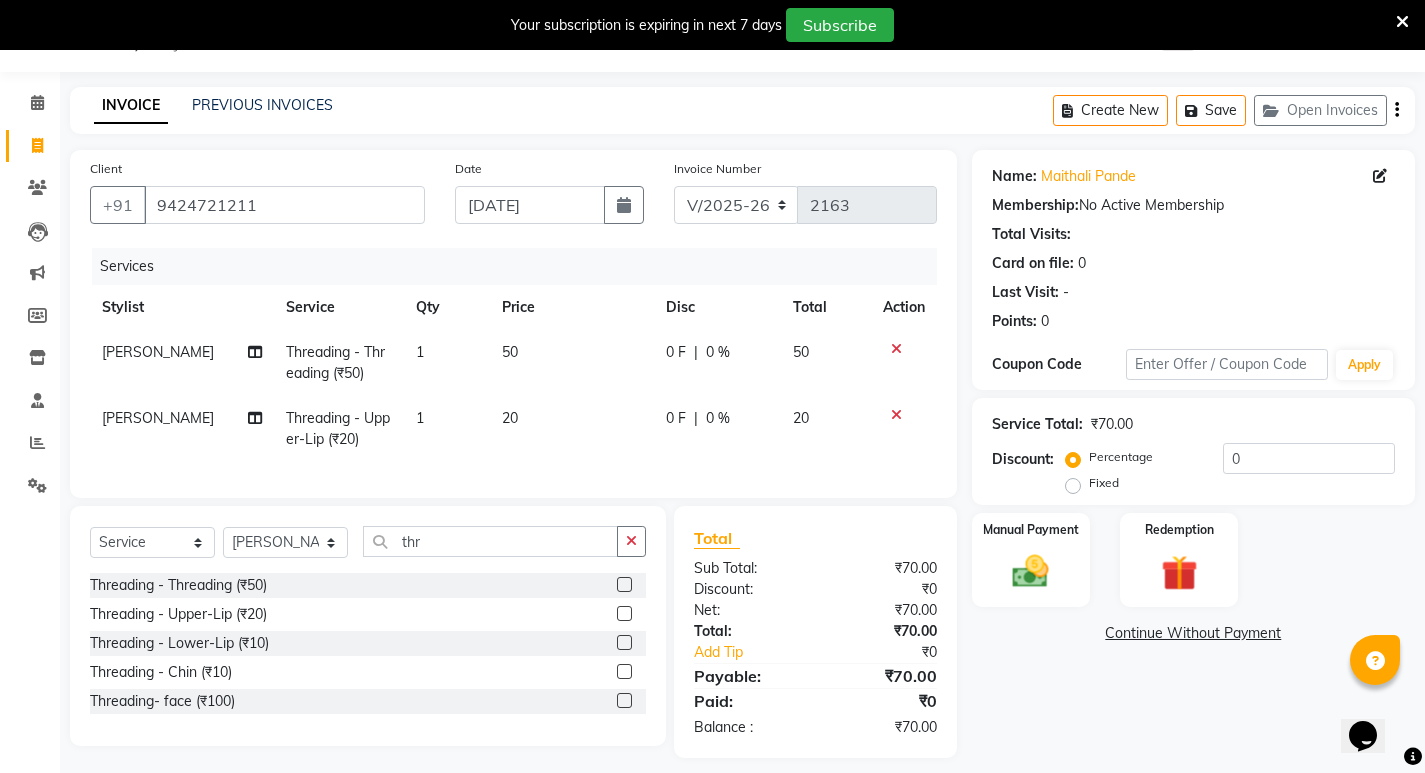 click on "0 F | 0 %" 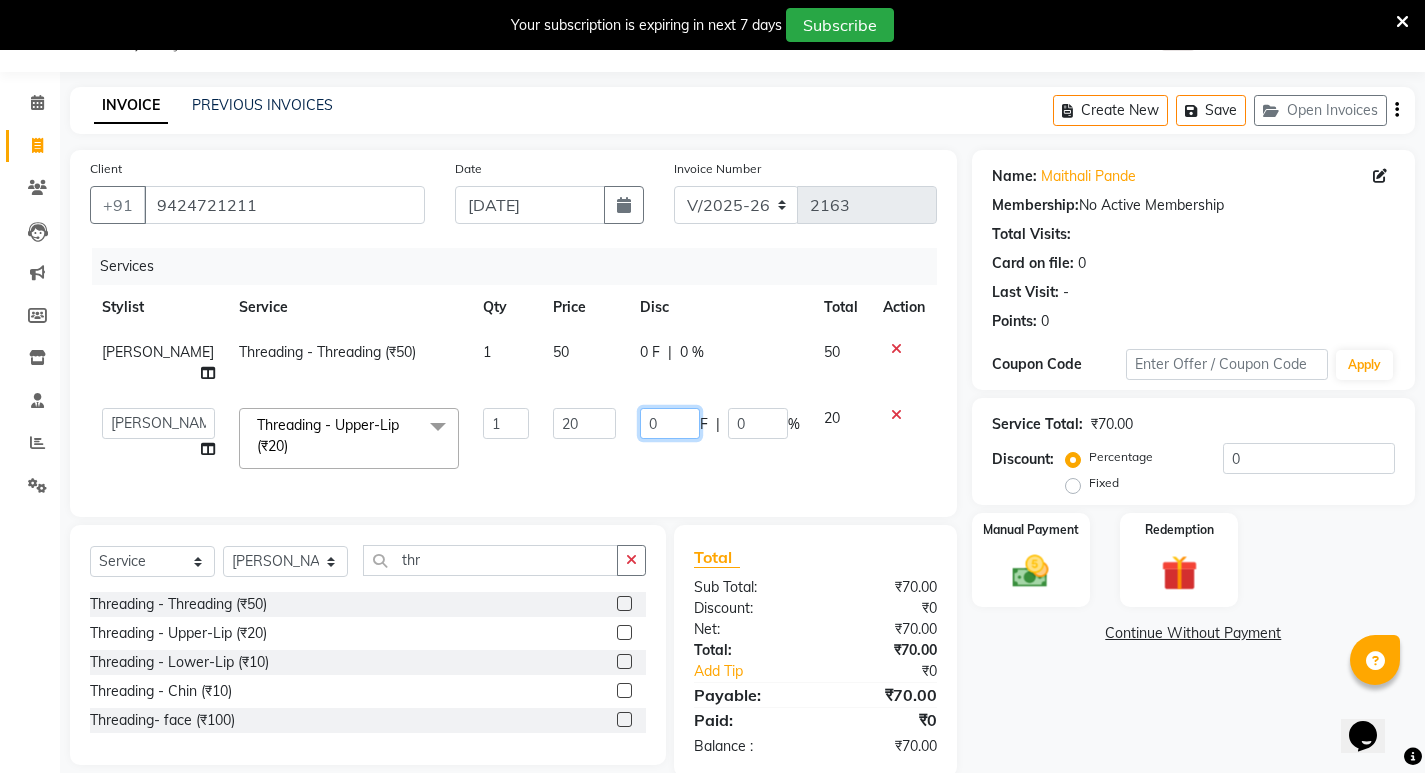click on "0" 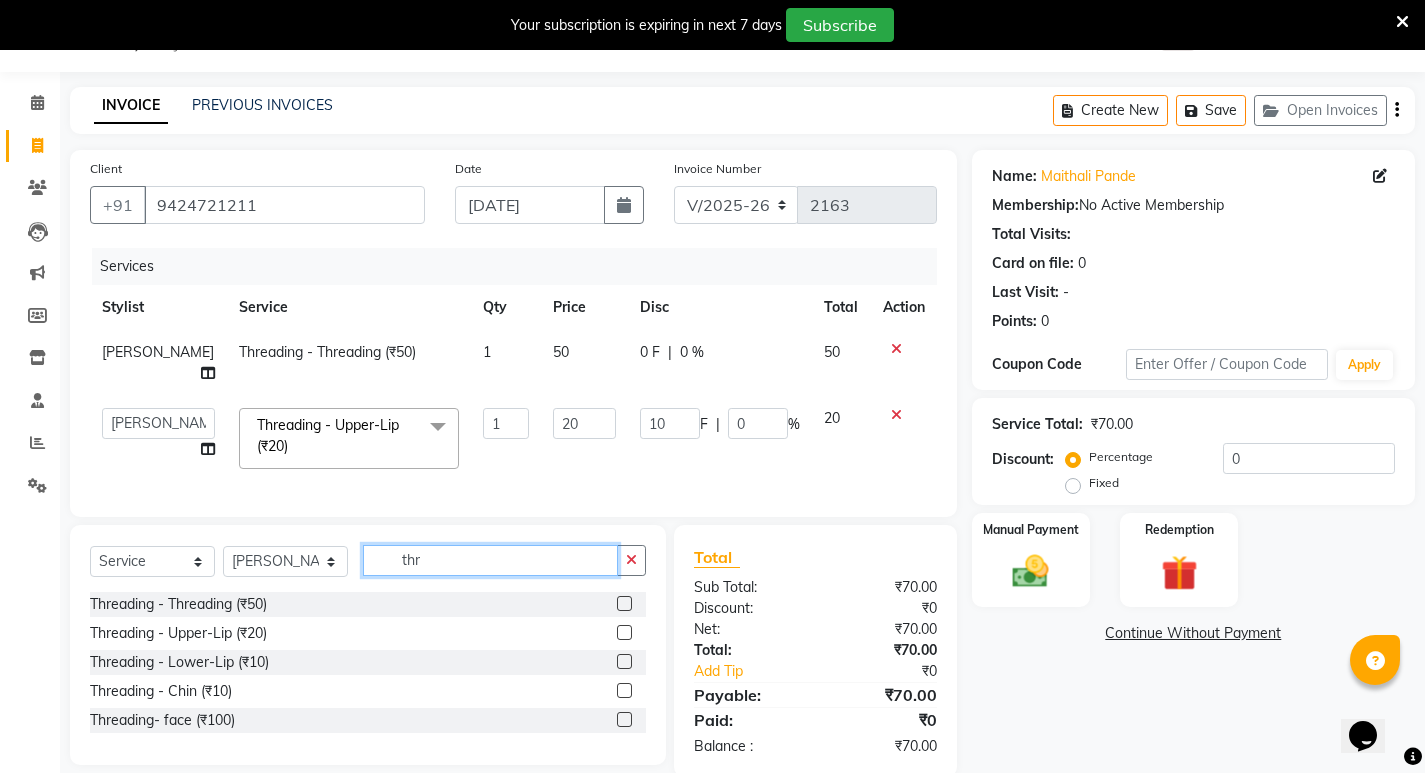 click on "thr" 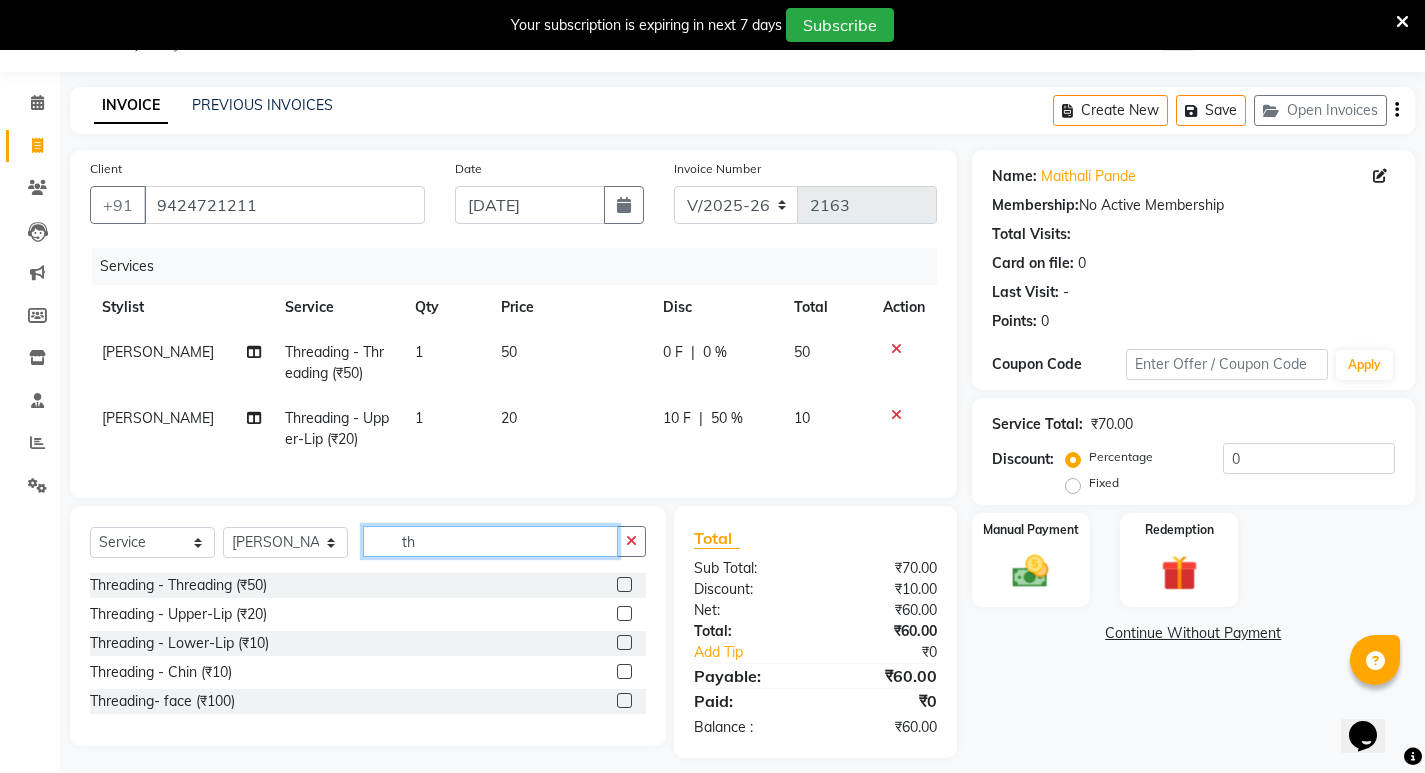 type on "t" 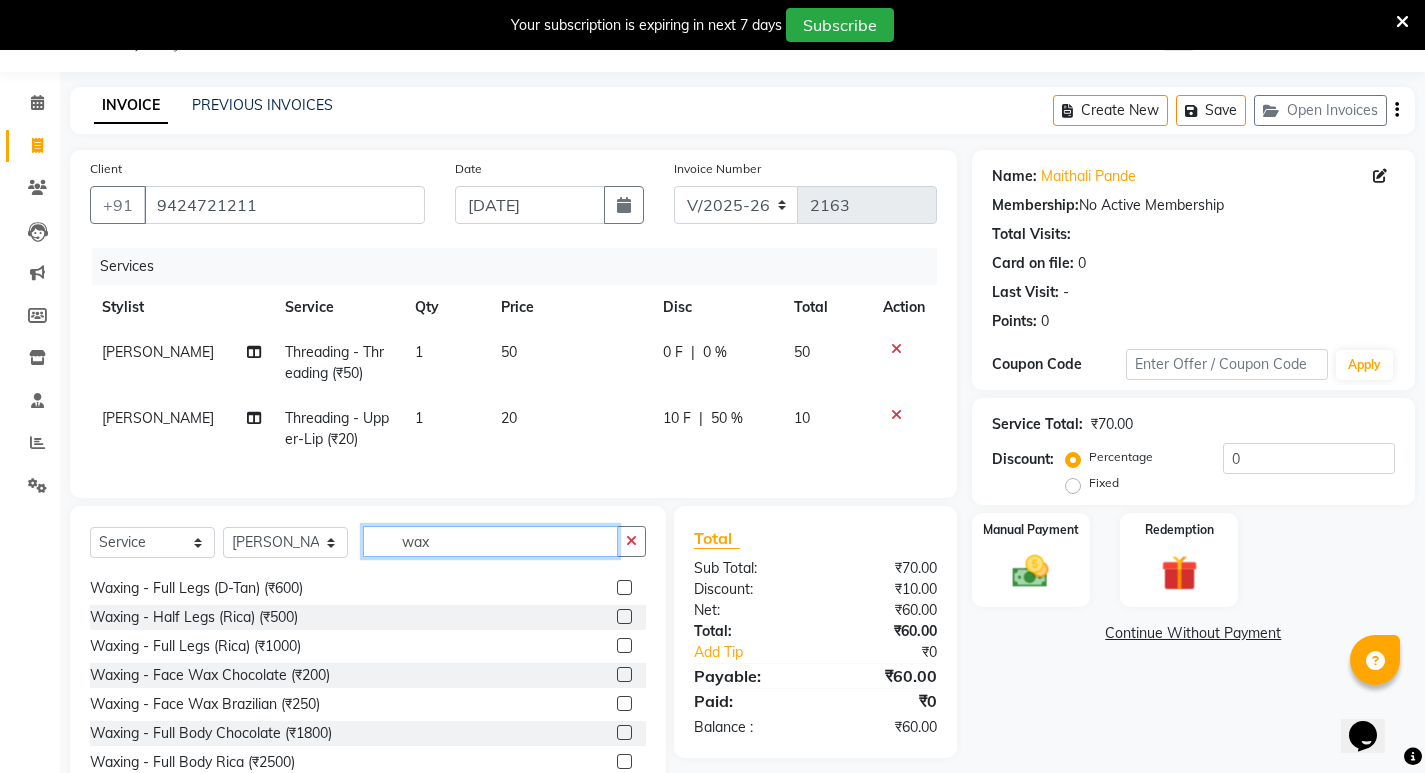 scroll, scrollTop: 100, scrollLeft: 0, axis: vertical 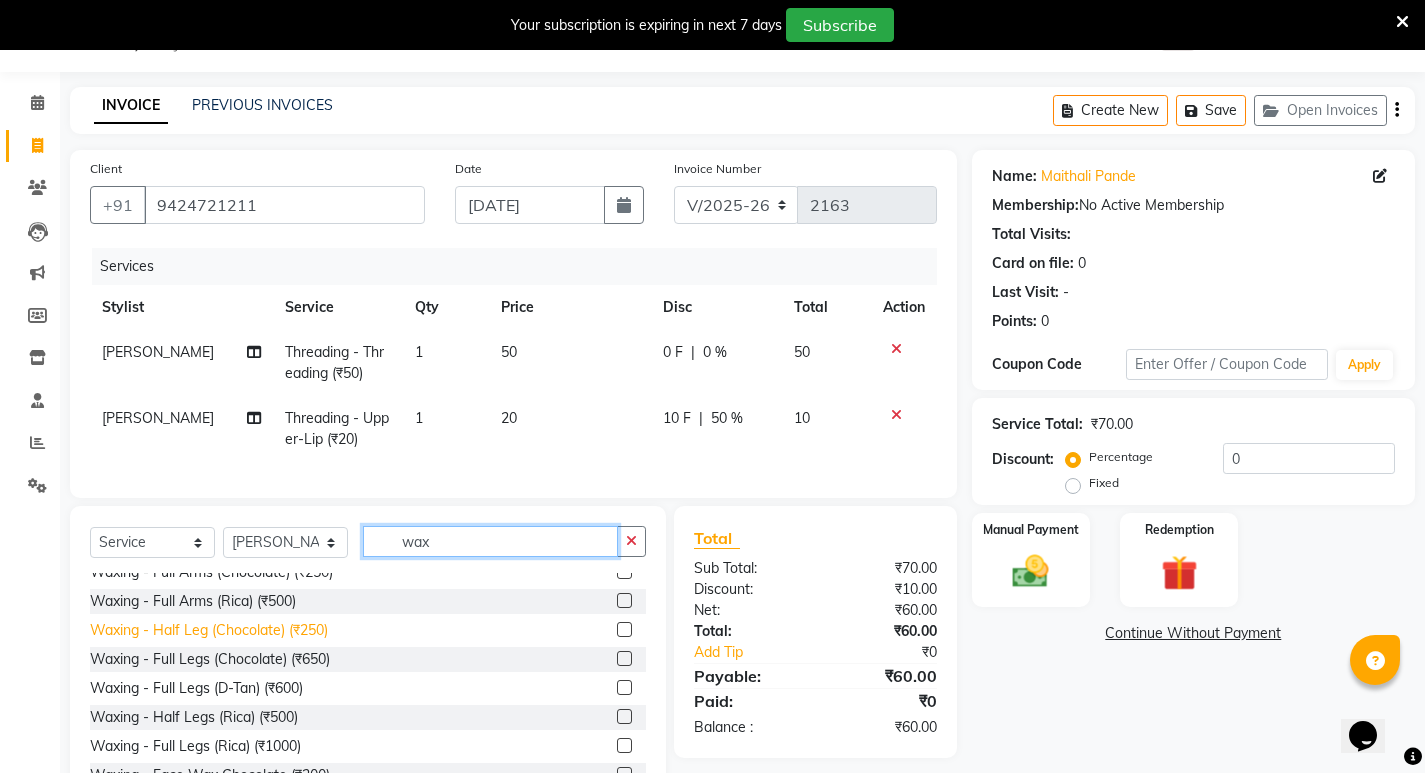 type on "wax" 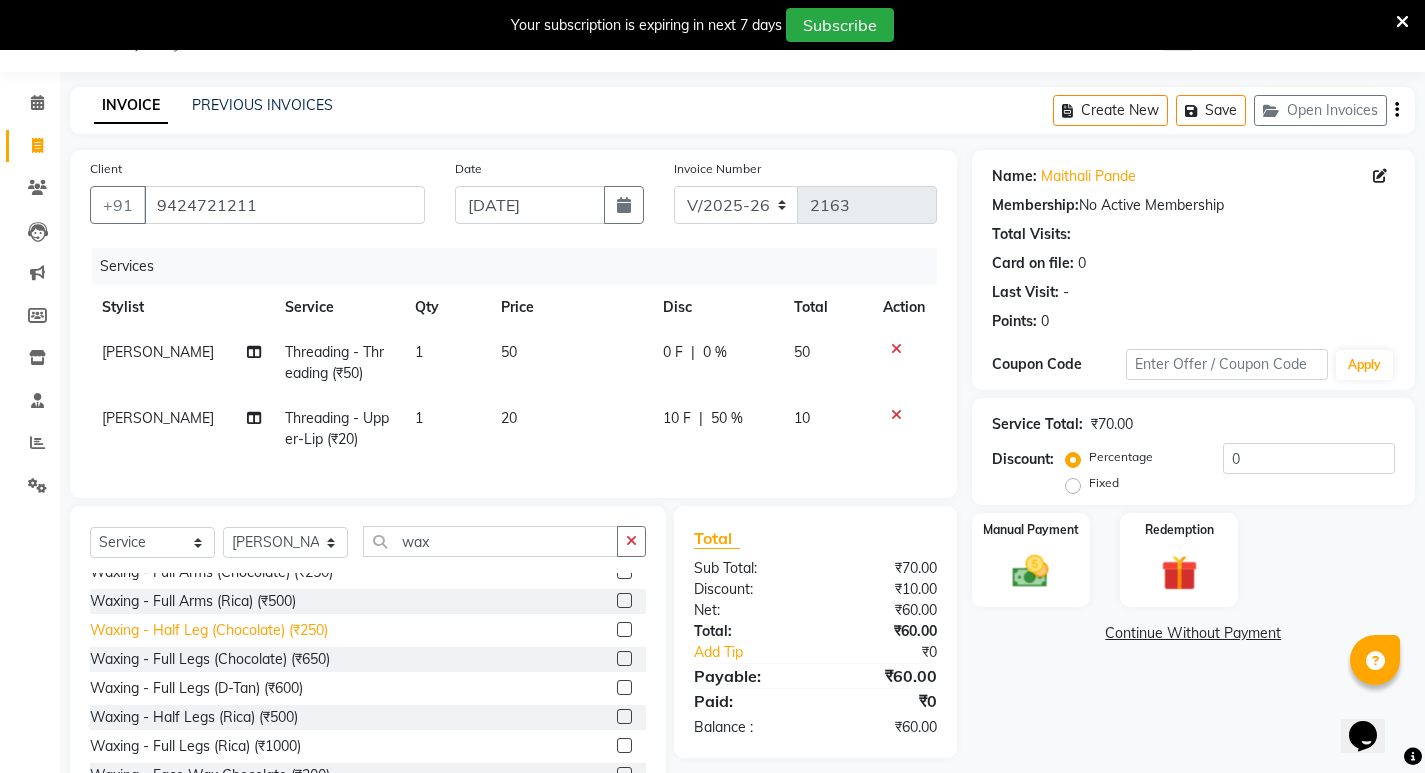 click on "Waxing  - Half Leg (Chocolate) (₹250)" 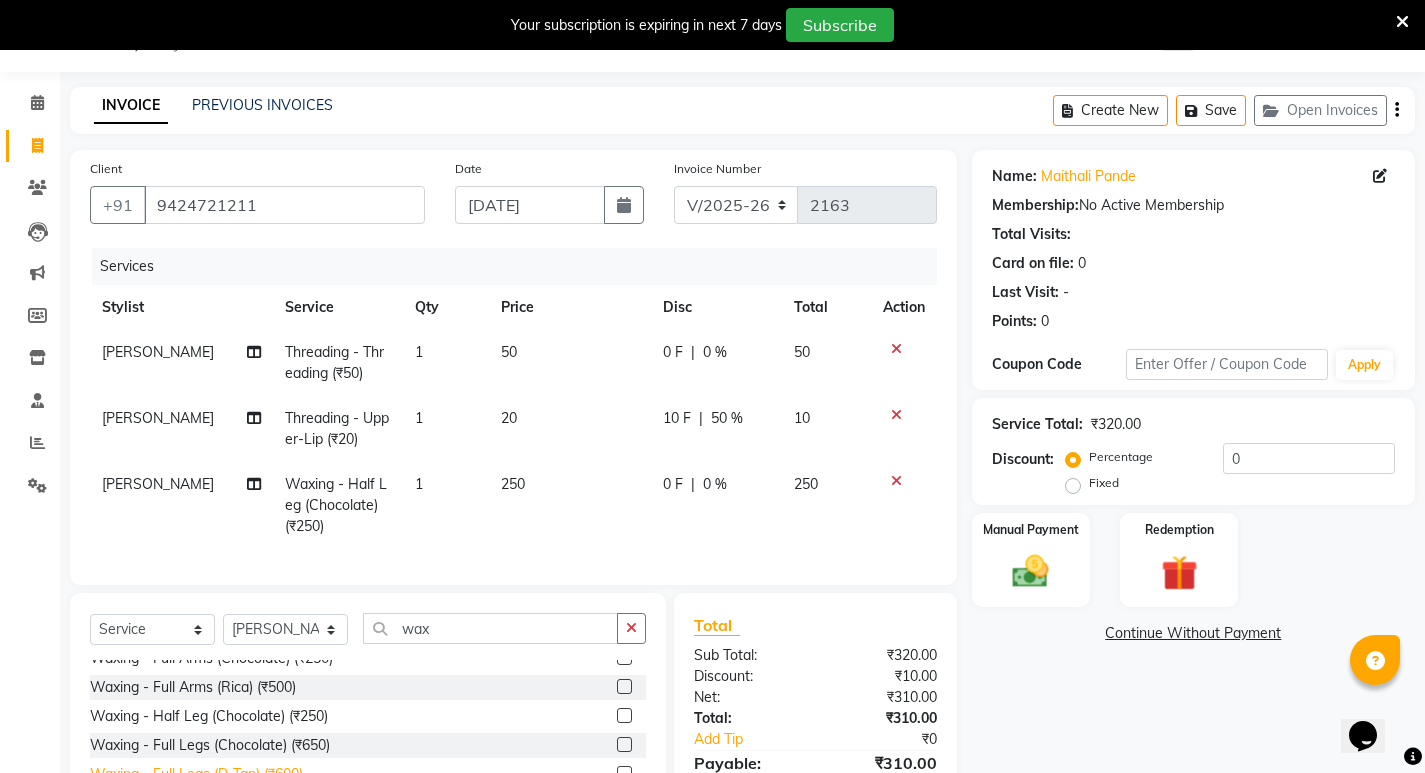 scroll, scrollTop: 100, scrollLeft: 0, axis: vertical 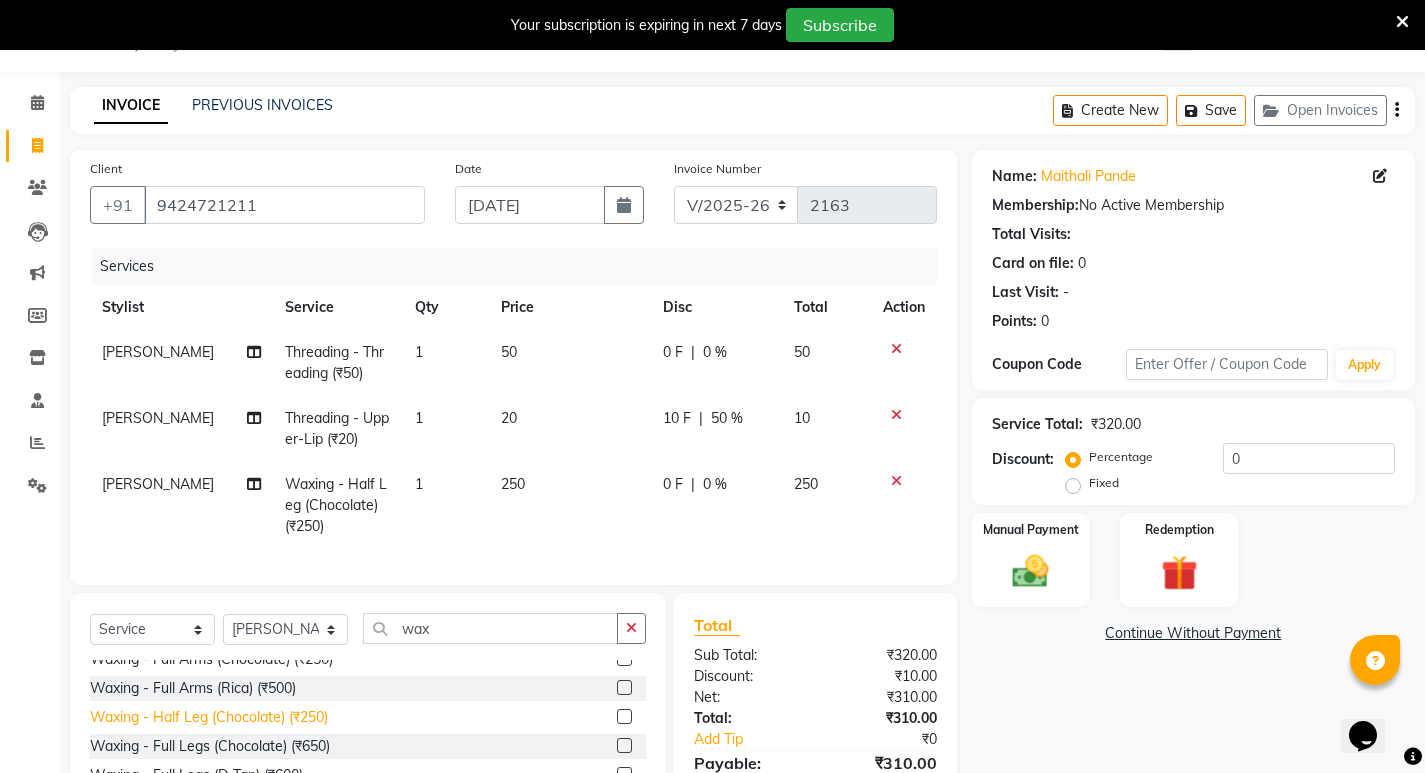 click on "Waxing  - Half Leg (Chocolate) (₹250)" 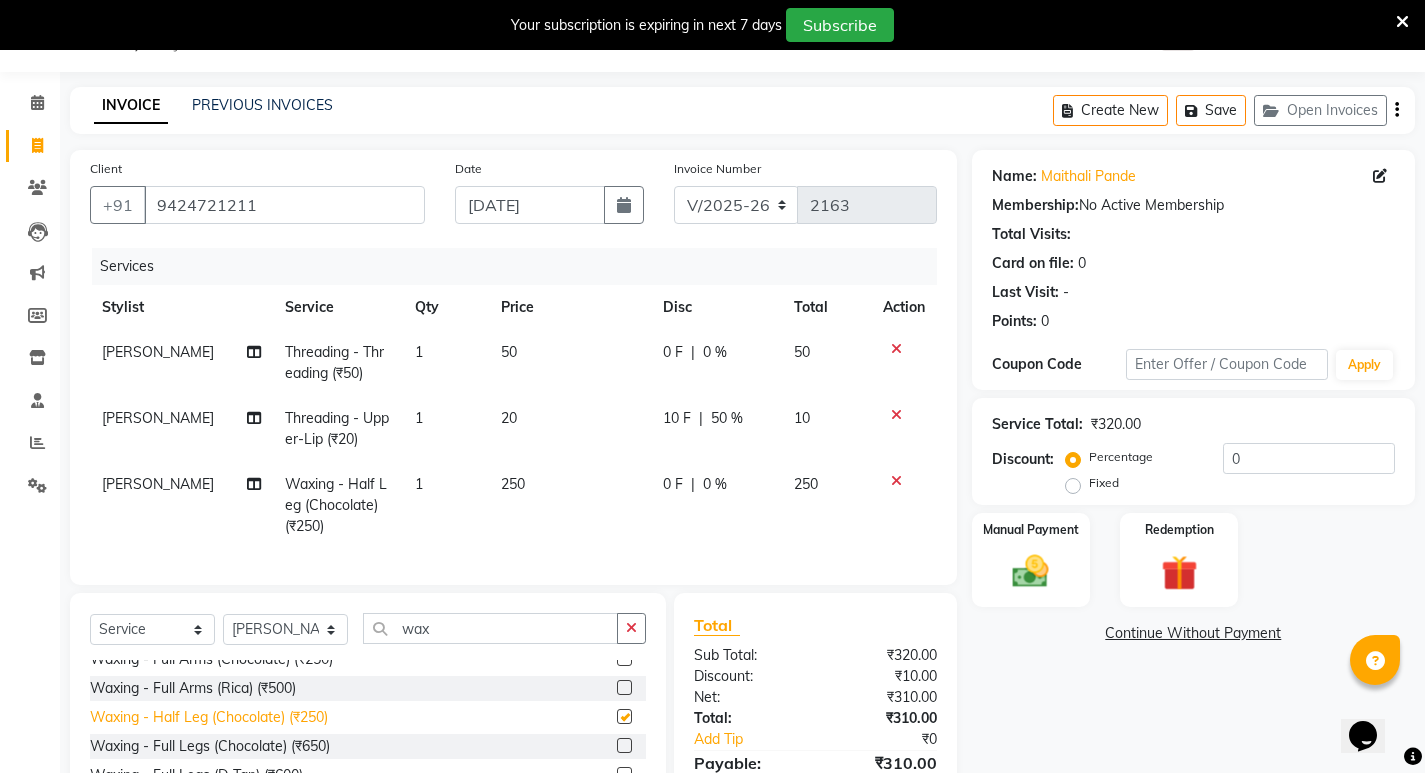 checkbox on "false" 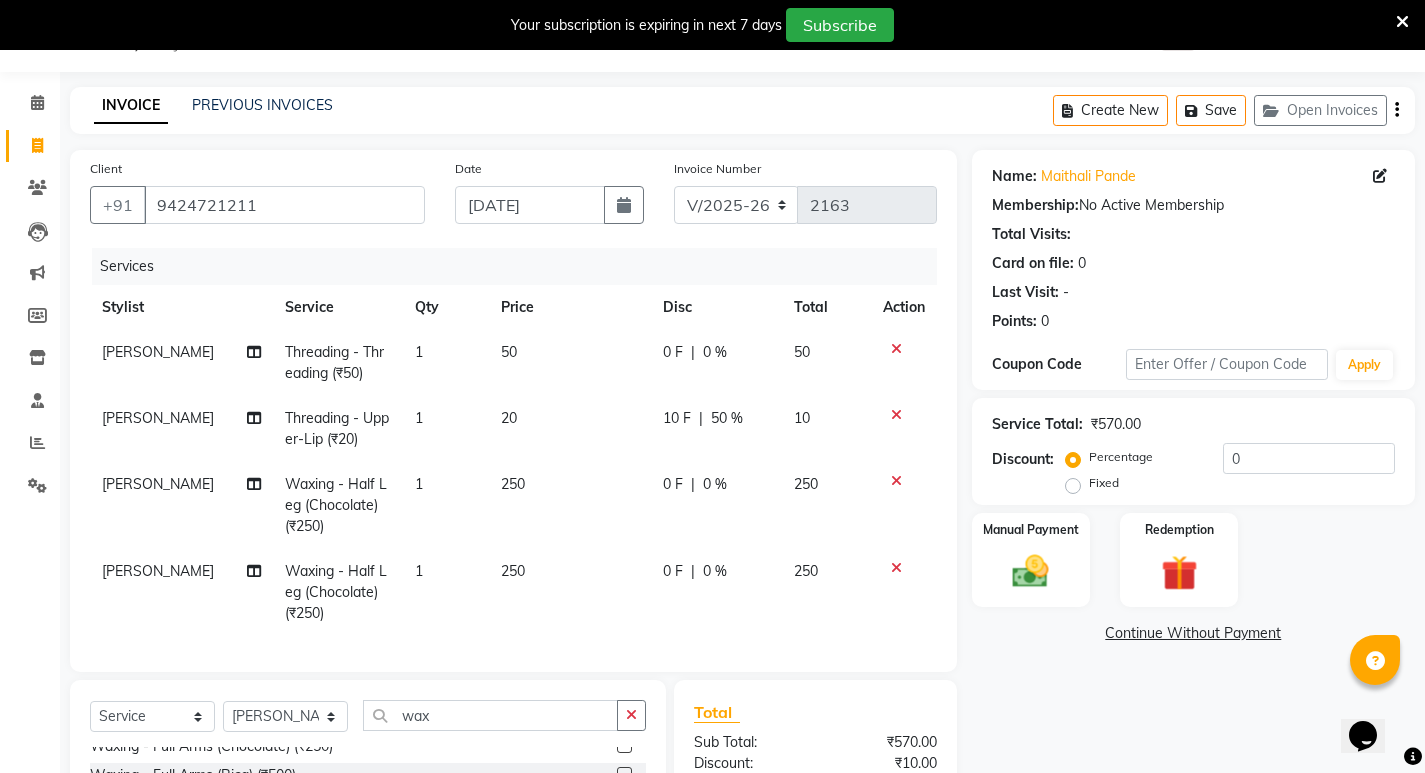 click 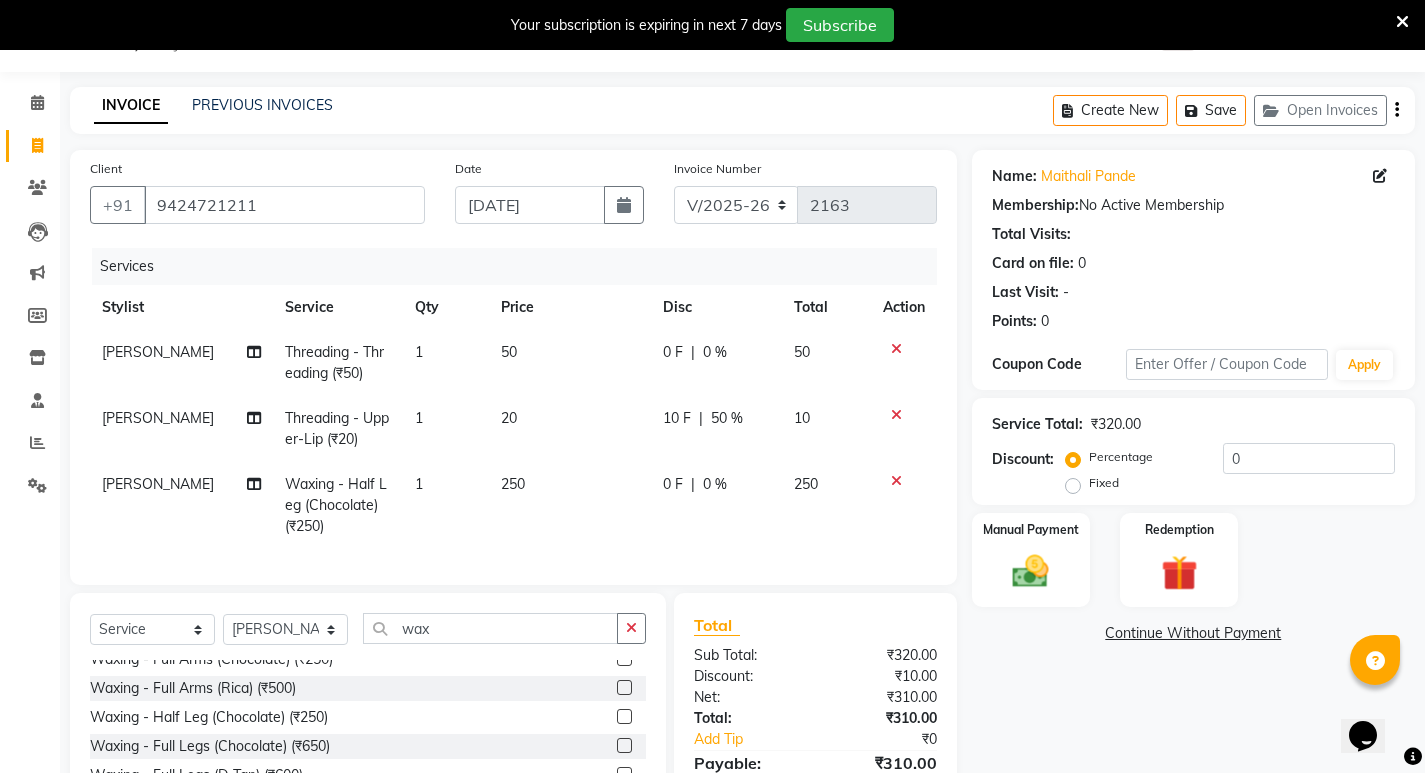 scroll, scrollTop: 0, scrollLeft: 0, axis: both 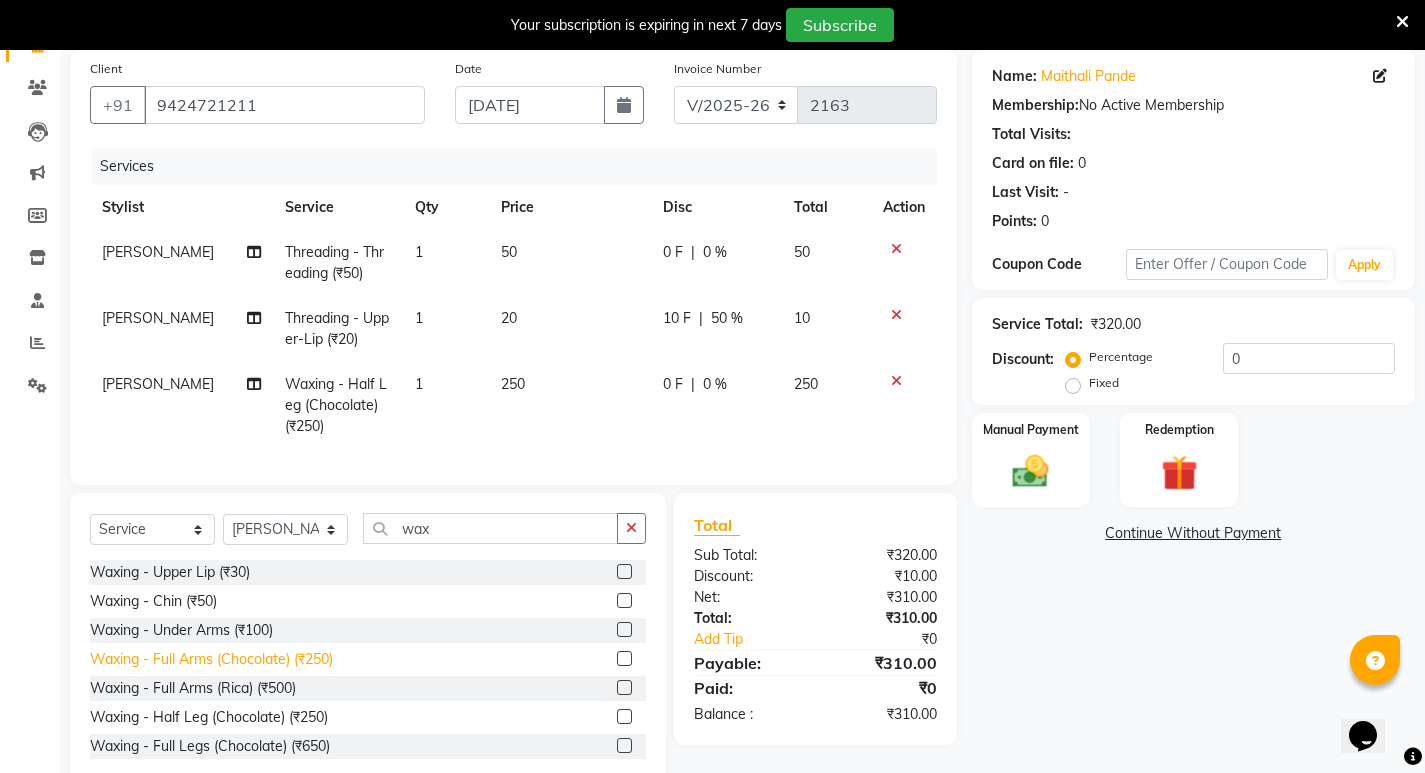 click on "Waxing  - Full Arms (Chocolate) (₹250)" 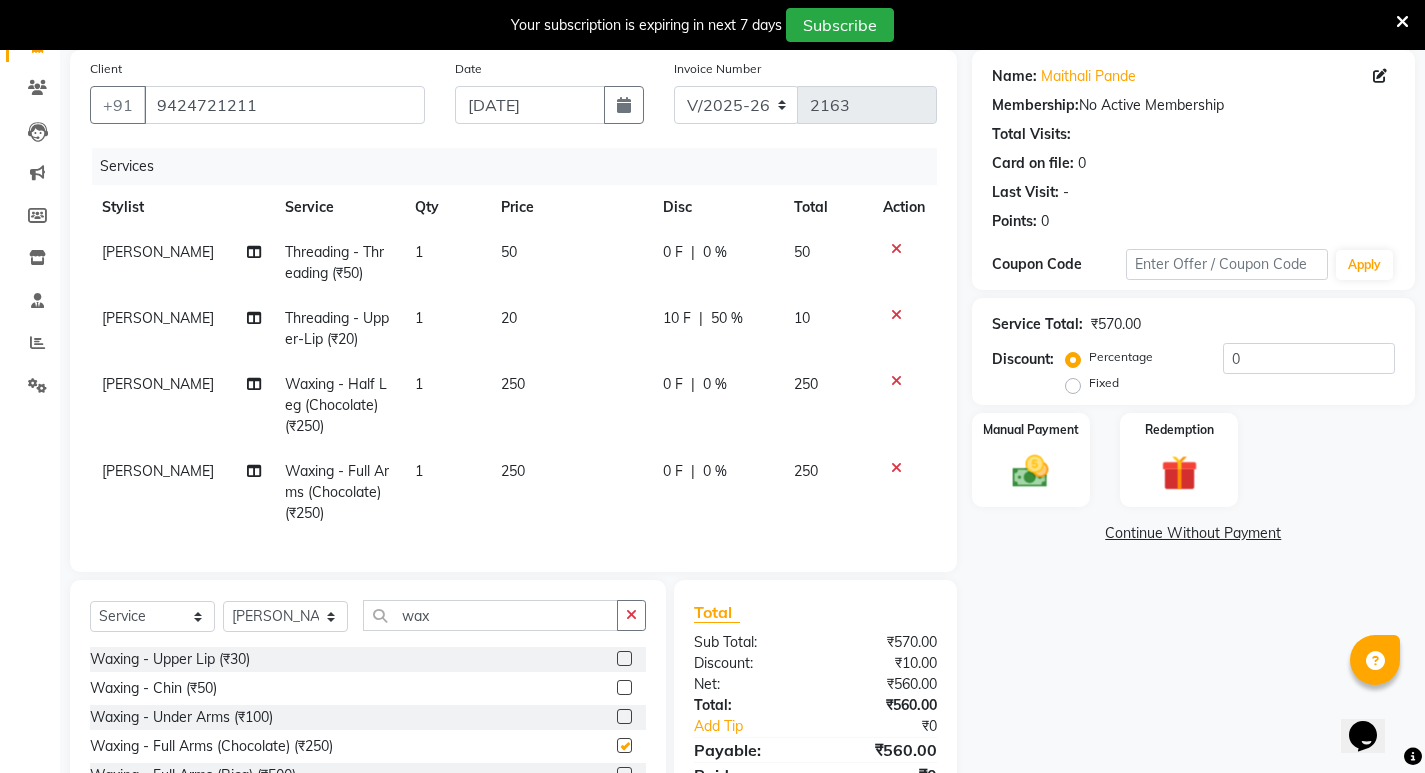 checkbox on "false" 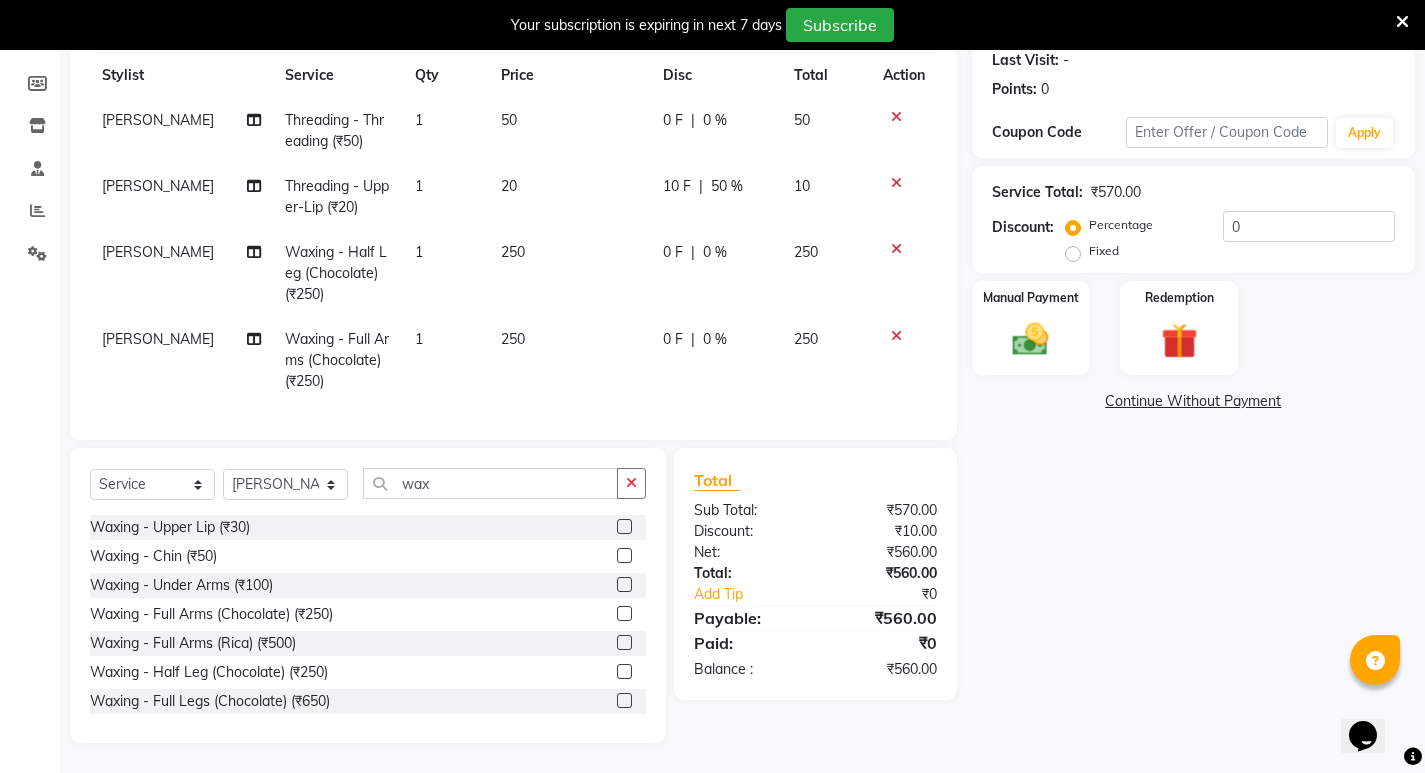 scroll, scrollTop: 0, scrollLeft: 0, axis: both 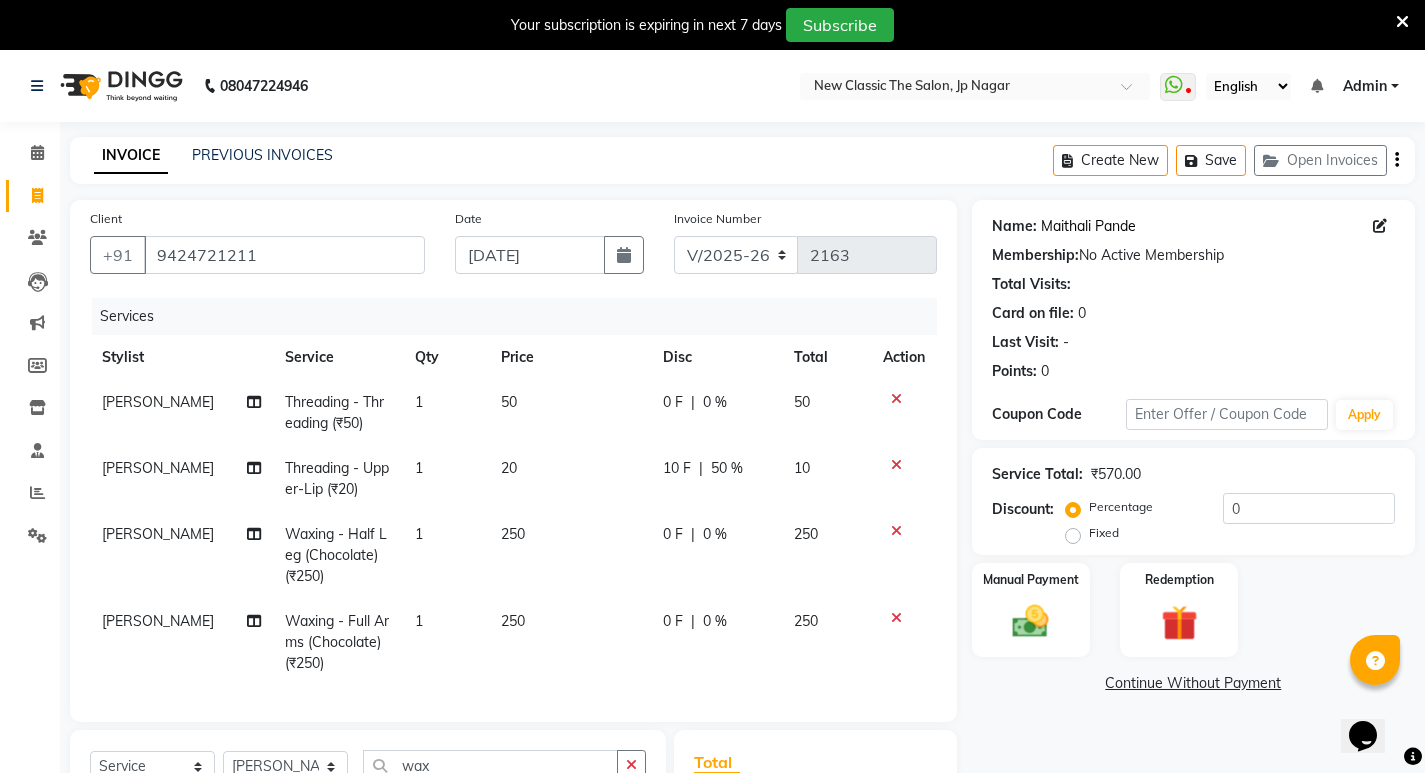 click on "Maithali Pande" 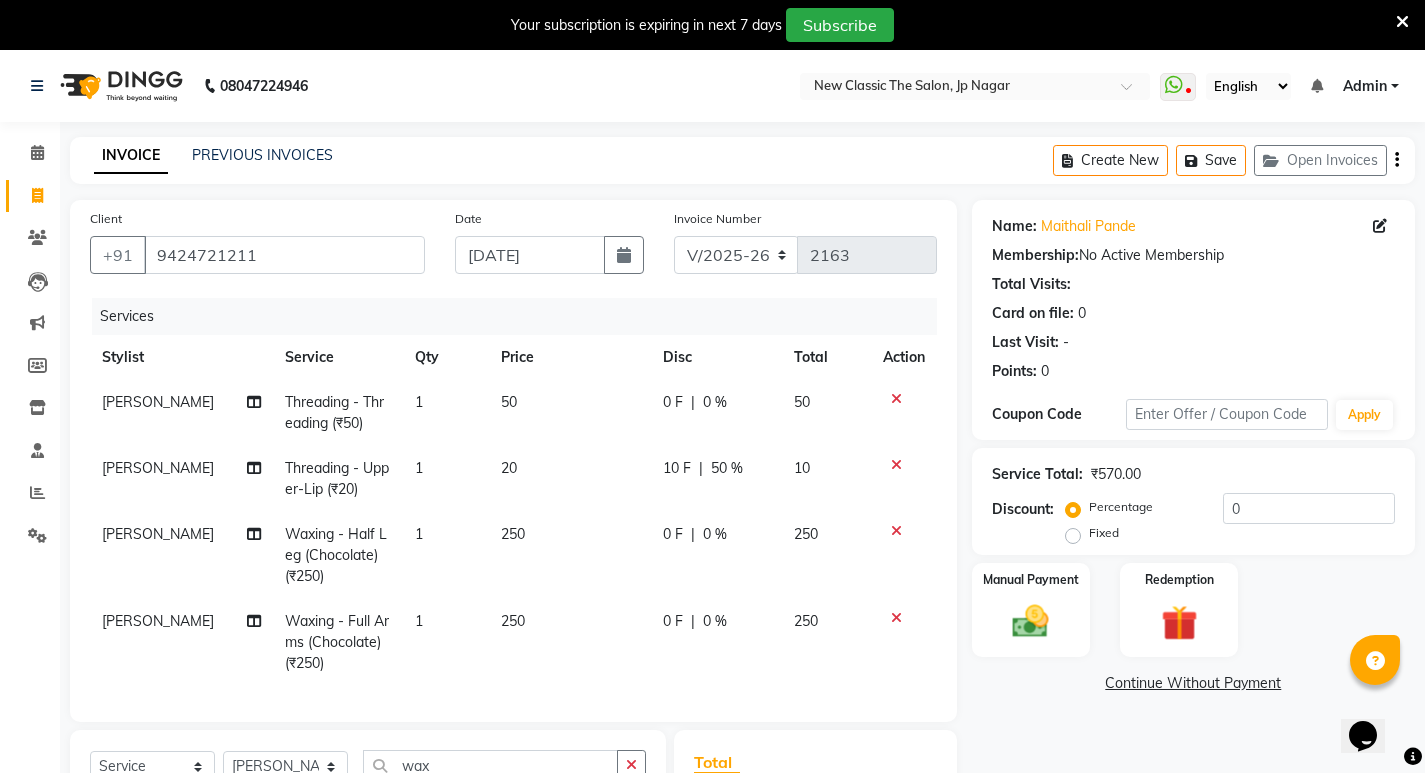 scroll, scrollTop: 297, scrollLeft: 0, axis: vertical 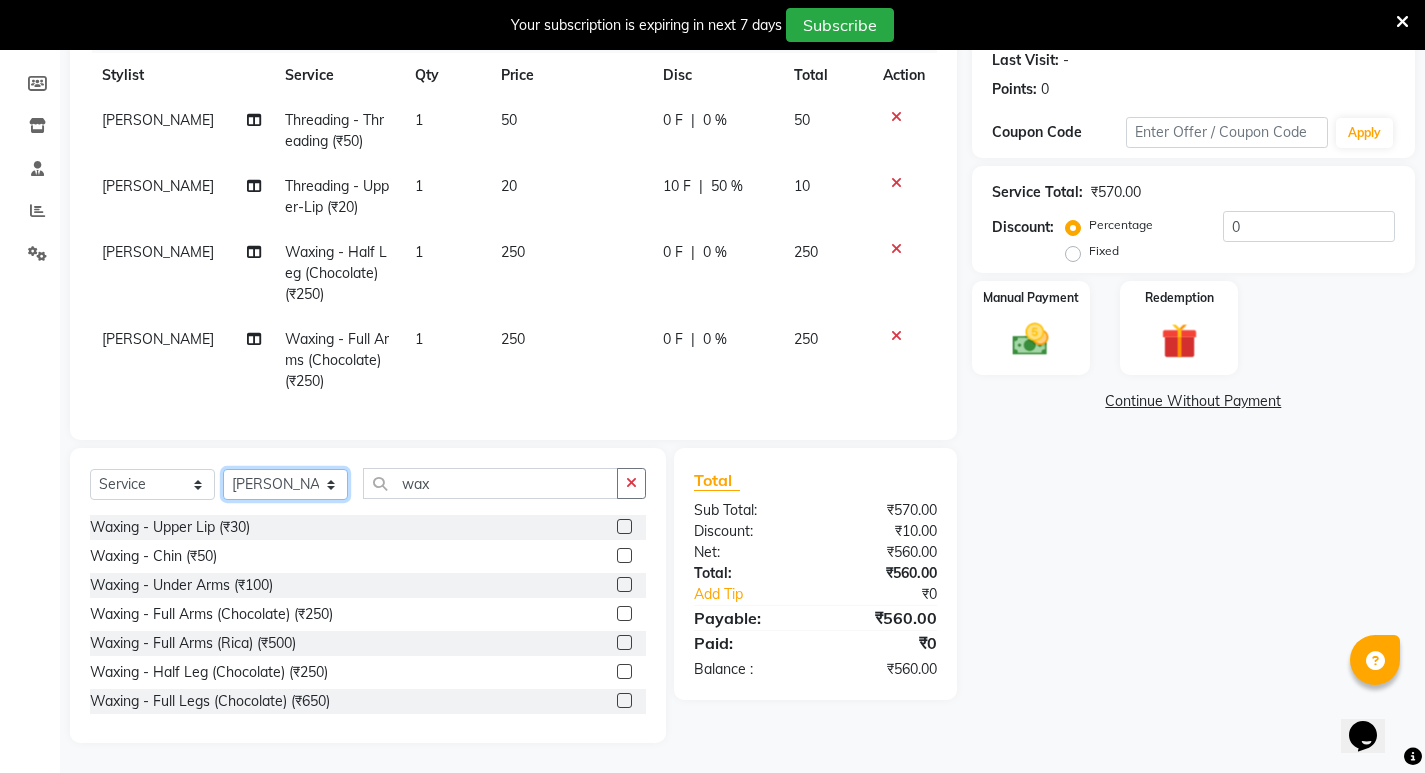 click on "Select Stylist Amit Amol Anil Ashwini Kirti Komal Manager Rina Shital Smita surendra" 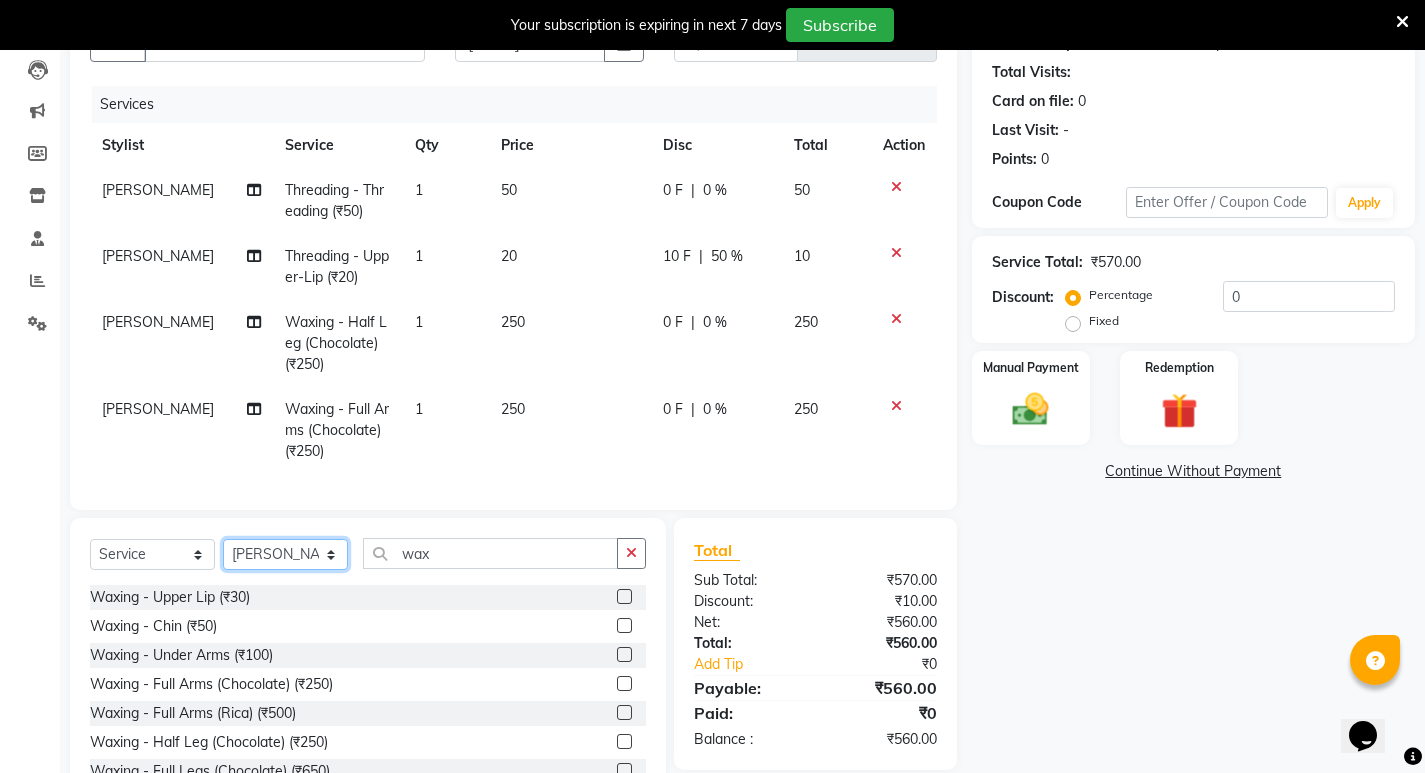 scroll, scrollTop: 97, scrollLeft: 0, axis: vertical 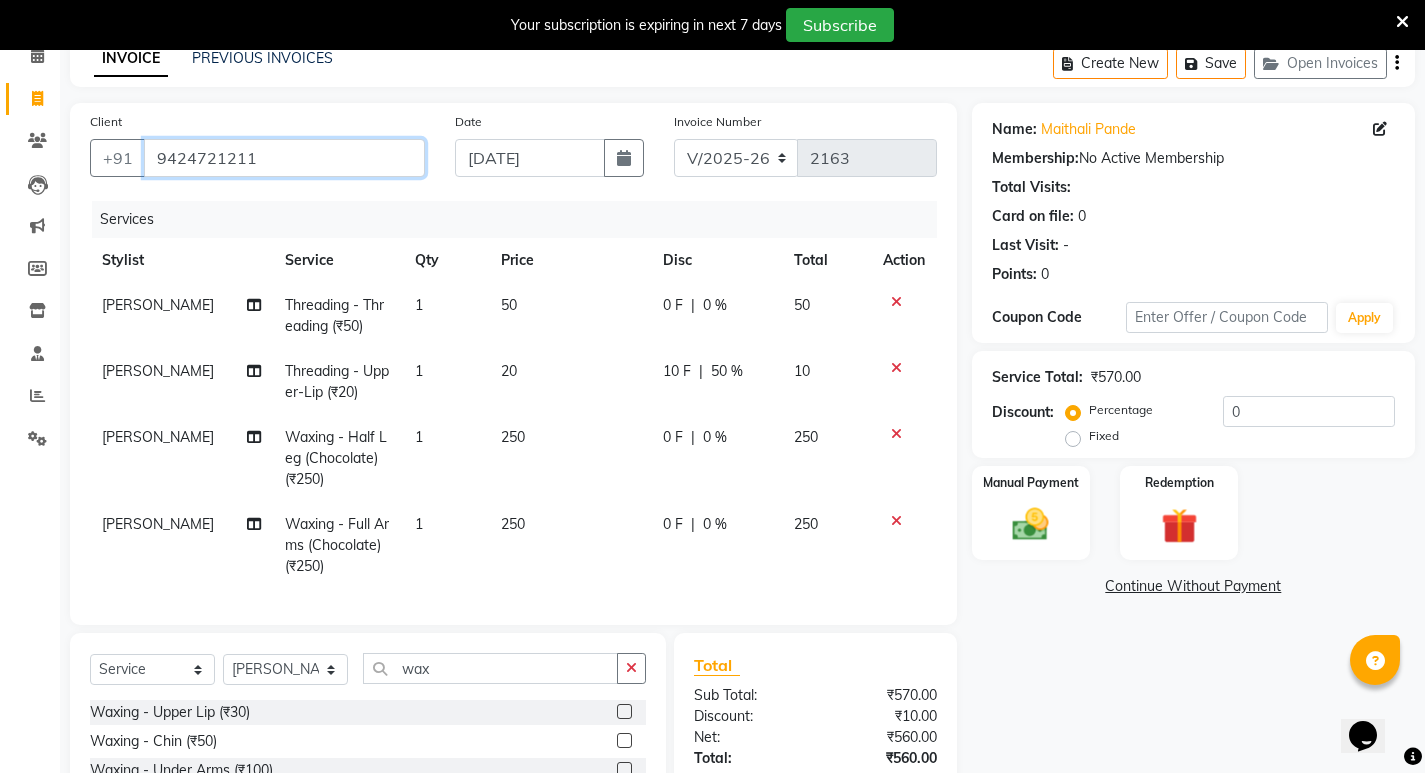 drag, startPoint x: 278, startPoint y: 154, endPoint x: 156, endPoint y: 154, distance: 122 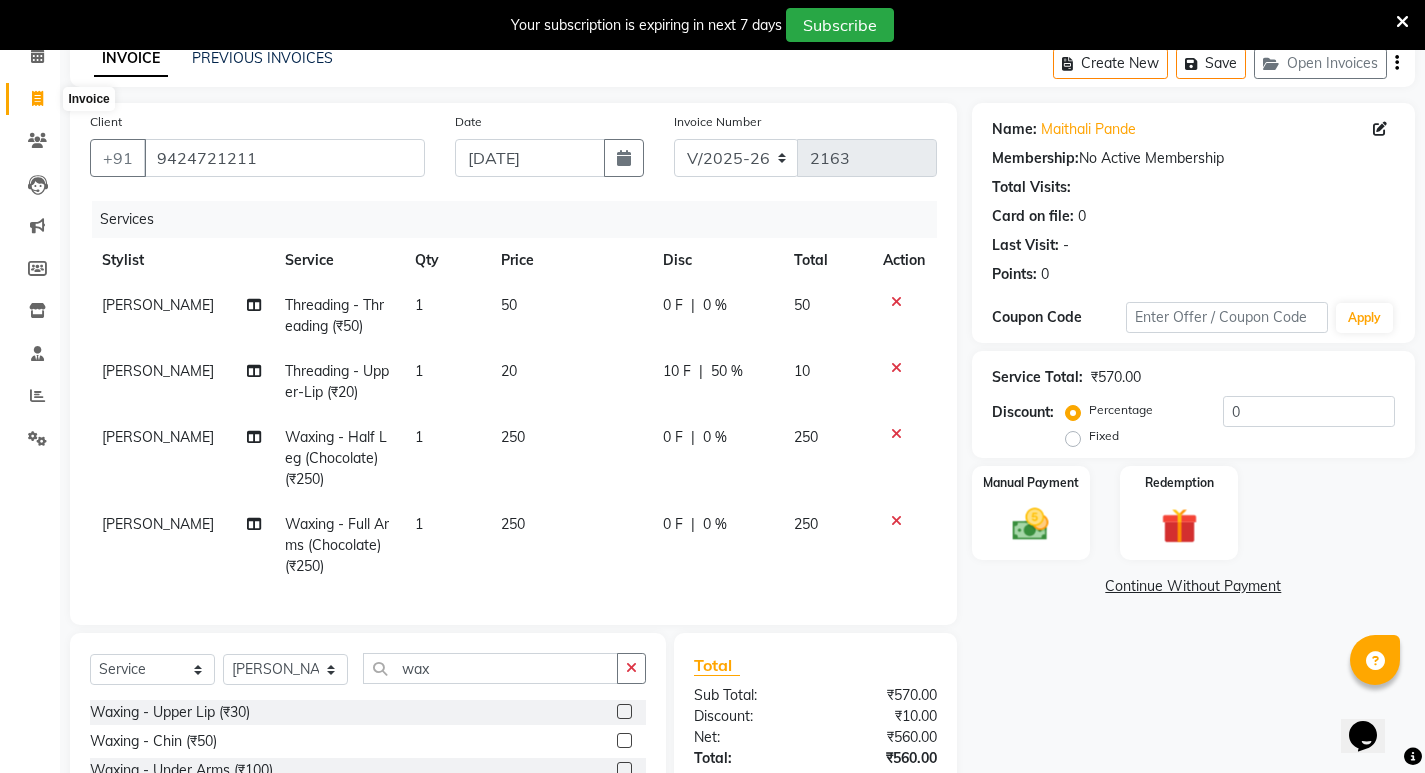 click 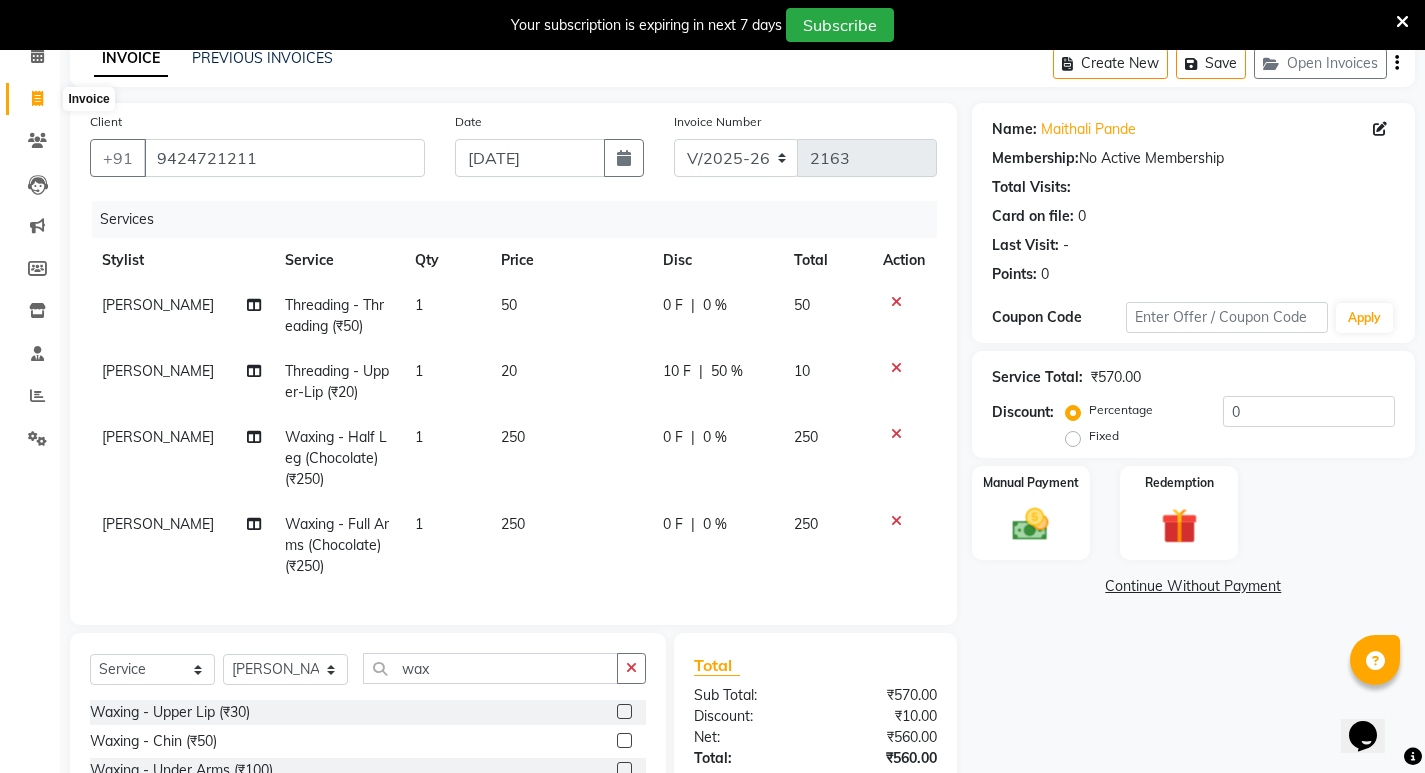 select on "service" 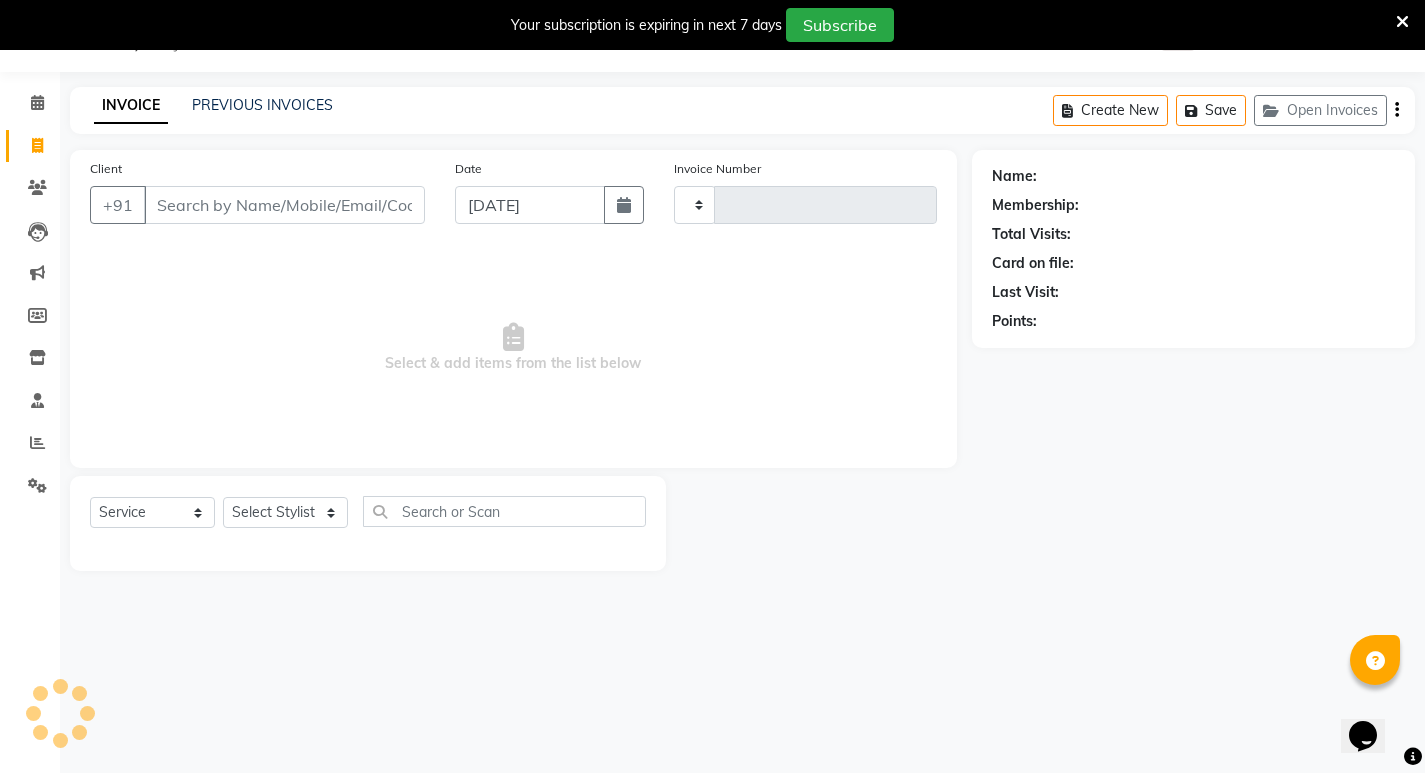scroll, scrollTop: 50, scrollLeft: 0, axis: vertical 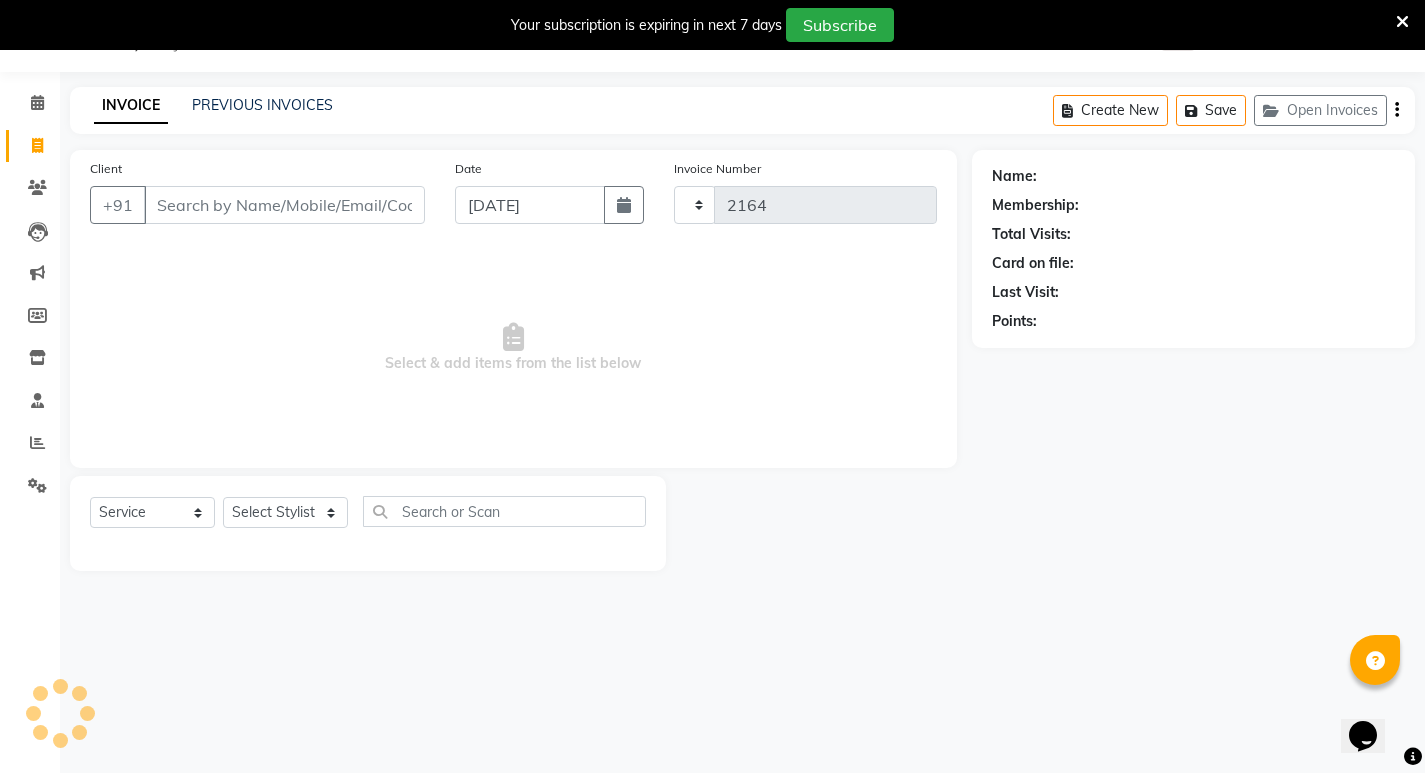 select on "4678" 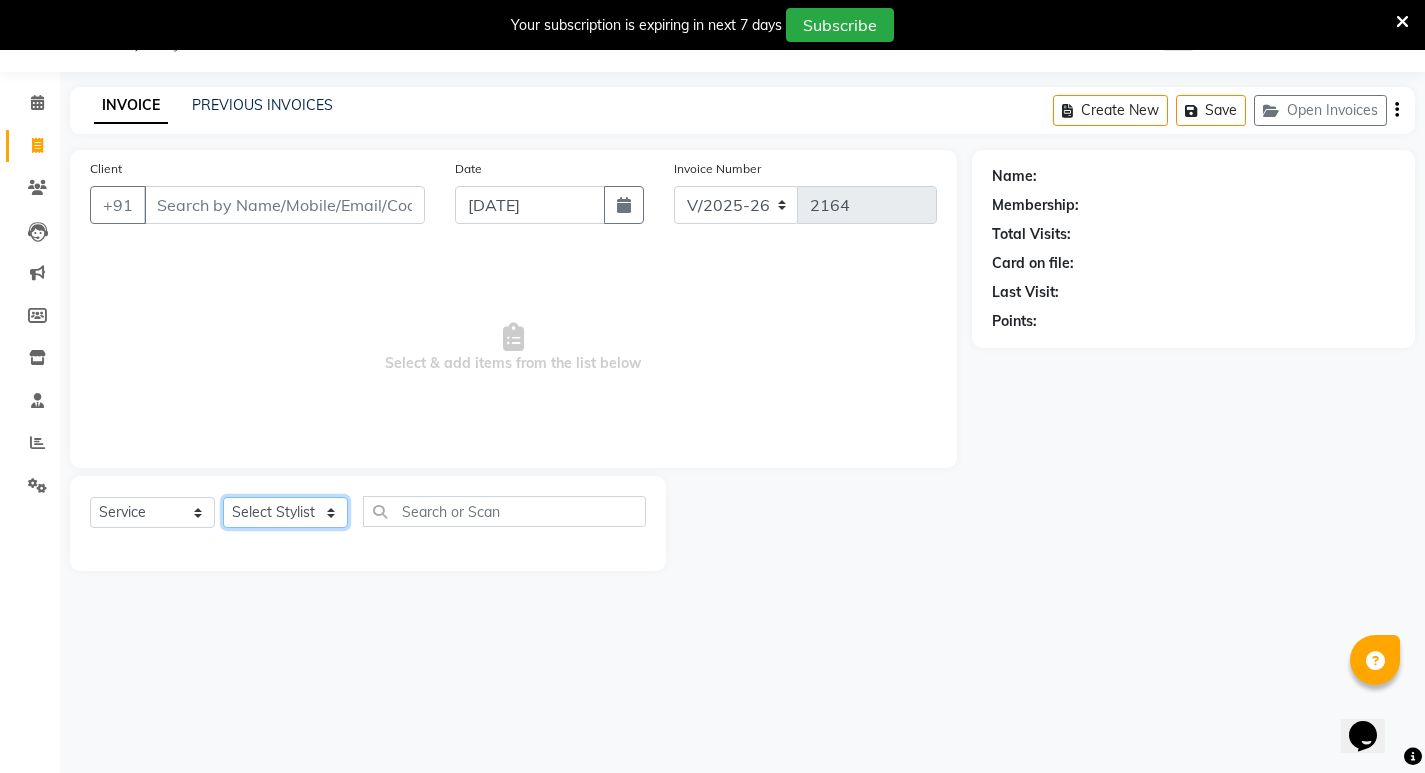 click on "Select Stylist Amit Amol Anil Ashwini Kirti Komal Manager Prachi Rina Shital Smita surendra" 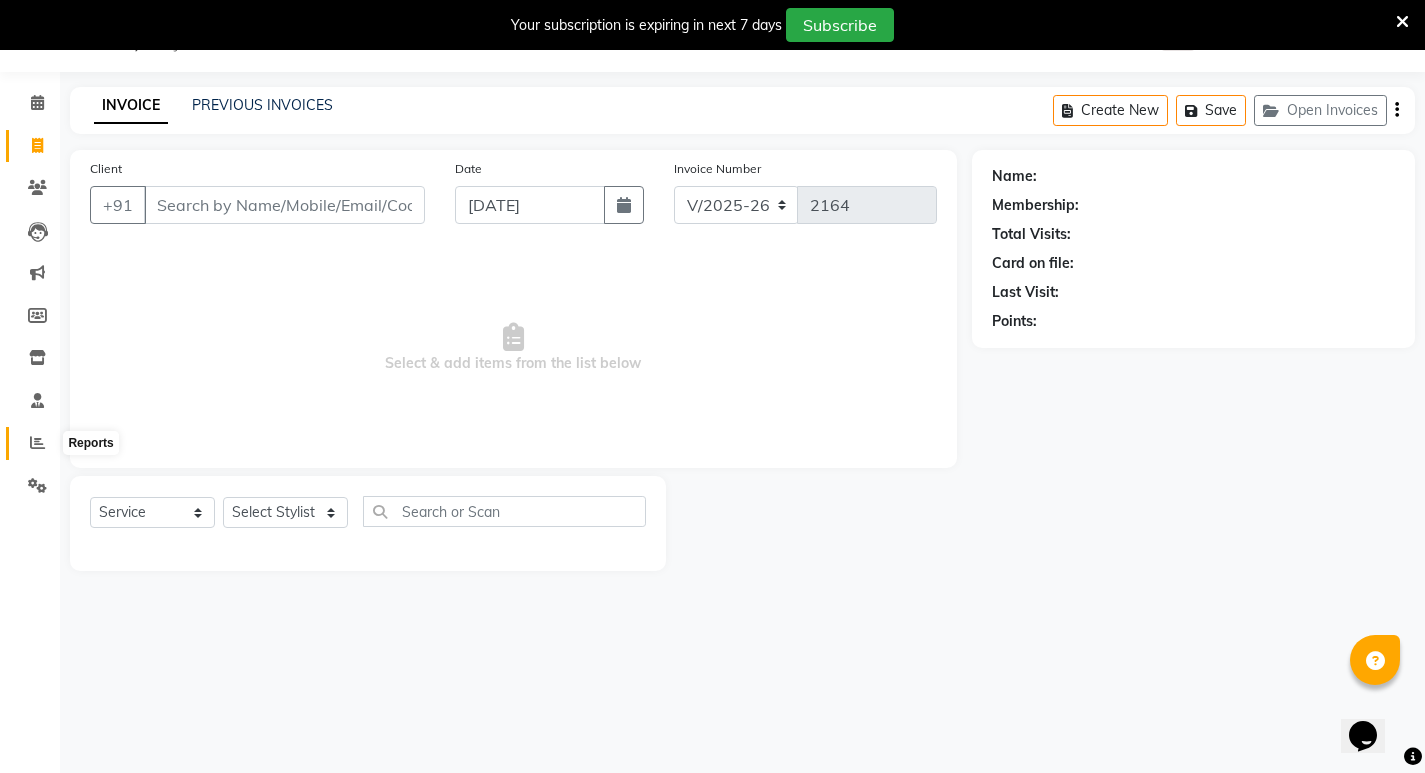 click 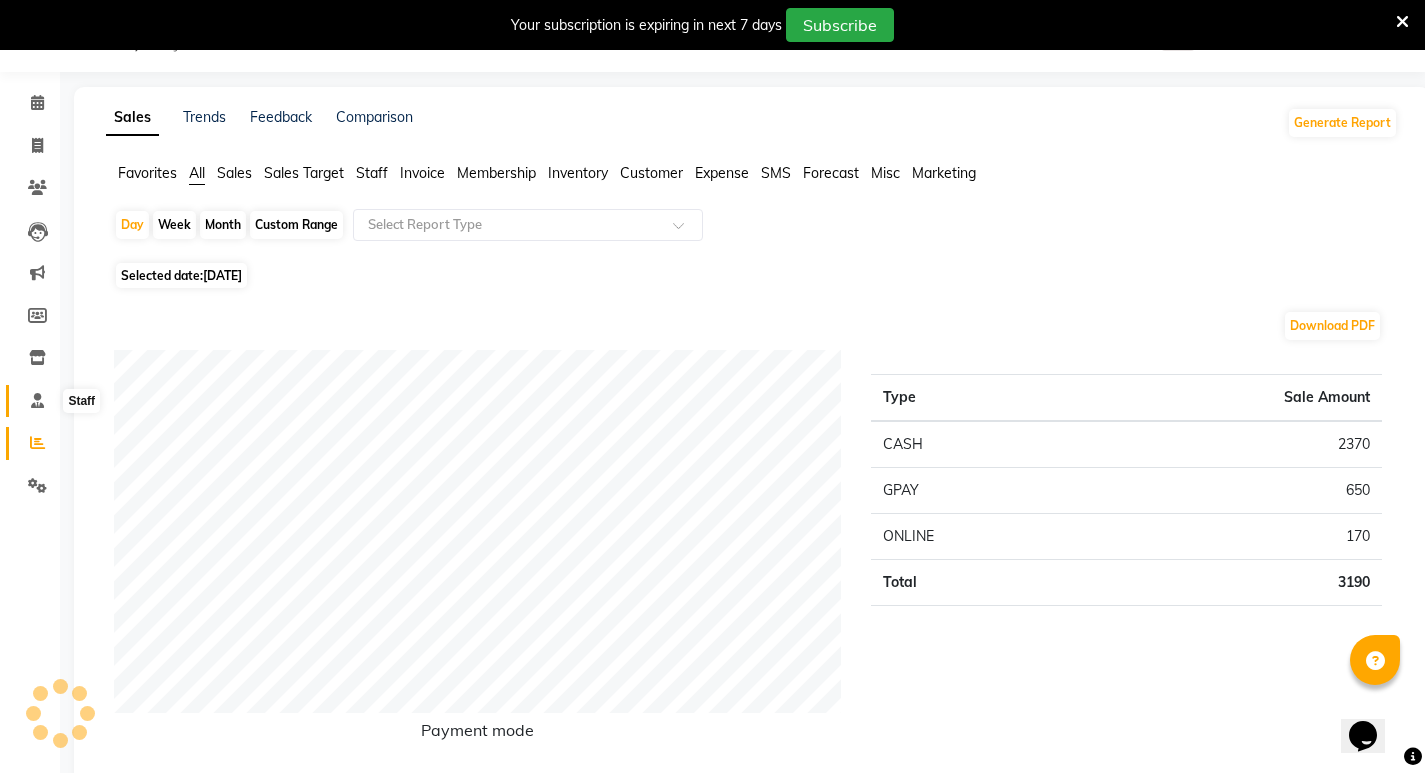 click 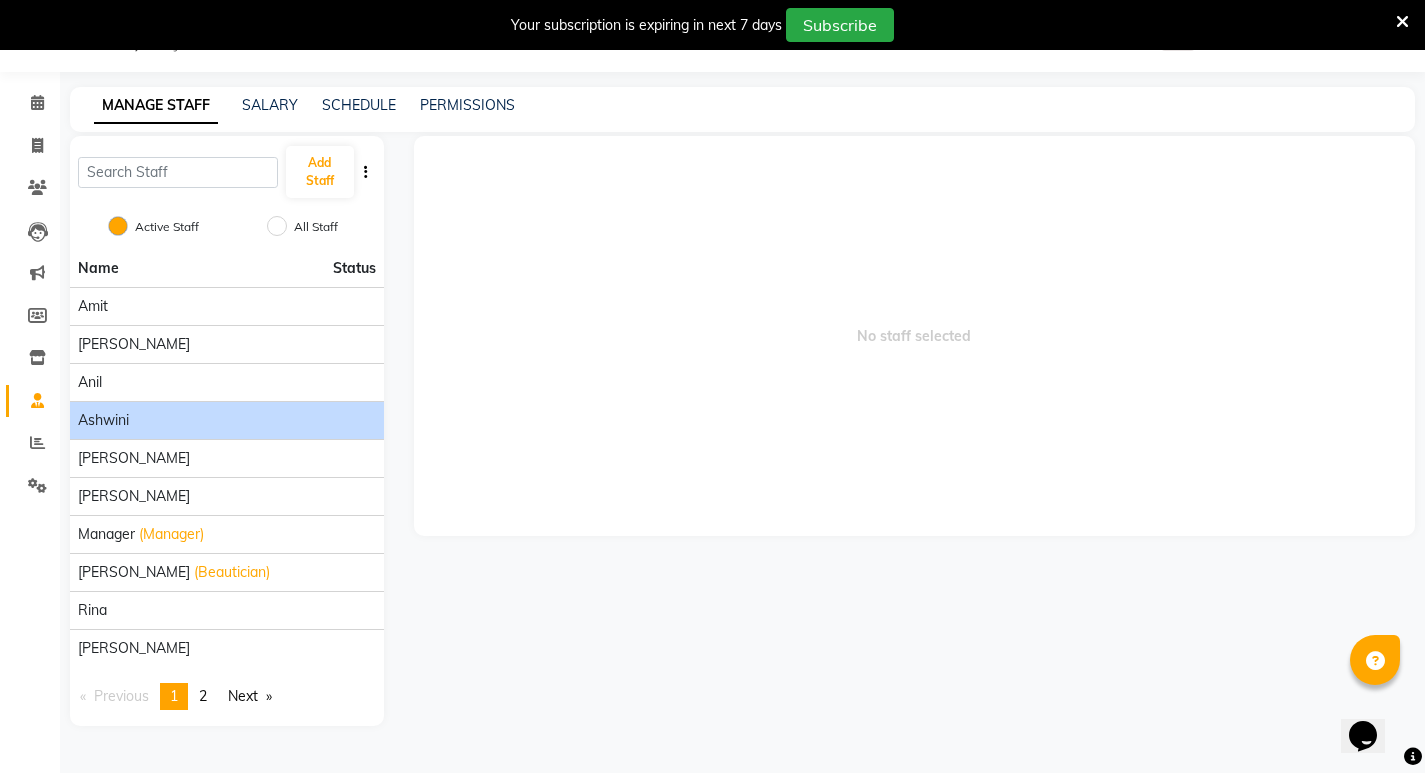 click on "Ashwini" 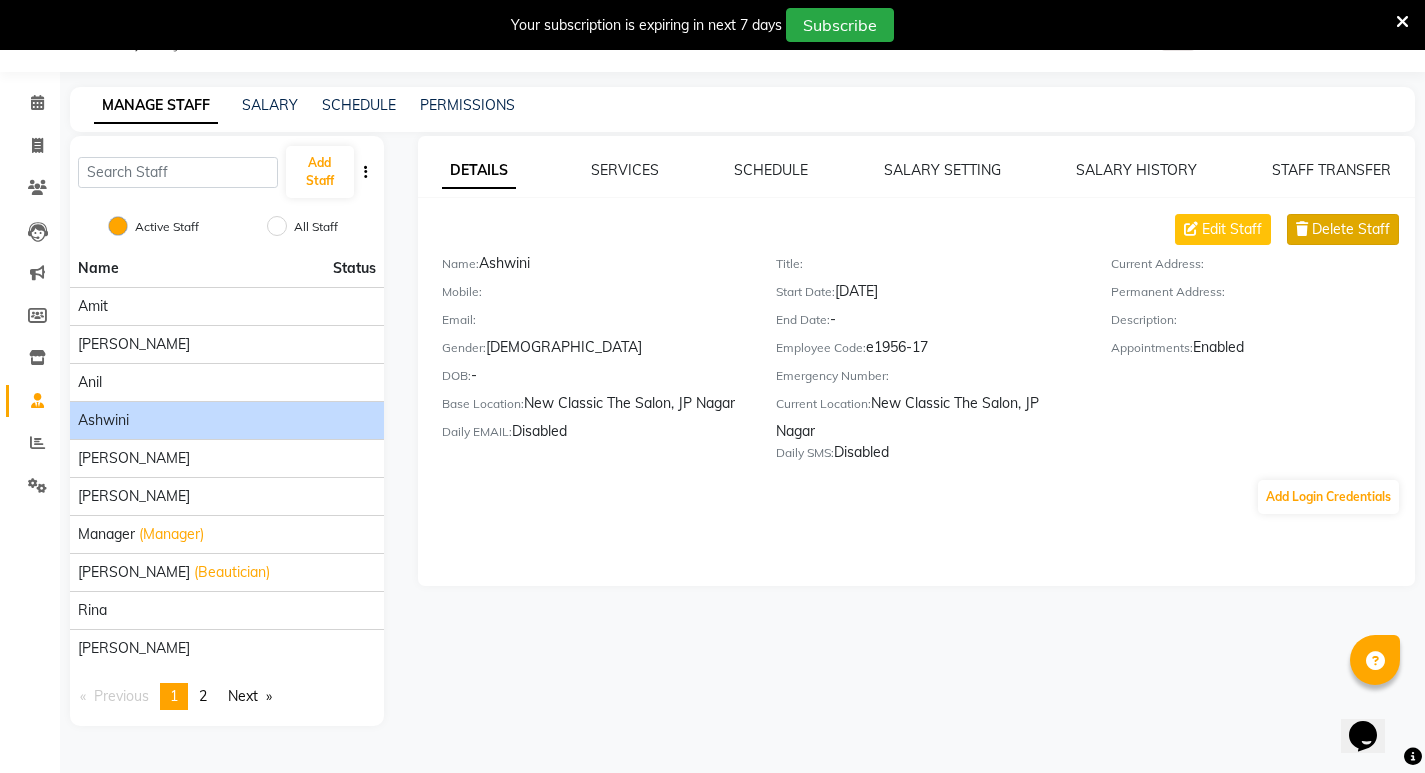 click on "Delete Staff" 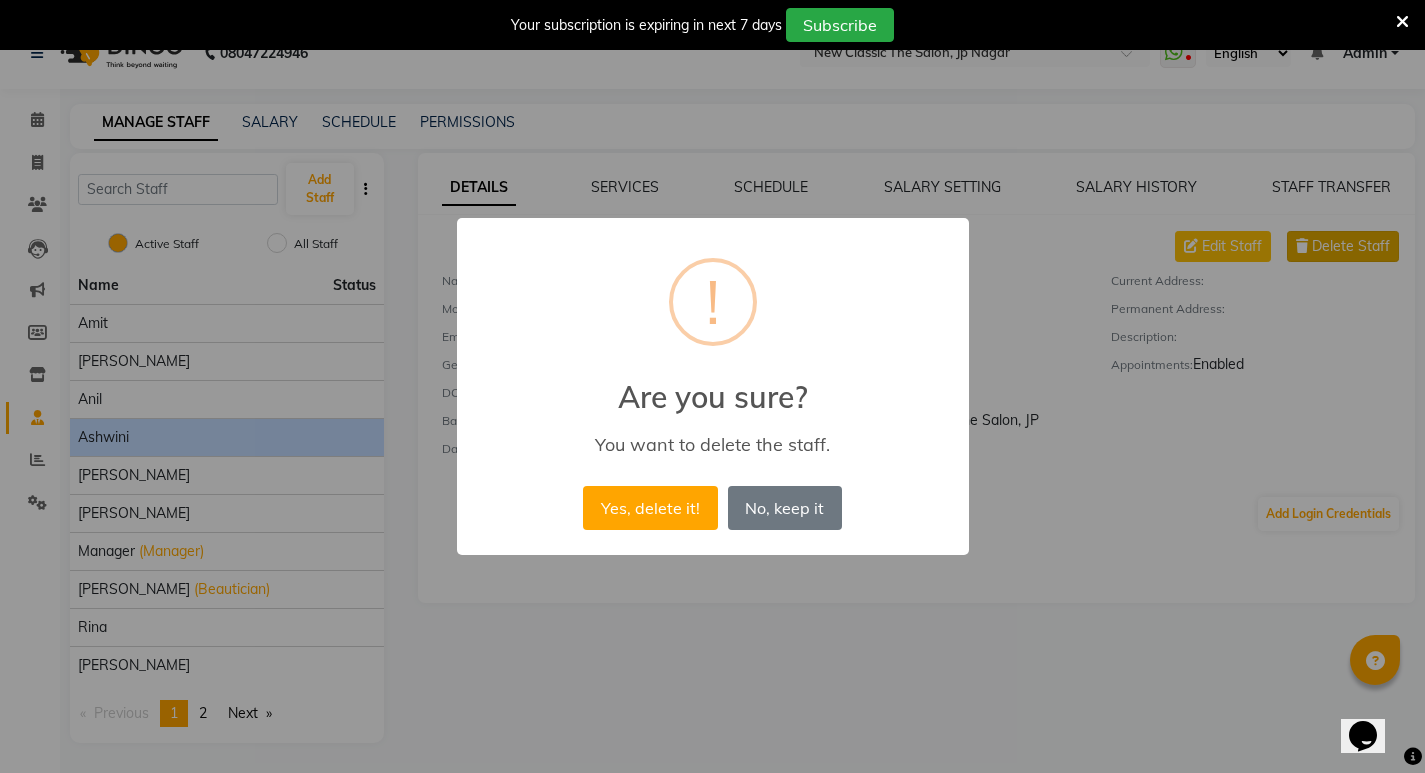 scroll, scrollTop: 33, scrollLeft: 0, axis: vertical 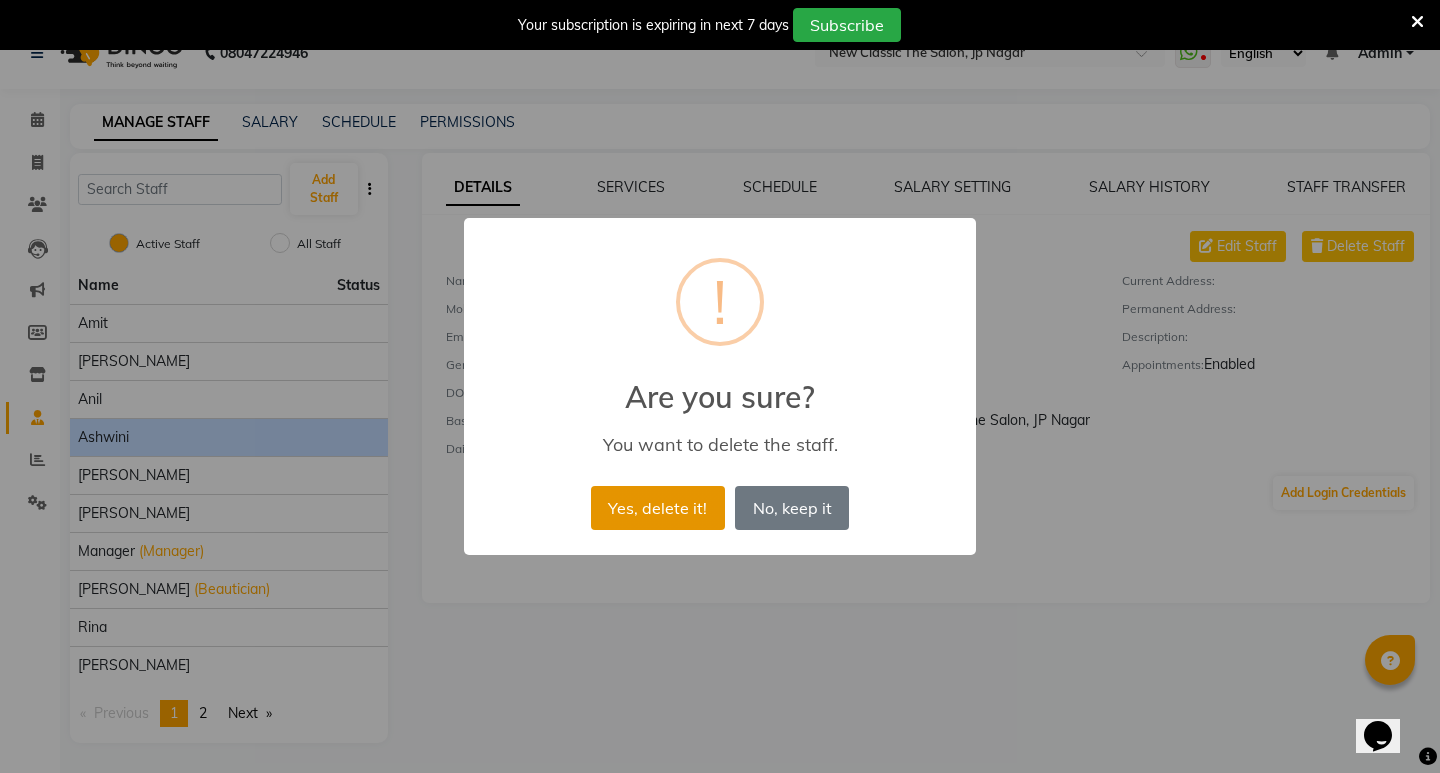 click on "Yes, delete it!" at bounding box center (658, 508) 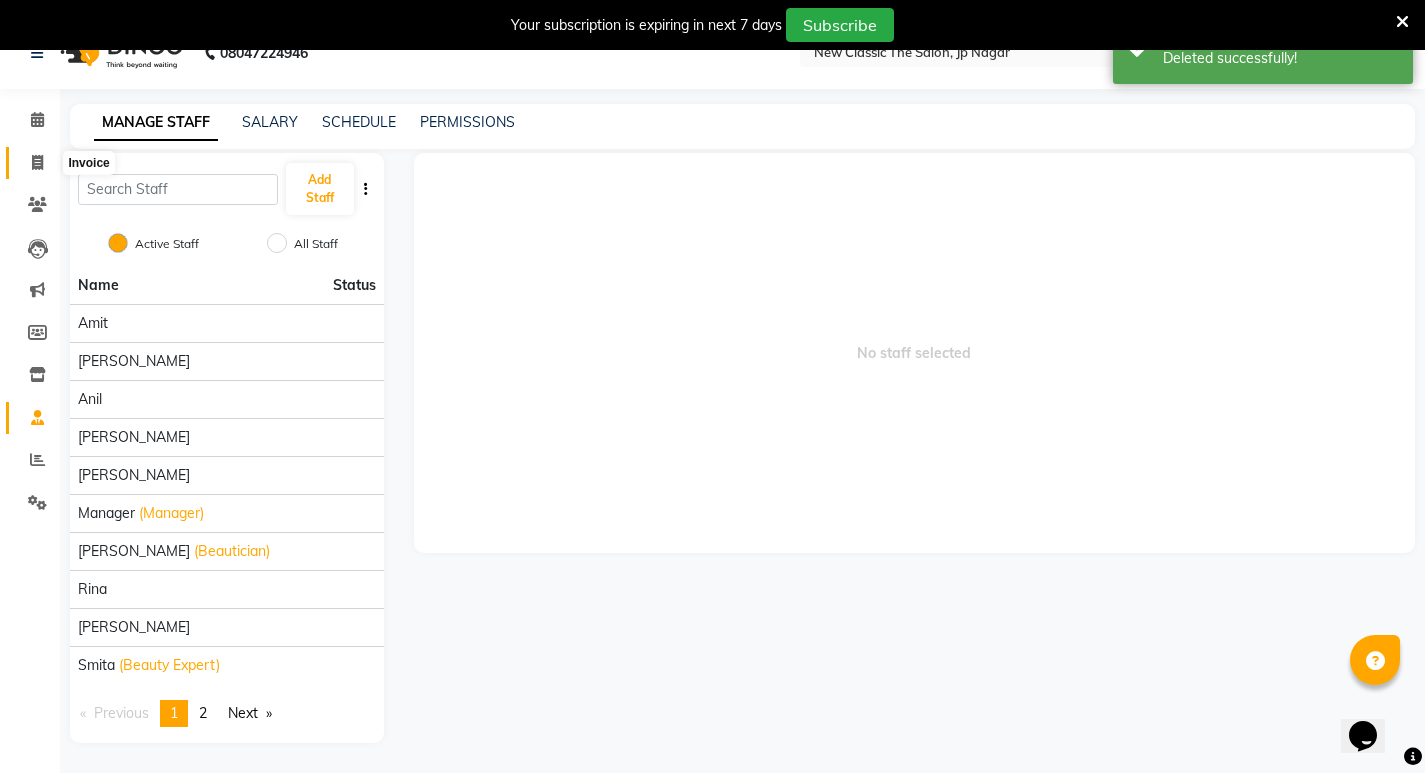 click 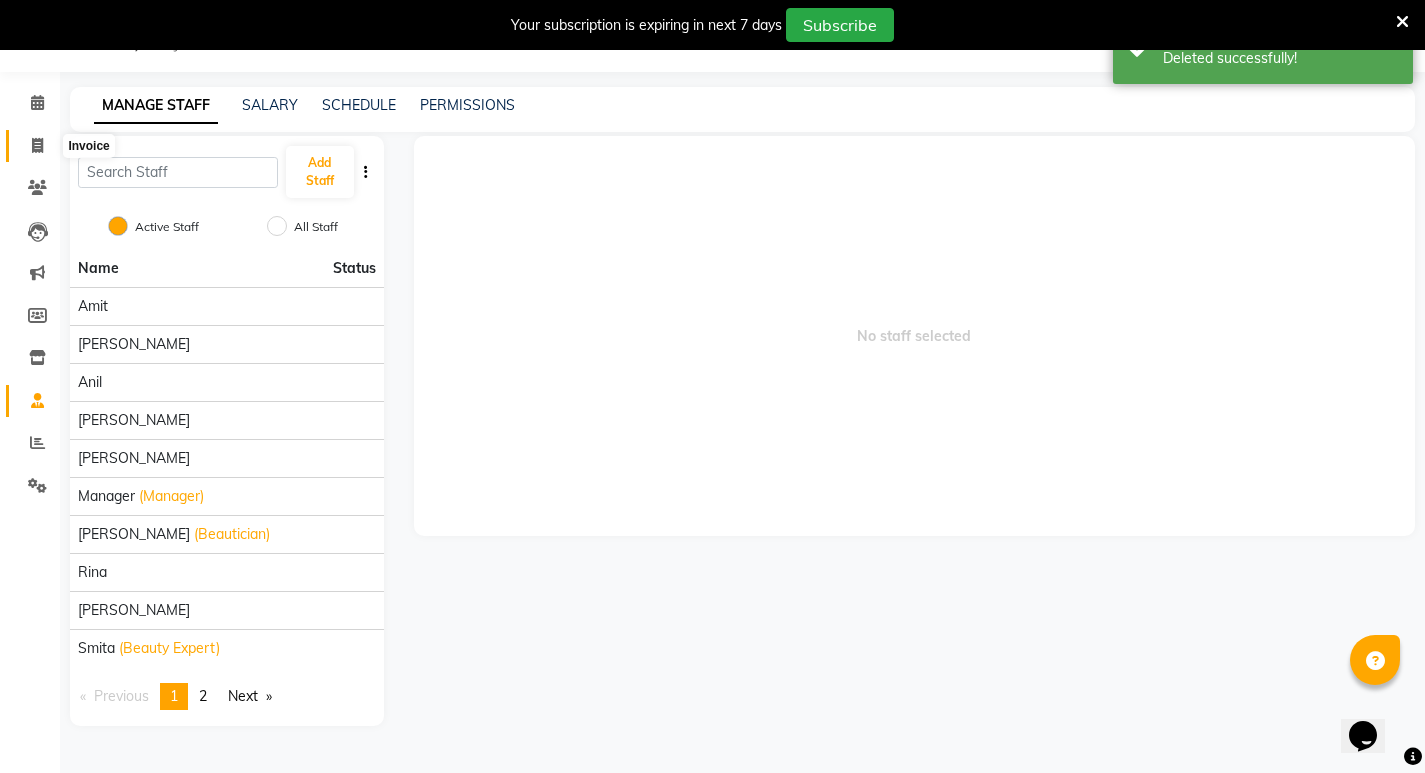select on "4678" 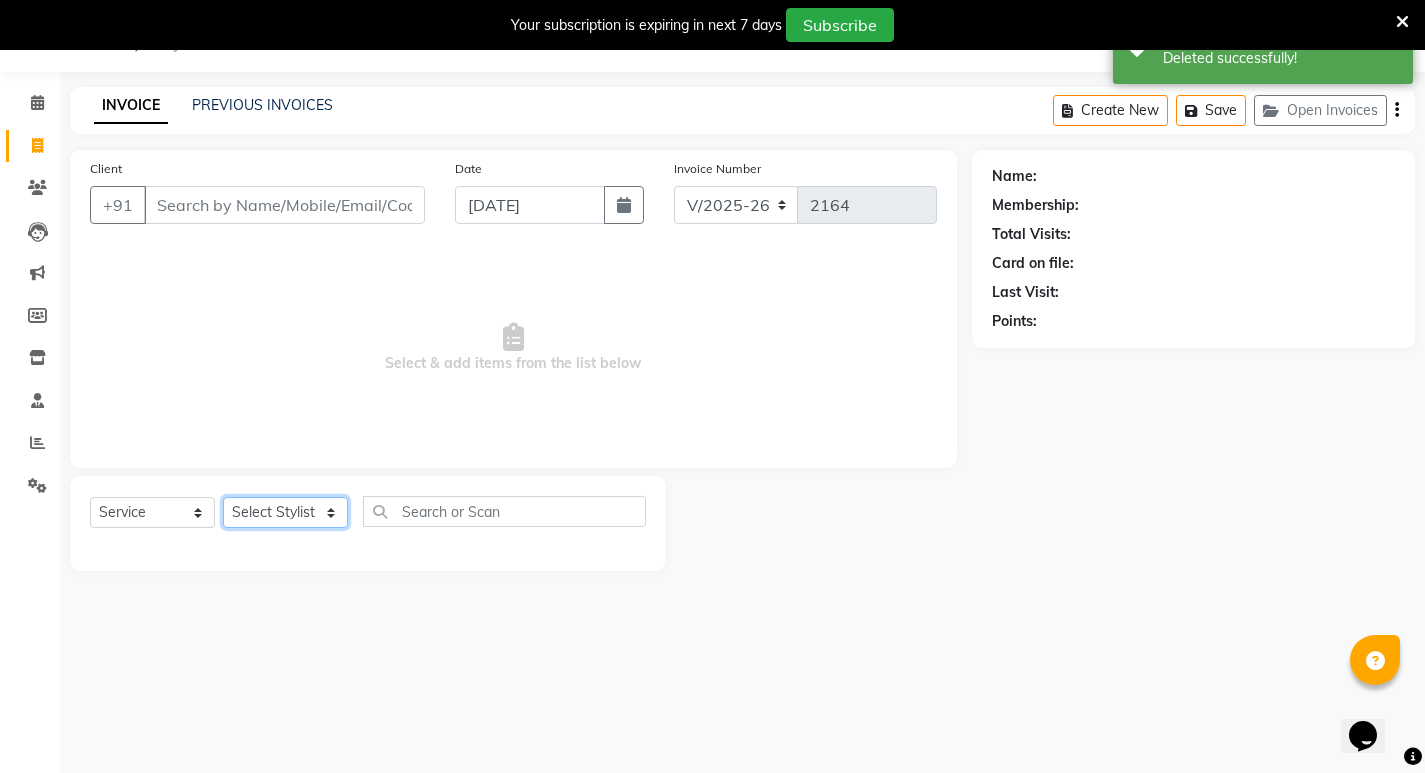 click on "Select Stylist Amit Amol Anil Ashwini Kirti Komal Manager Prachi Rina Shital Smita surendra" 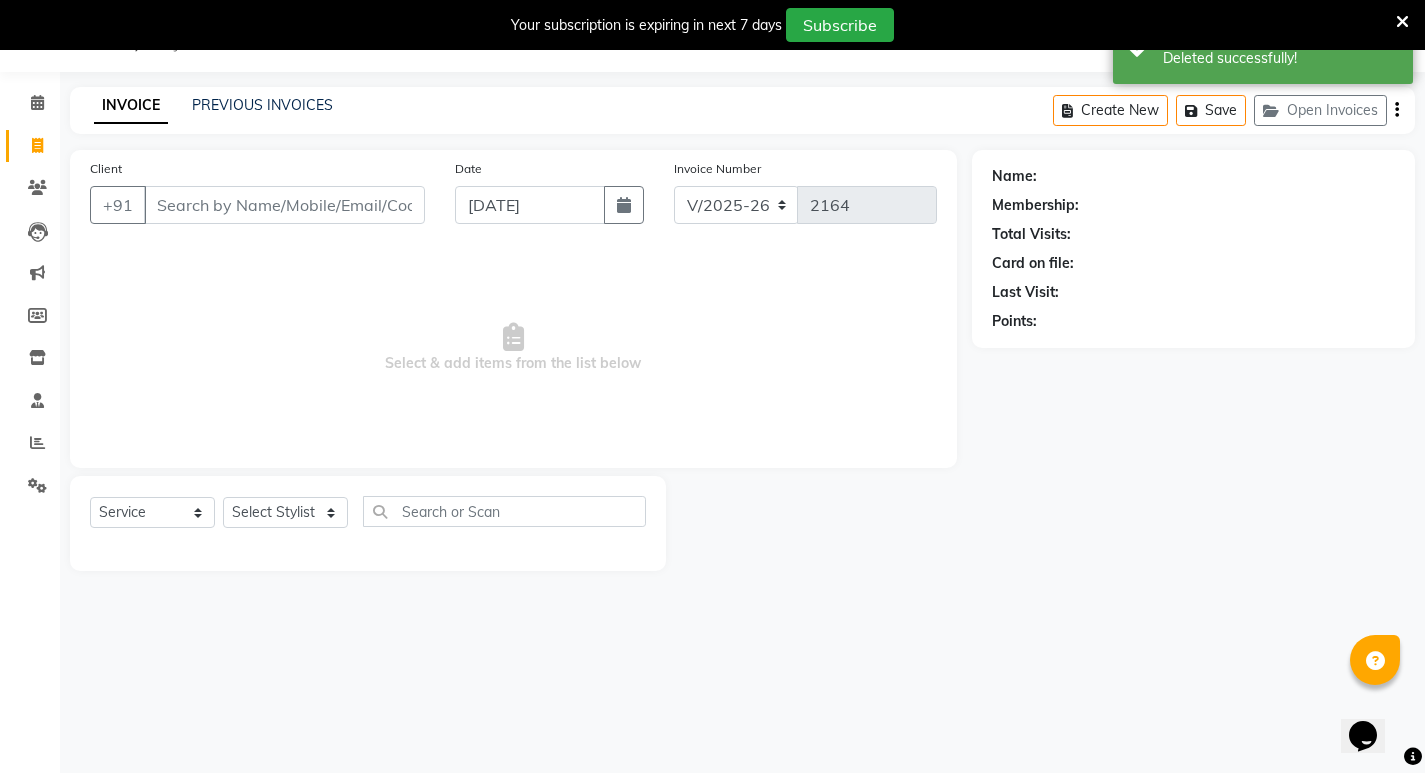 click on "Select & add items from the list below" at bounding box center (513, 348) 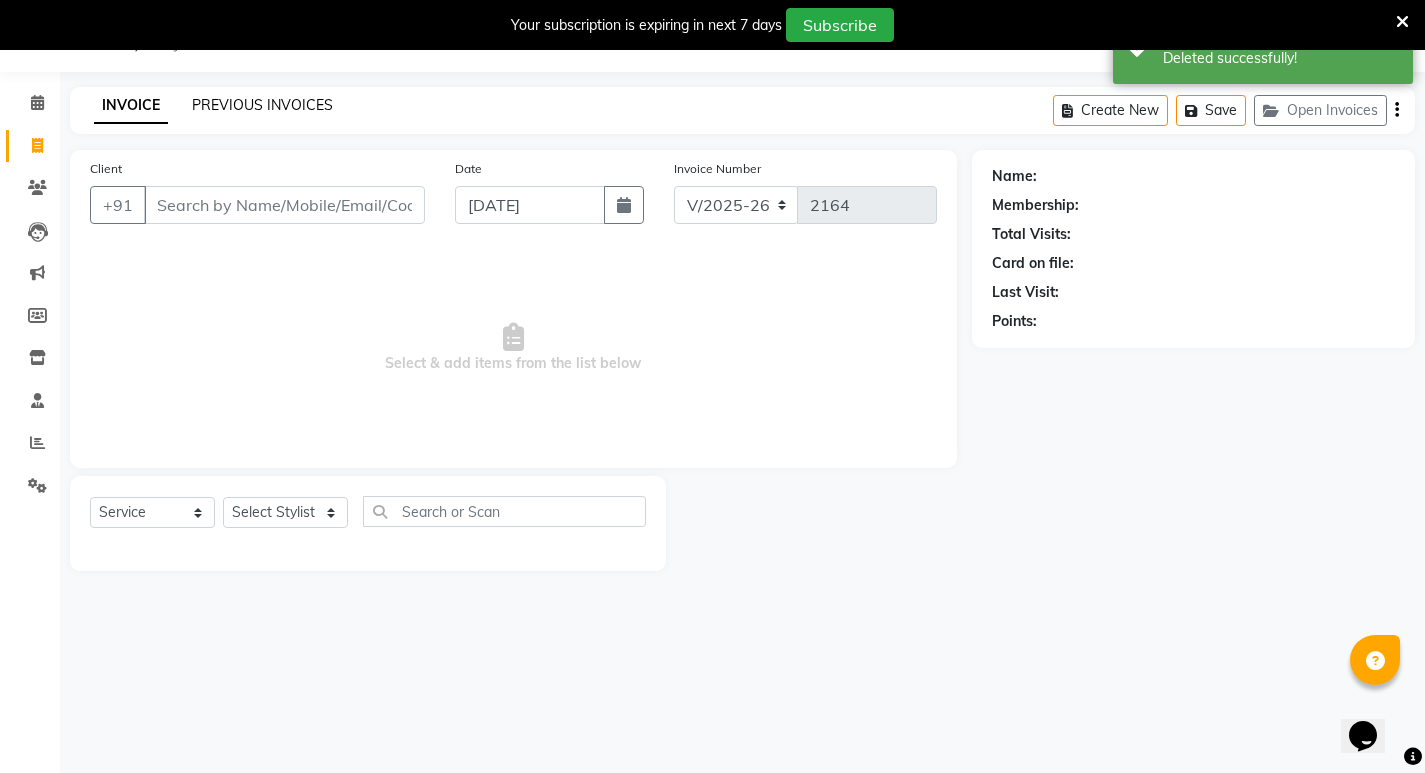 click on "PREVIOUS INVOICES" 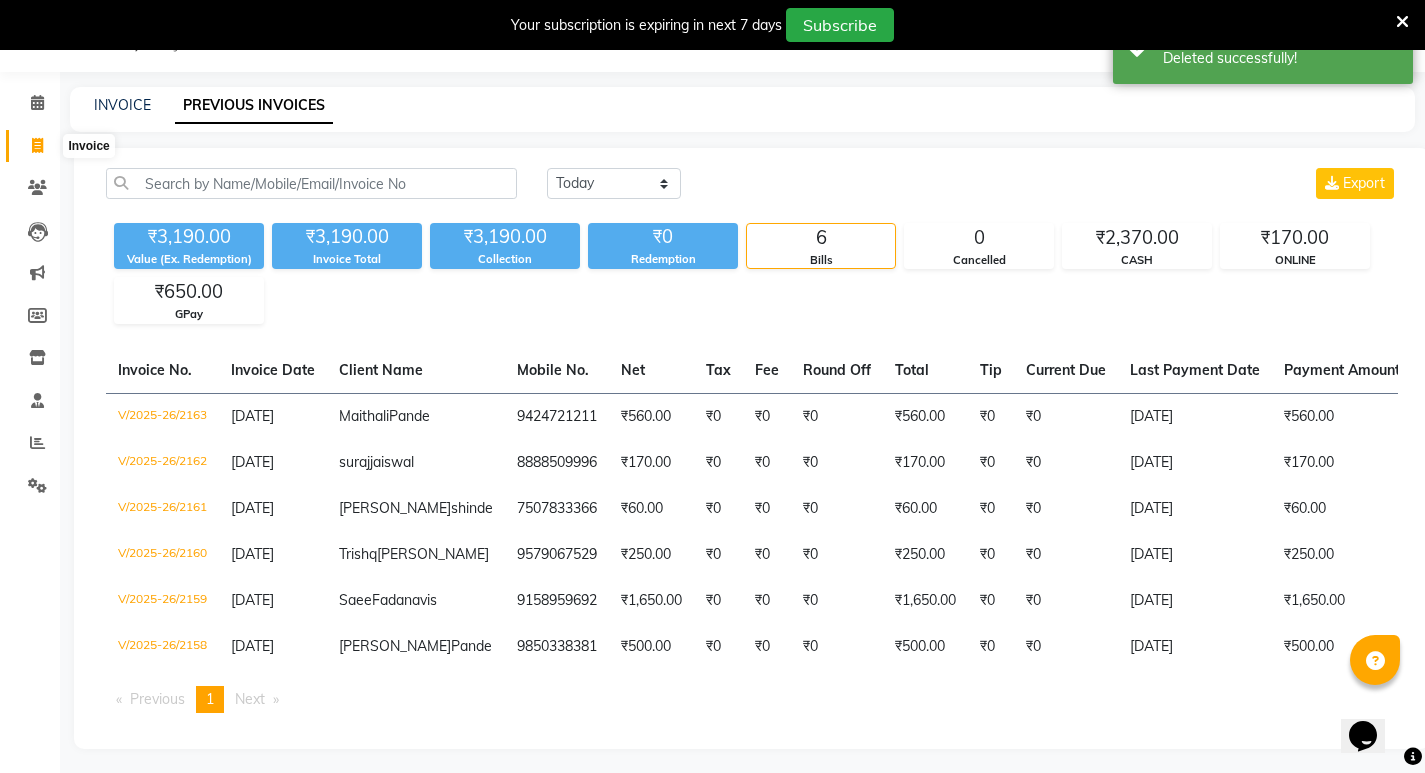 click 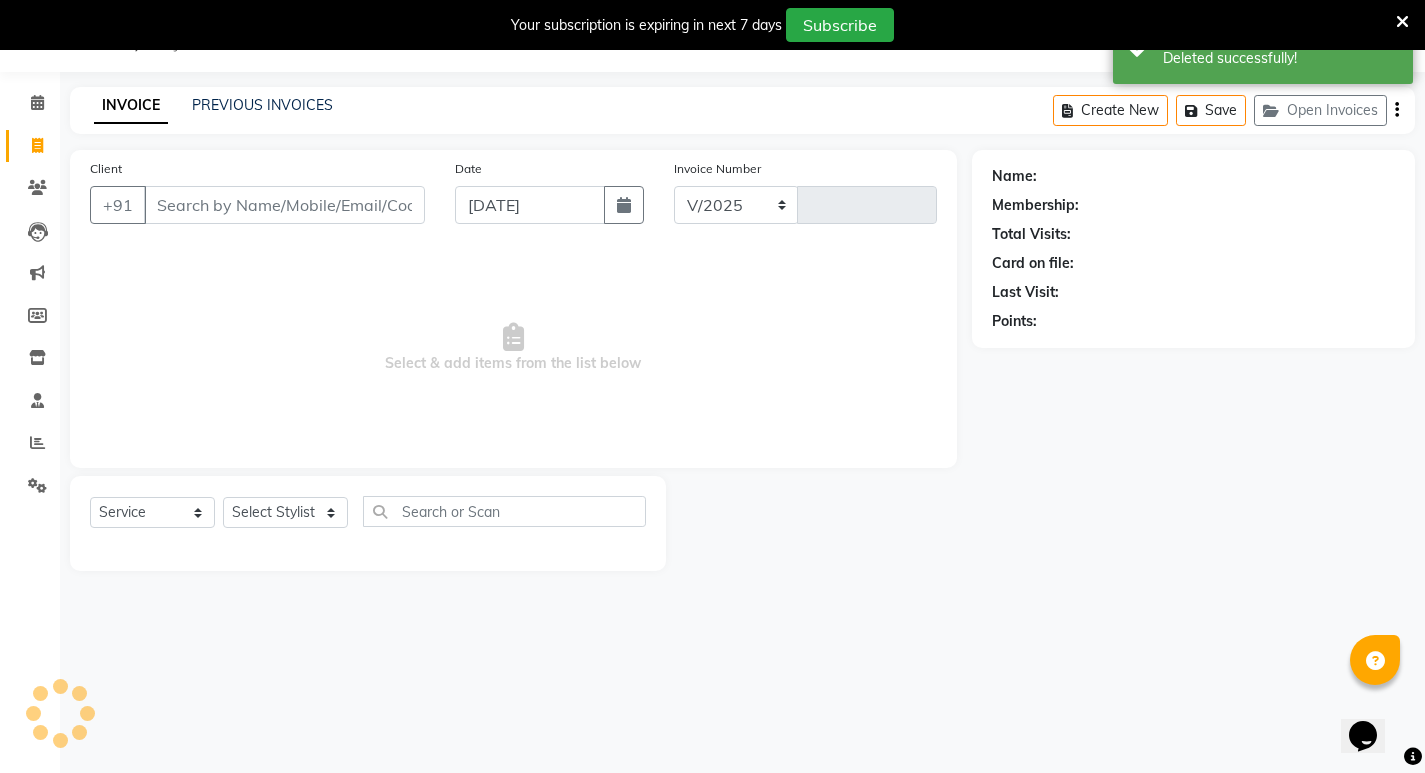 select on "4678" 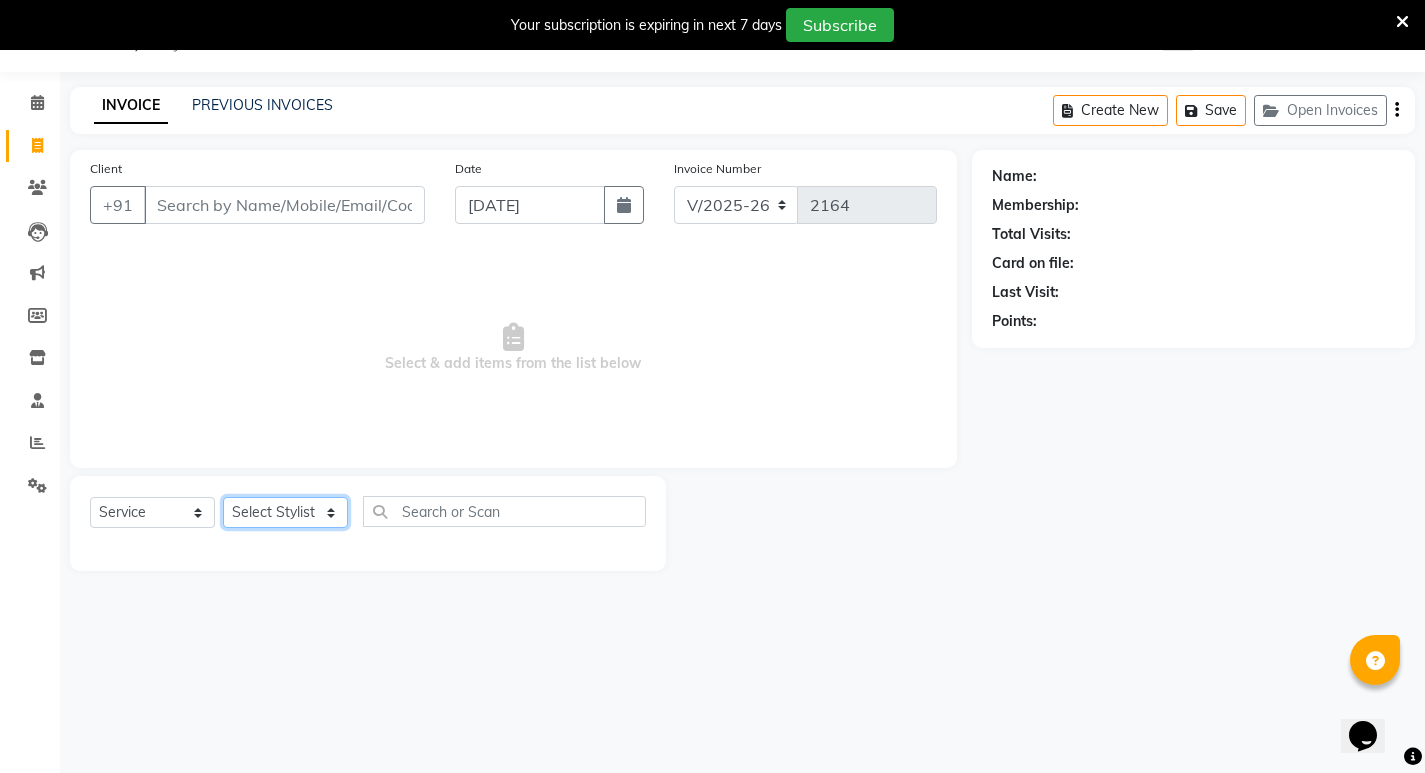 click on "Select Stylist Amit Amol Anil Ashwini Kirti Komal Manager Prachi Rina Shital Smita surendra" 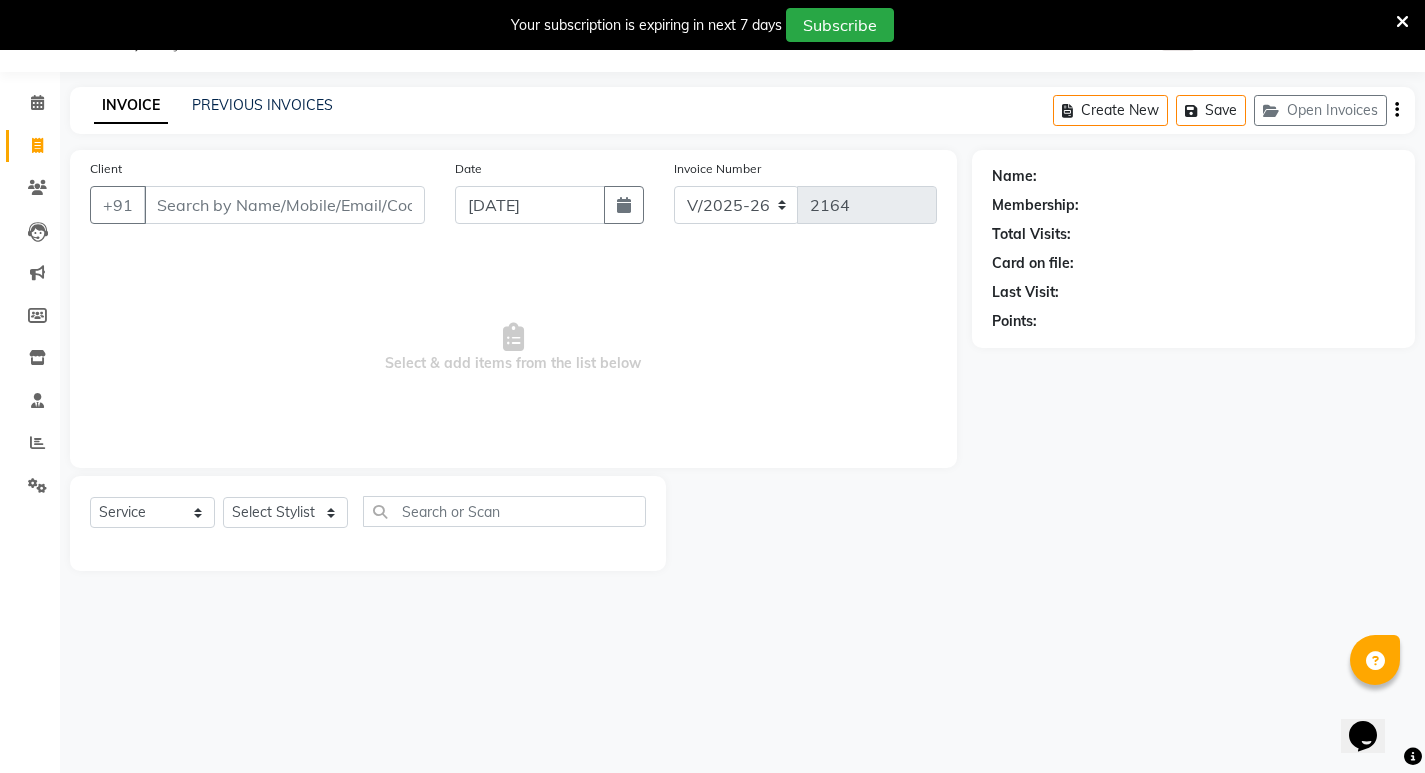 click on "Select & add items from the list below" at bounding box center [513, 348] 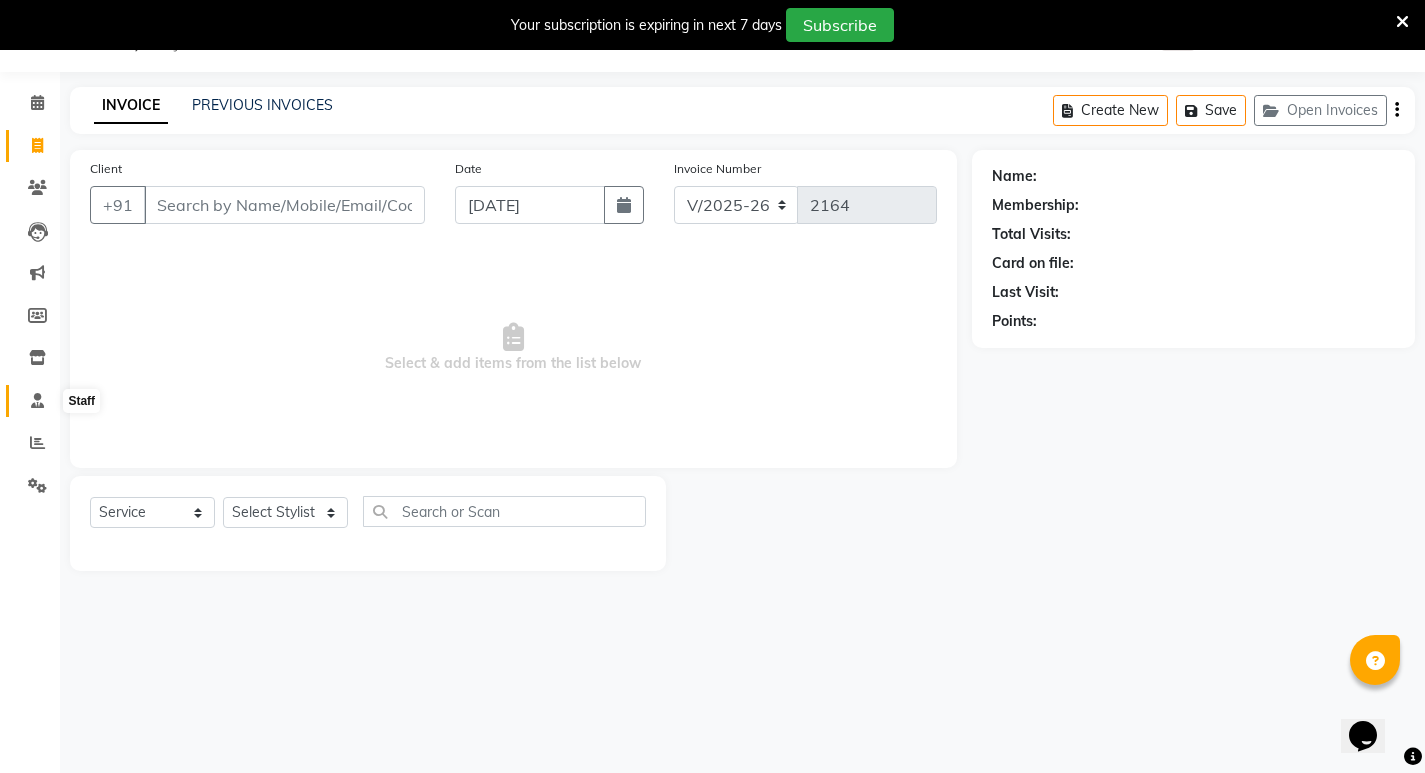 click 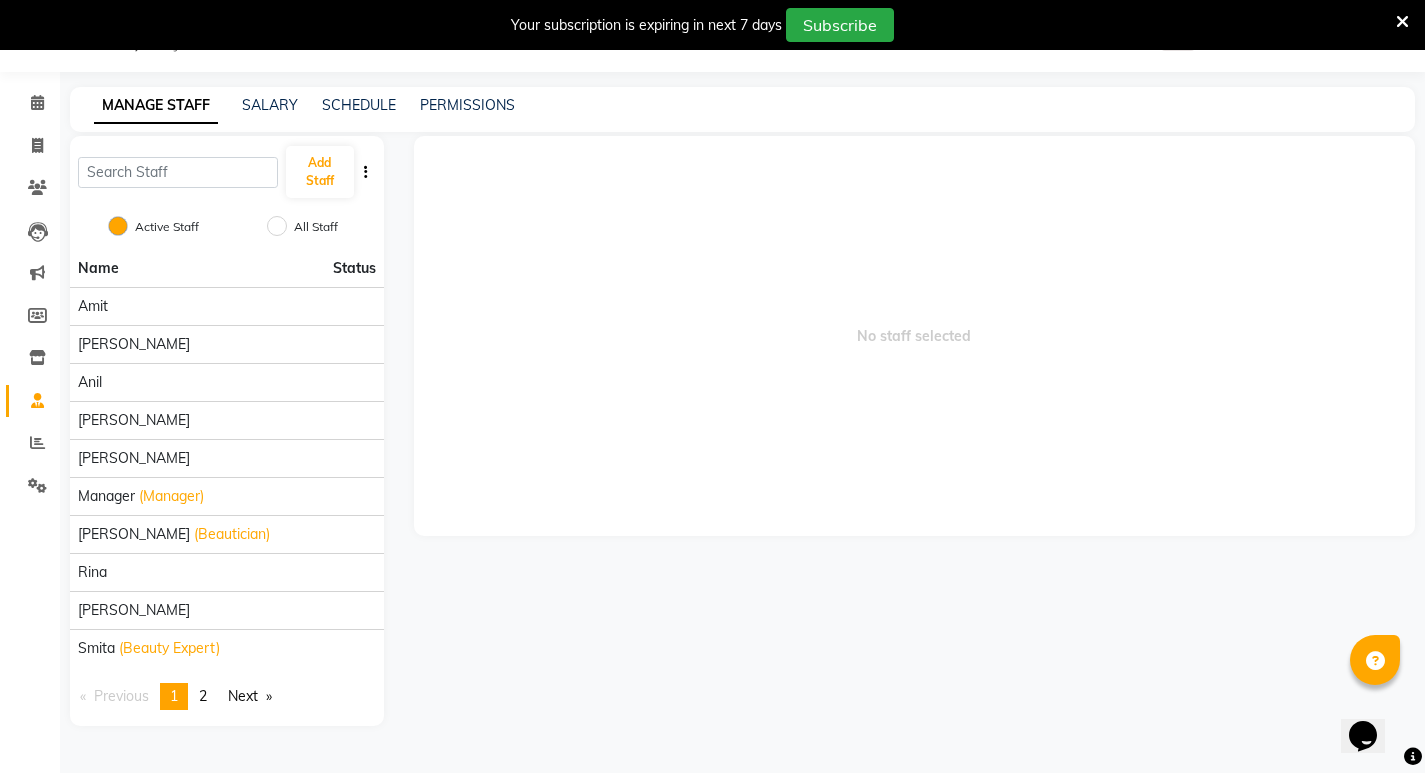 scroll, scrollTop: 0, scrollLeft: 0, axis: both 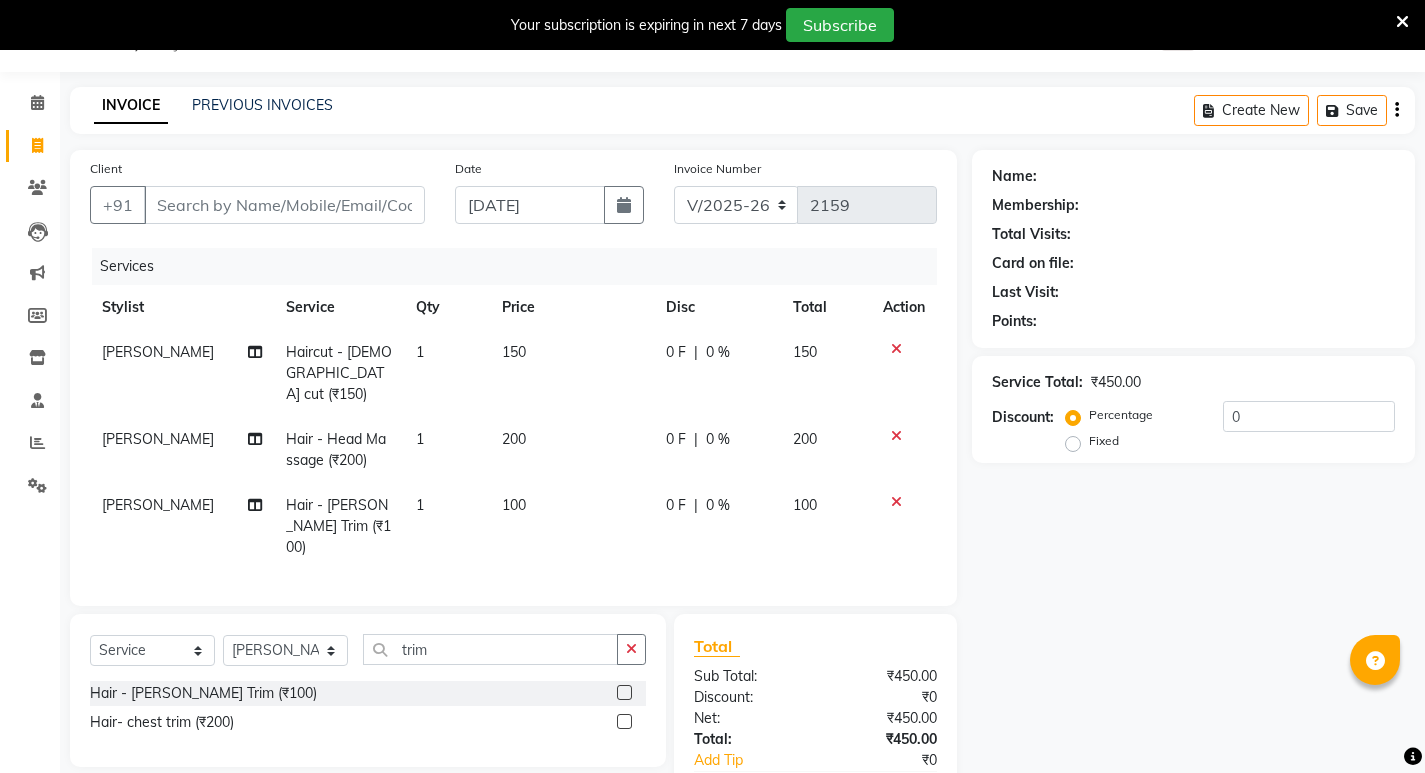 select on "4678" 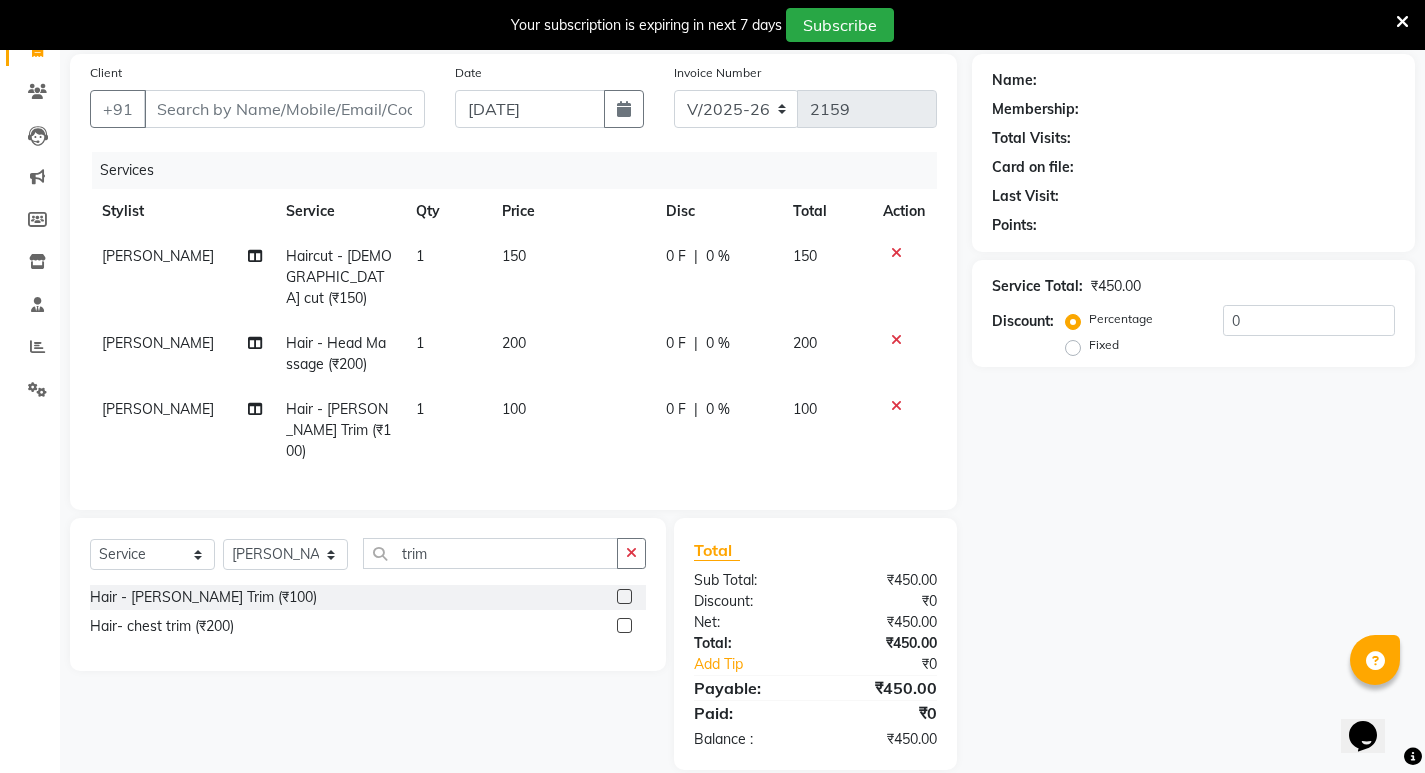 scroll, scrollTop: 0, scrollLeft: 0, axis: both 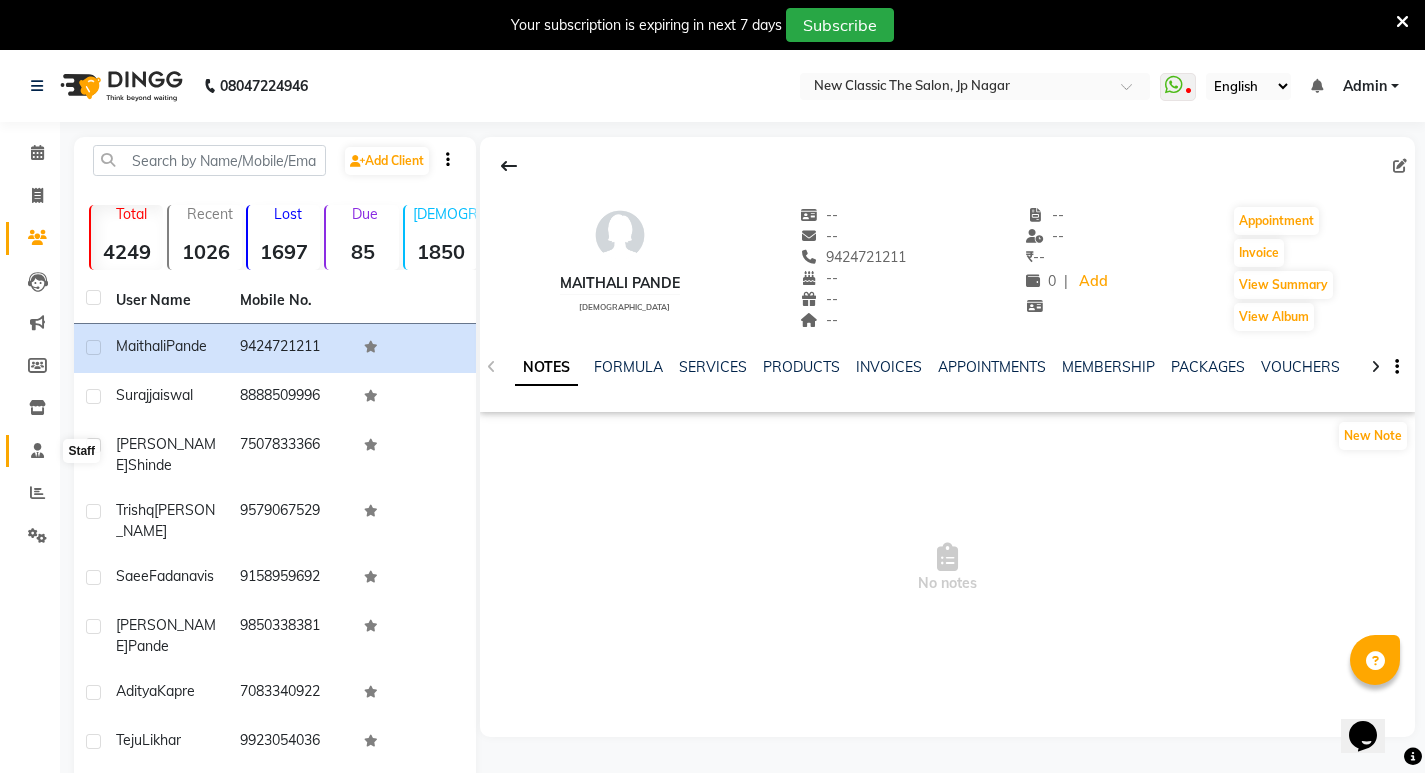 click 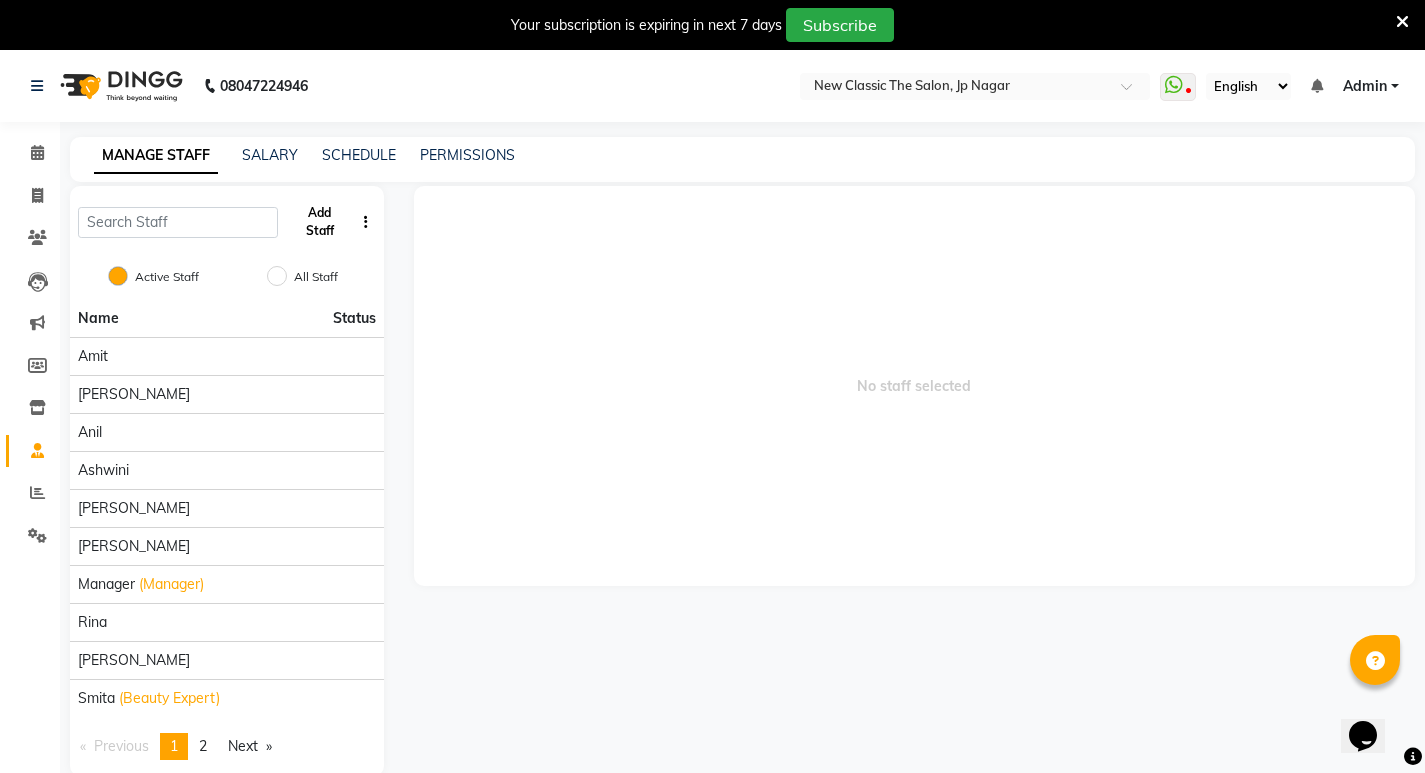 click on "Add Staff" 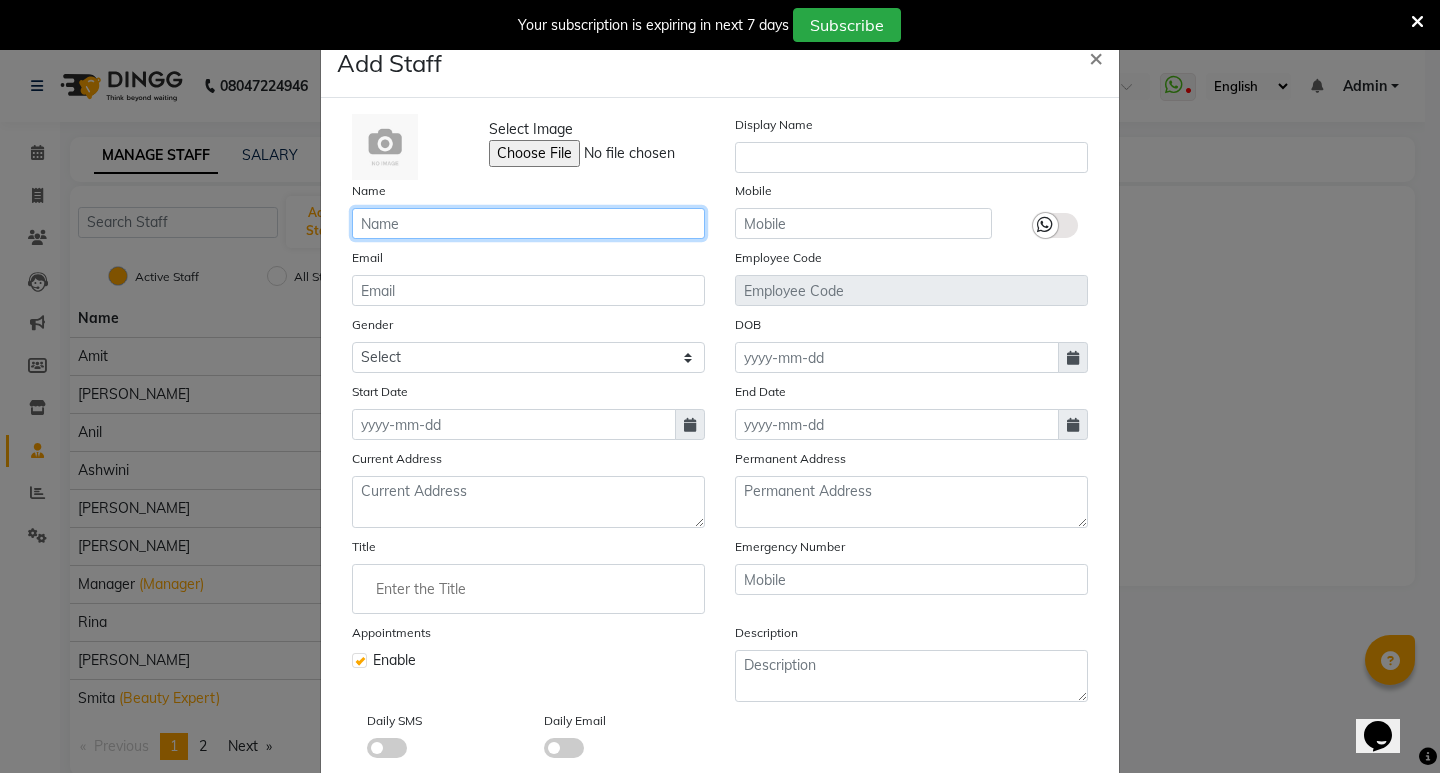 click 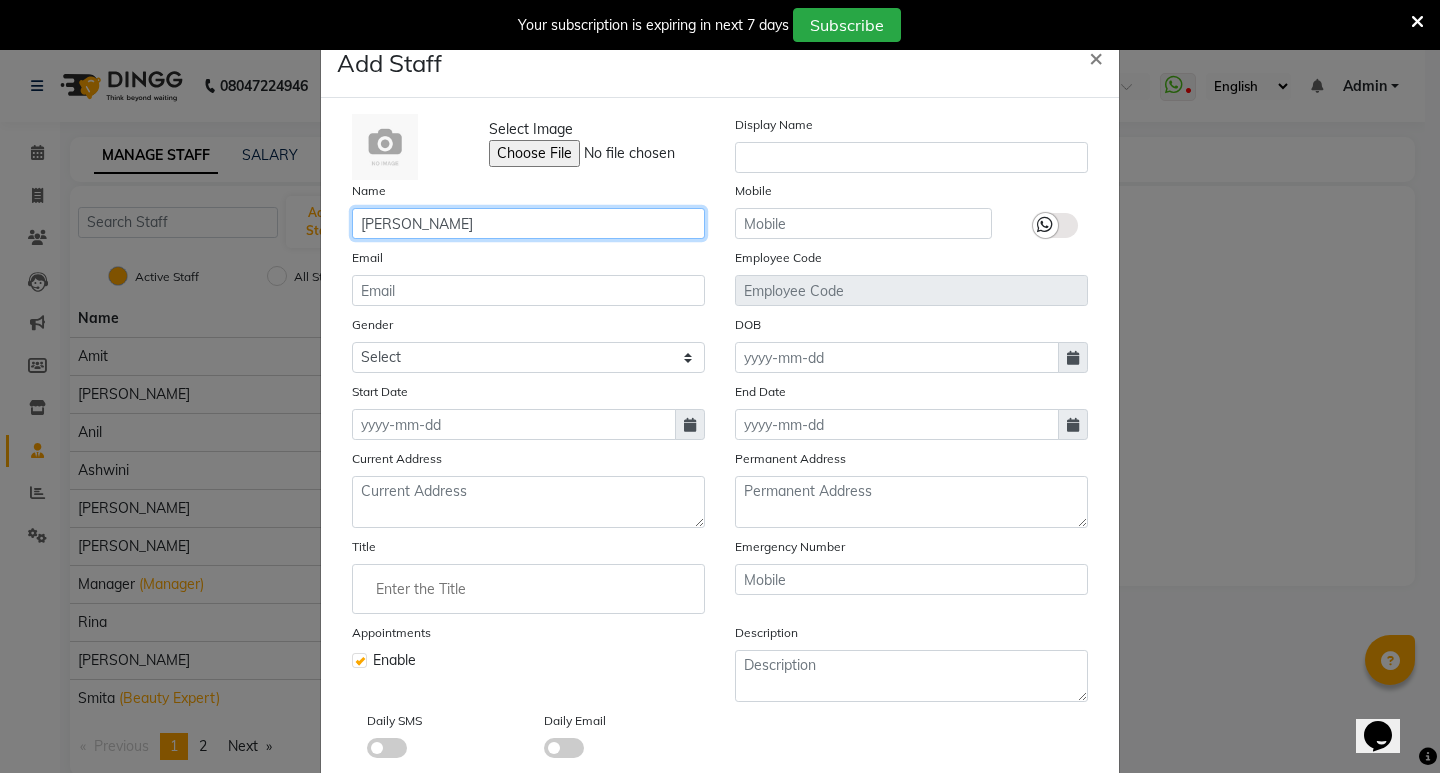 type on "[PERSON_NAME]" 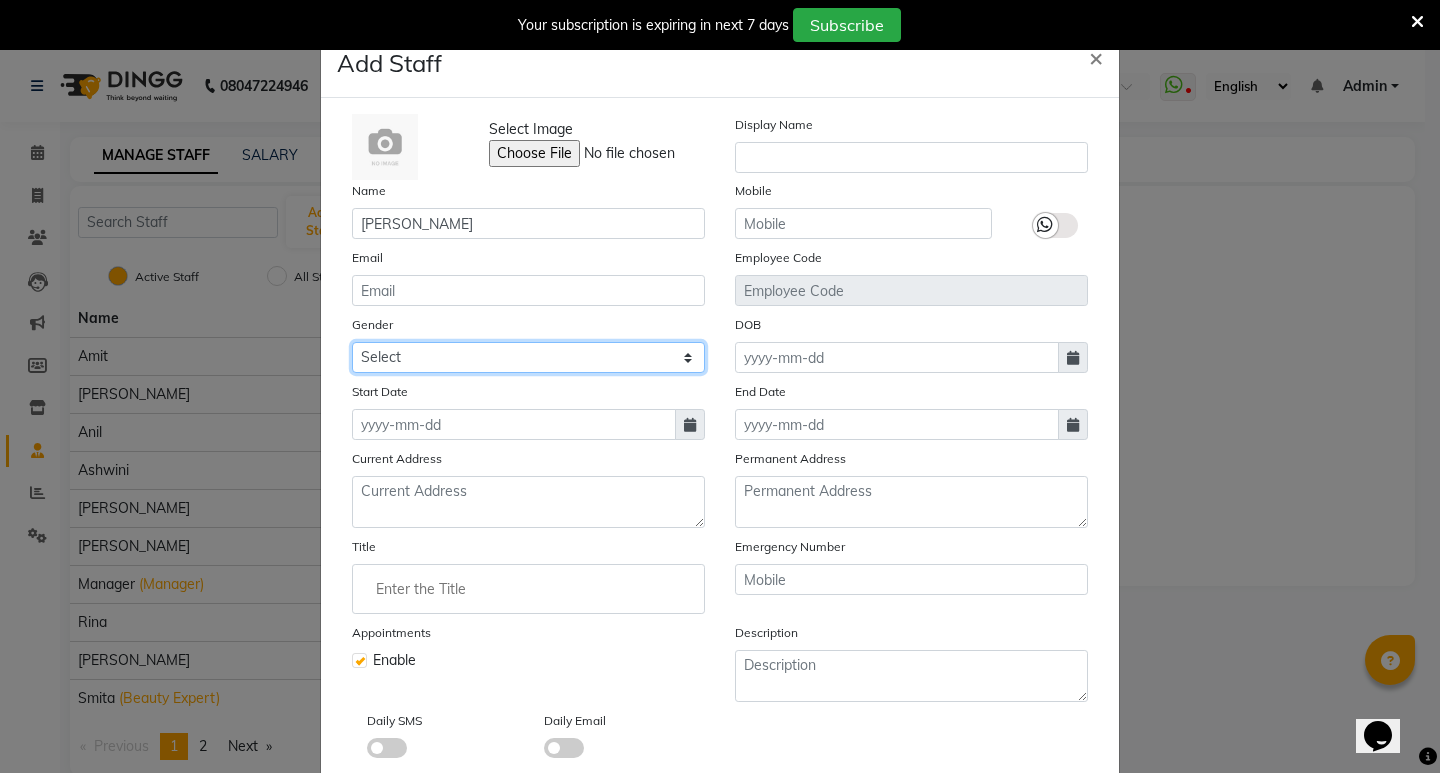 click on "Select Male Female Other Prefer Not To Say" 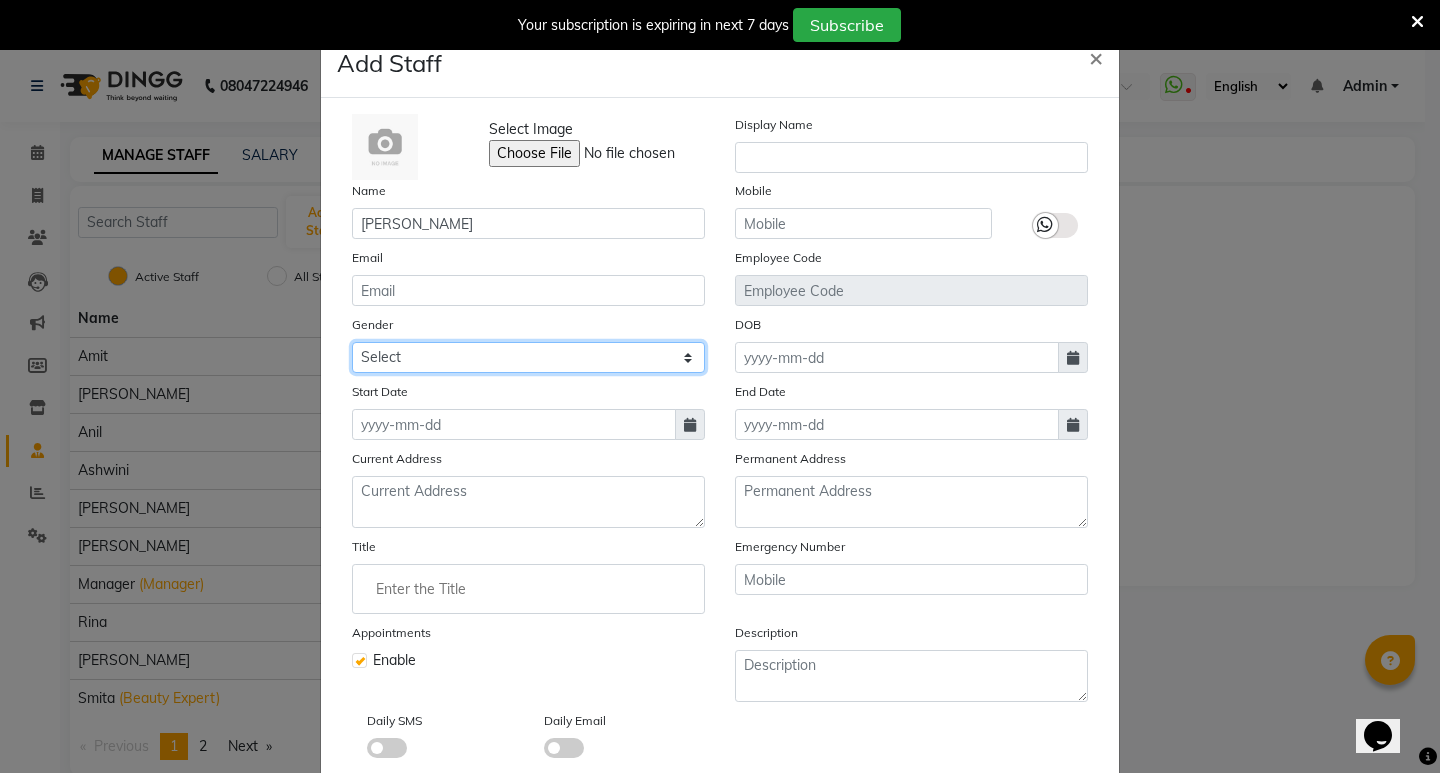 select on "female" 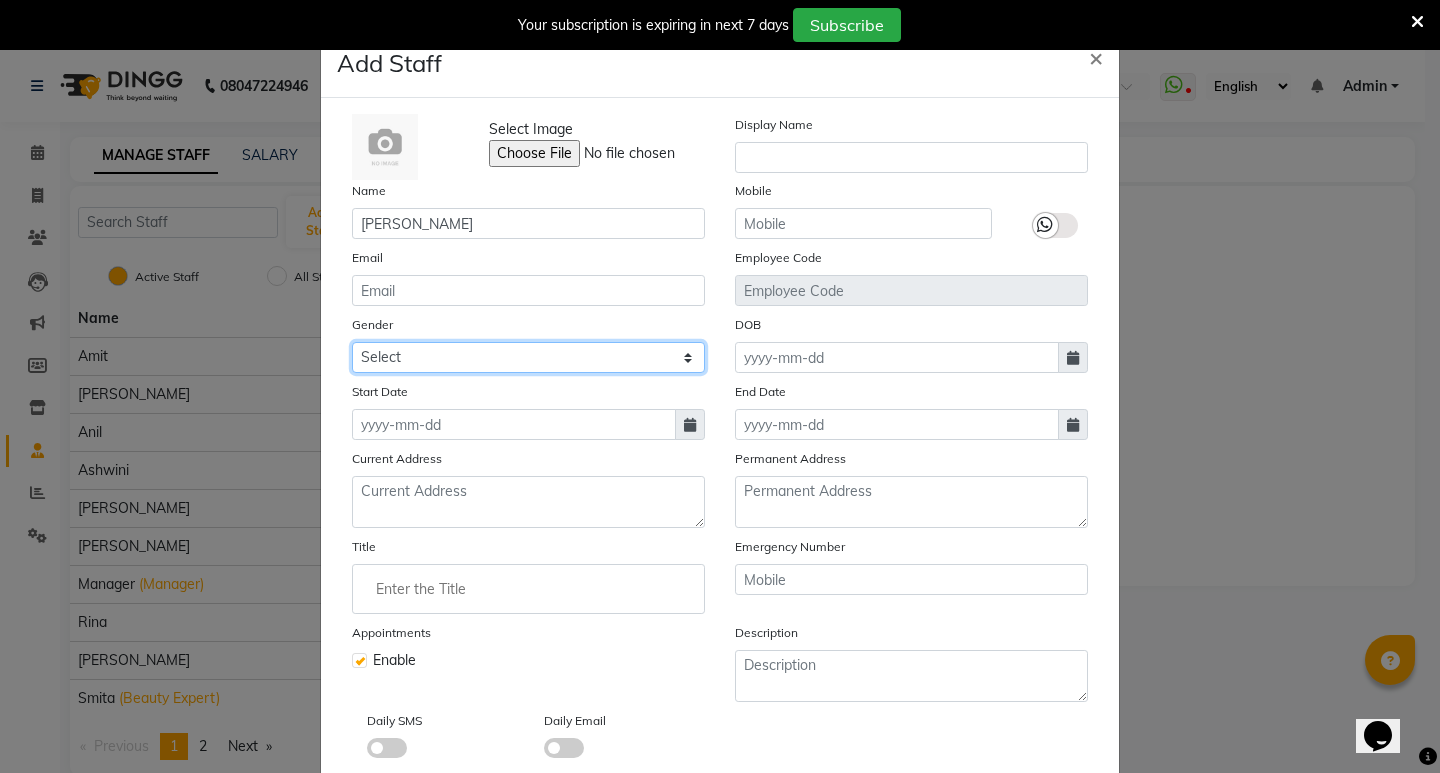 click on "Select Male Female Other Prefer Not To Say" 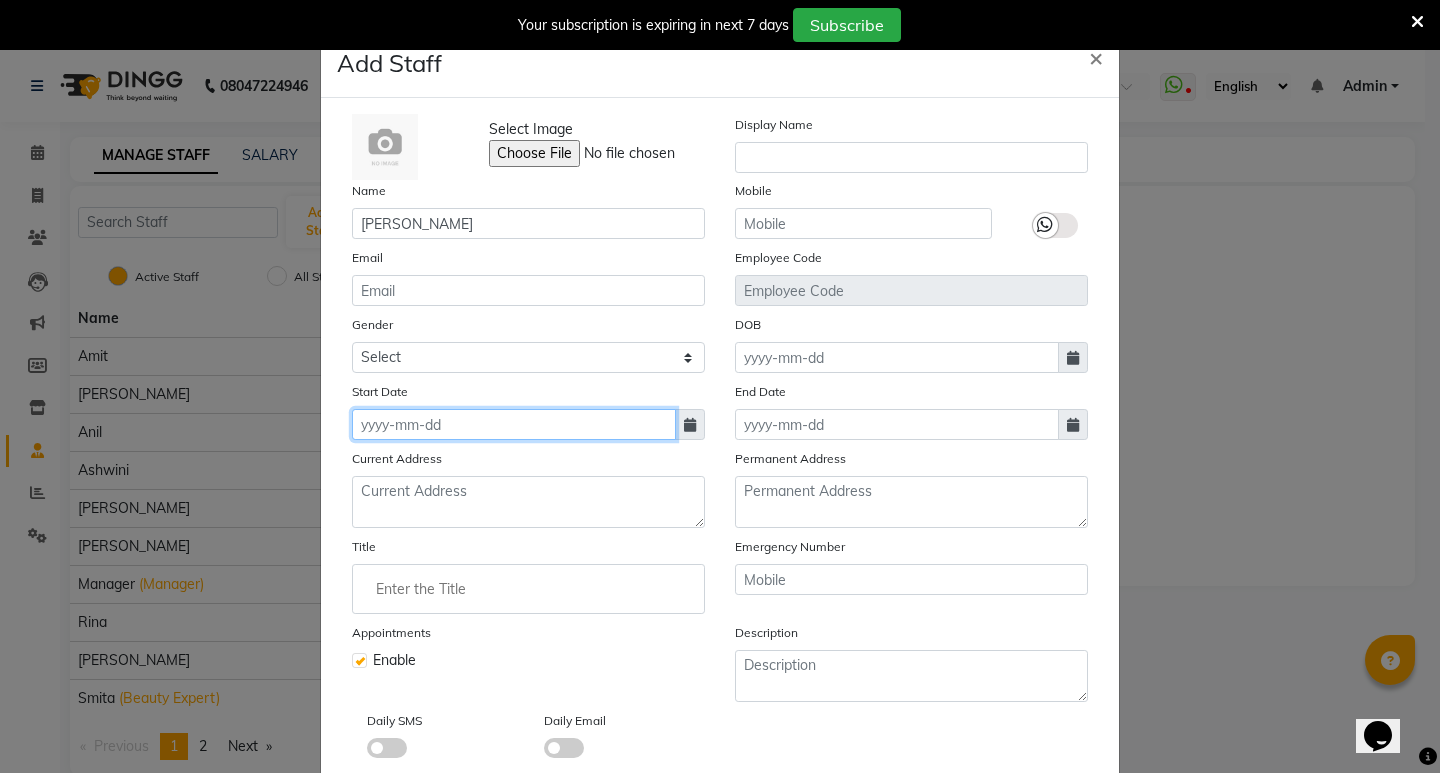 click 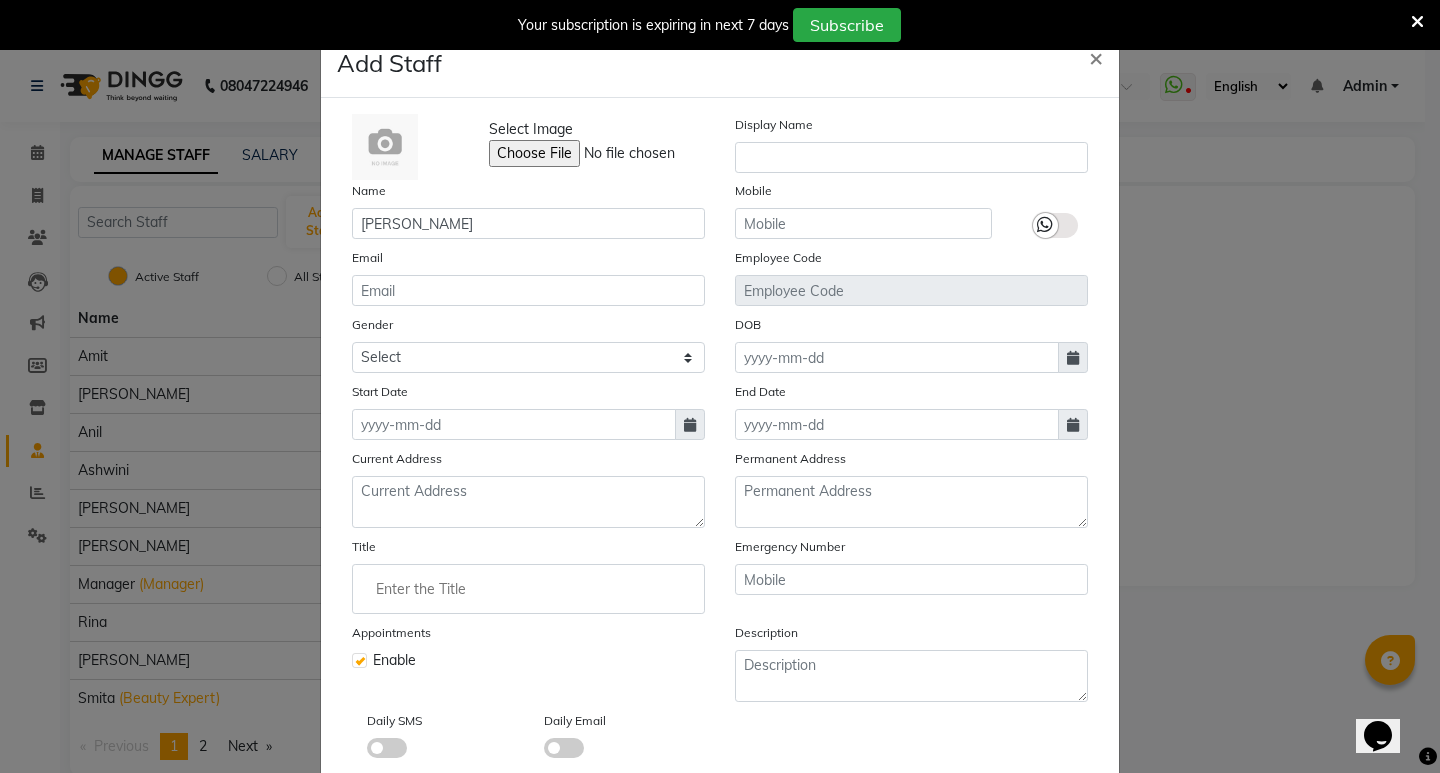 select on "7" 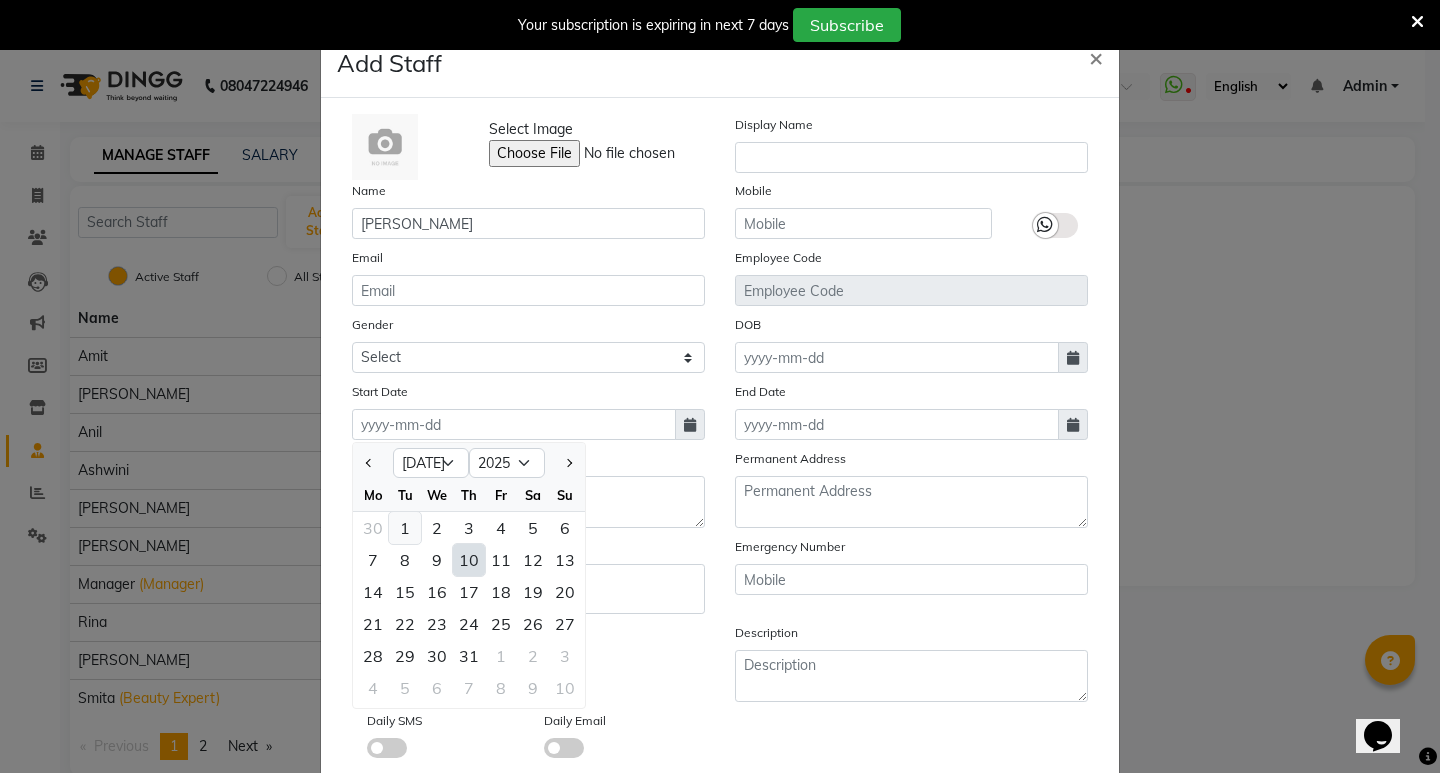 click on "1" 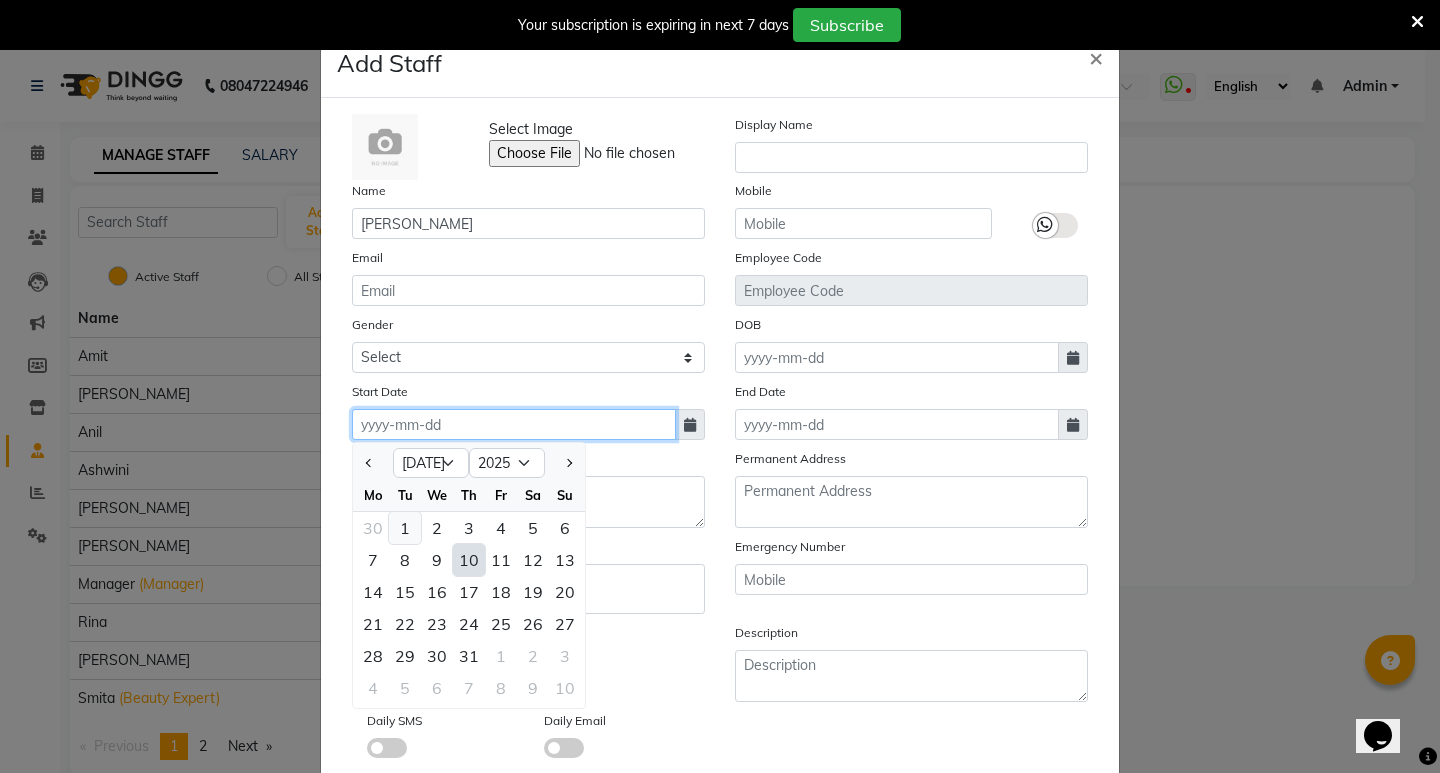 type on "01-07-2025" 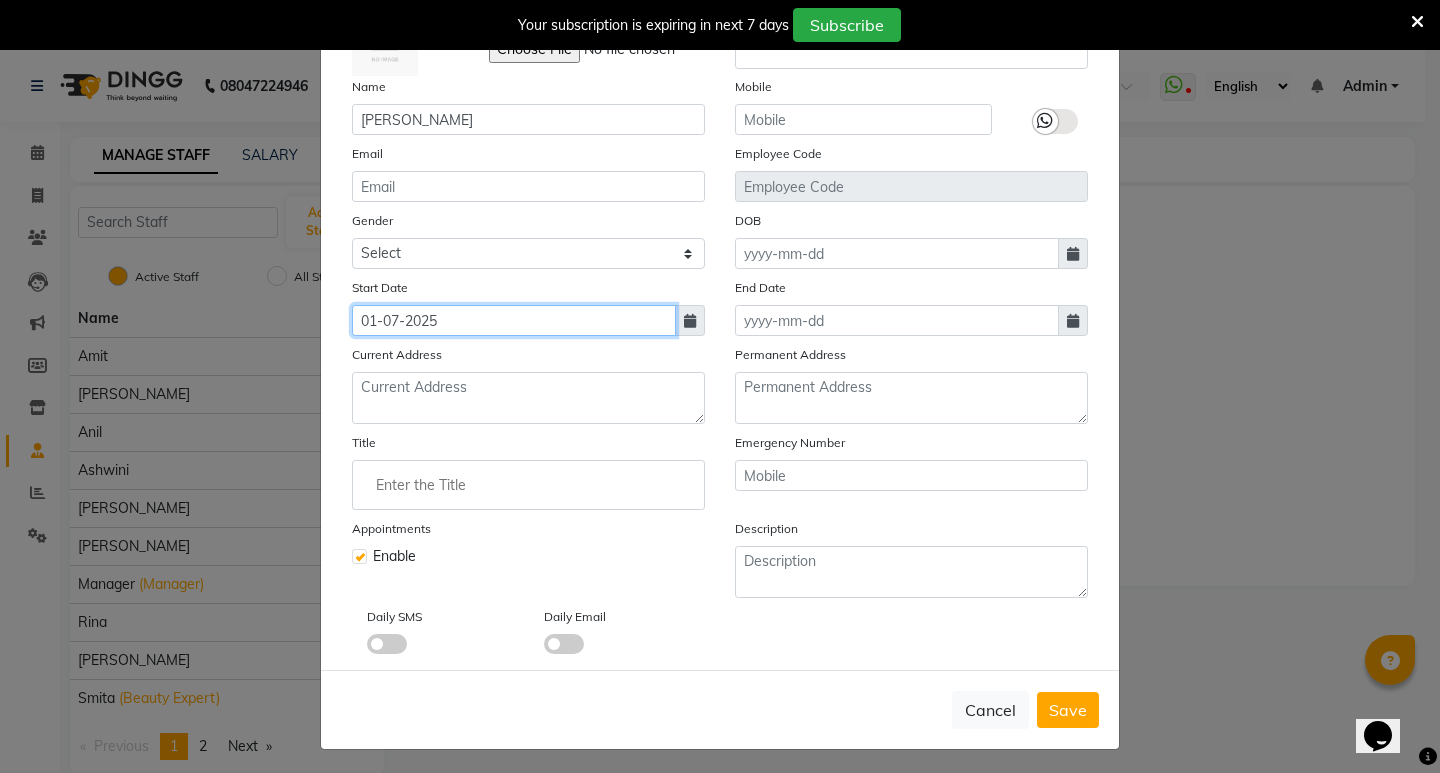 scroll, scrollTop: 109, scrollLeft: 0, axis: vertical 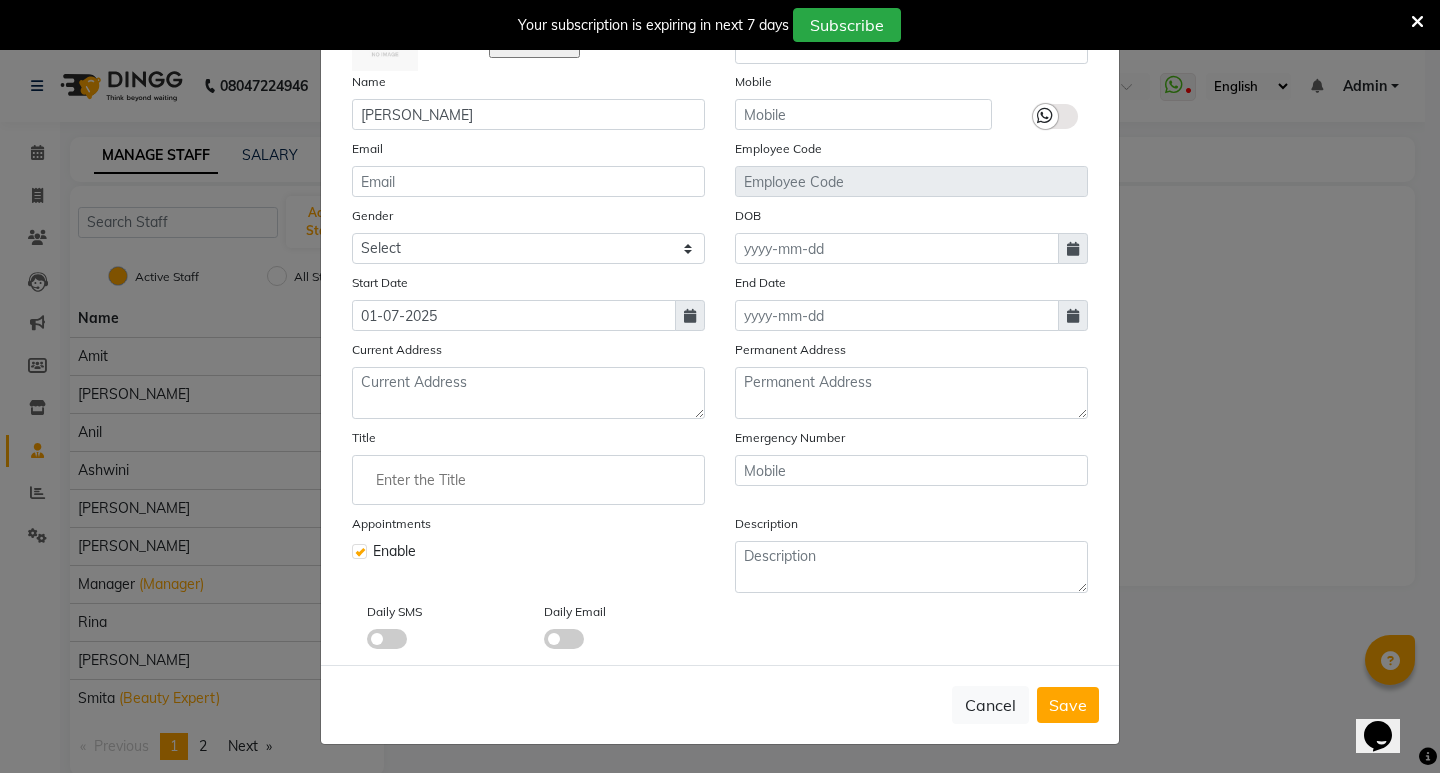 click 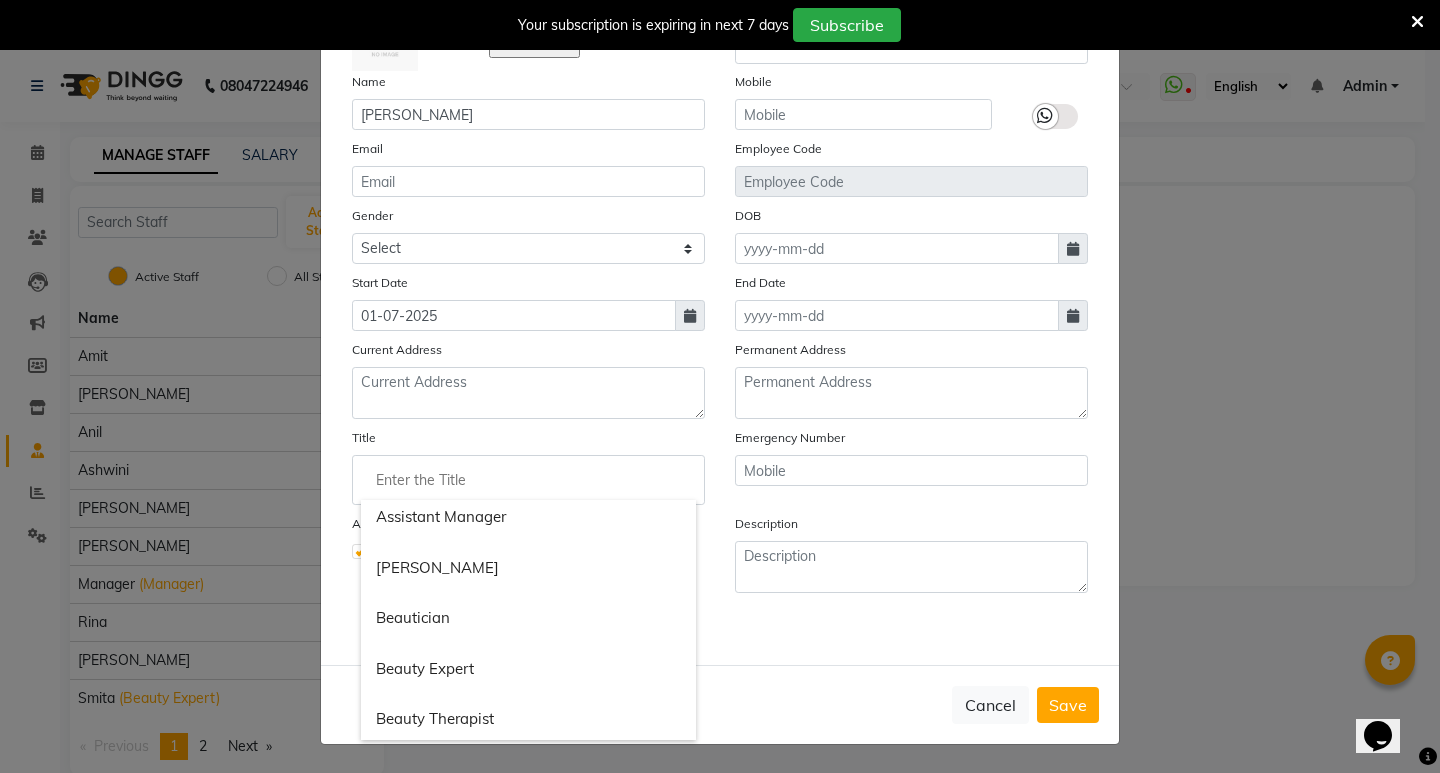 scroll, scrollTop: 300, scrollLeft: 0, axis: vertical 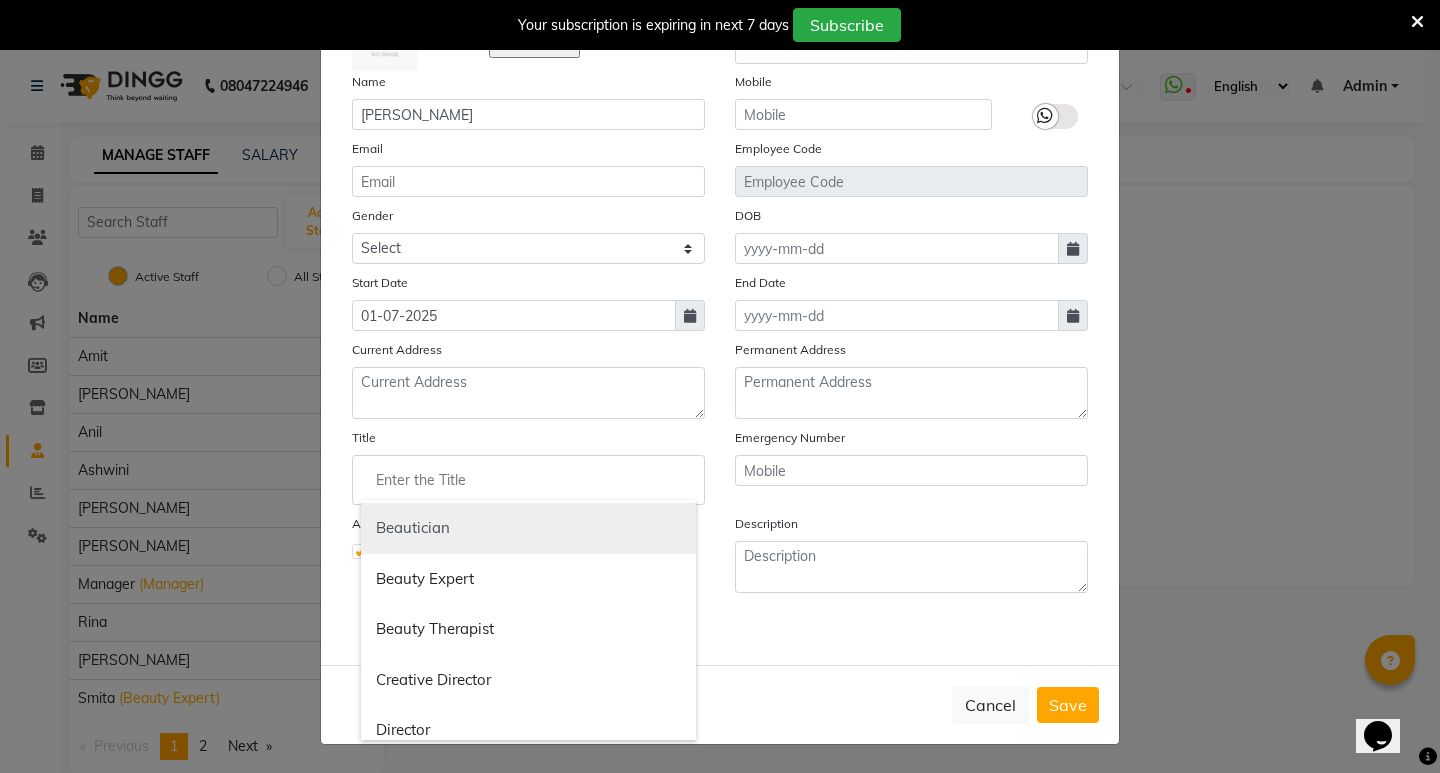 click on "Beautician" at bounding box center (528, 528) 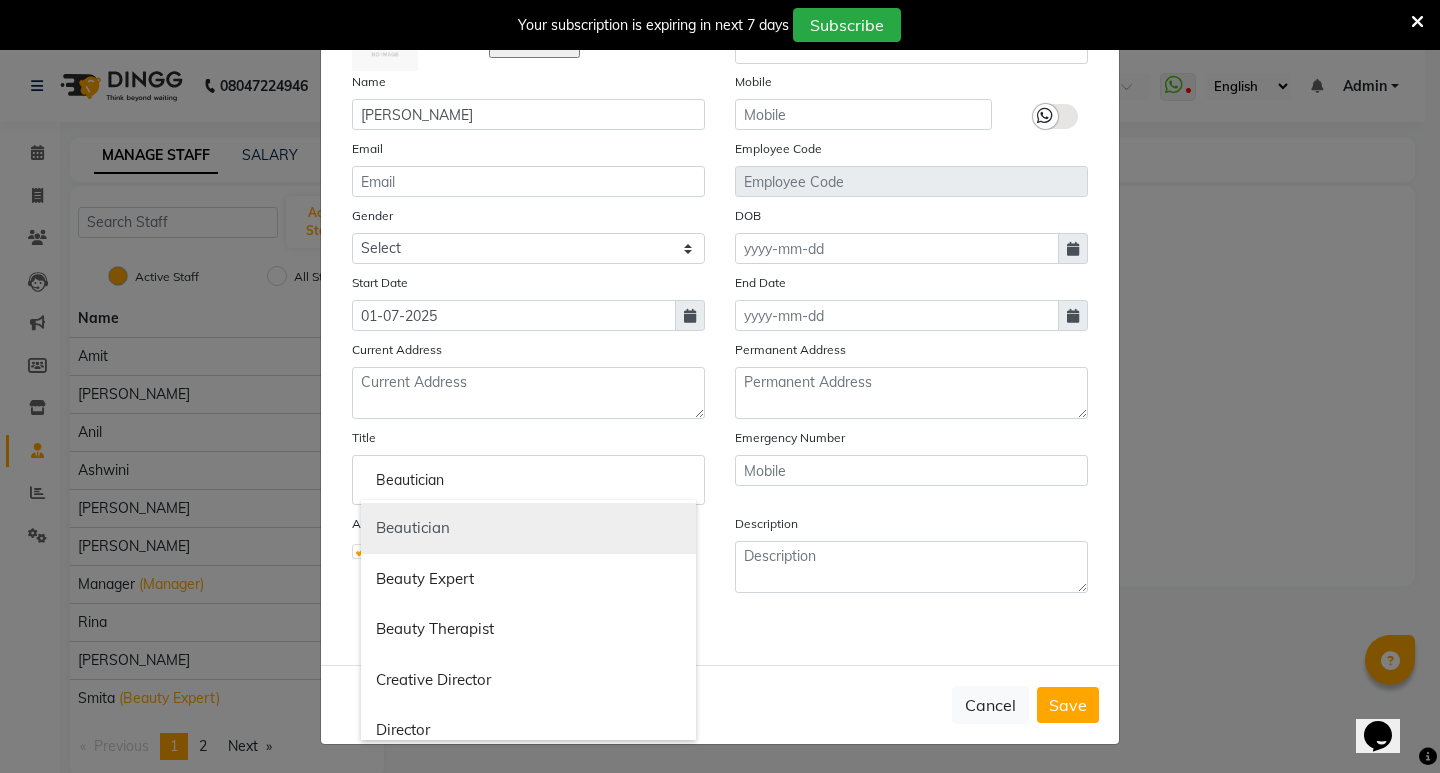 scroll, scrollTop: 0, scrollLeft: 0, axis: both 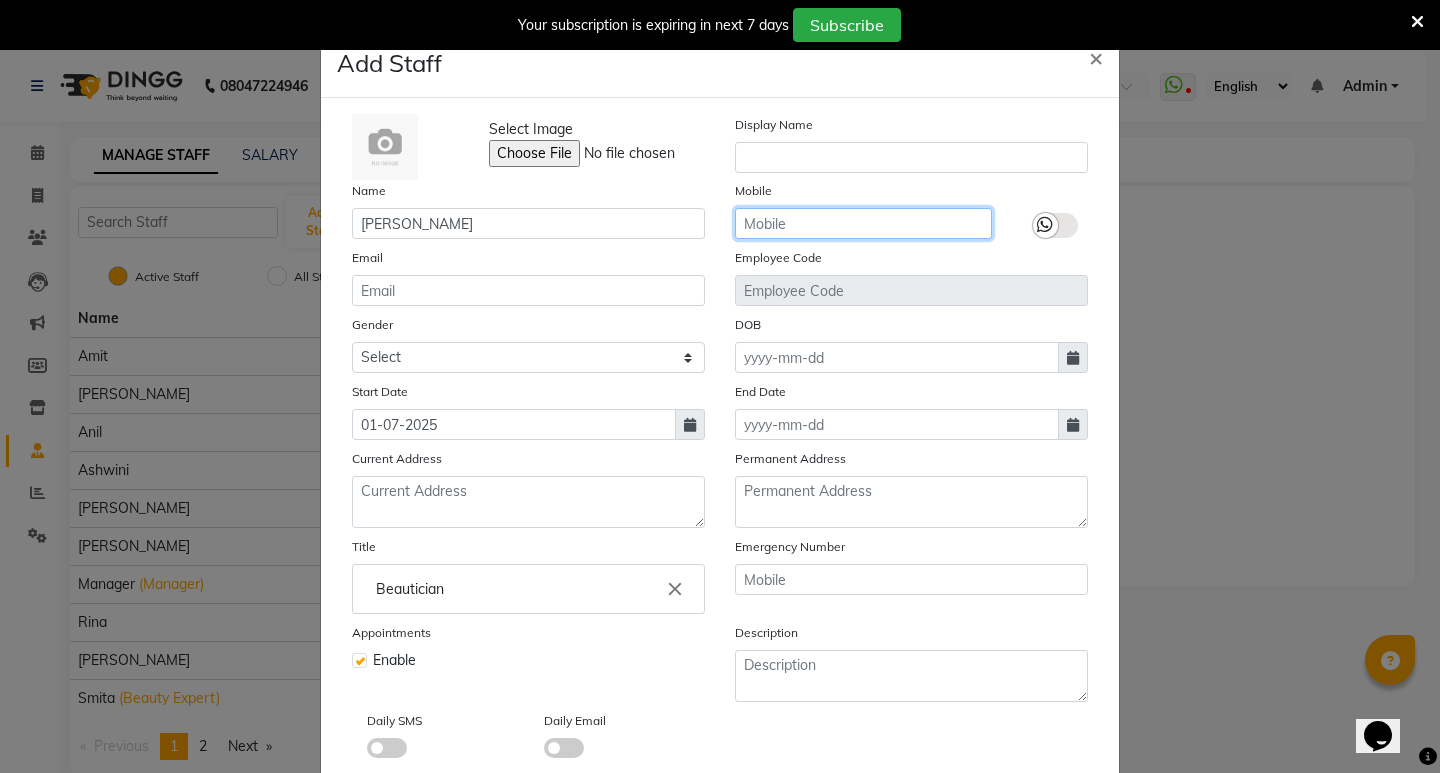 click 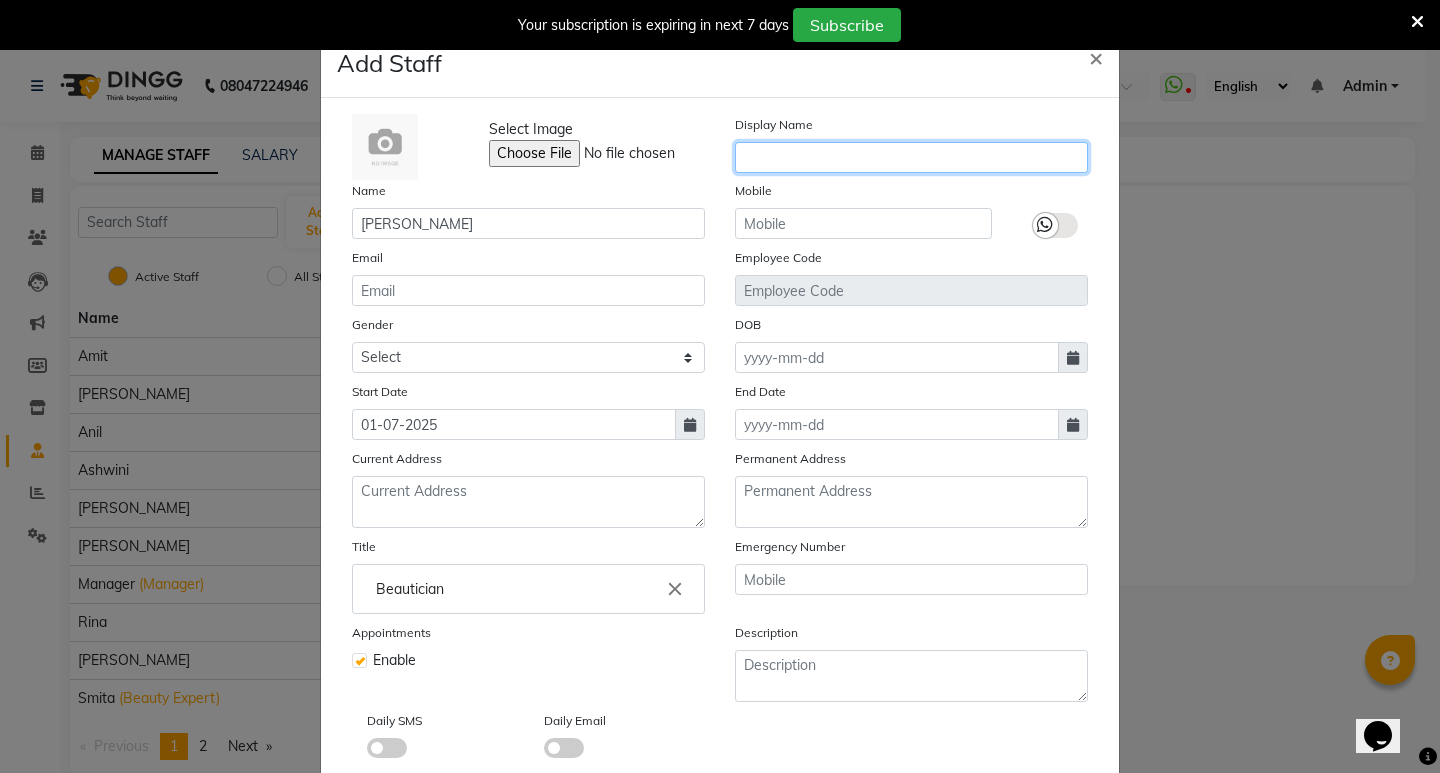click 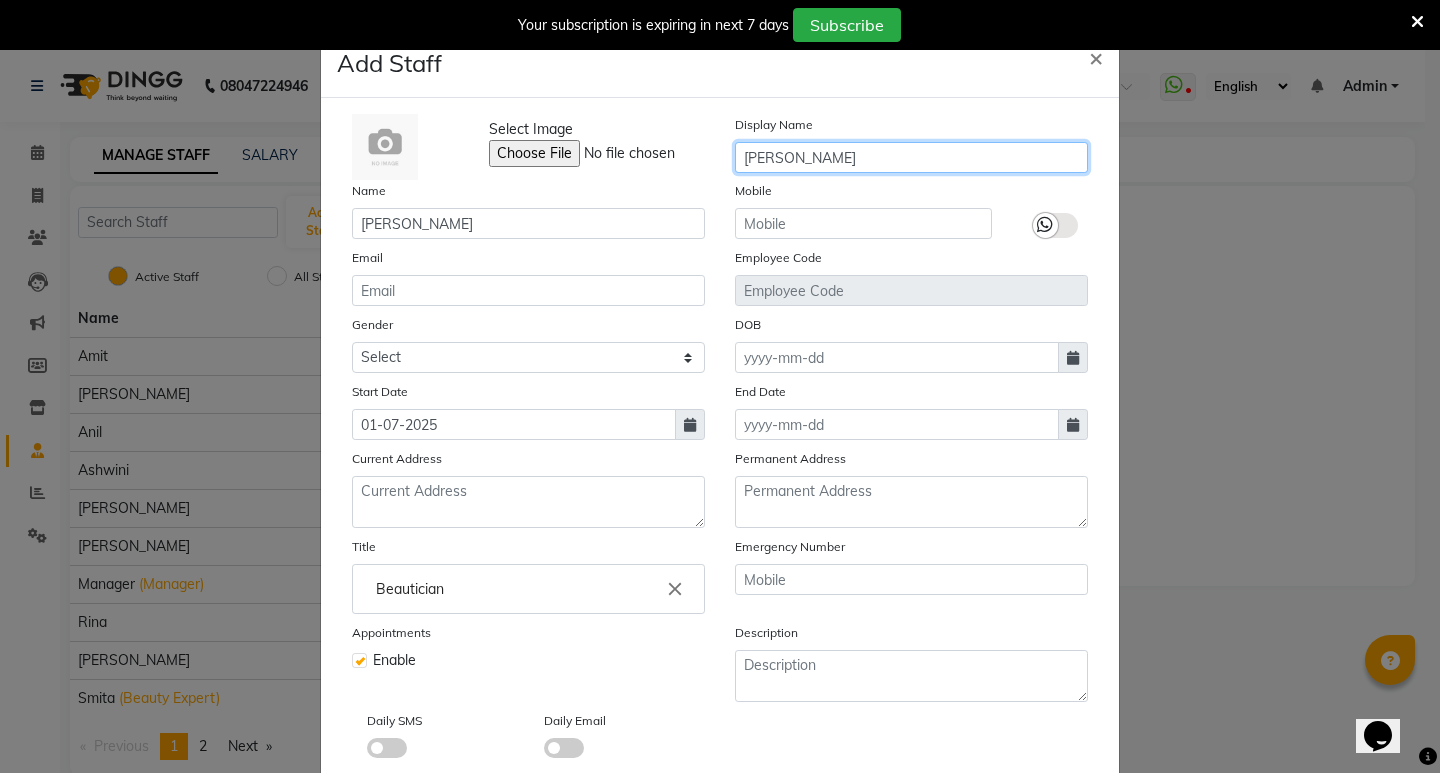 type on "[PERSON_NAME]" 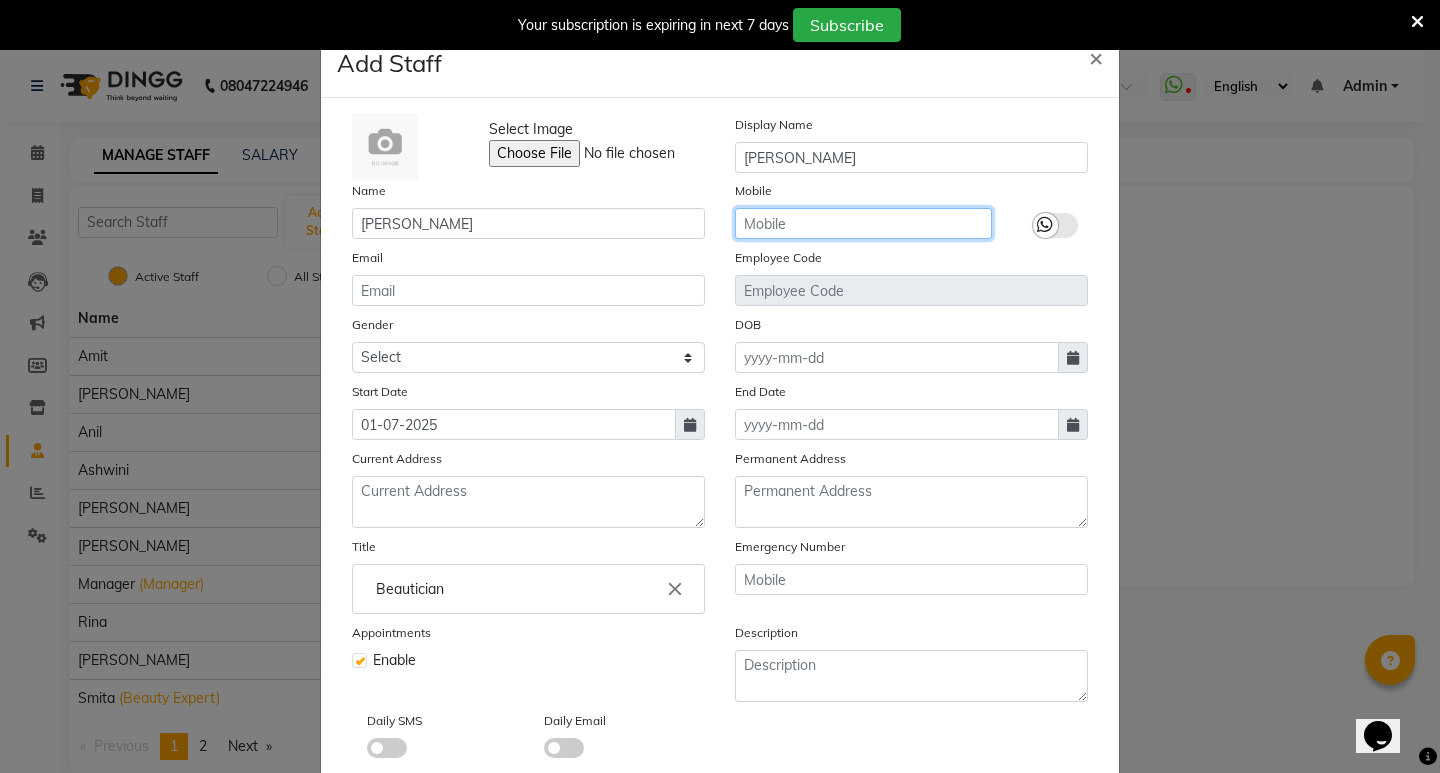 click 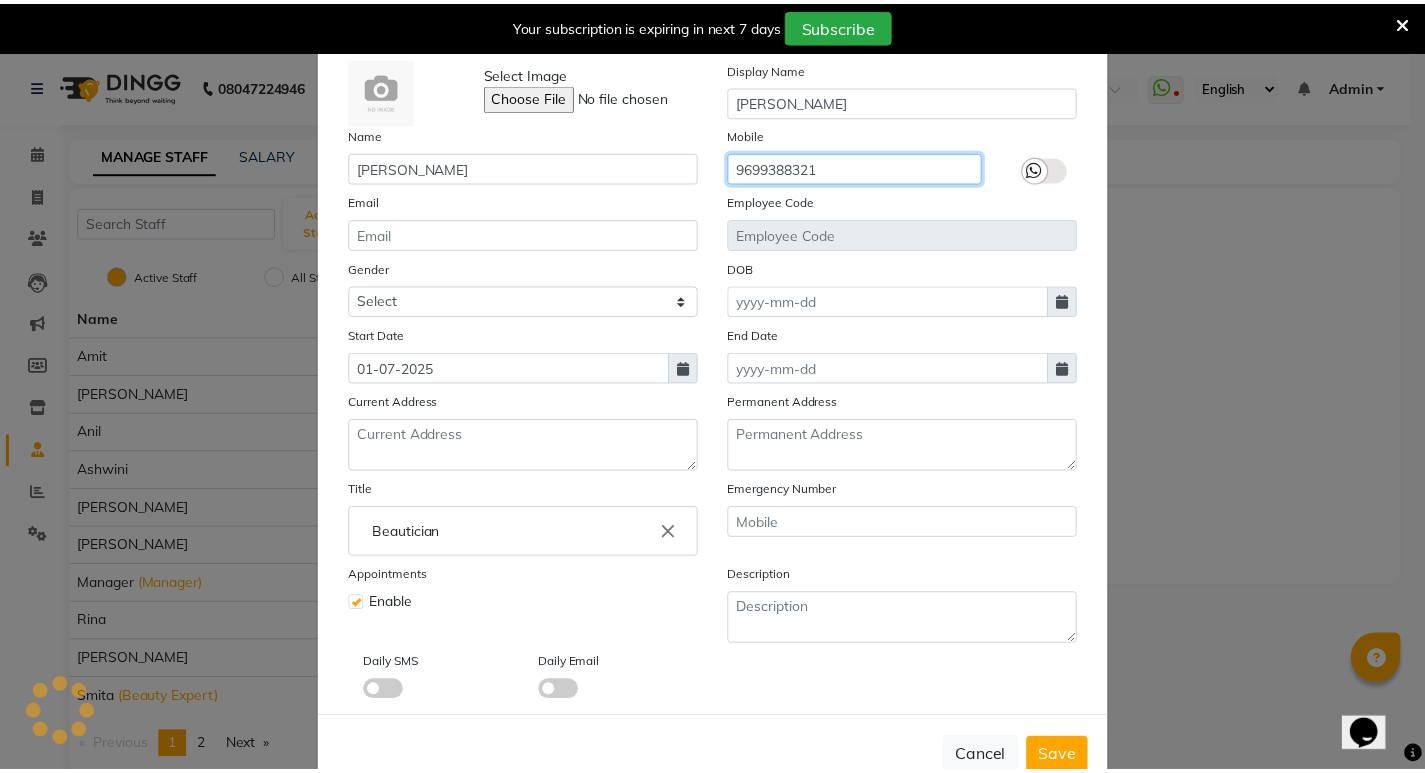 scroll, scrollTop: 109, scrollLeft: 0, axis: vertical 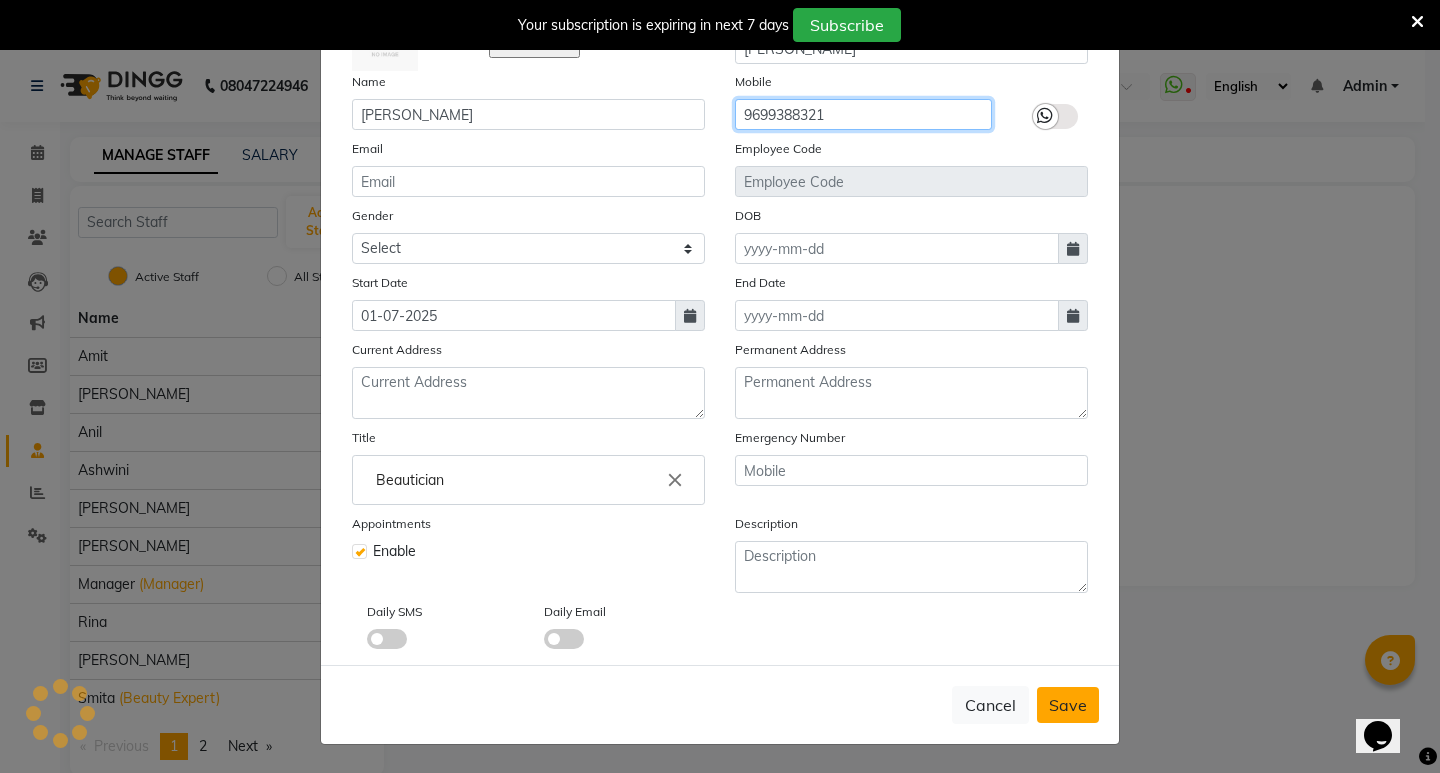type on "9699388321" 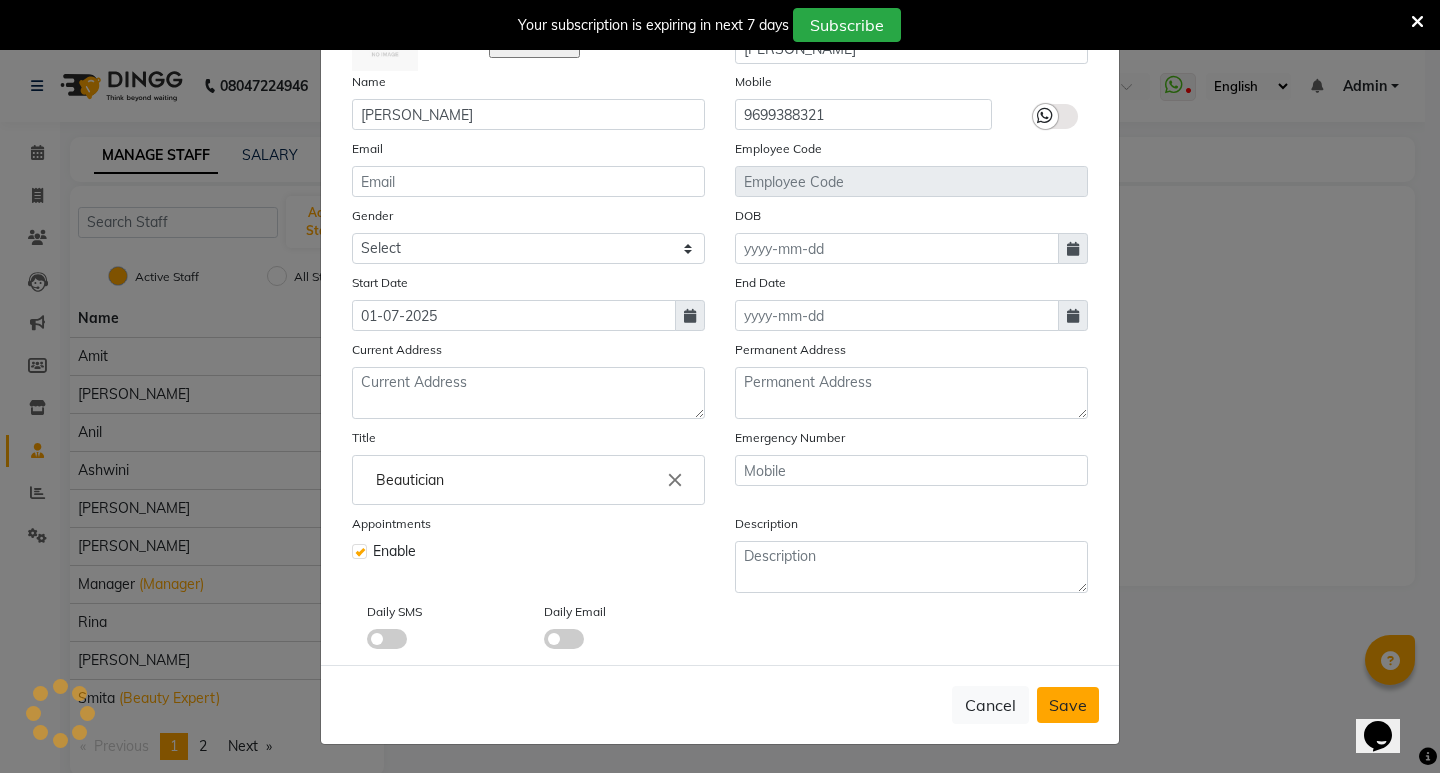 click on "Save" at bounding box center [1068, 705] 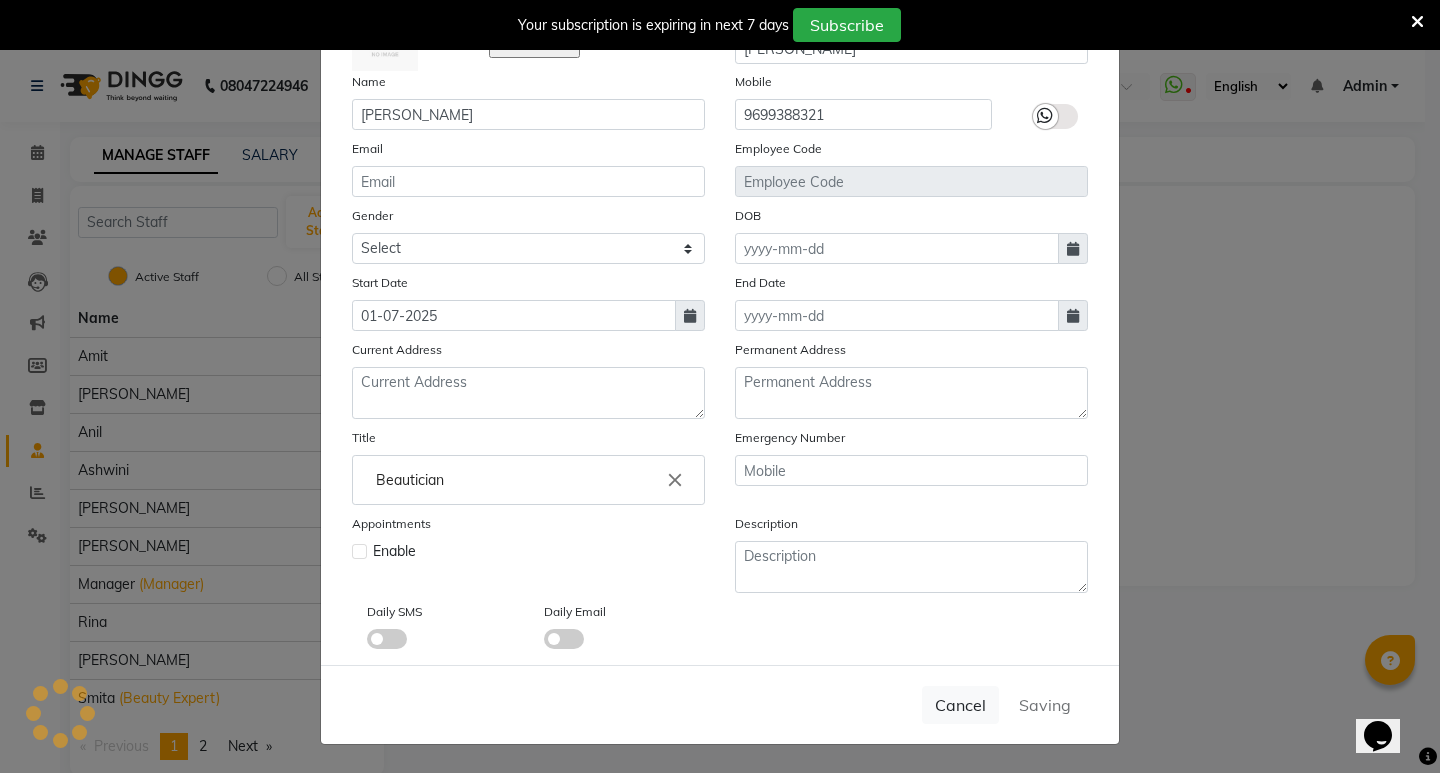 type 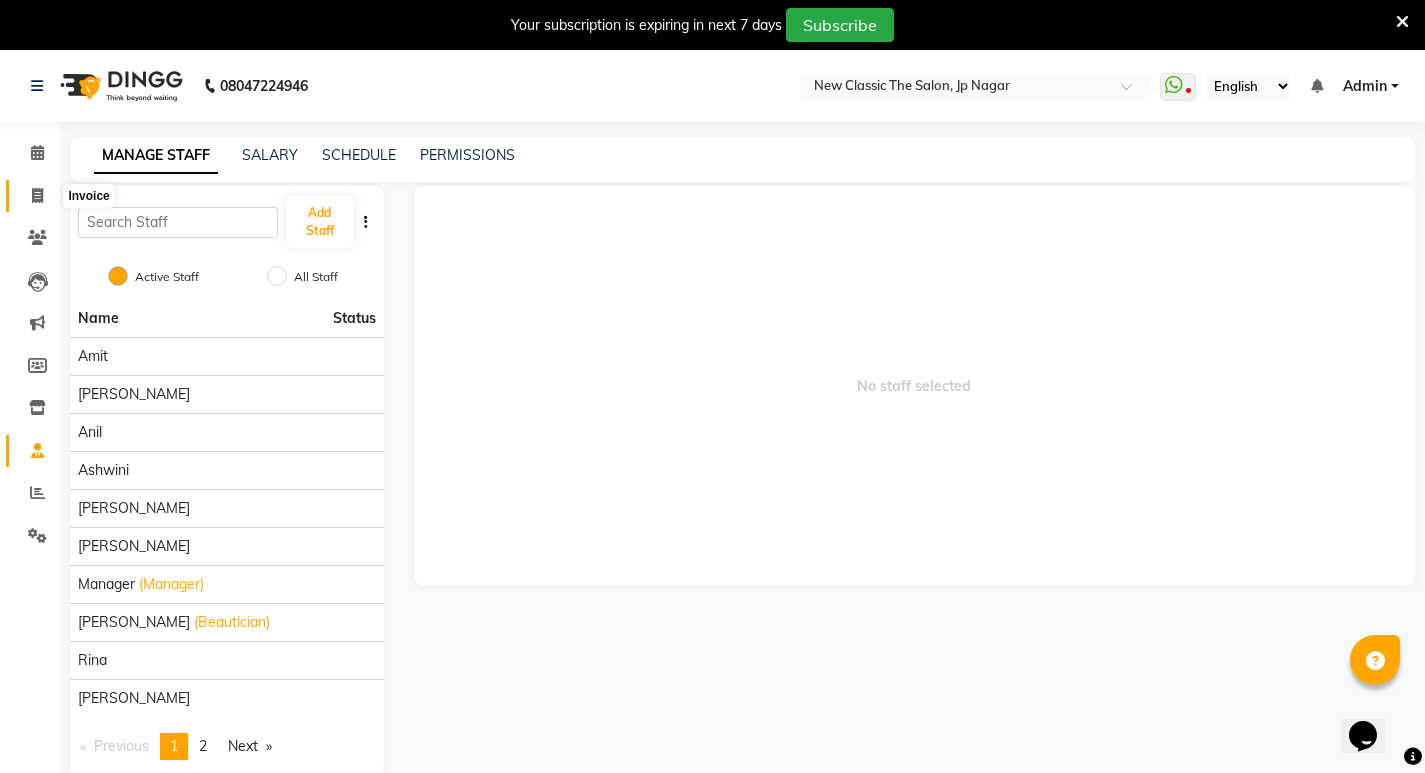 click 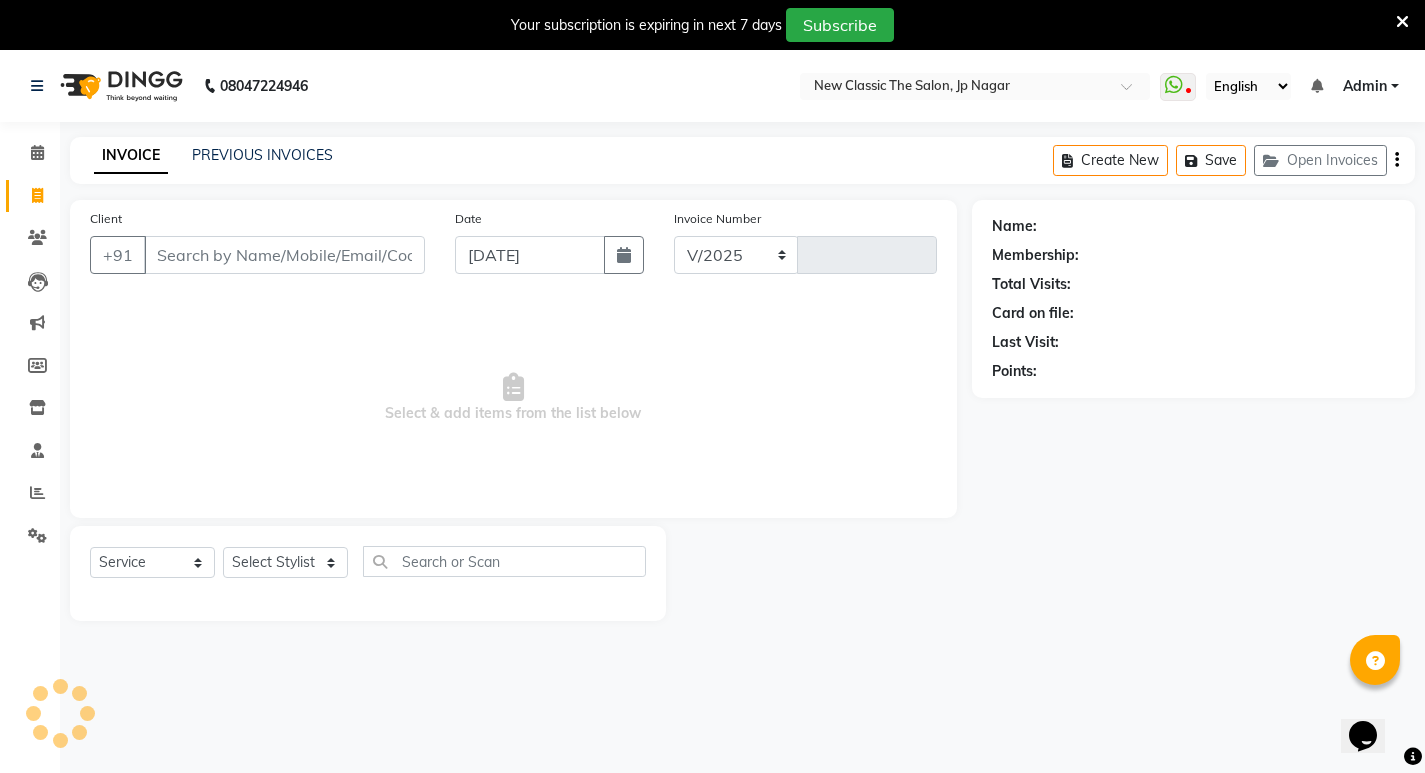 select on "4678" 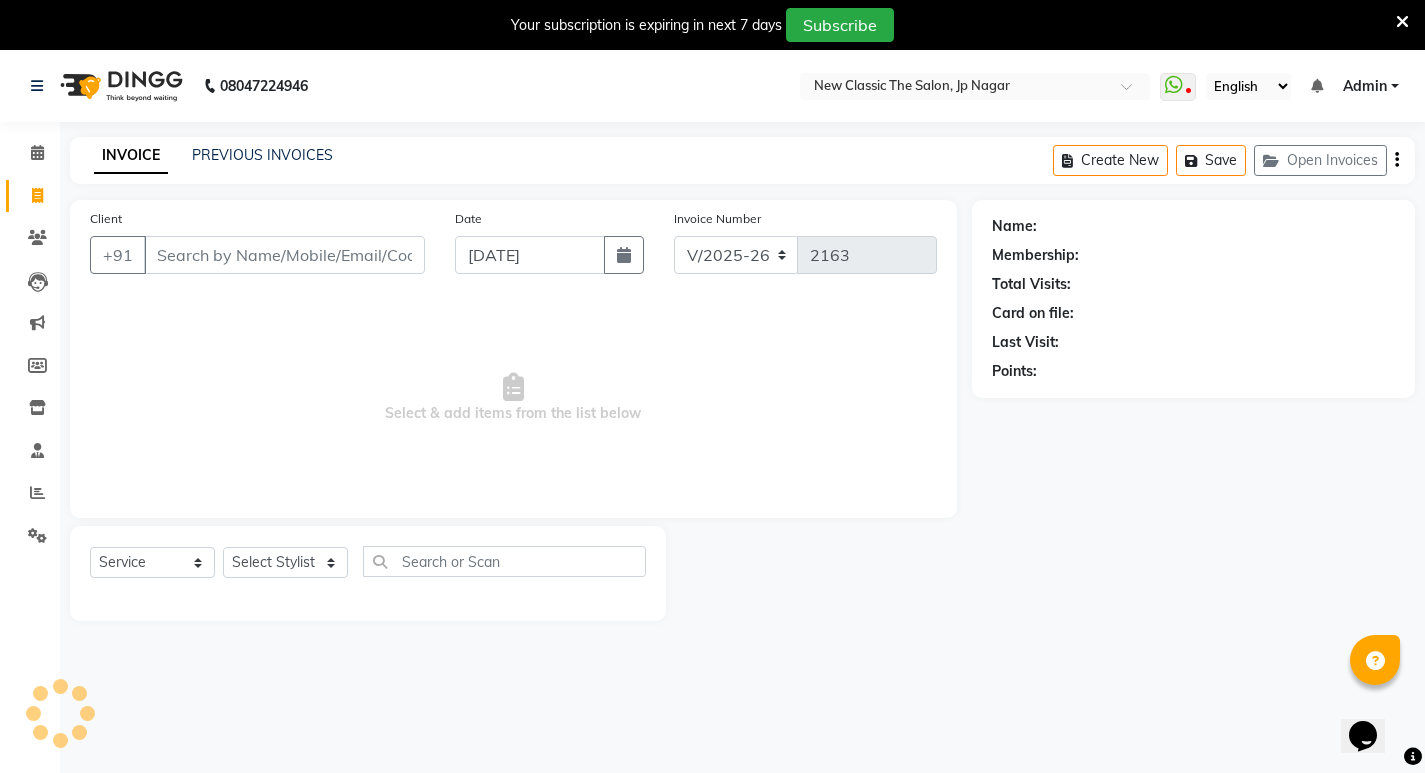 scroll, scrollTop: 50, scrollLeft: 0, axis: vertical 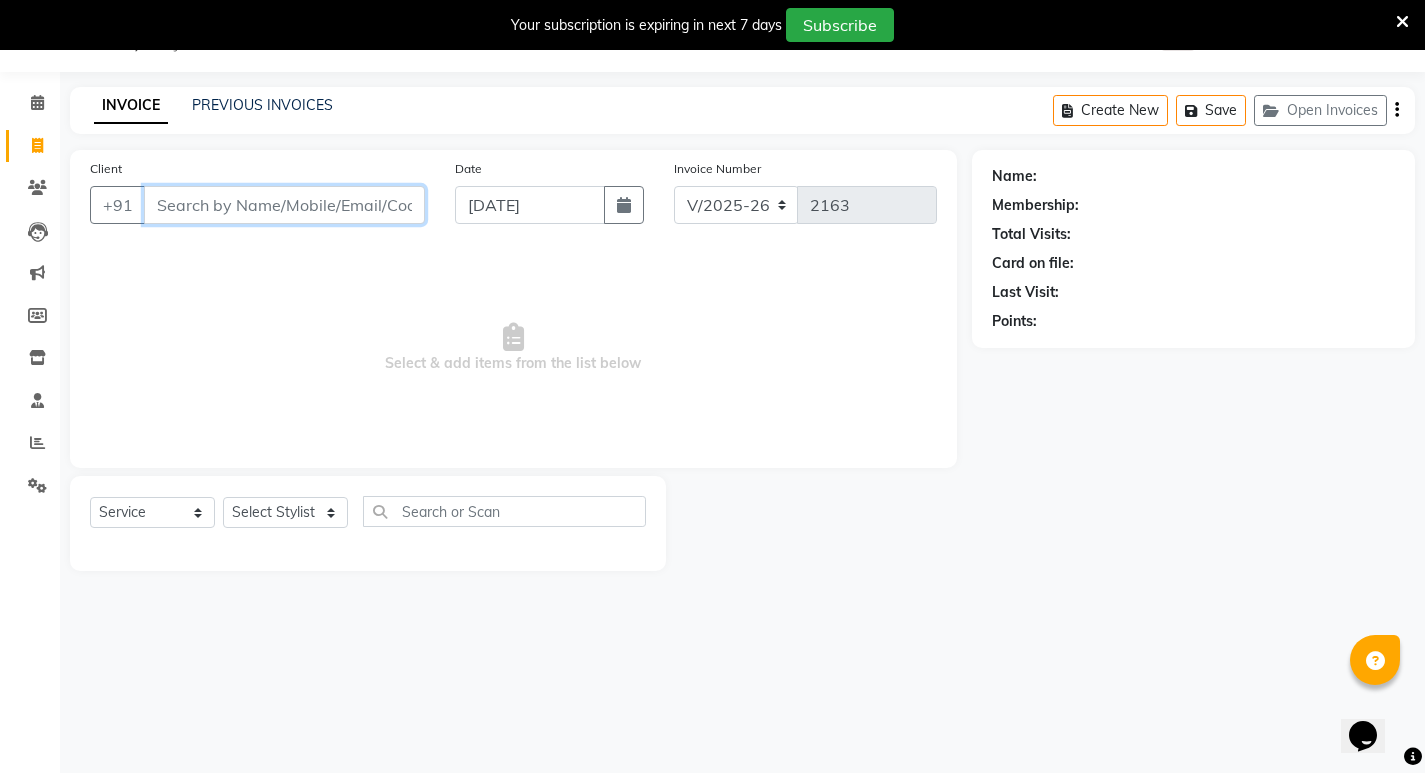 click on "Client" at bounding box center [284, 205] 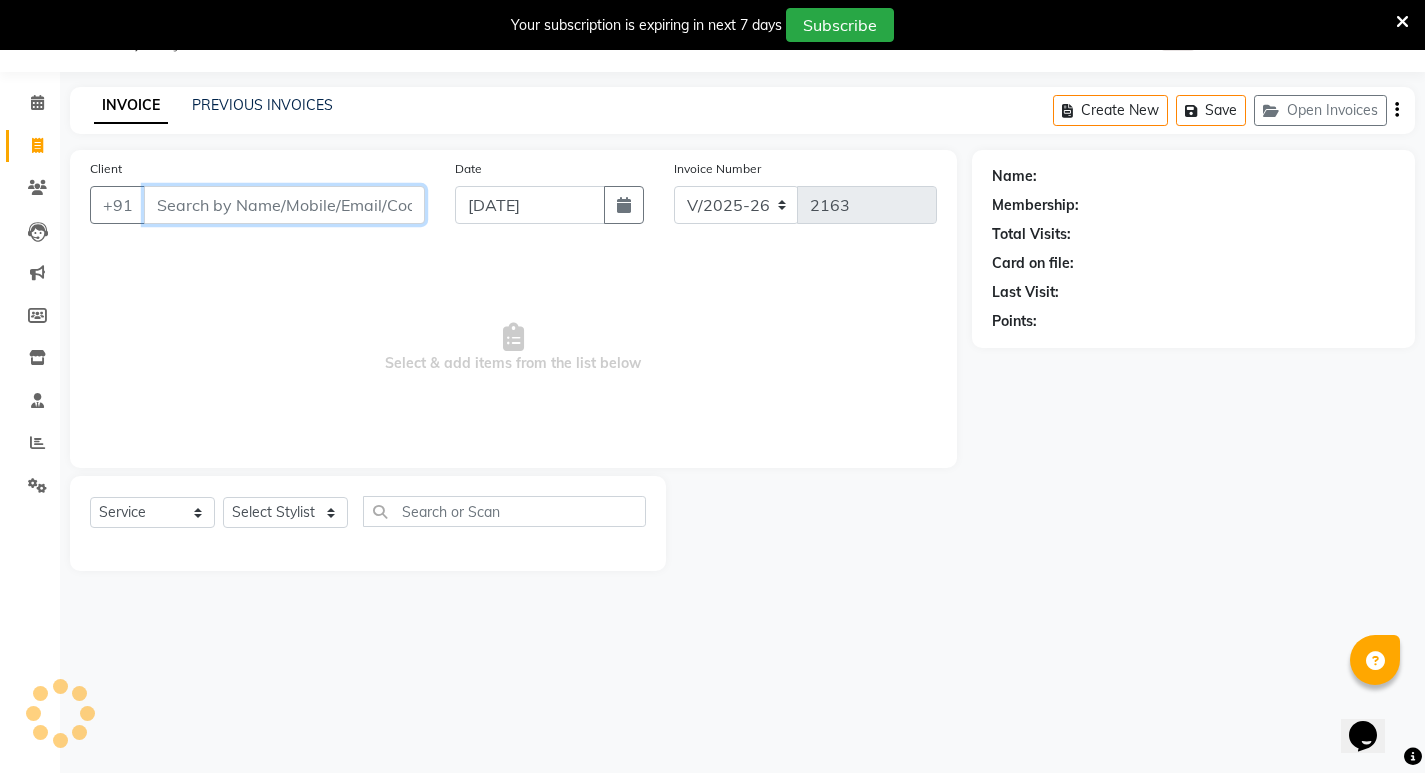 paste on "9424721211" 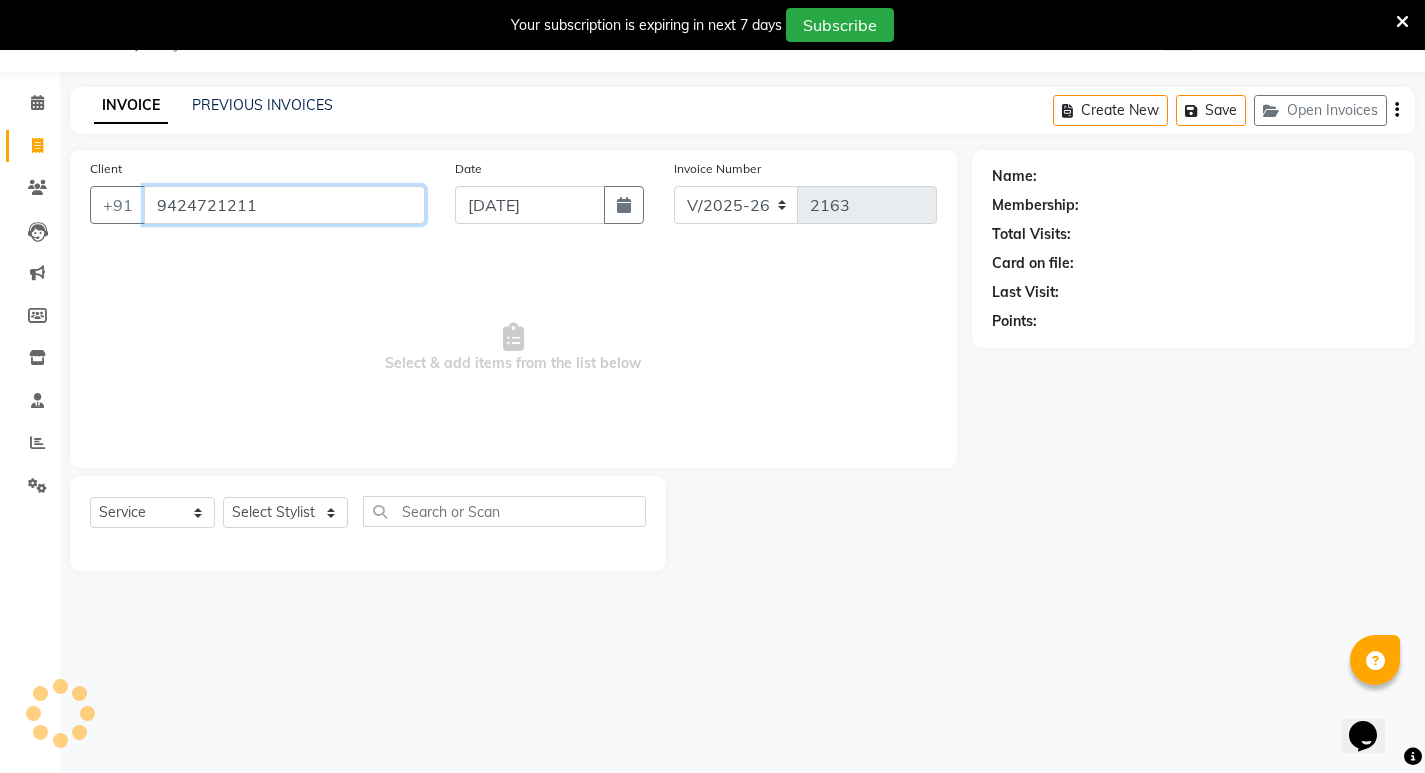 type on "9424721211" 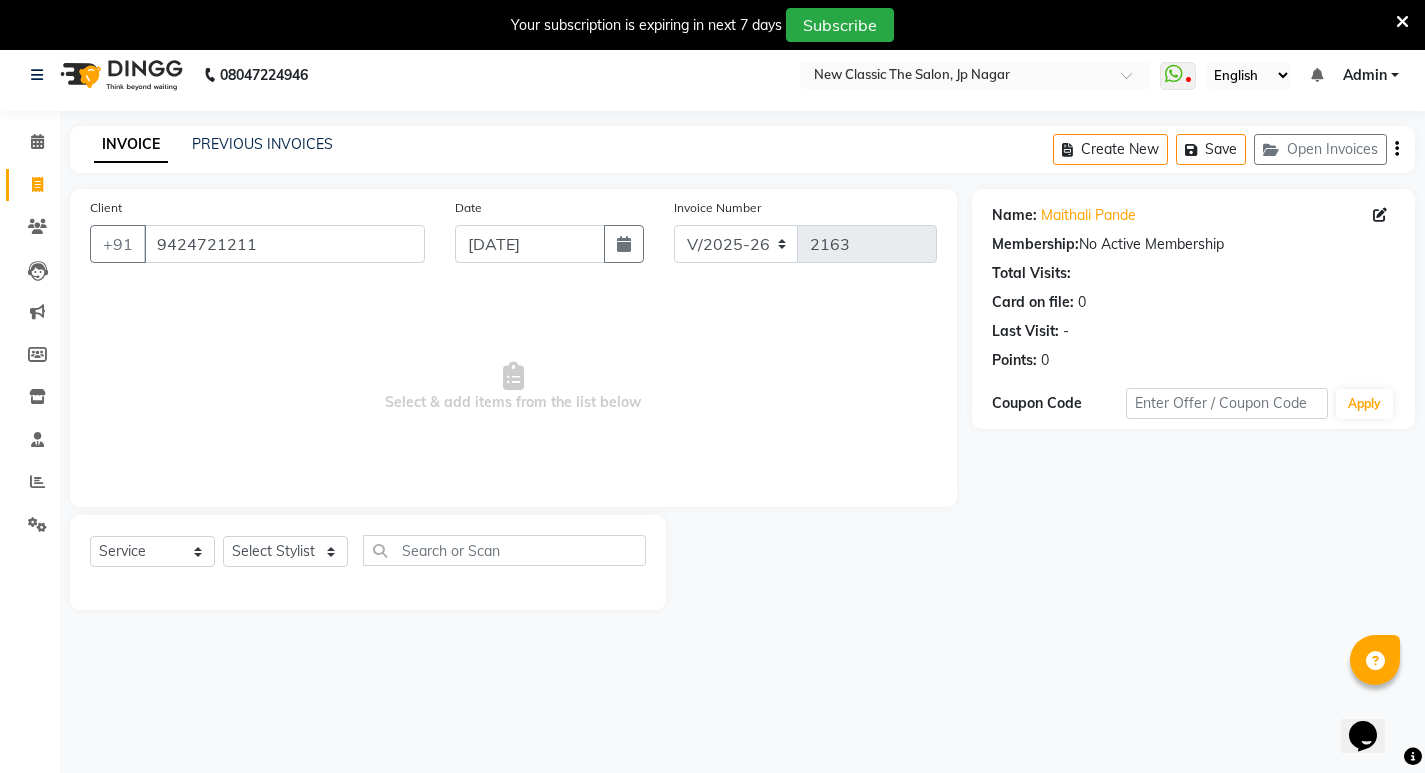 scroll, scrollTop: 0, scrollLeft: 0, axis: both 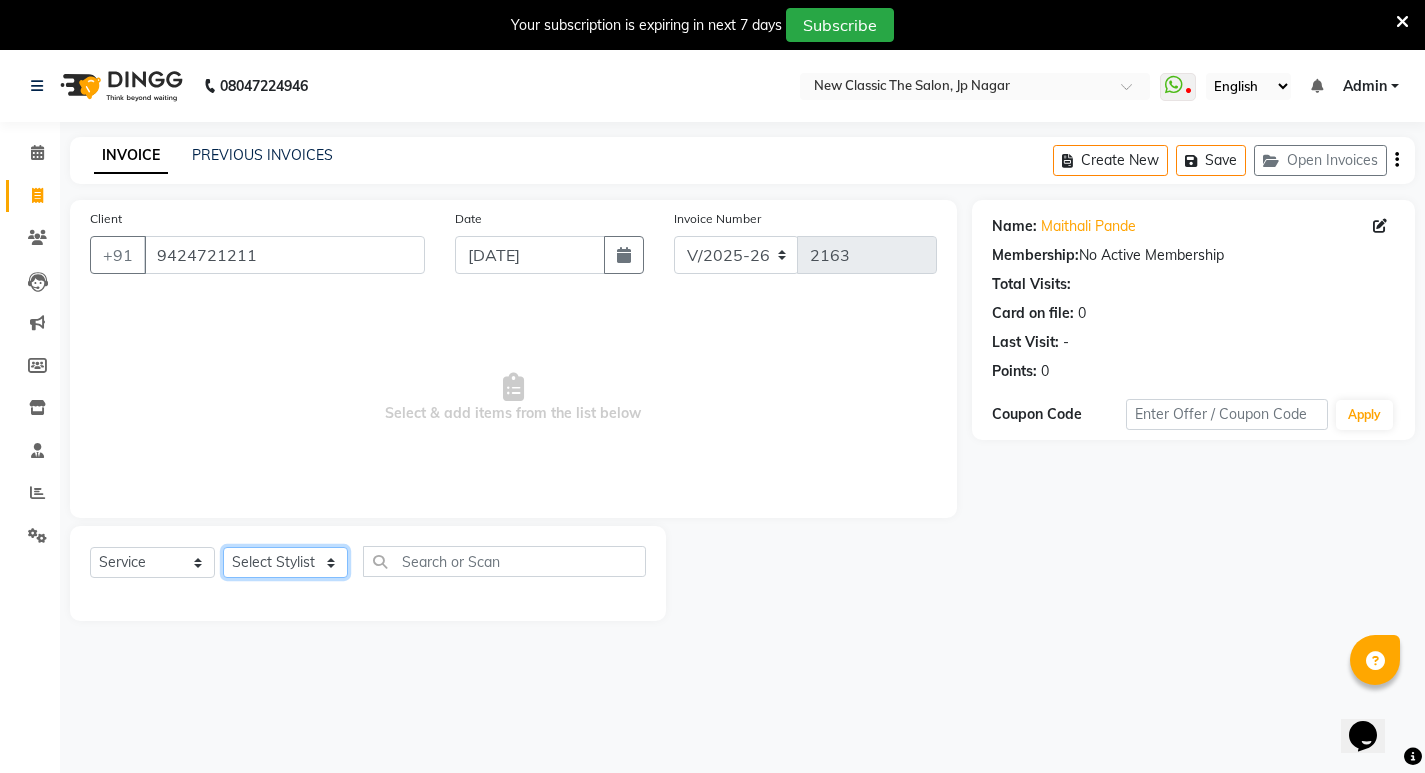 drag, startPoint x: 273, startPoint y: 569, endPoint x: 275, endPoint y: 549, distance: 20.09975 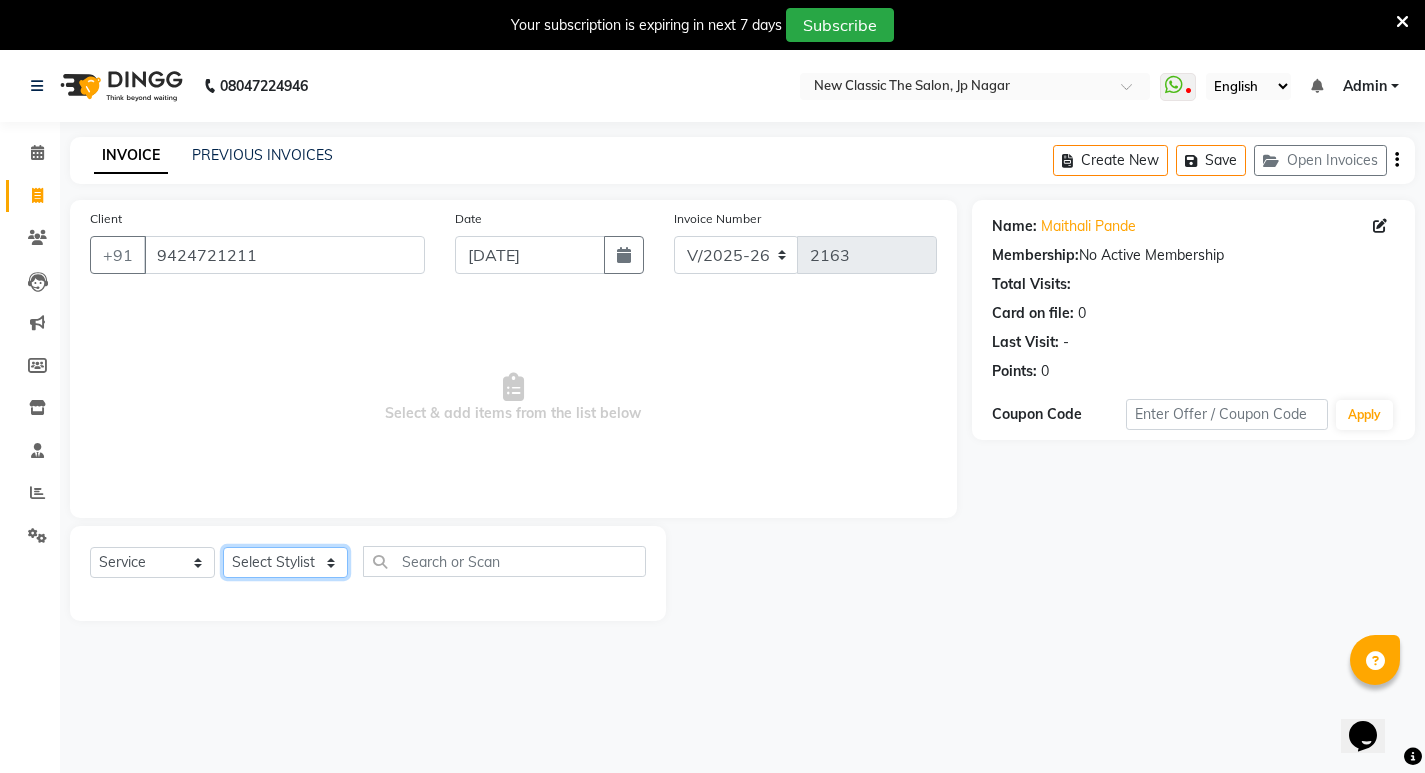 select on "27630" 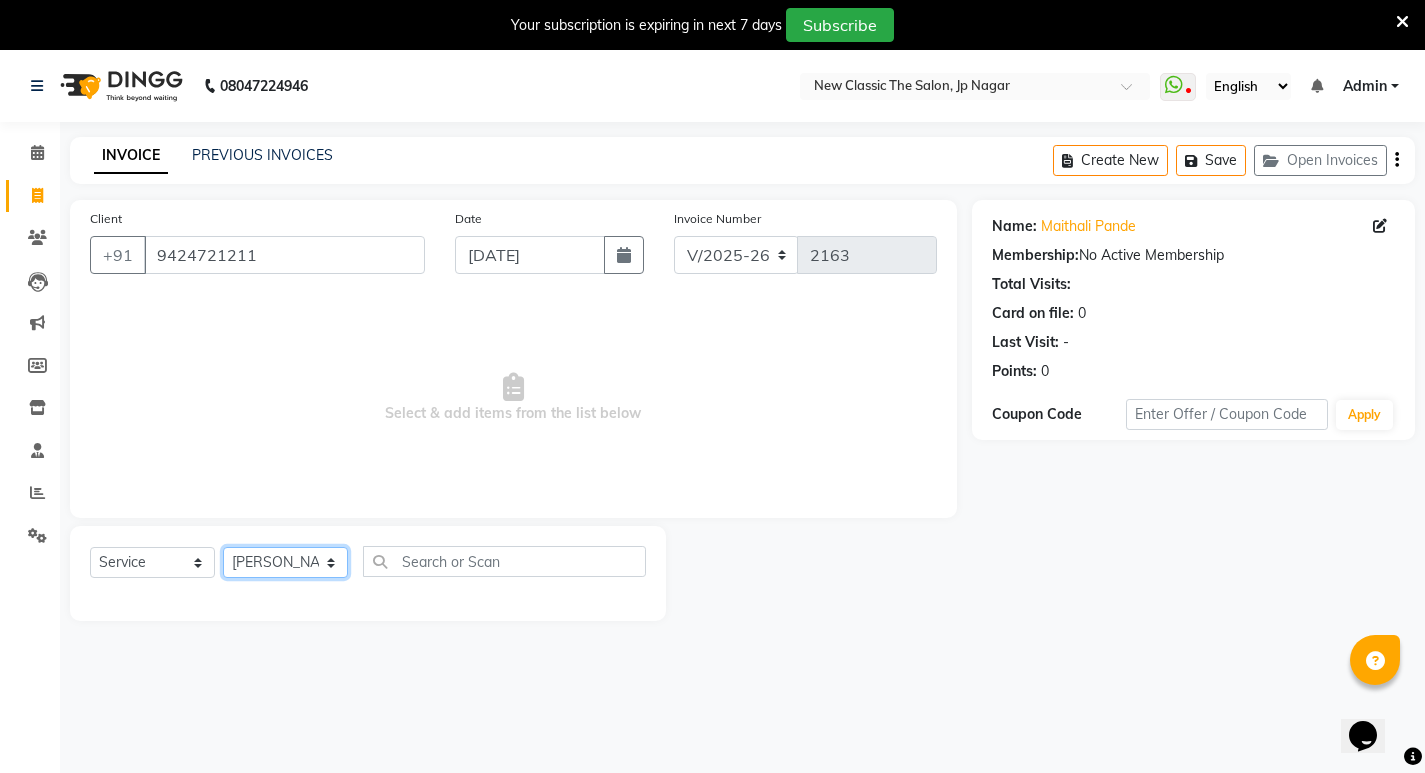 click on "Select Stylist Amit Amol Anil Ashwini Kirti Komal Manager Prachi Rina Shital Smita surendra" 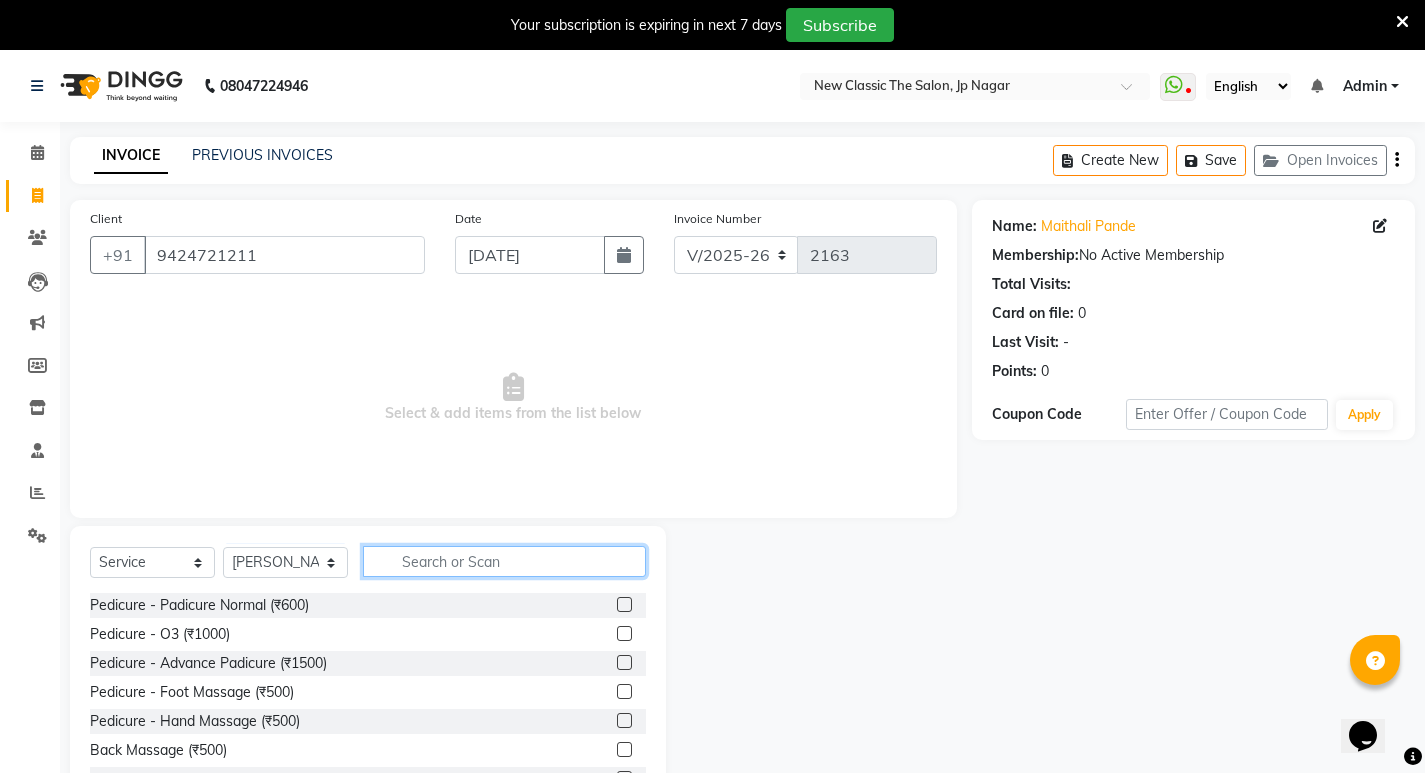 click 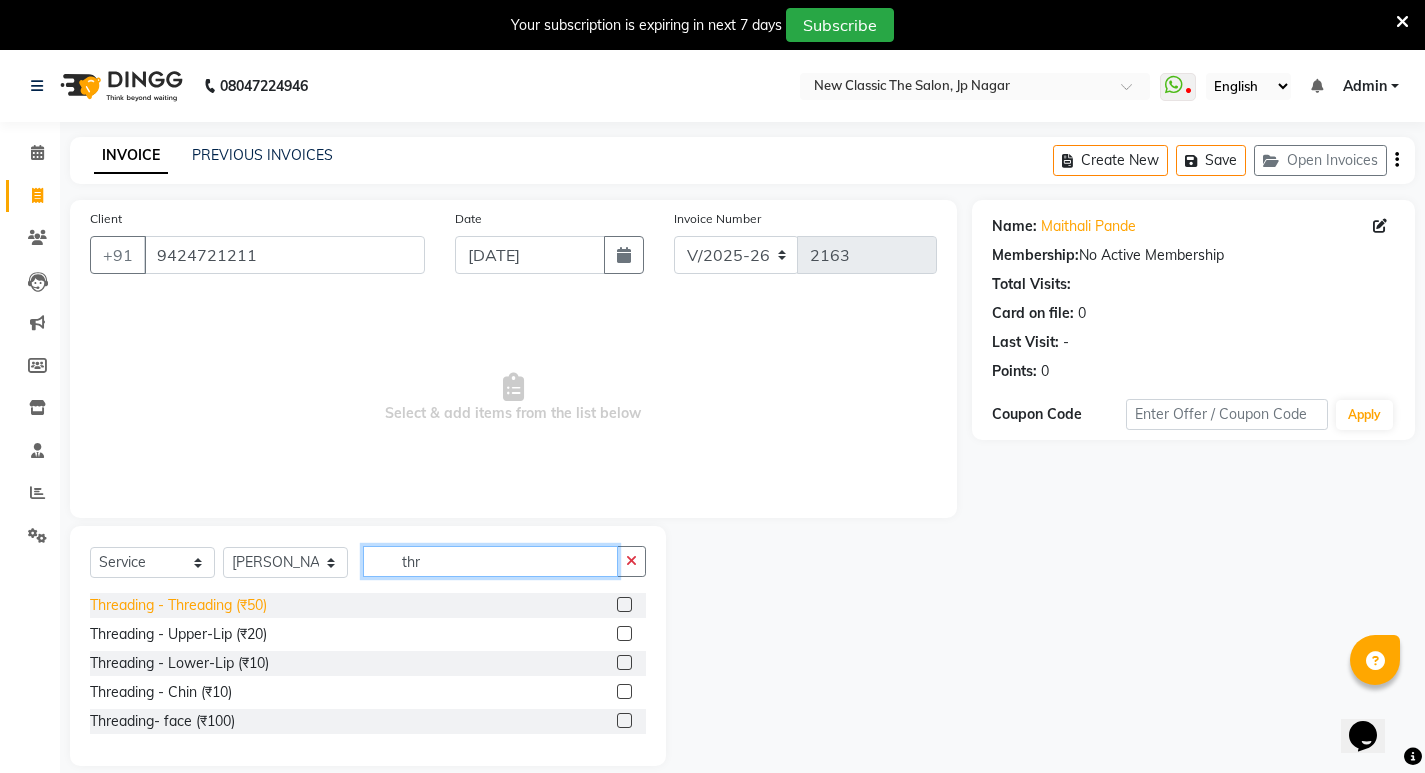 type on "thr" 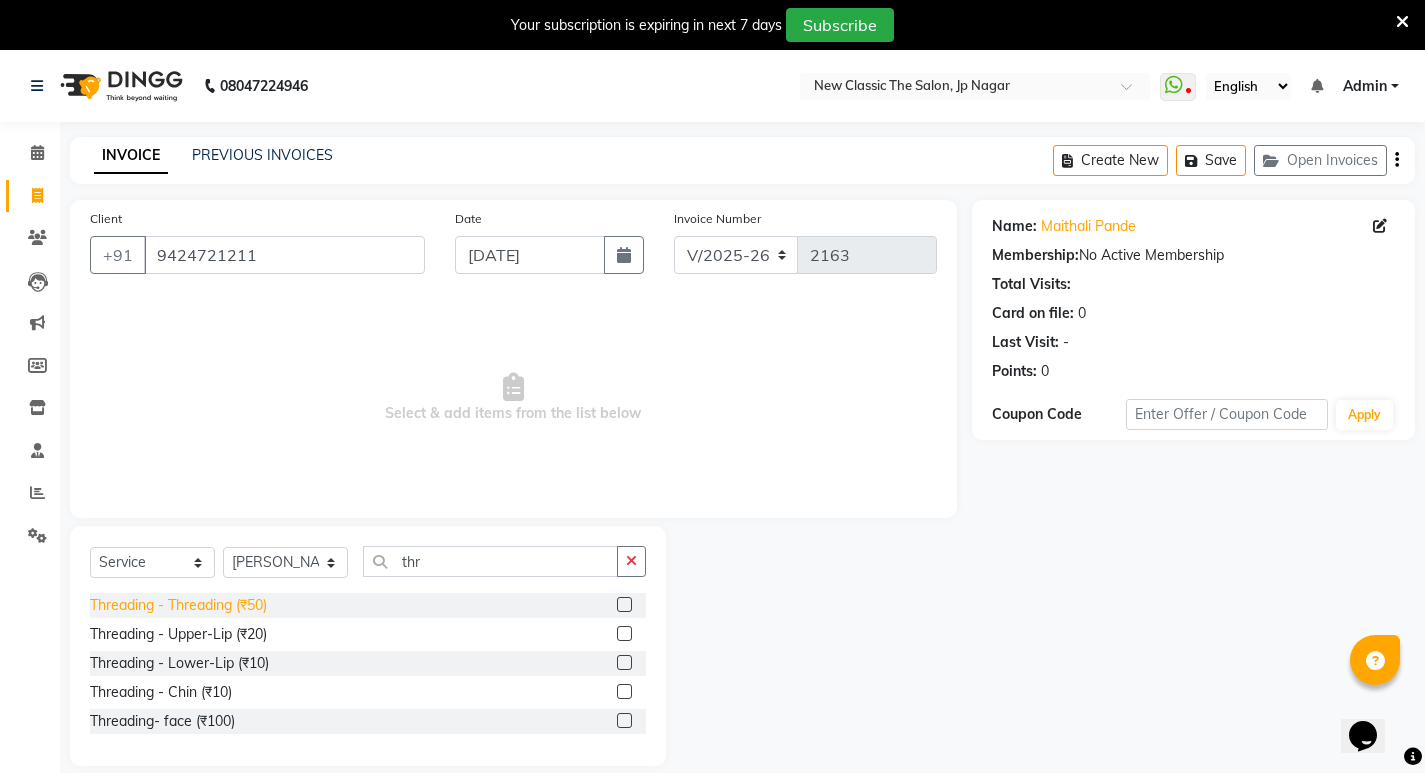 click on "Threading - Threading (₹50)" 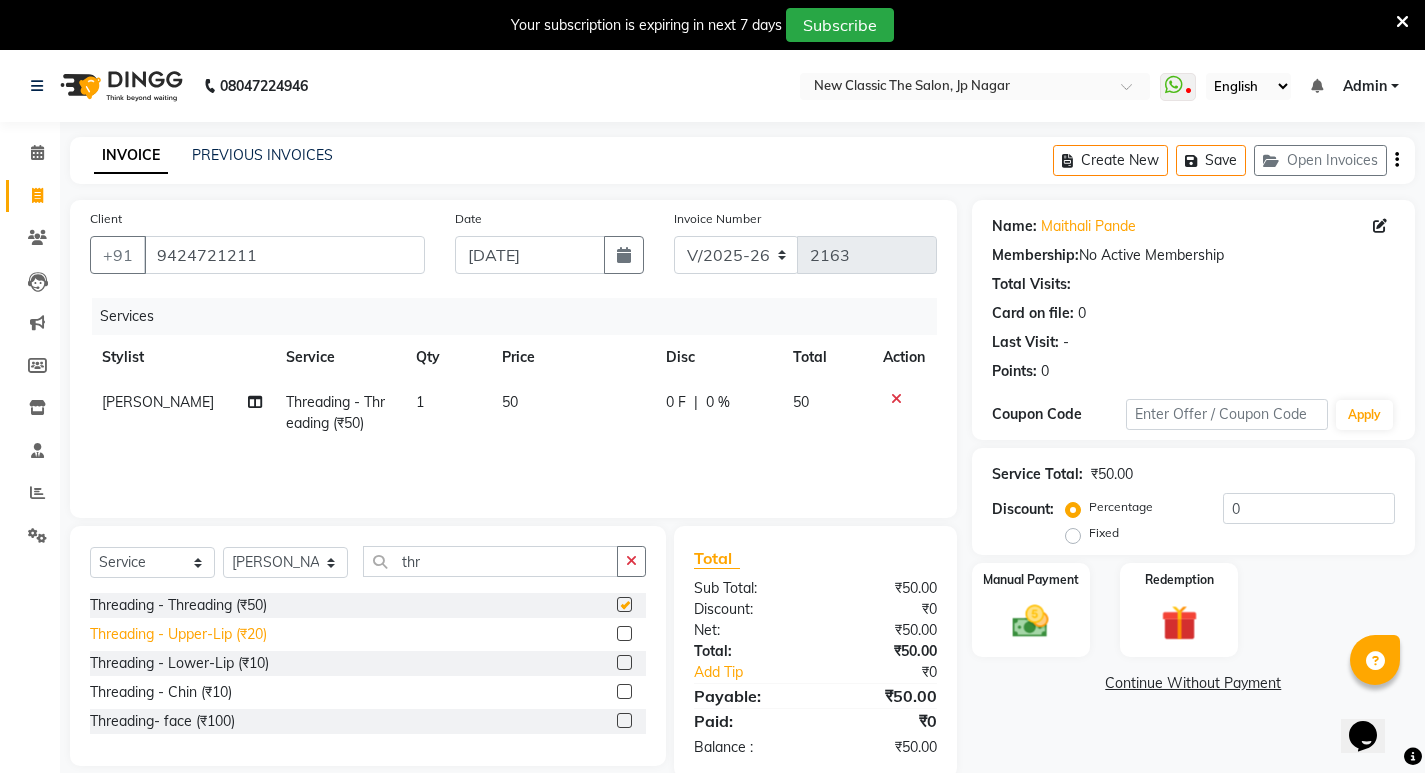 checkbox on "false" 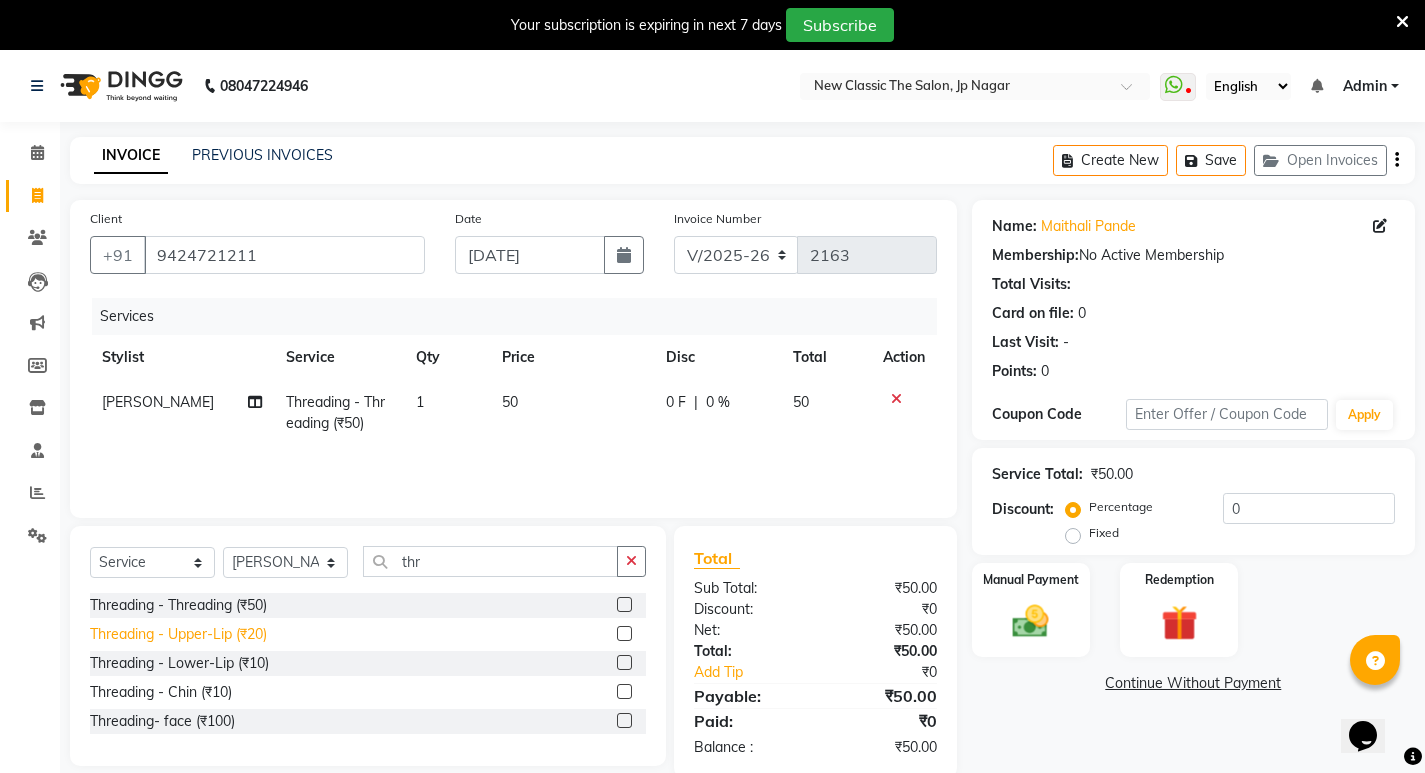 click on "Threading - Upper-Lip (₹20)" 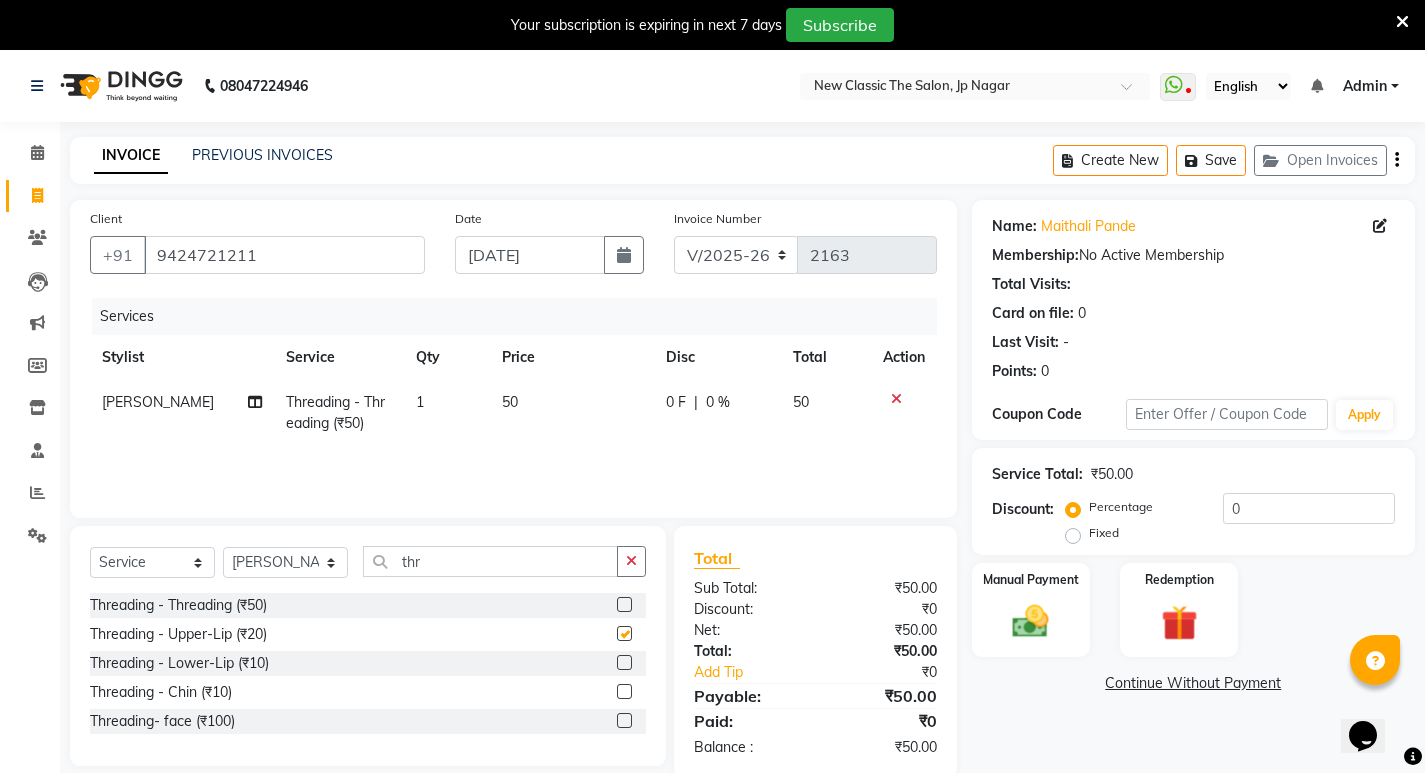 checkbox on "false" 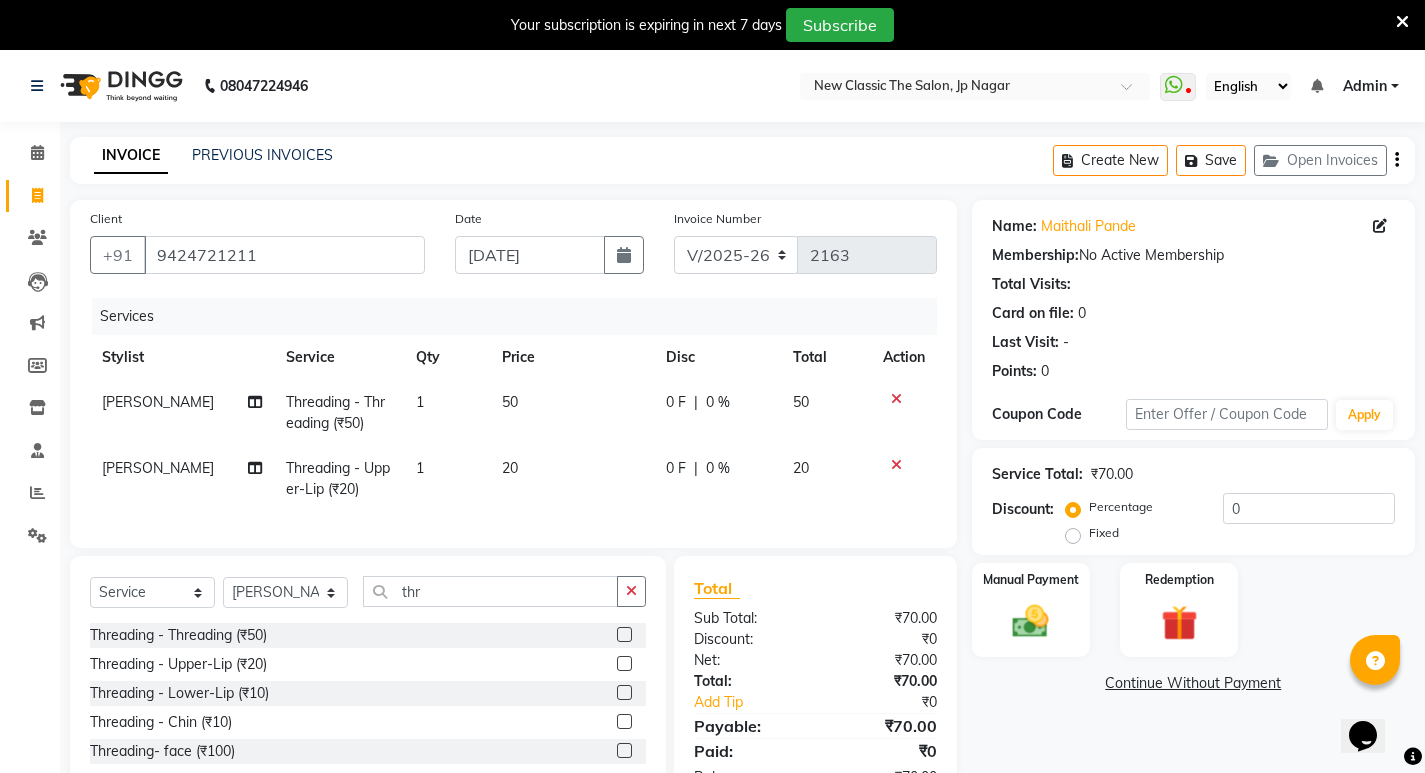click on "0 F | 0 %" 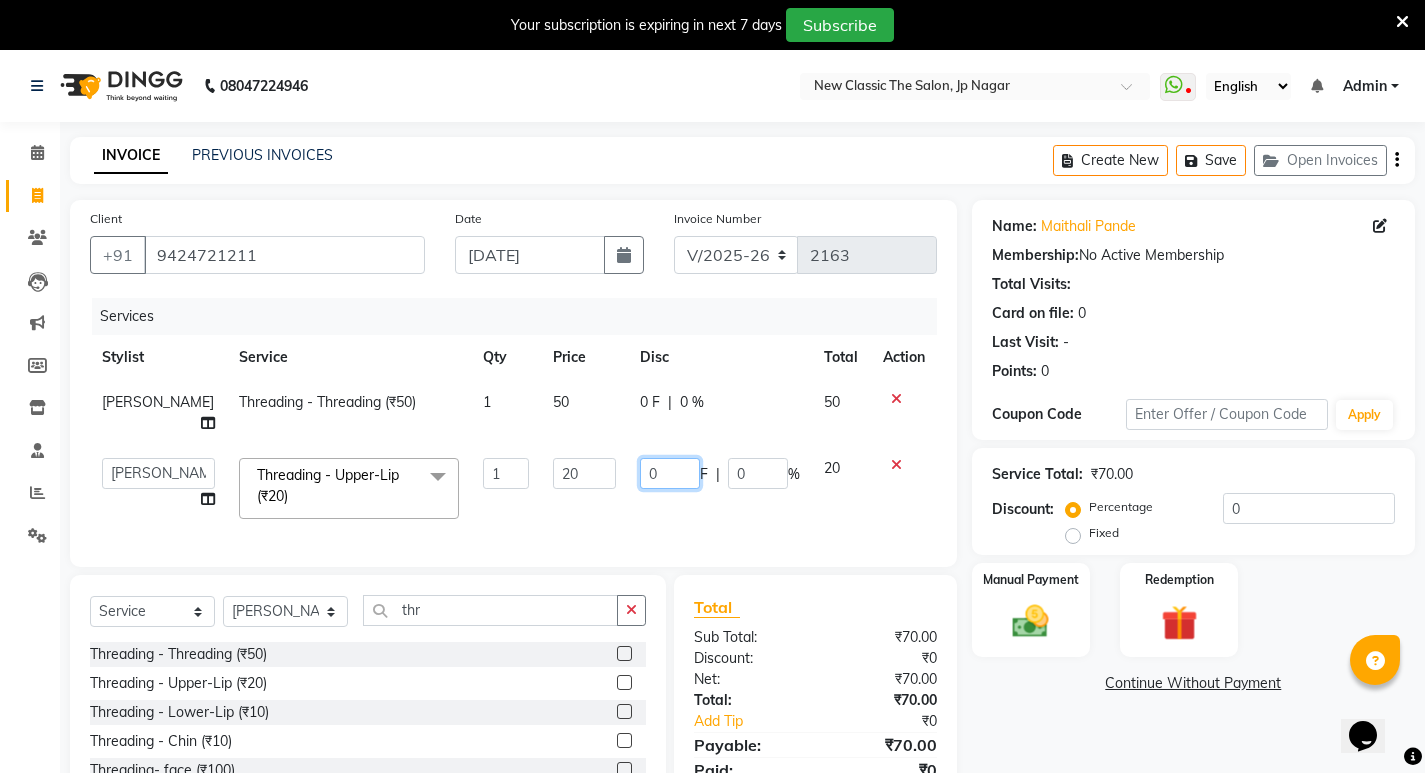 click on "0" 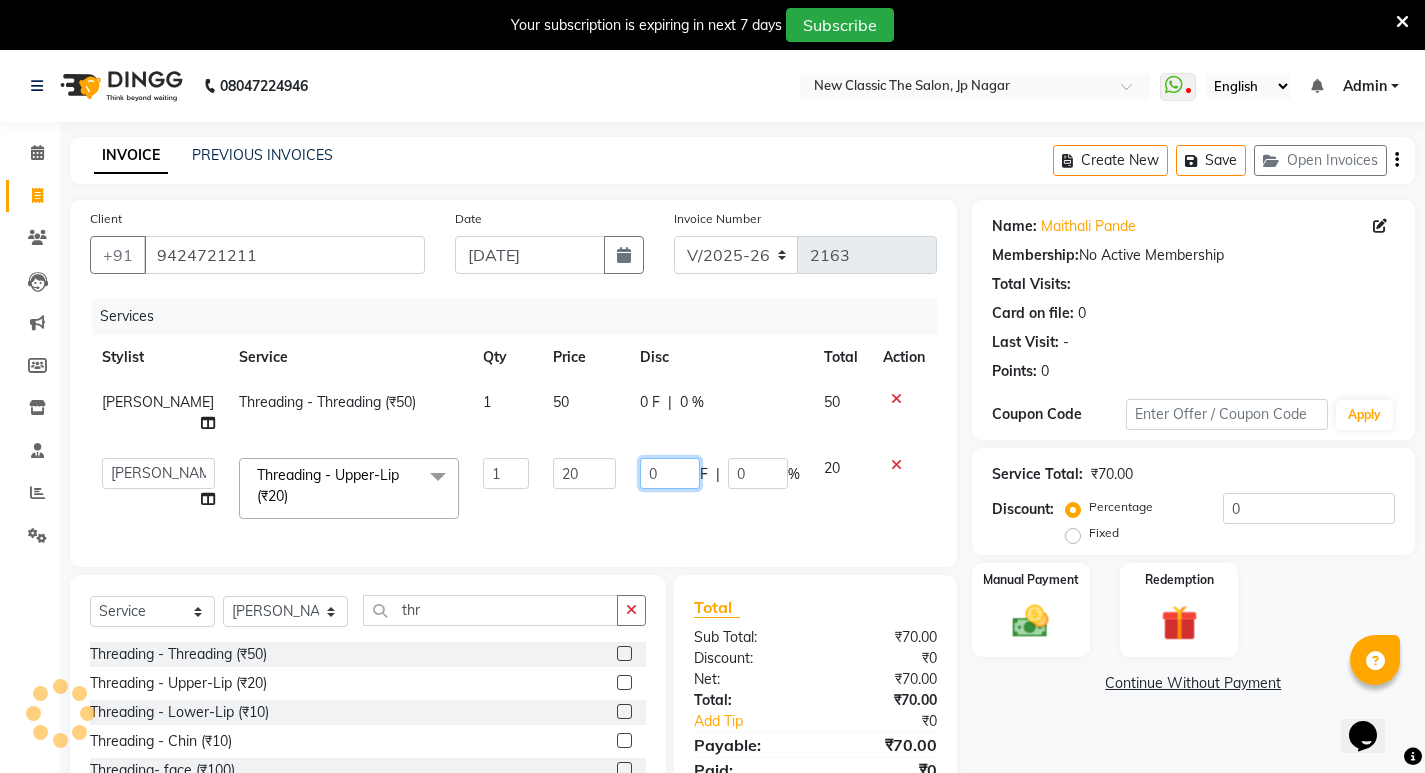 type on "10" 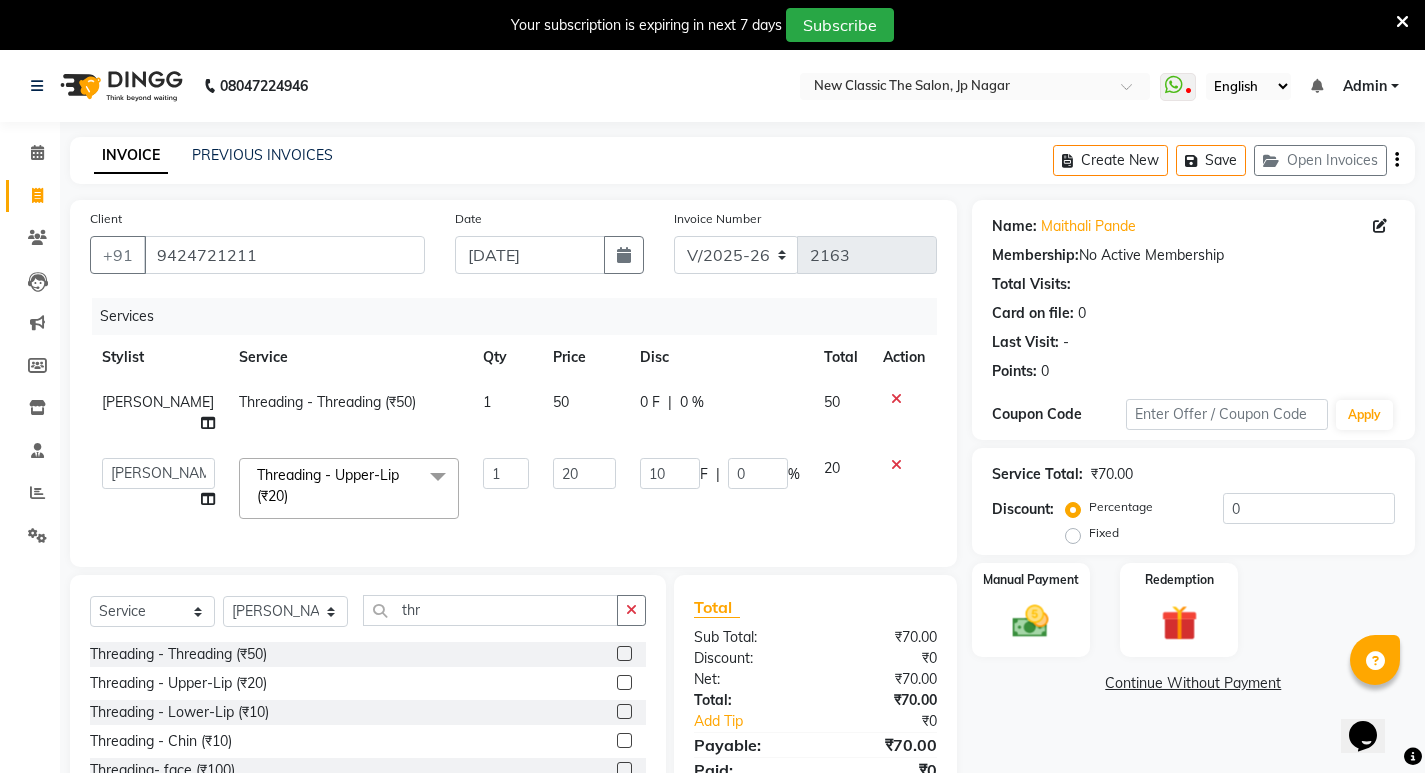 click on "Amit   Amol   Anil   Ashwini   Kirti   Komal   Manager   Prachi   Rina   Shital   Smita   surendra  Threading - Upper-Lip (₹20)  x Pedicure - Padicure Normal (₹600) Pedicure - O3 (₹1000) Pedicure - Advance Padicure (₹1500) Pedicure - Foot Massage (₹500) Pedicure - Hand Massage (₹500) Back Massage (₹500) Acupressure Foot Massage (₹100) Boddy Massage with oil (₹1200) Boddy Massage with cream (₹1500) Makeup - Light Makeup (₹1500) Makeup - Hd Light Makeup (₹2500) Makeup - Mac Light Makeup (₹4000) Makeup- Male Light Makeup  (₹500) Saree Drapping (₹300) Makeup- Male Groom Makeup (₹2500) Bridal Makeup - Hd Makeup (₹8000) Bridal Makeup - Mac Makeup (₹10000) Bridal Makeup - Air Brush Makeup (₹12000) Bridal Makeup - Glossy Makeup (₹15000) Nail Art - Gel Polish (₹1200) Nail Art - Gel Polish Nail Art (₹2500) Nail Art - Acrylic Nail Extension (₹3000) Nail Art - Fake Nails Extension (₹1500) Nail cut (₹20) Nail Remover  - Nail Remover (₹500) Body Spa - Body Spa (₹5000)" 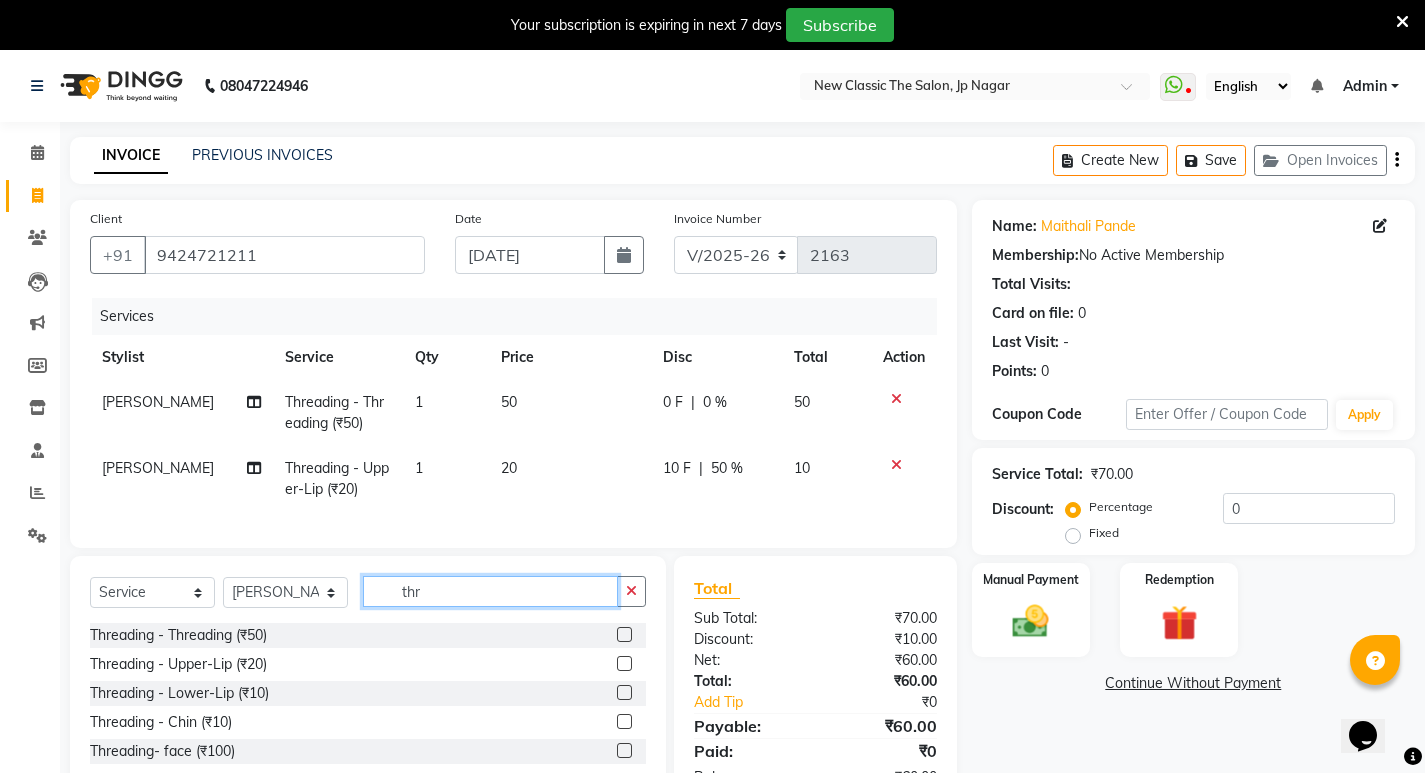 click on "thr" 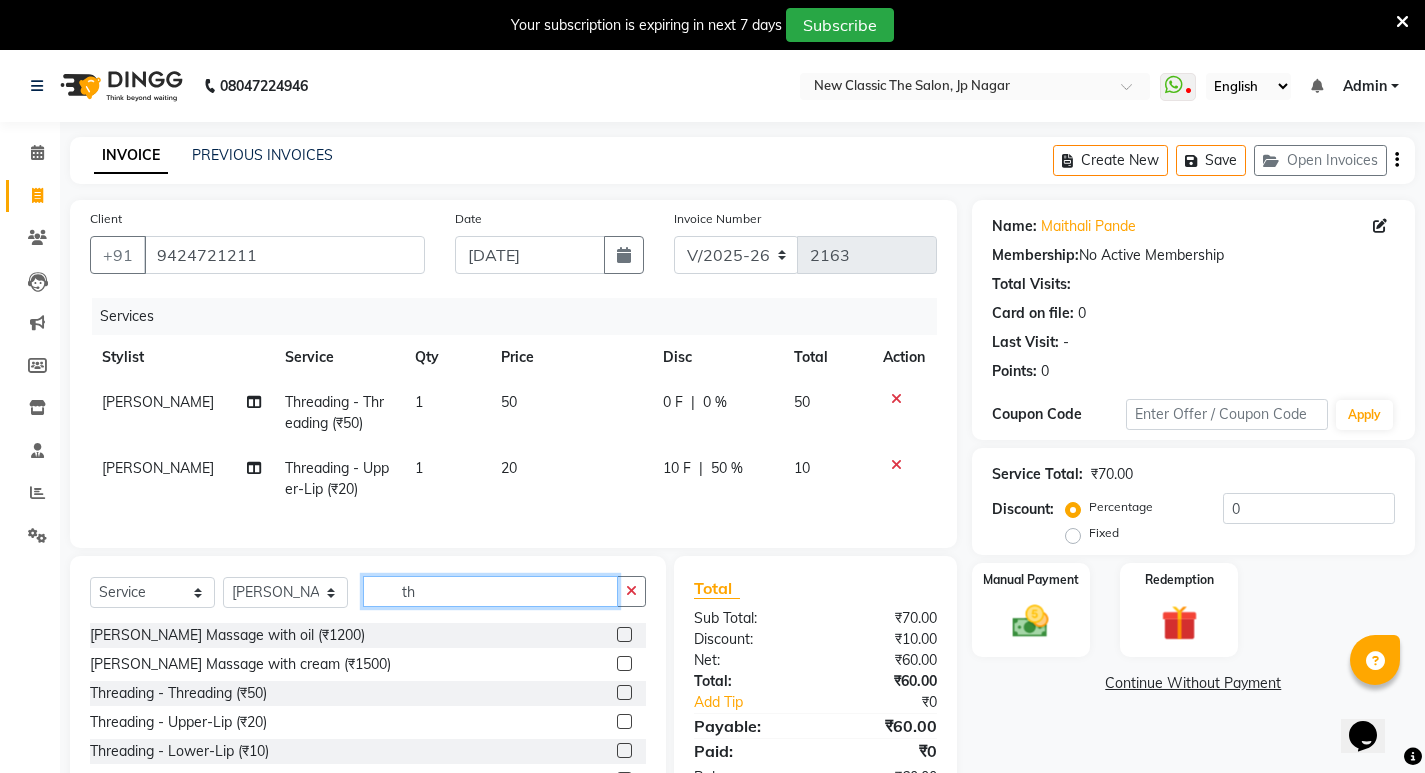 type on "t" 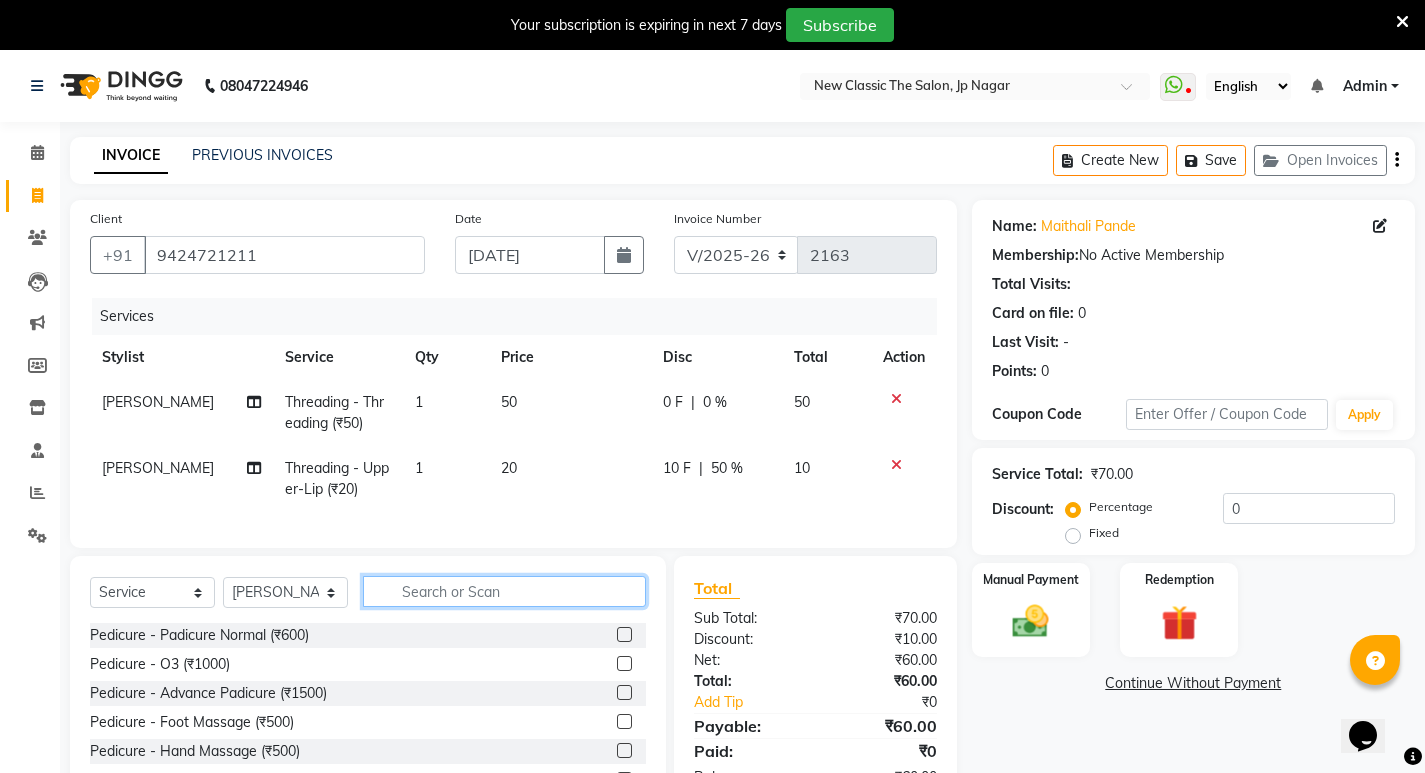 type 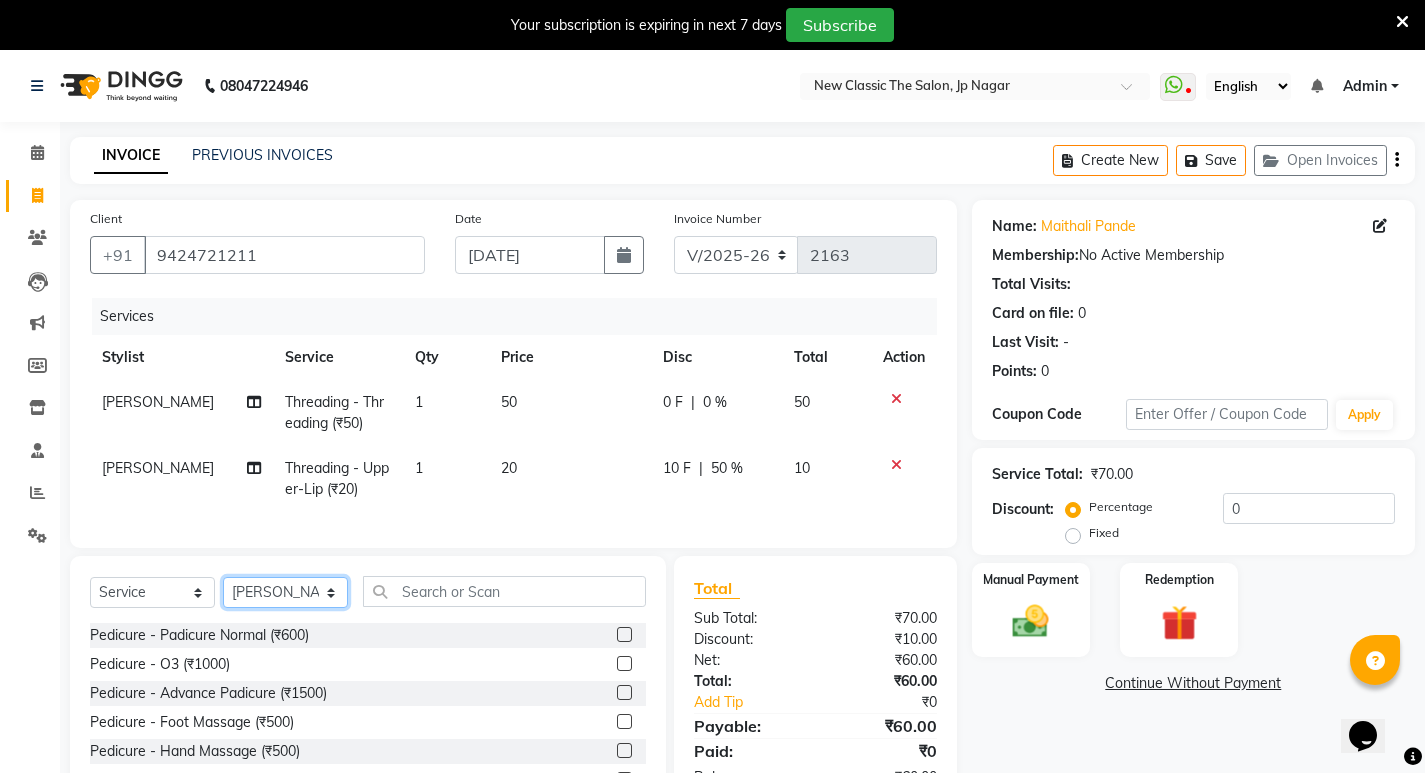 click on "Select Stylist Amit Amol Anil Ashwini Kirti Komal Manager Prachi Rina Shital Smita surendra" 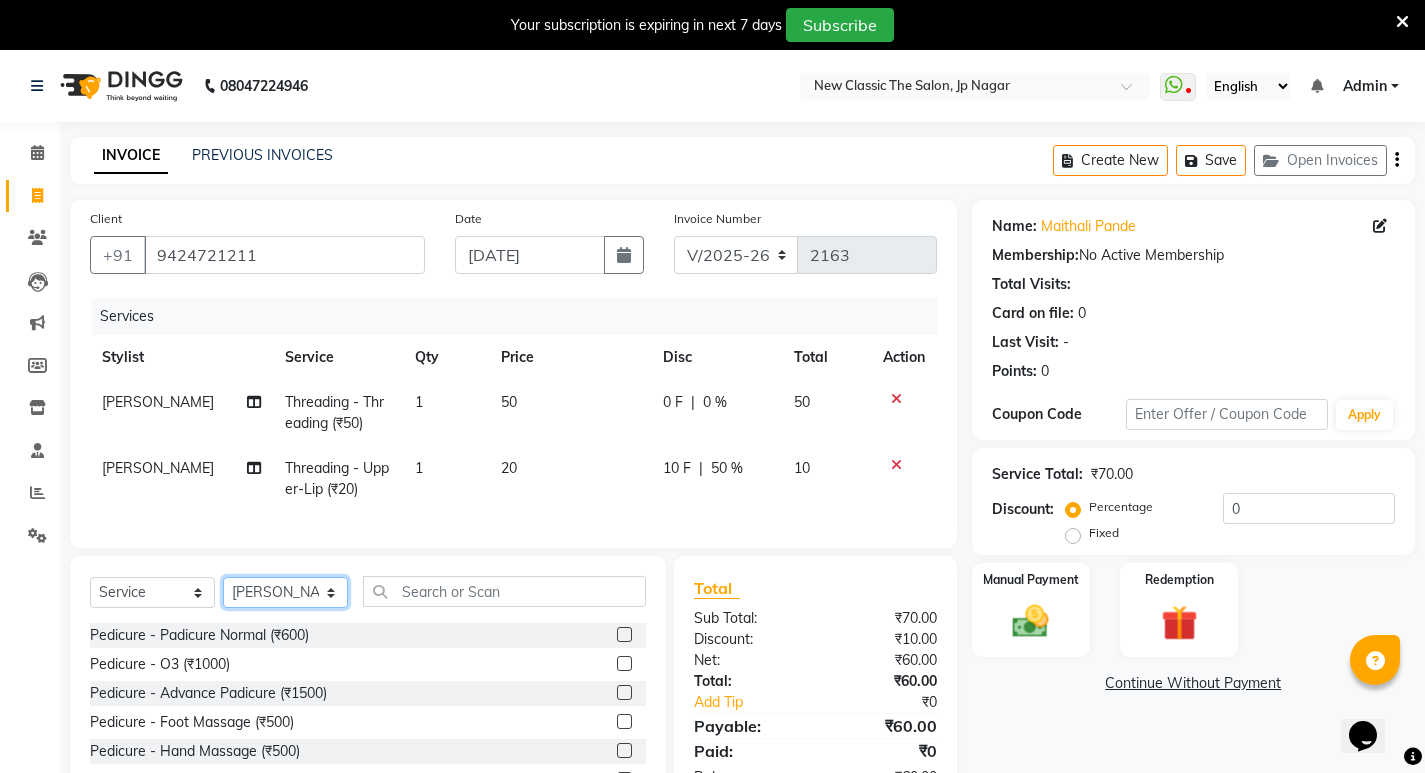 select on "85910" 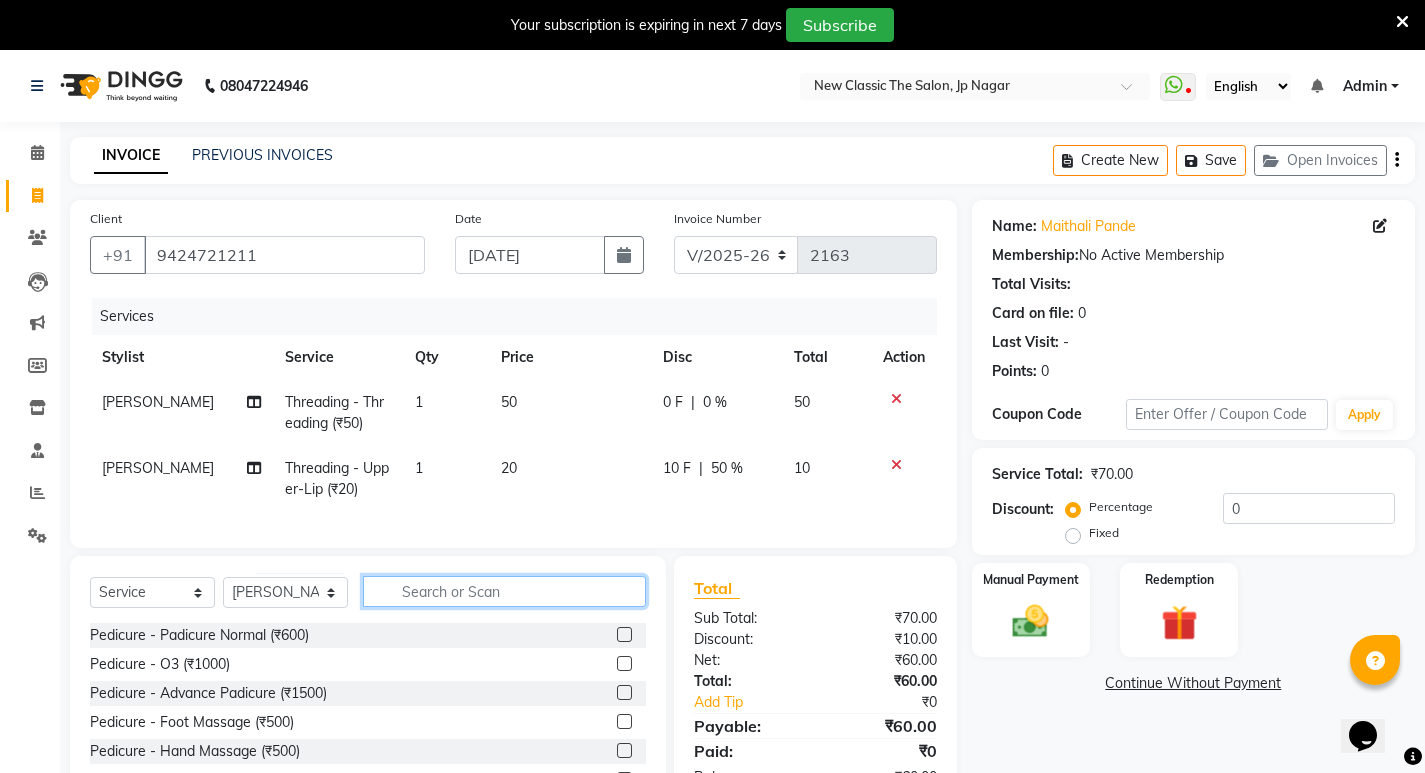 click 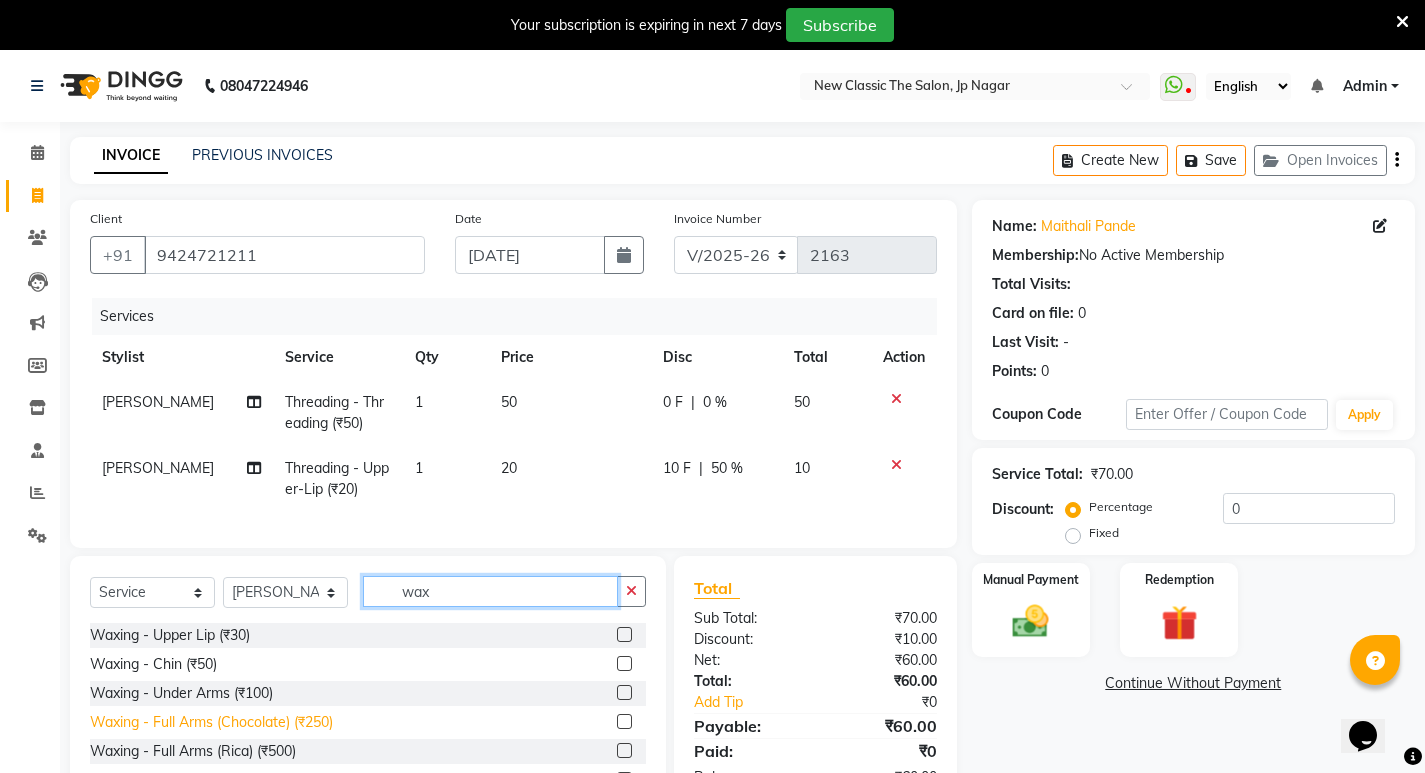 type on "wax" 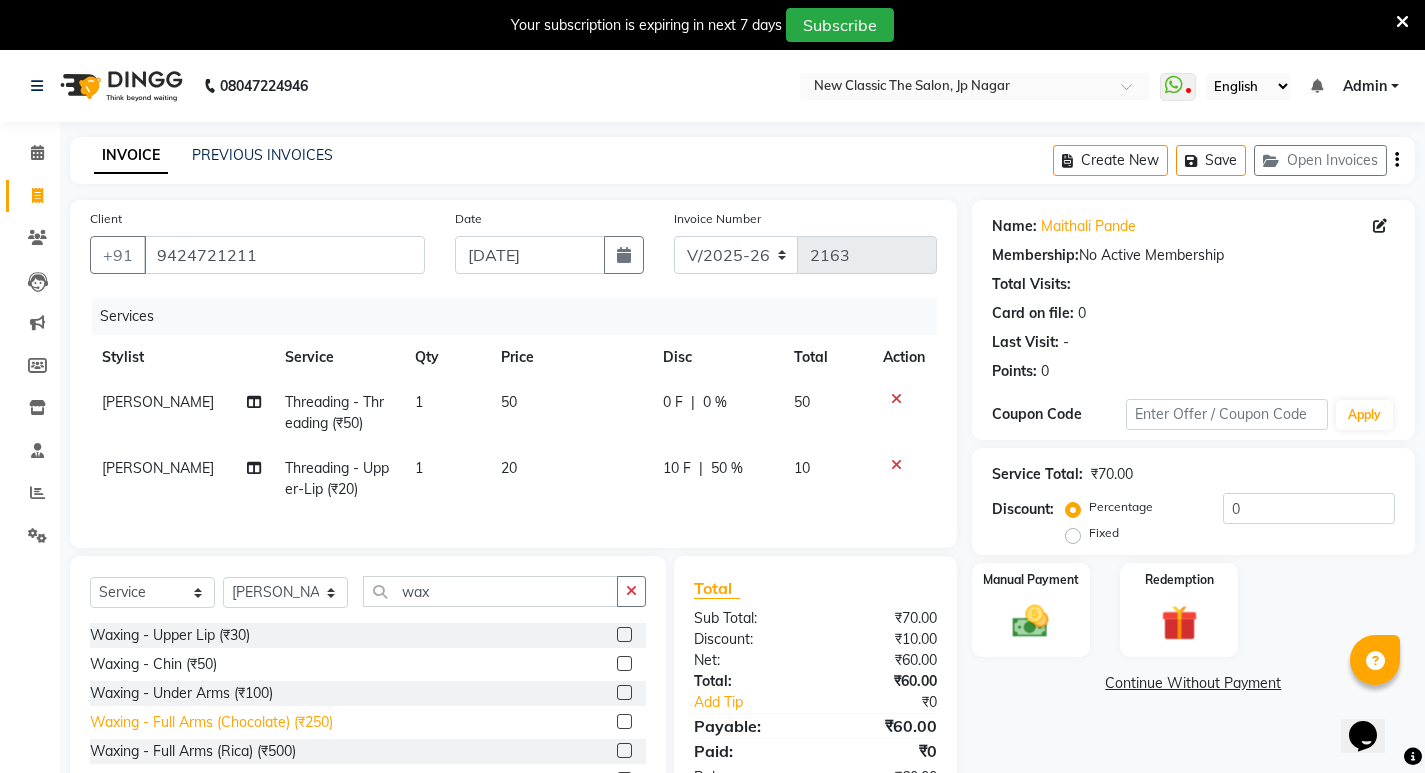 click on "Waxing  - Full Arms (Chocolate) (₹250)" 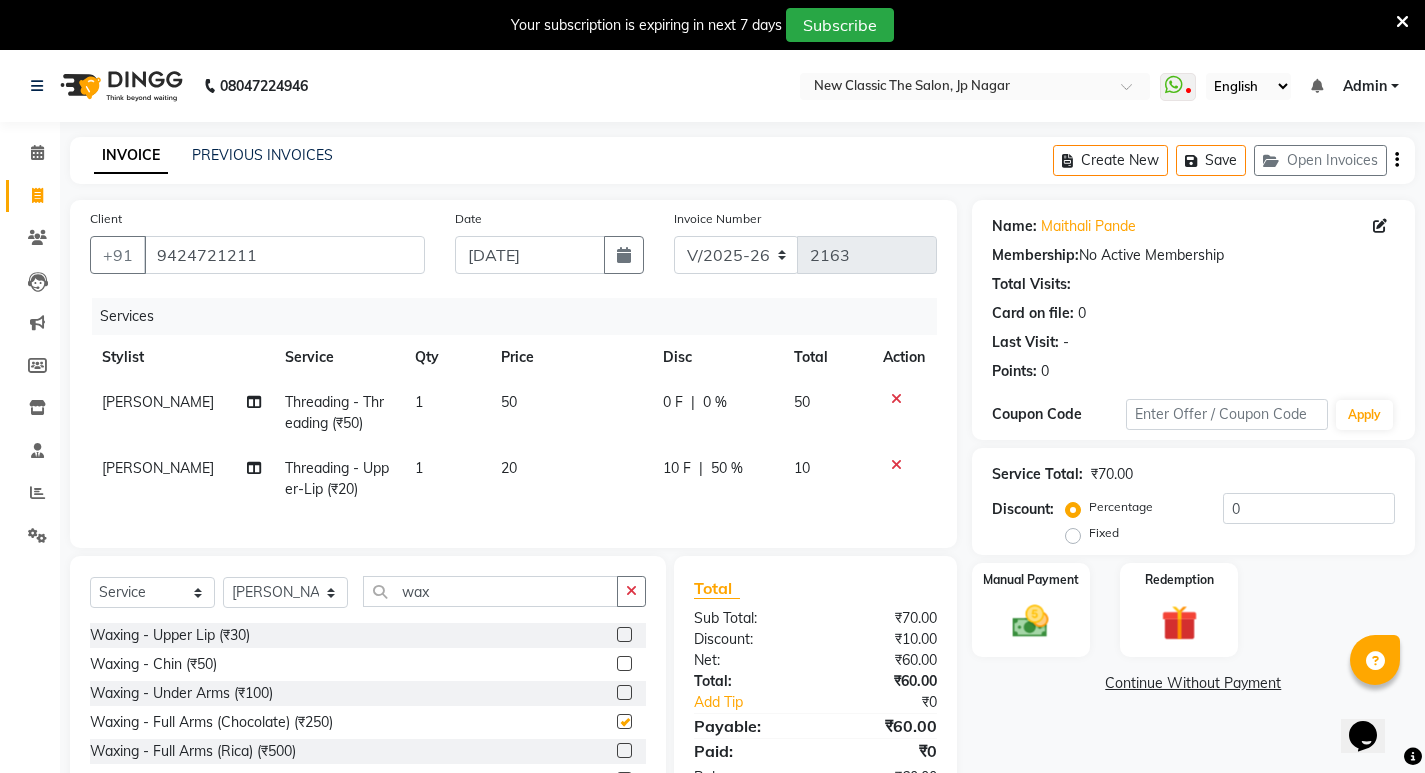 checkbox on "false" 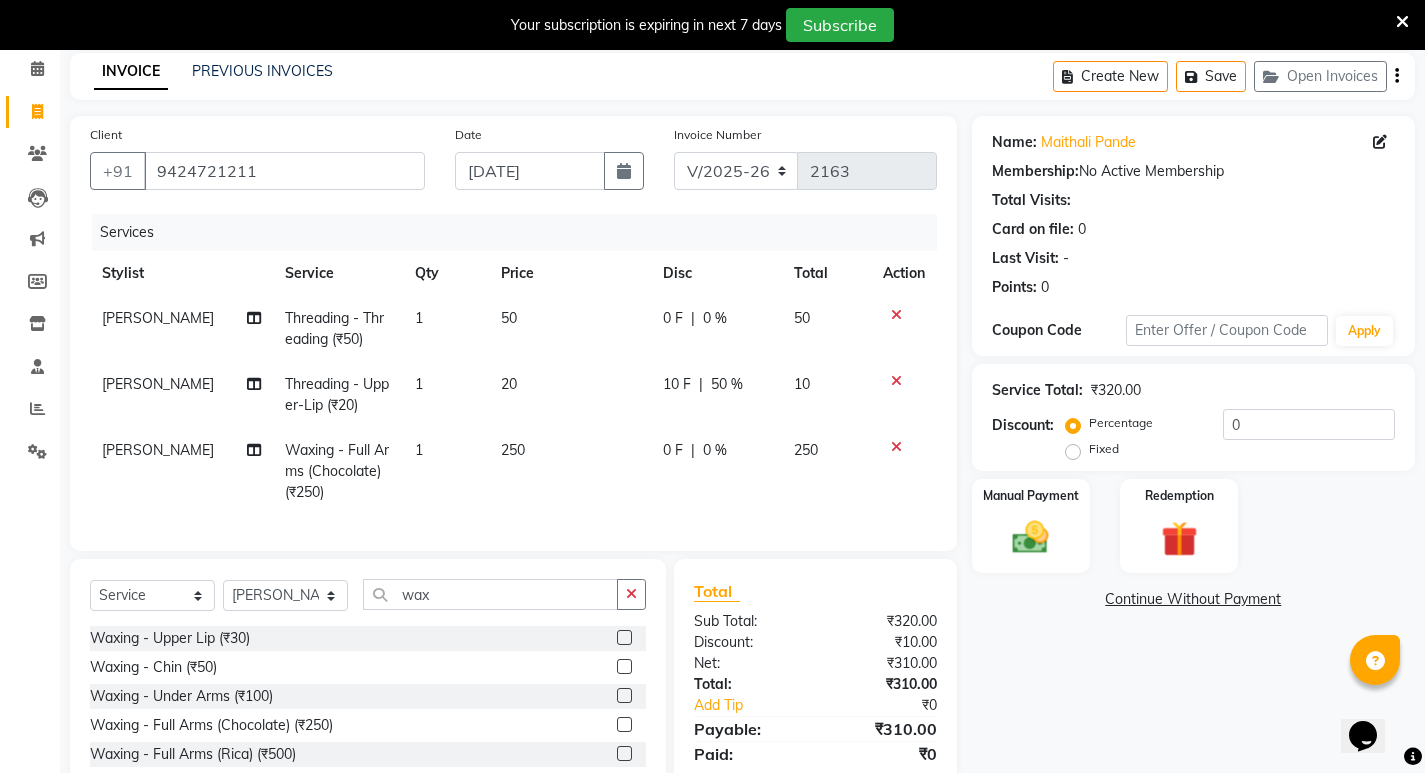scroll, scrollTop: 210, scrollLeft: 0, axis: vertical 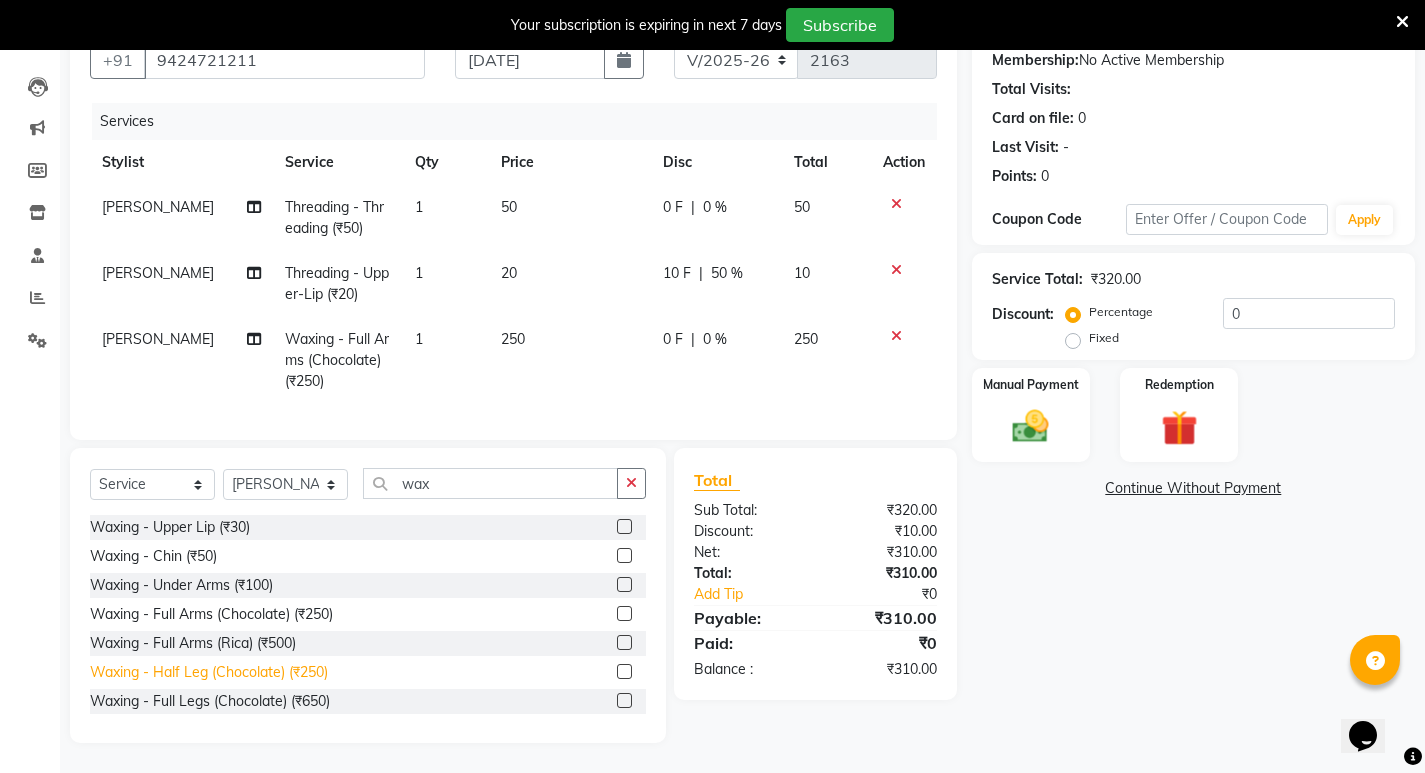 click on "Waxing  - Half Leg (Chocolate) (₹250)" 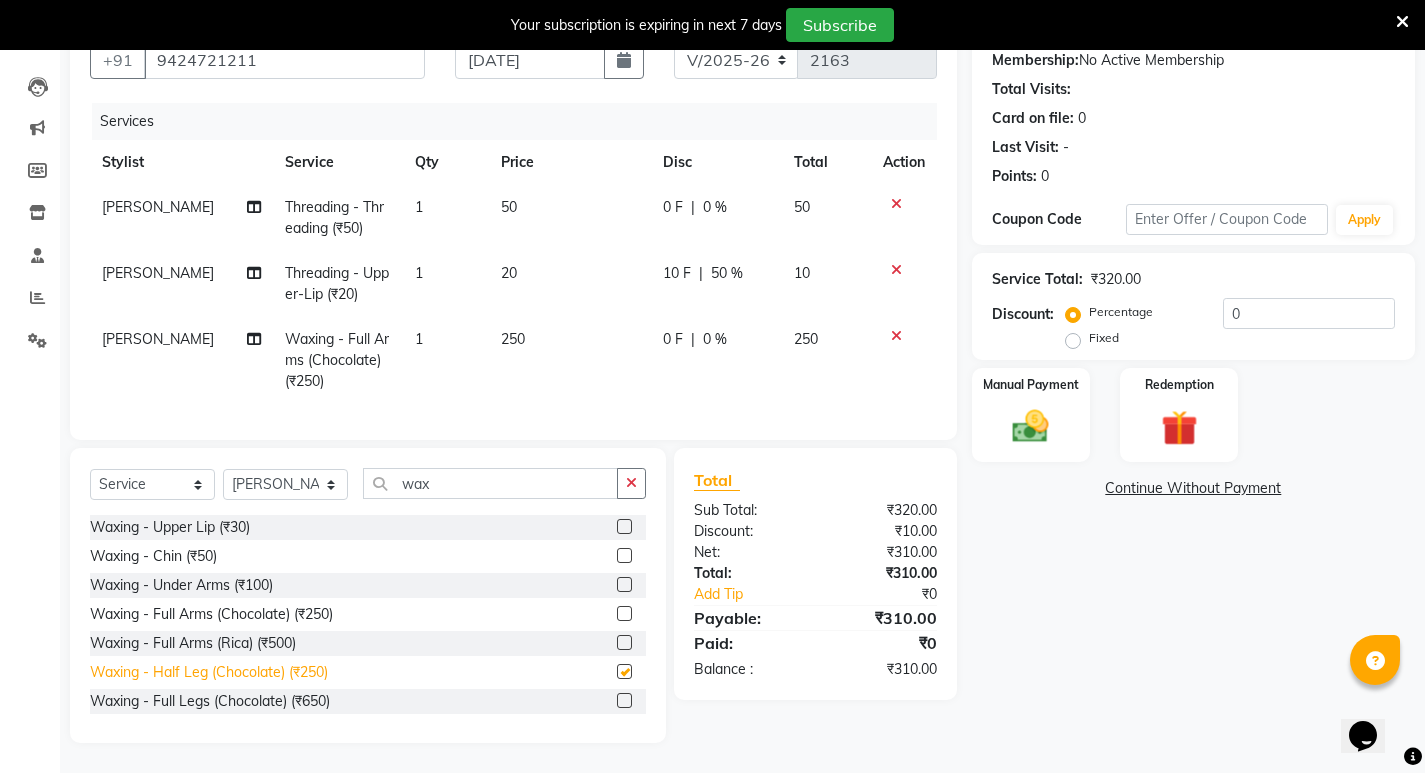 checkbox on "false" 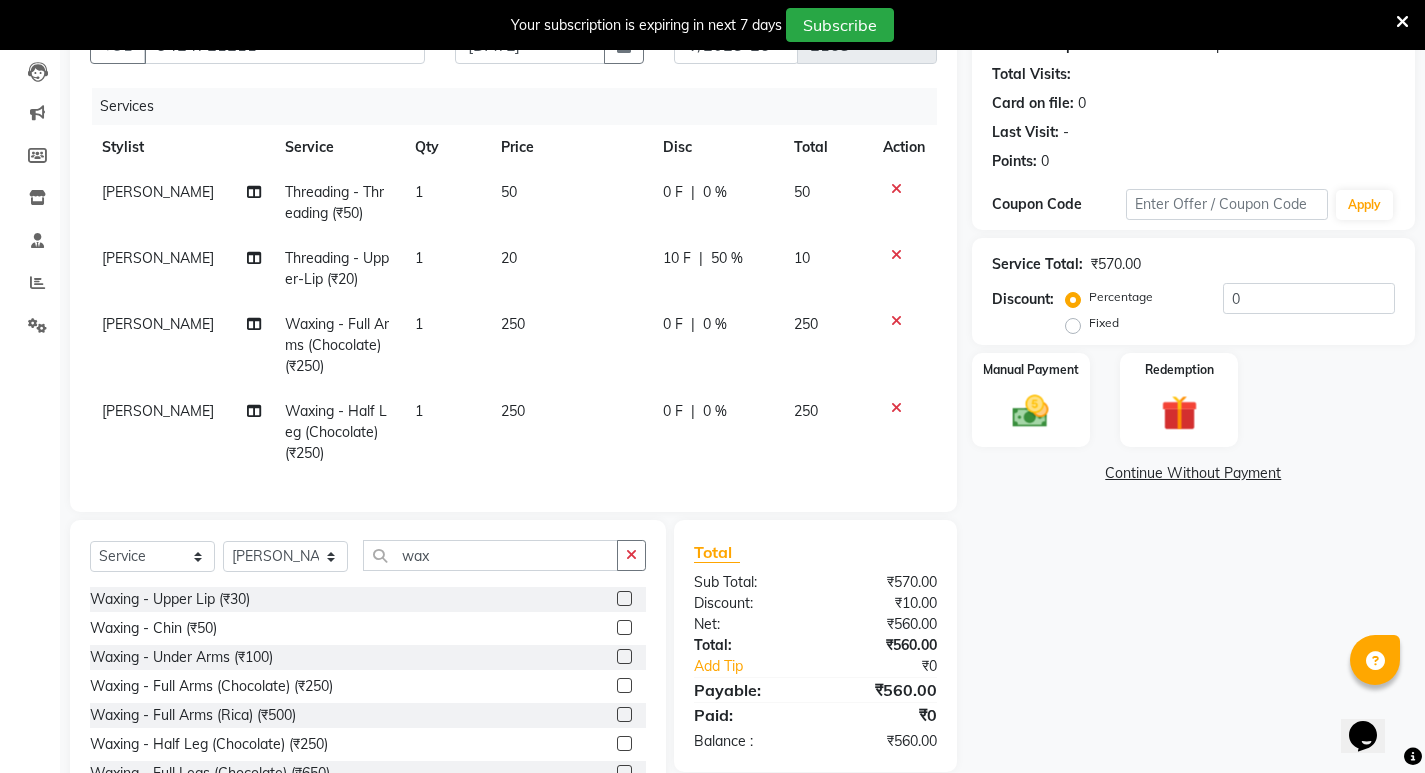 click on "[PERSON_NAME]" 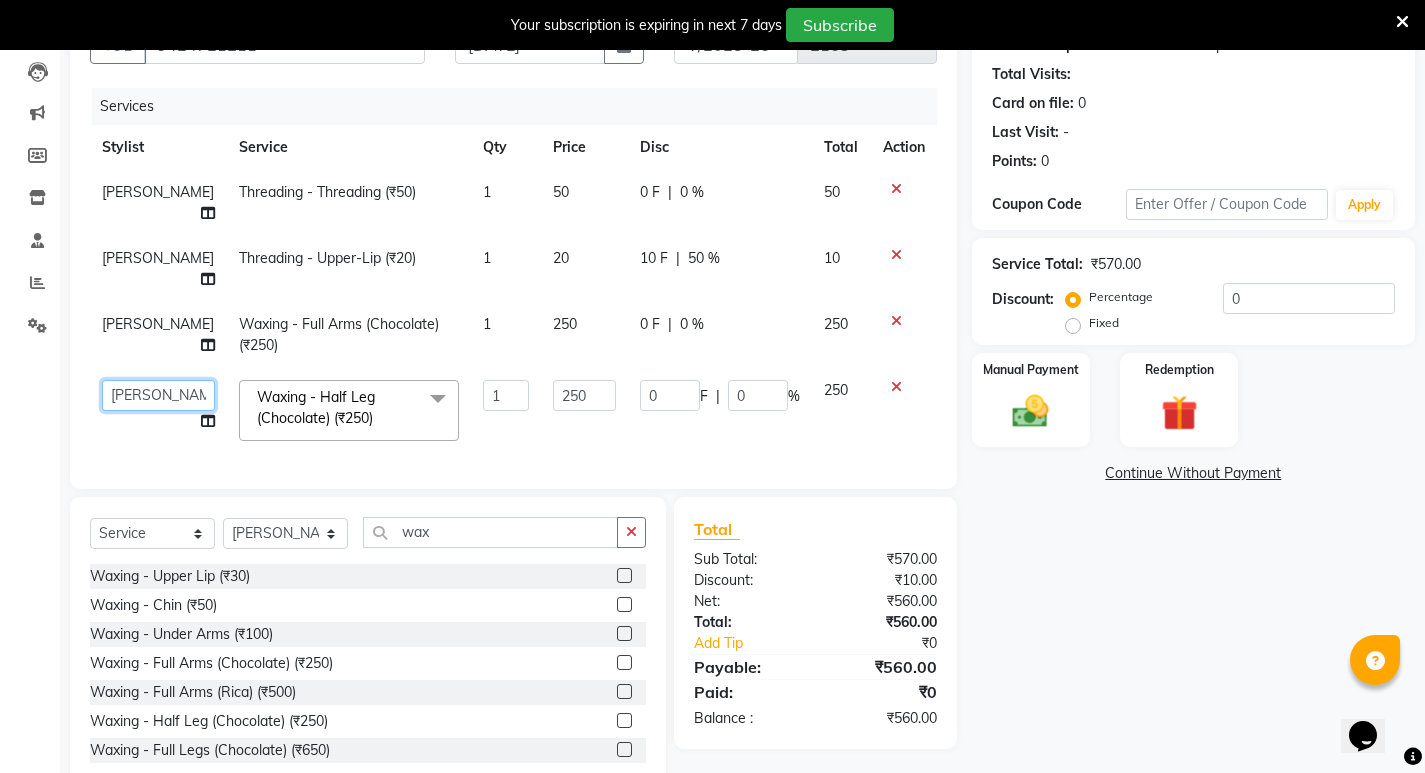 click on "Amit   Amol   Anil   Ashwini   Kirti   Komal   Manager   Prachi   Rina   Shital   Smita   surendra" 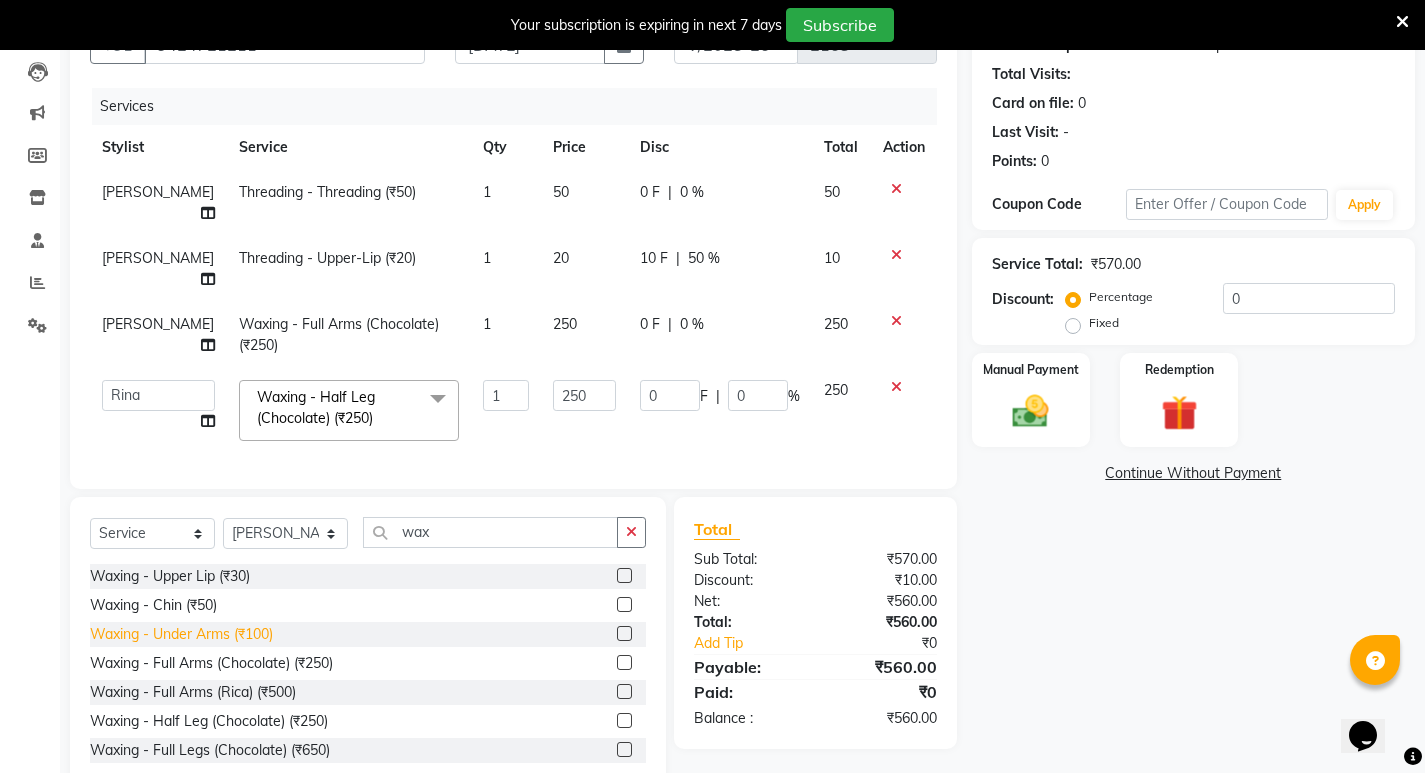 select on "77556" 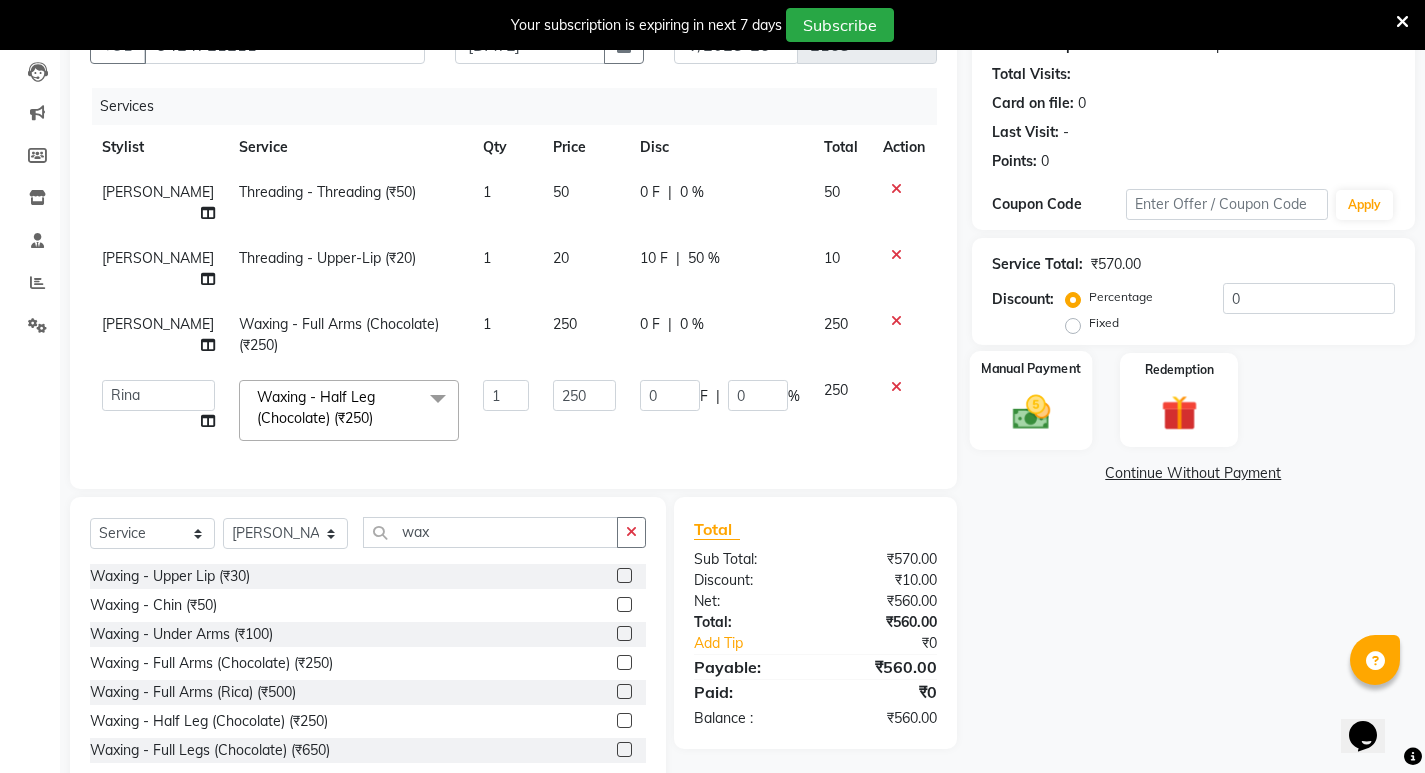 click 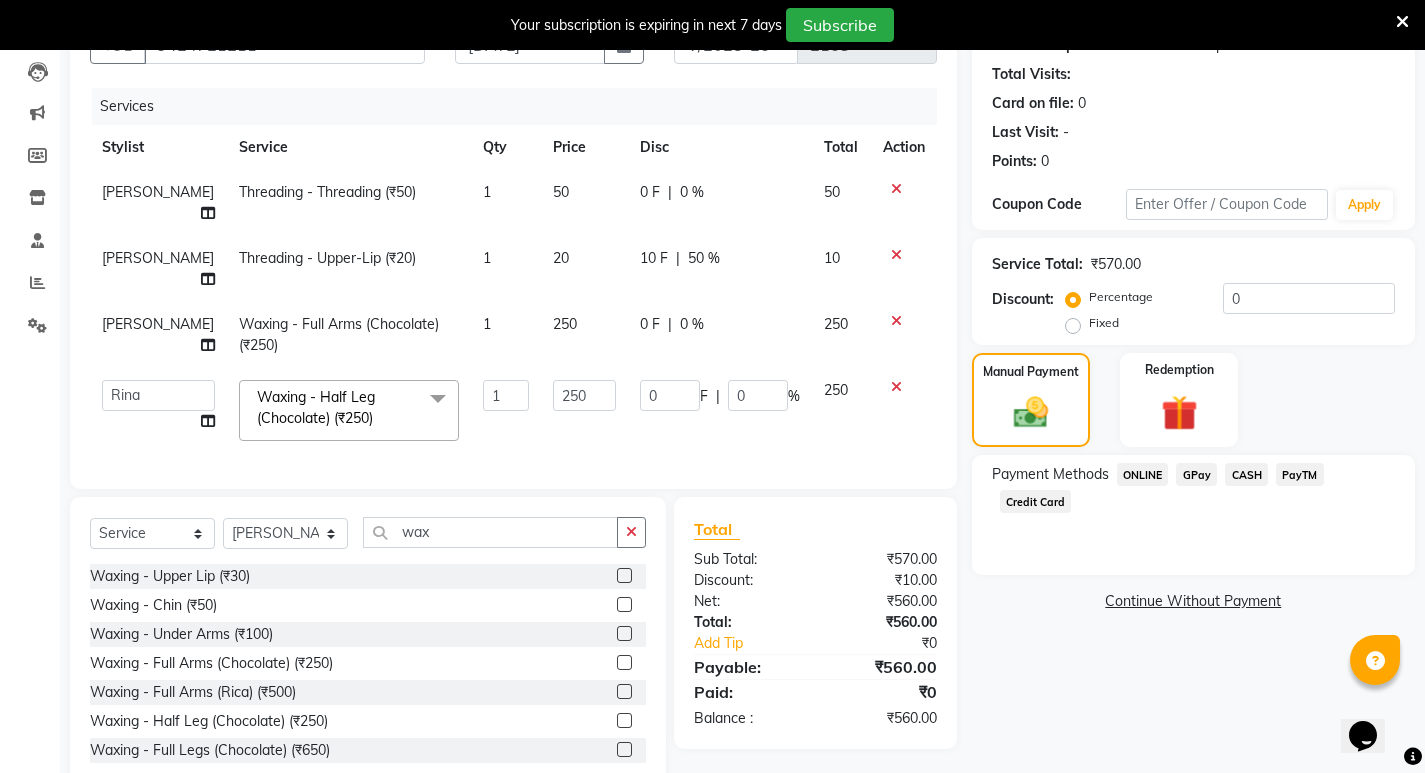 click on "CASH" 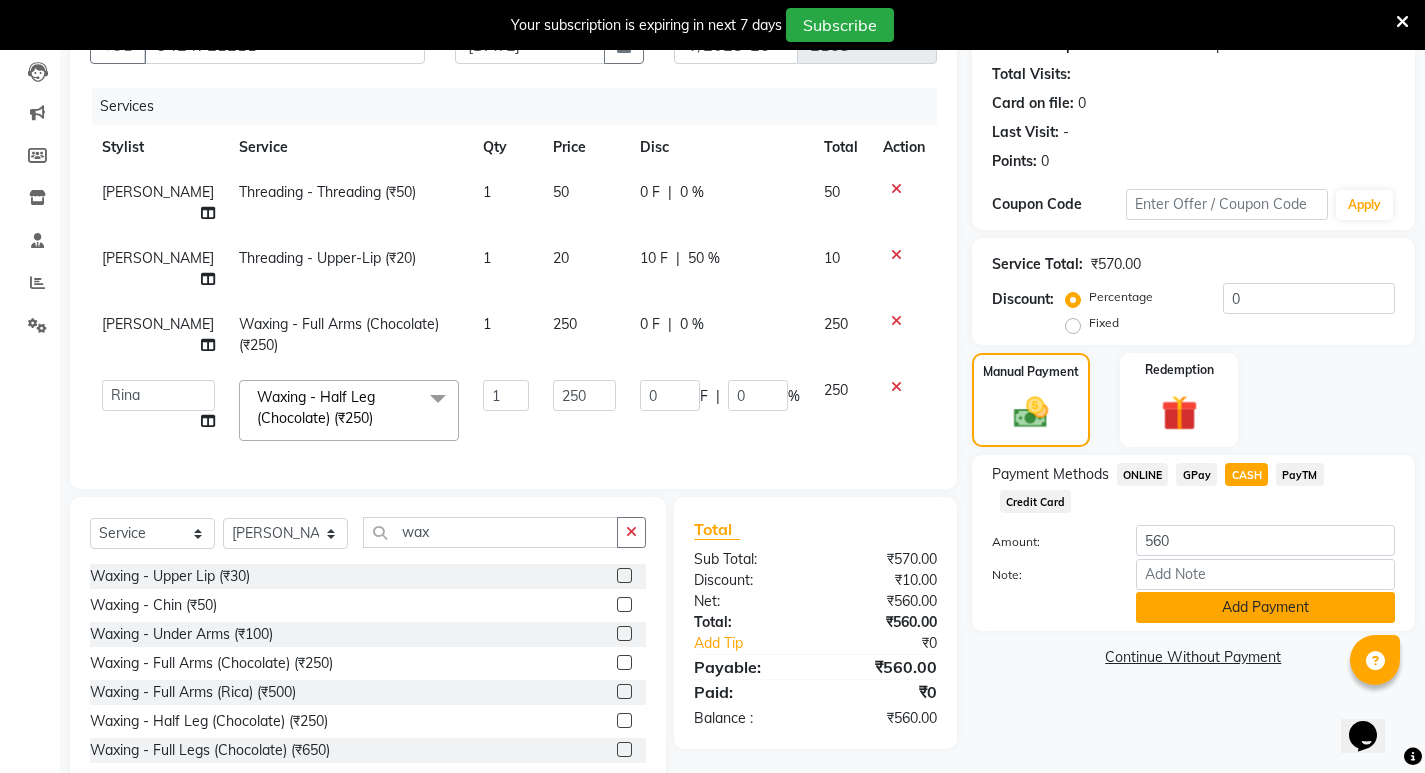 click on "Add Payment" 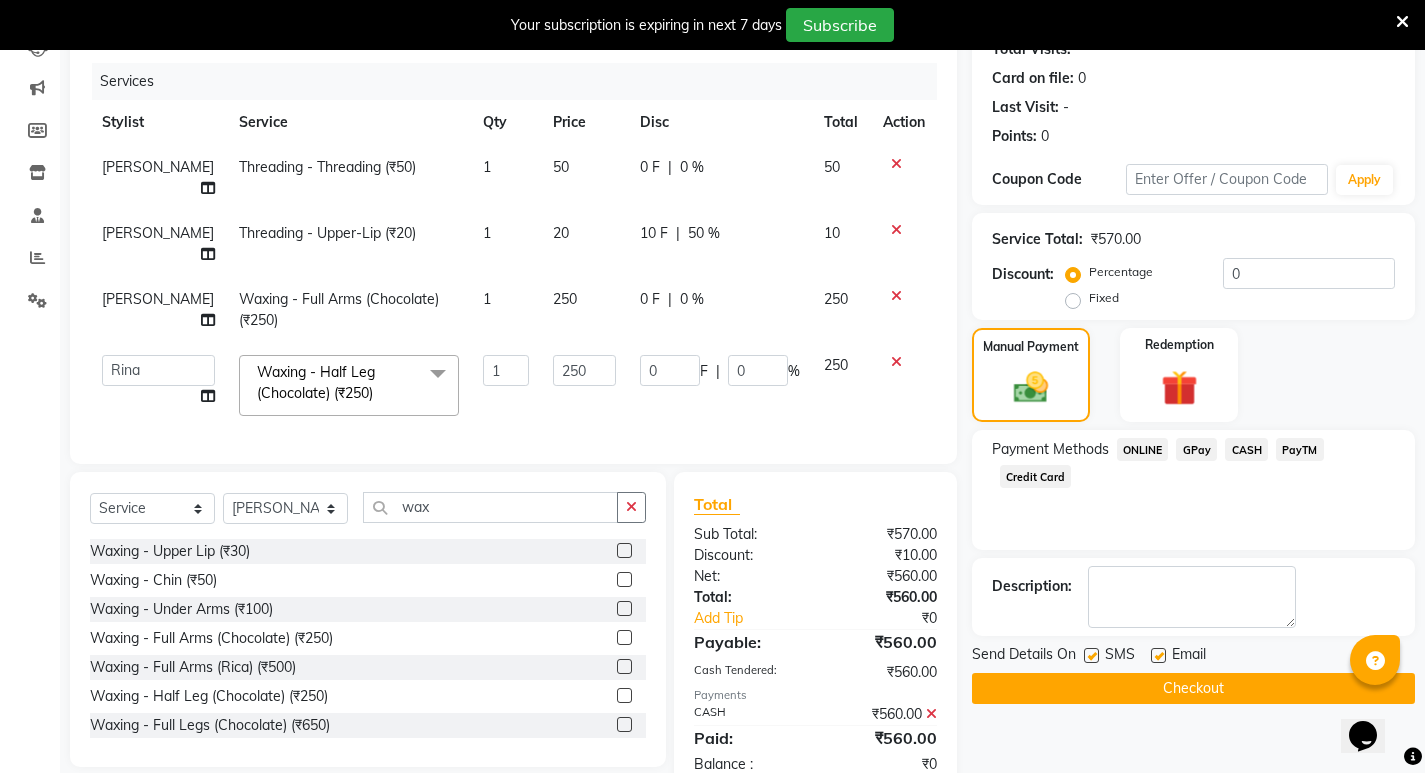 scroll, scrollTop: 260, scrollLeft: 0, axis: vertical 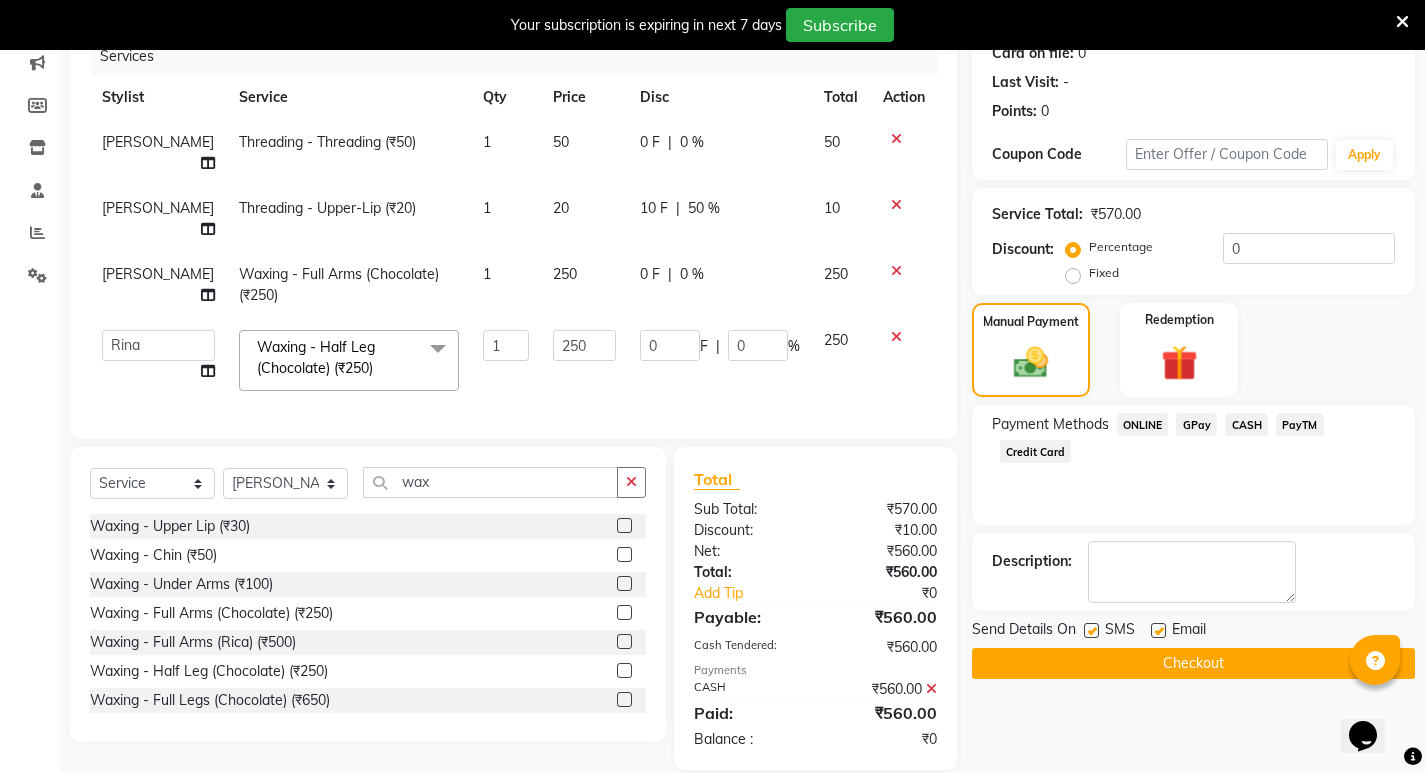 click on "Checkout" 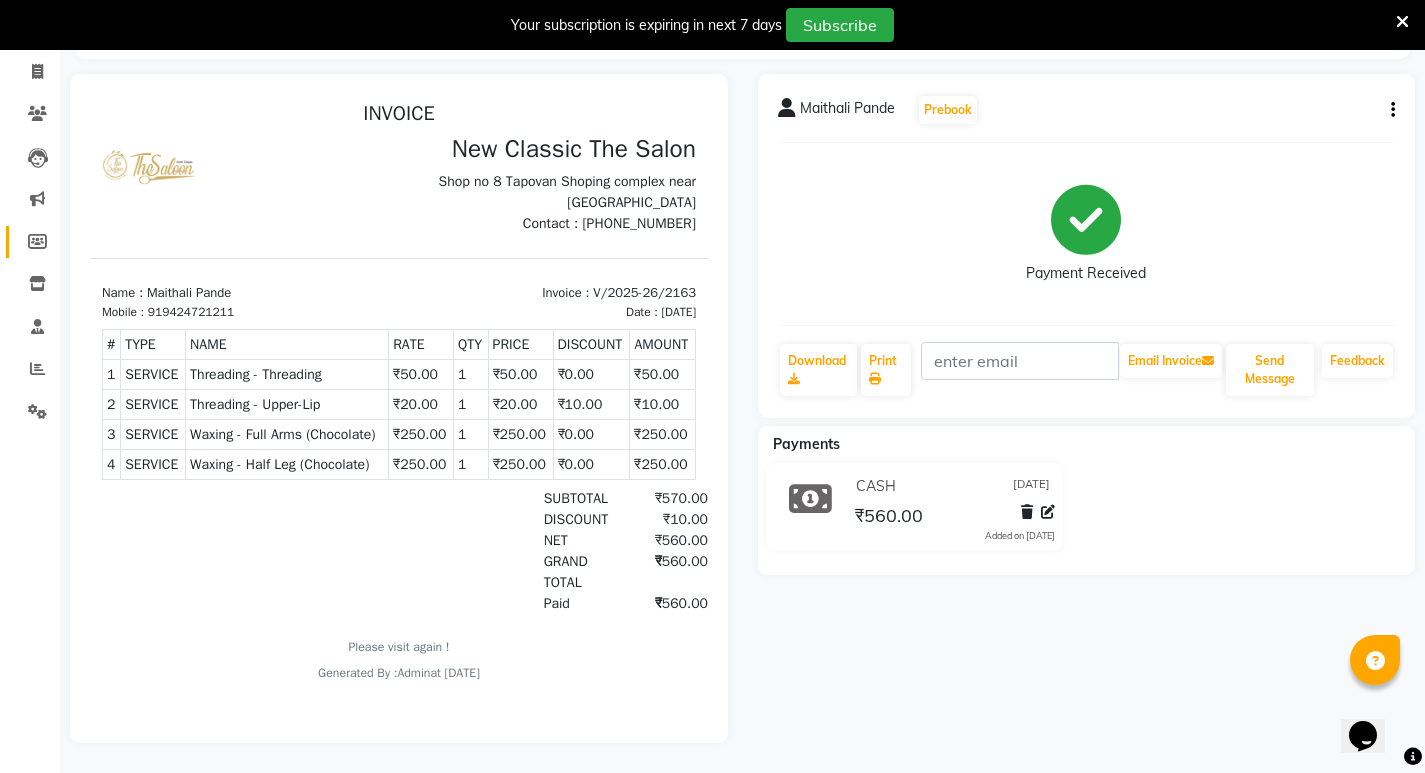 scroll, scrollTop: 0, scrollLeft: 0, axis: both 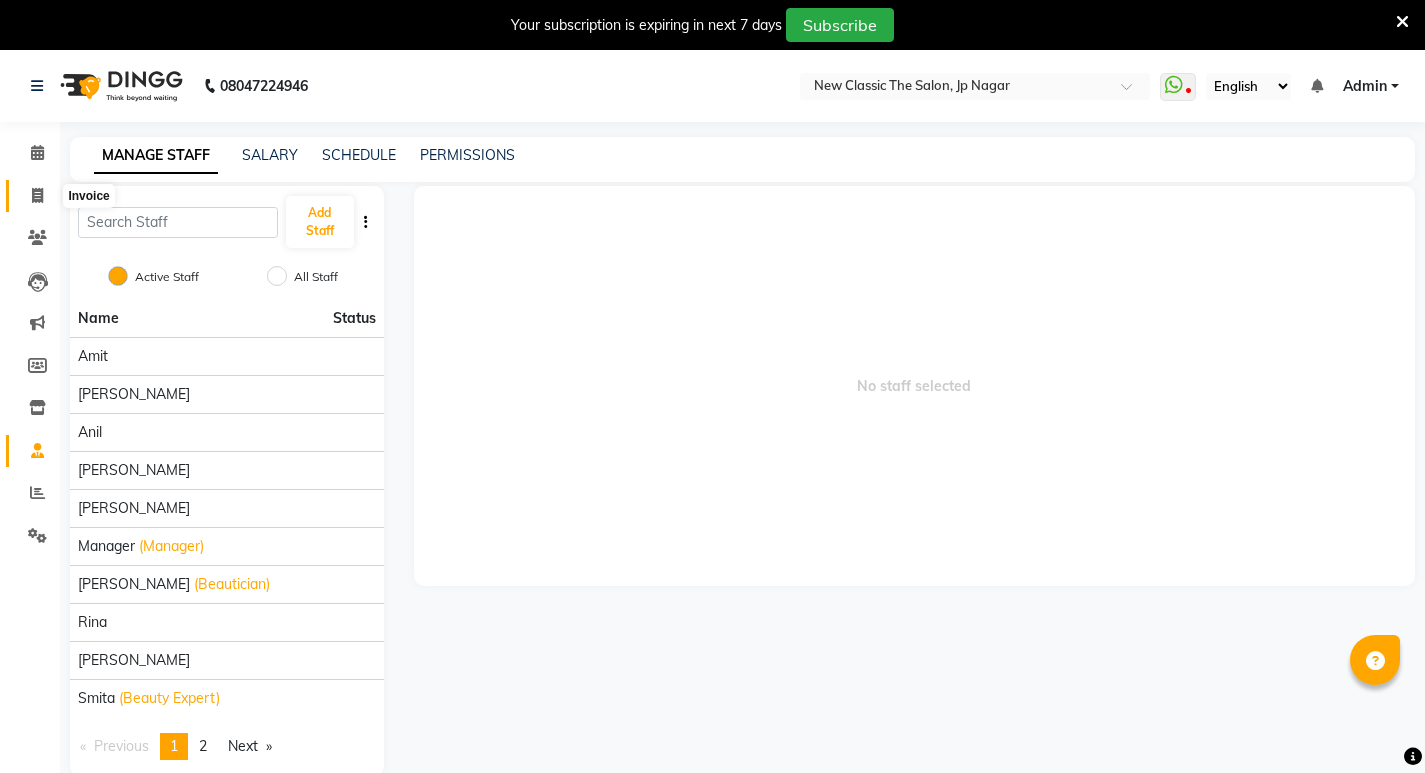 click 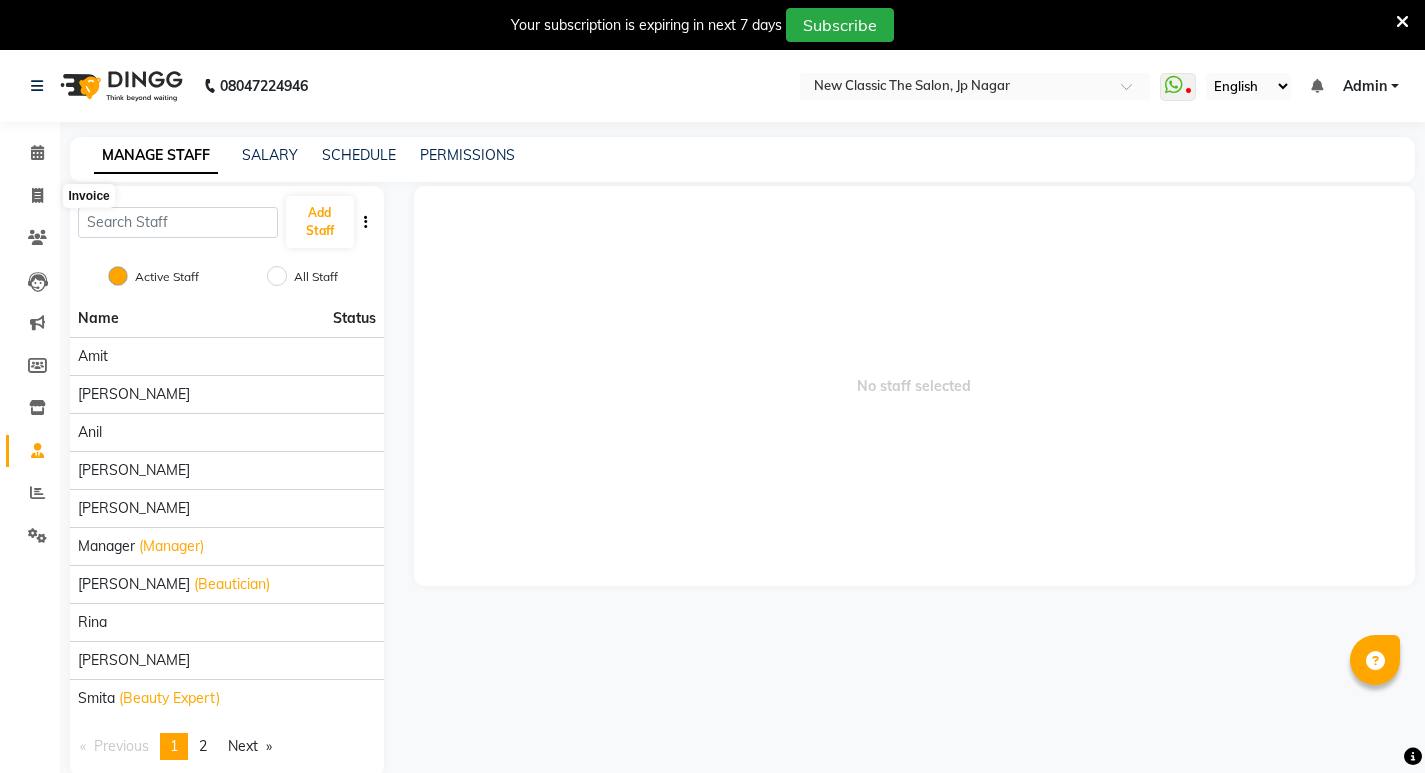 select on "4678" 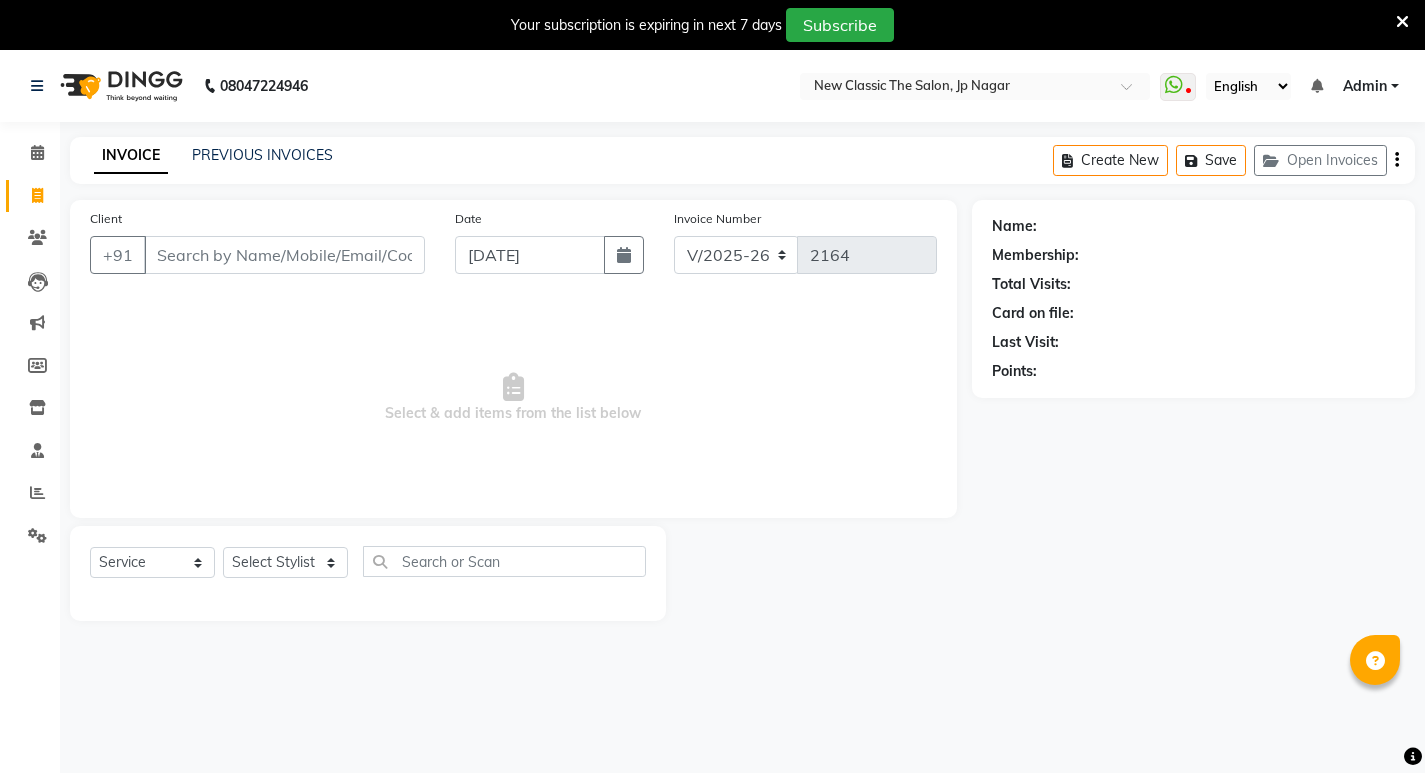 scroll, scrollTop: 50, scrollLeft: 0, axis: vertical 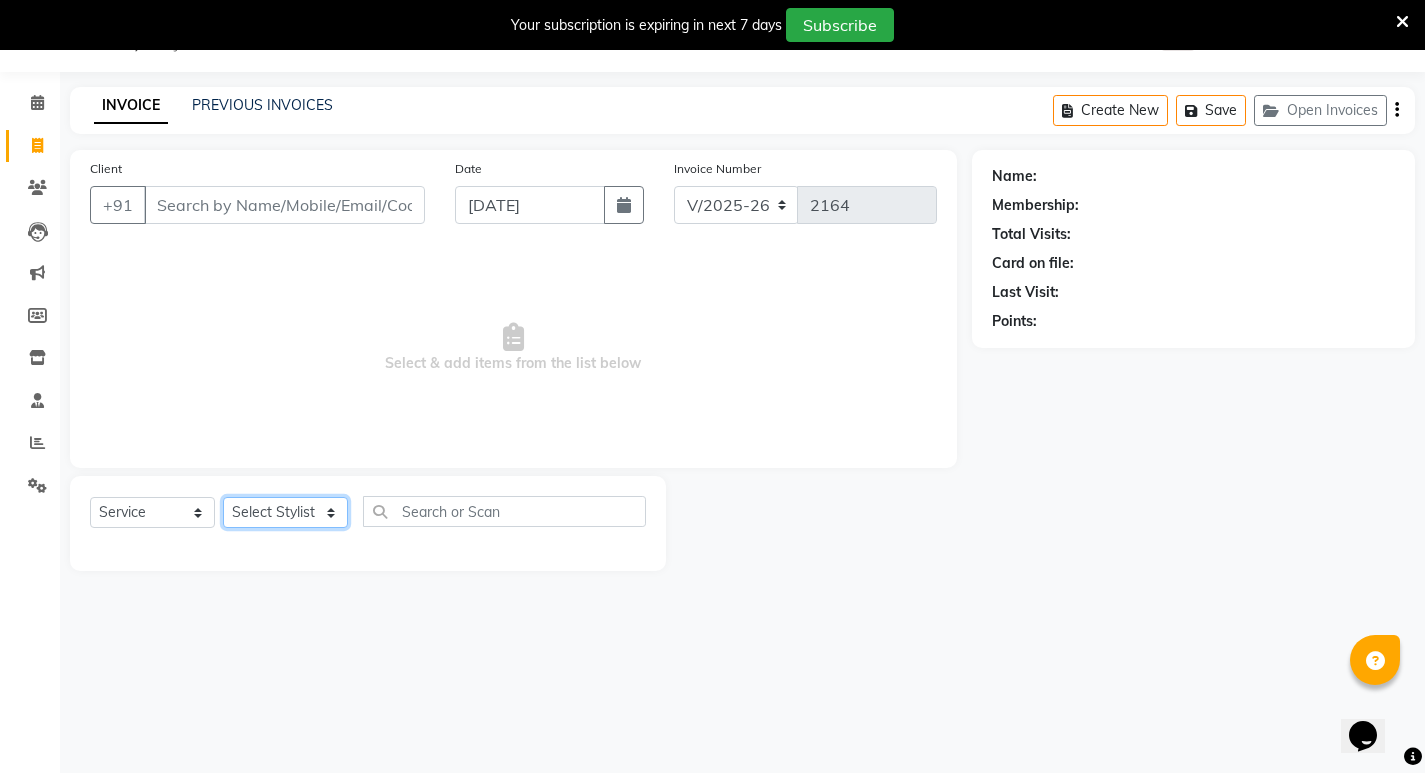 click on "Select Stylist" 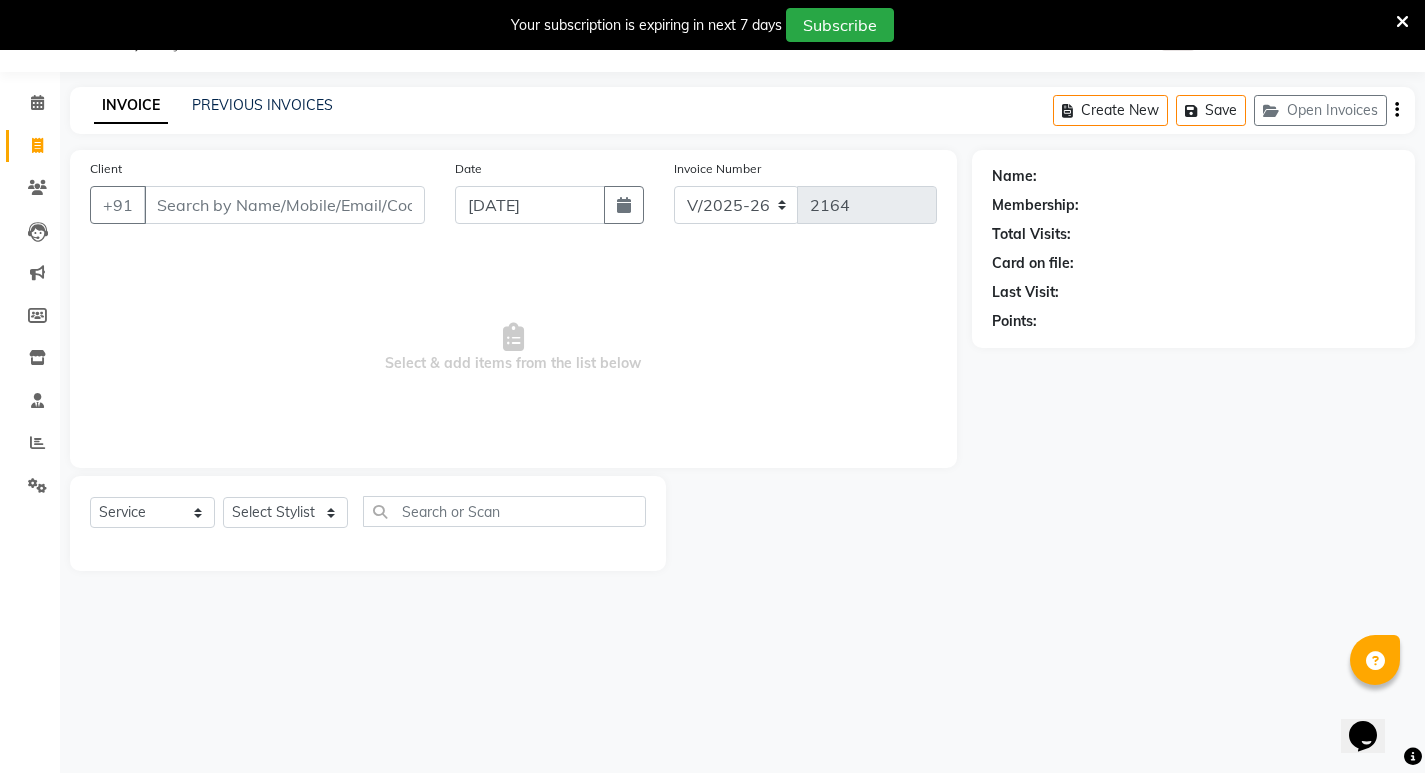 click at bounding box center (1402, 22) 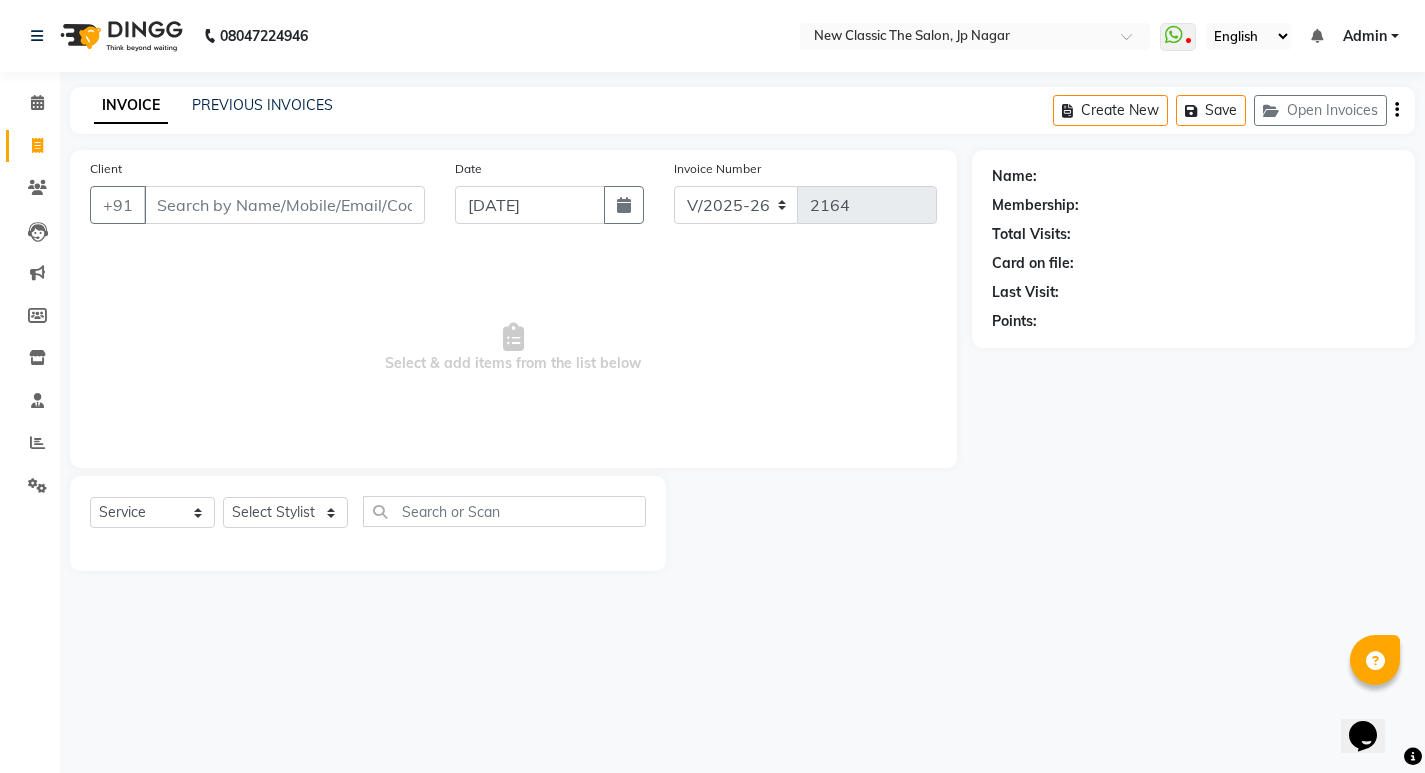 scroll, scrollTop: 0, scrollLeft: 0, axis: both 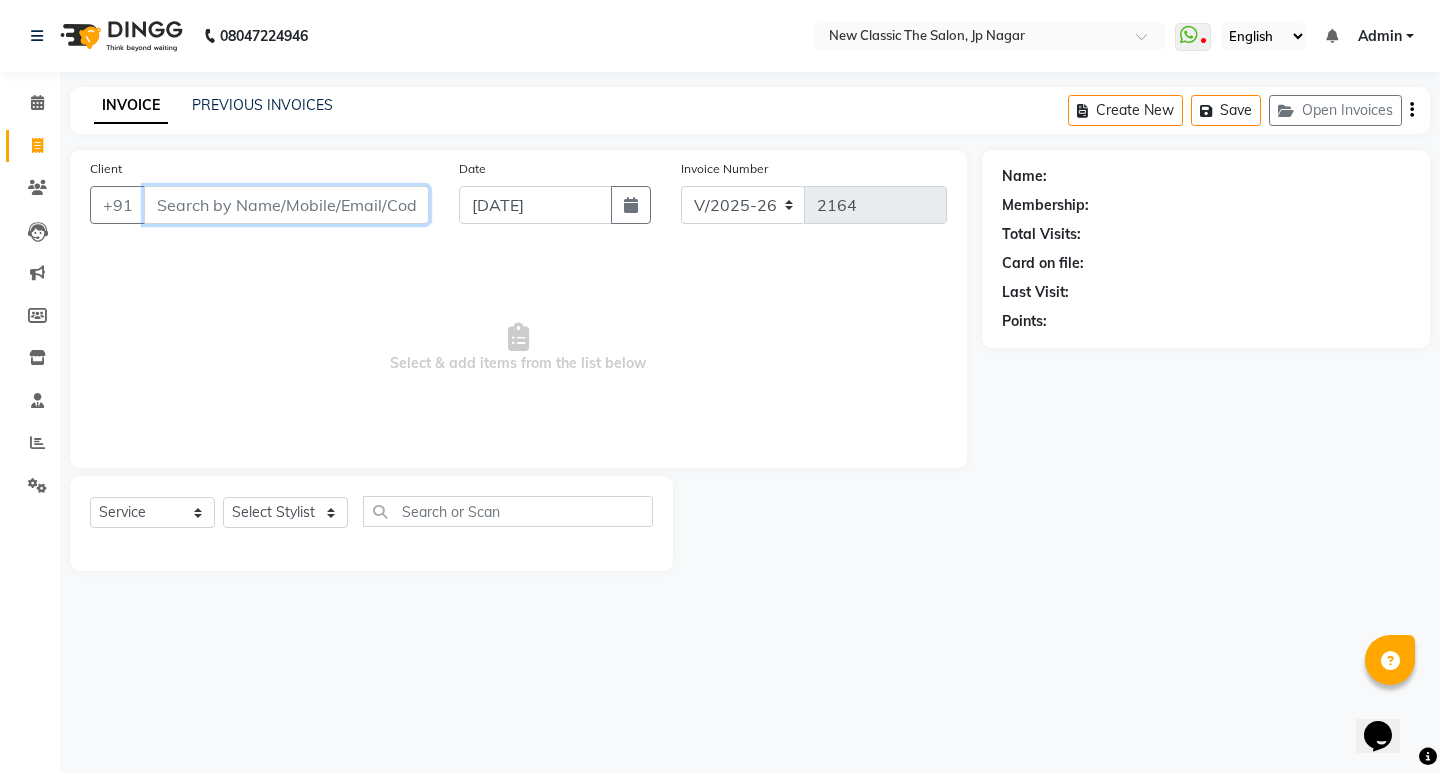 click on "Client" at bounding box center (286, 205) 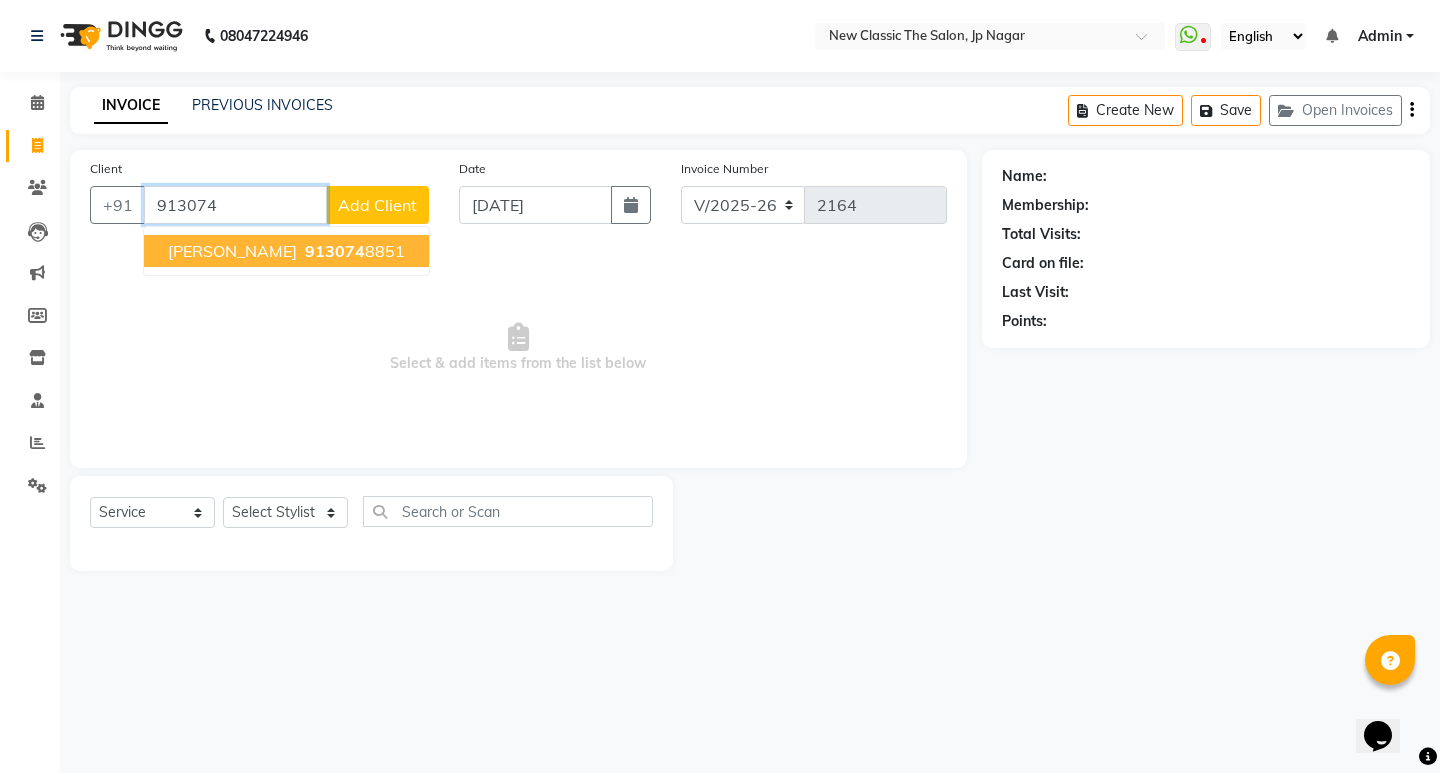 click on "Saurabh Mahure   913074 8851" at bounding box center (286, 251) 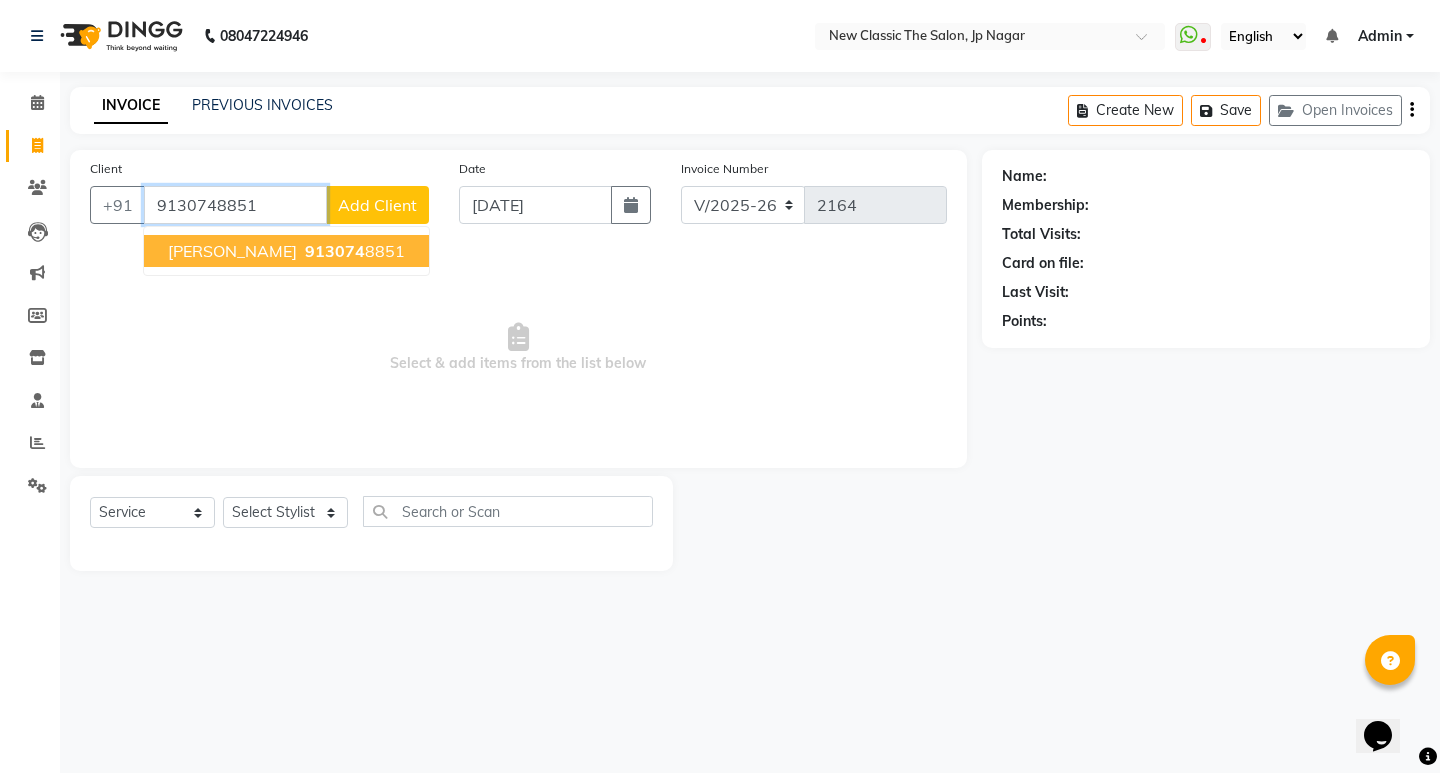 type on "9130748851" 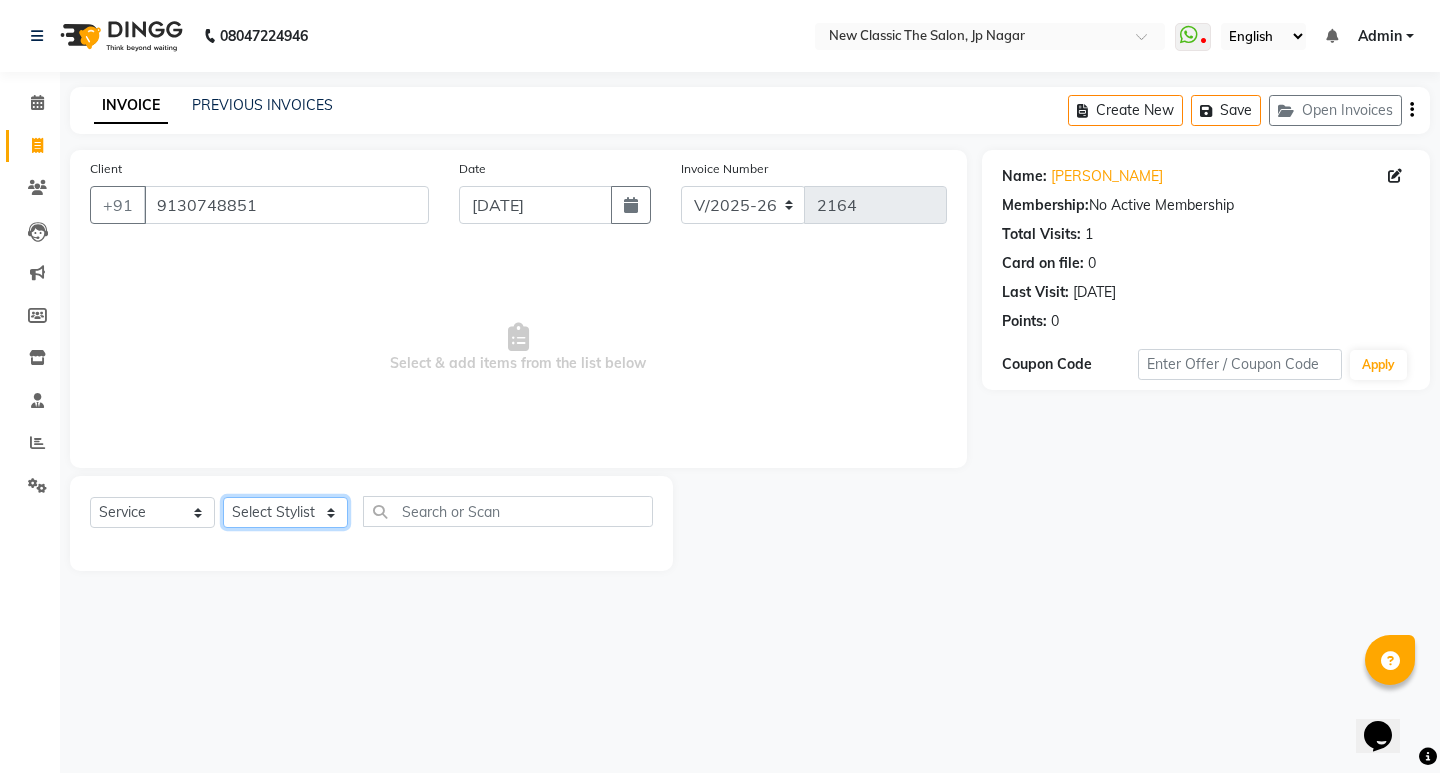 click on "Select Stylist Amit [PERSON_NAME] [PERSON_NAME] [PERSON_NAME] Manager [PERSON_NAME] [PERSON_NAME] [PERSON_NAME] [PERSON_NAME] [PERSON_NAME]" 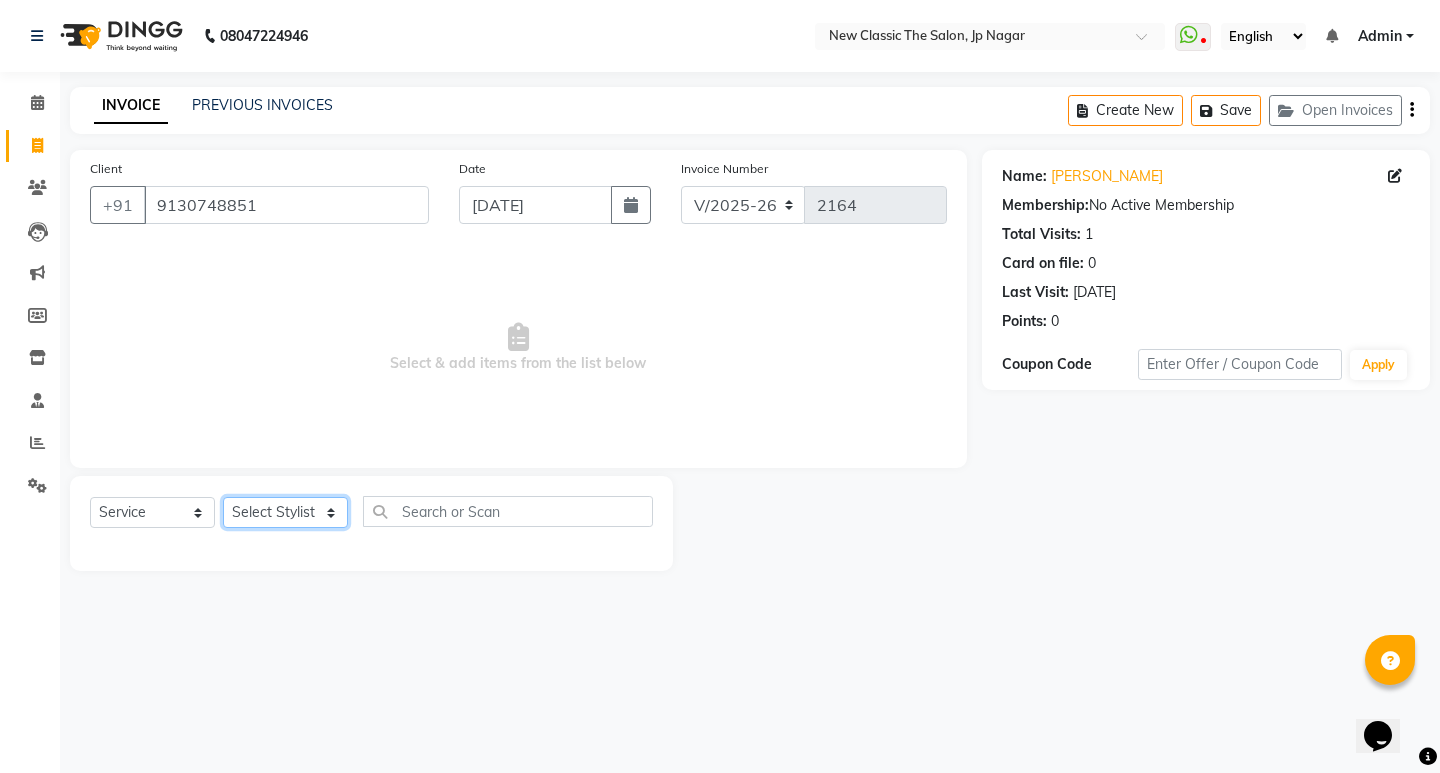select on "27631" 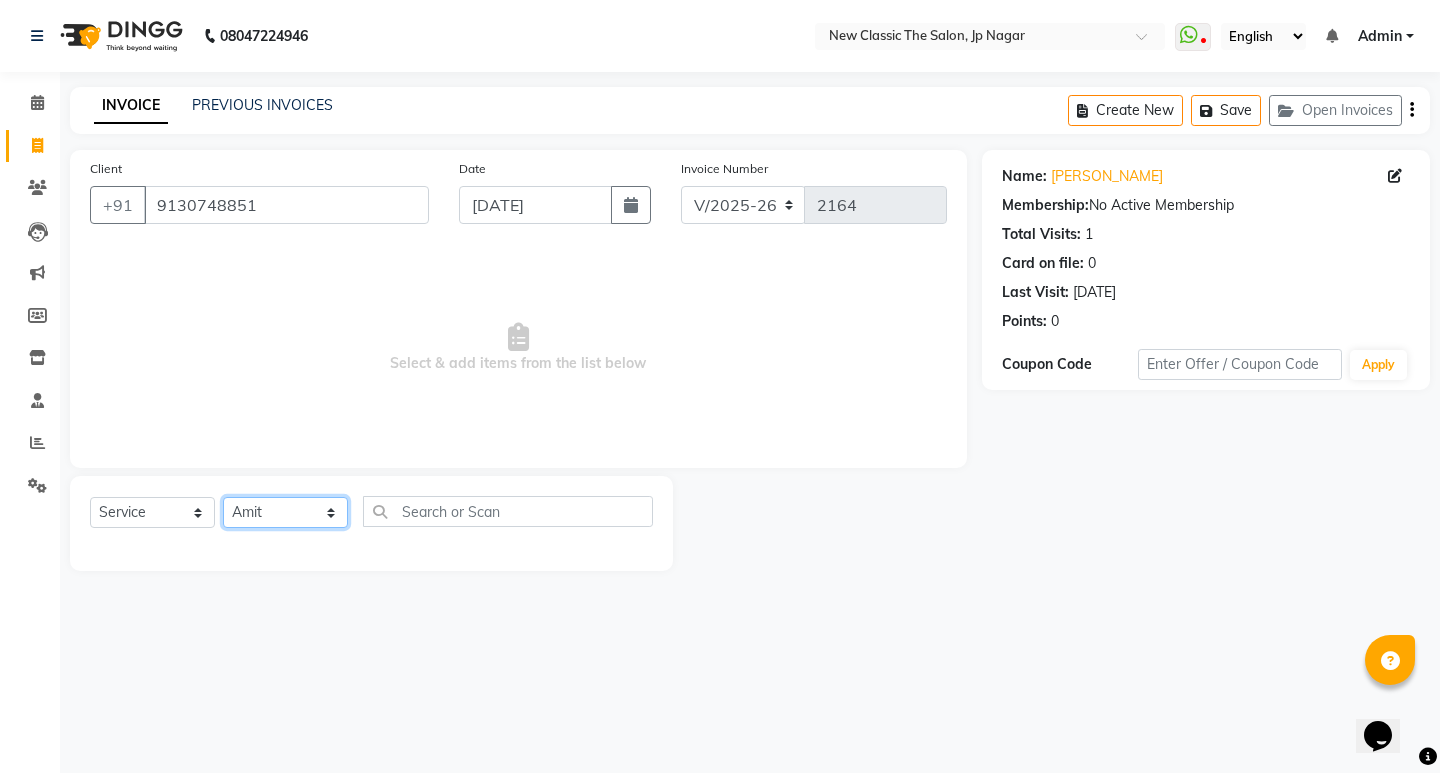 click on "Select Stylist Amit [PERSON_NAME] [PERSON_NAME] [PERSON_NAME] Manager [PERSON_NAME] [PERSON_NAME] [PERSON_NAME] [PERSON_NAME] [PERSON_NAME]" 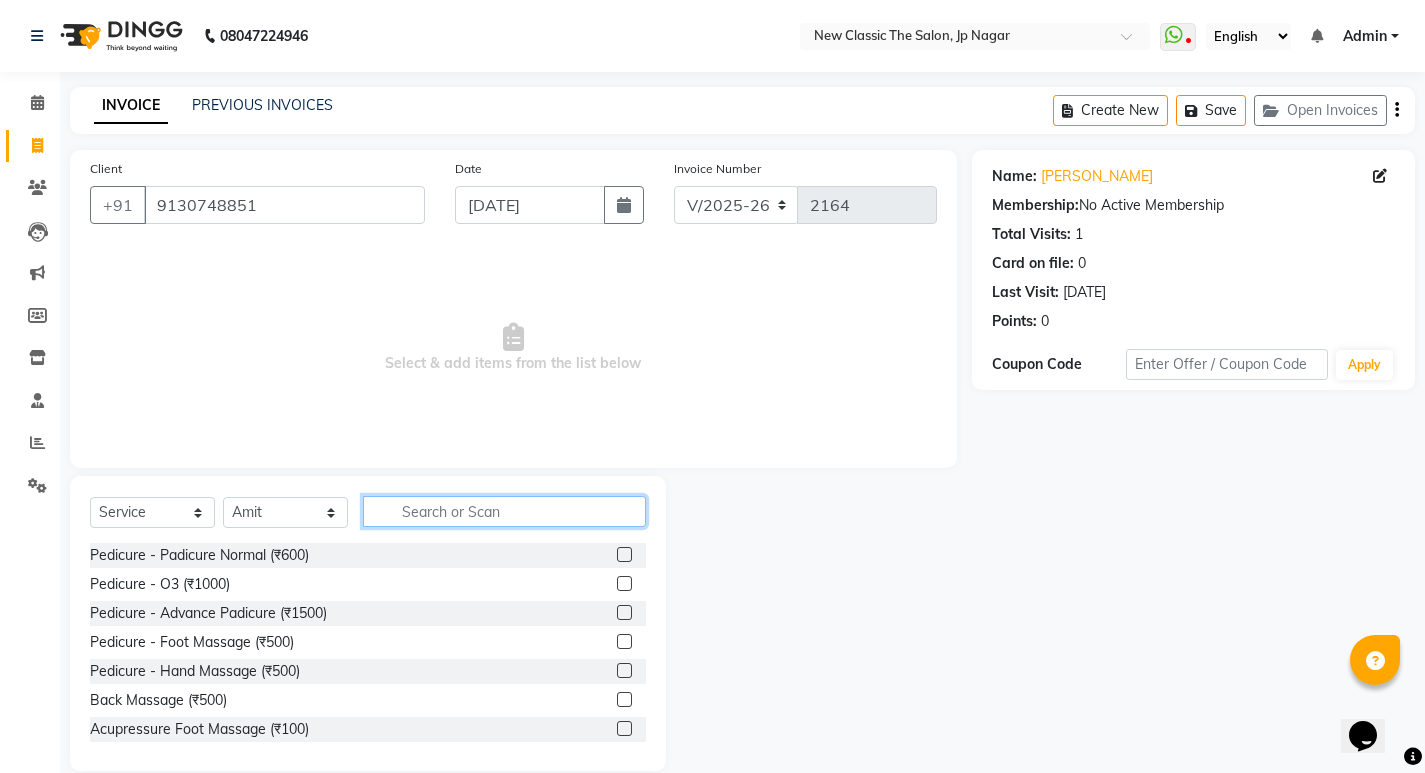 click 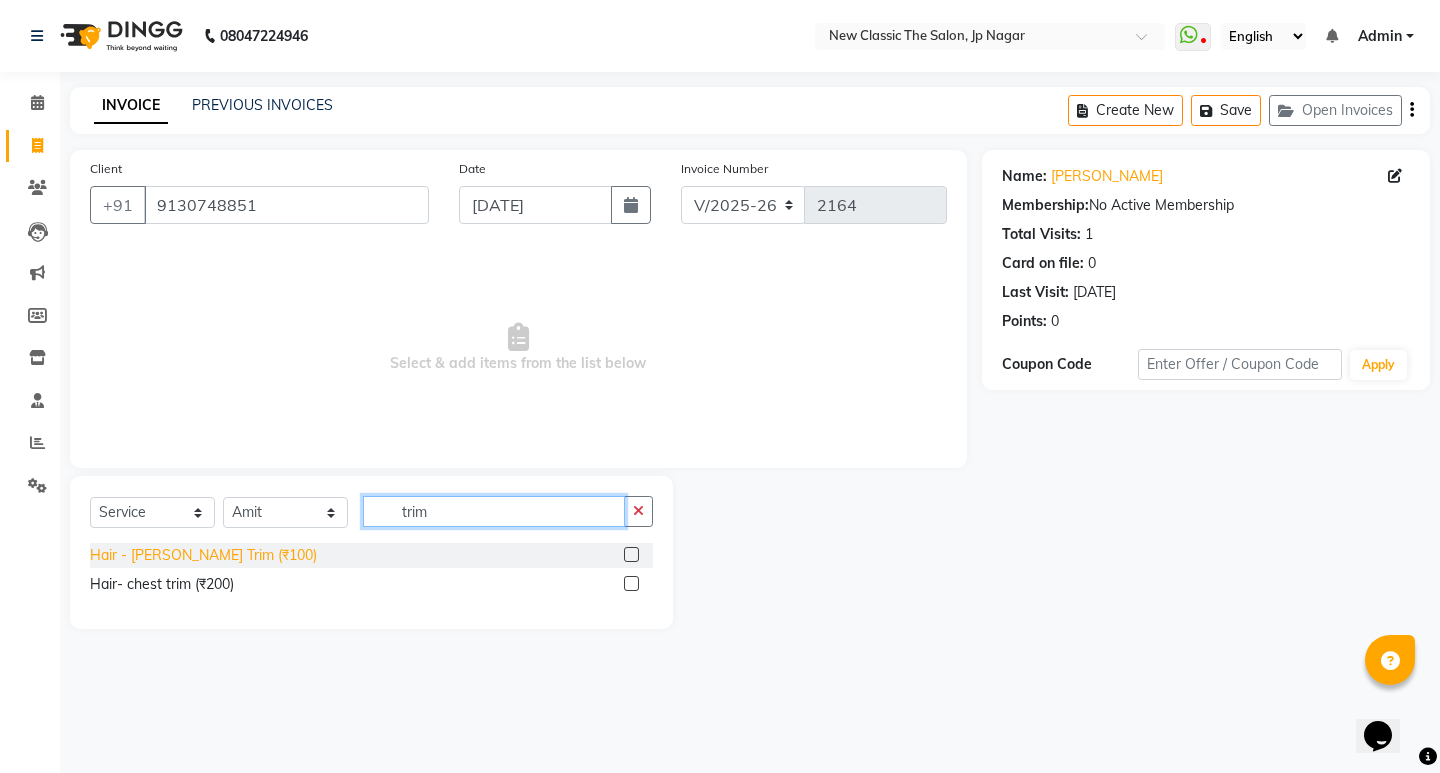 type on "trim" 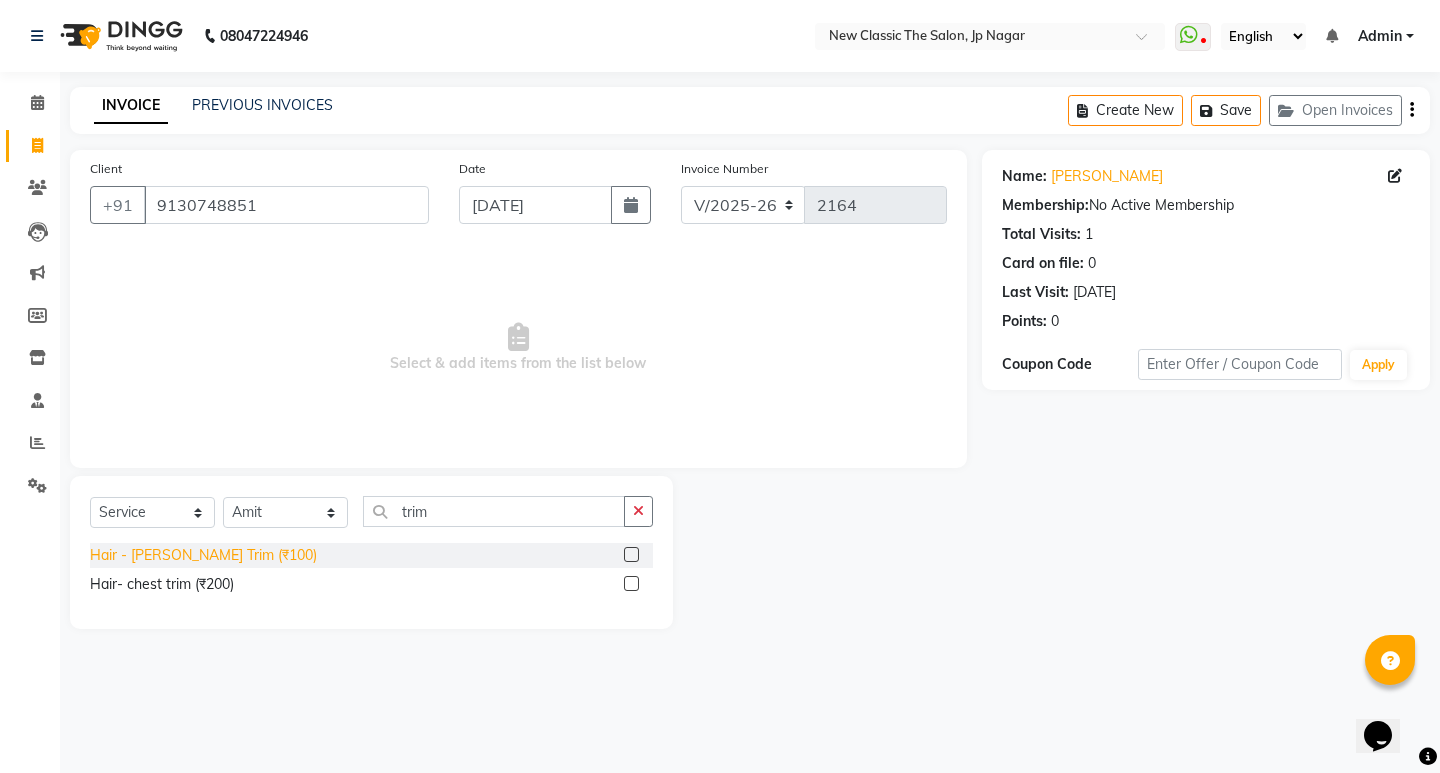 click on "Hair - [PERSON_NAME] Trim (₹100)" 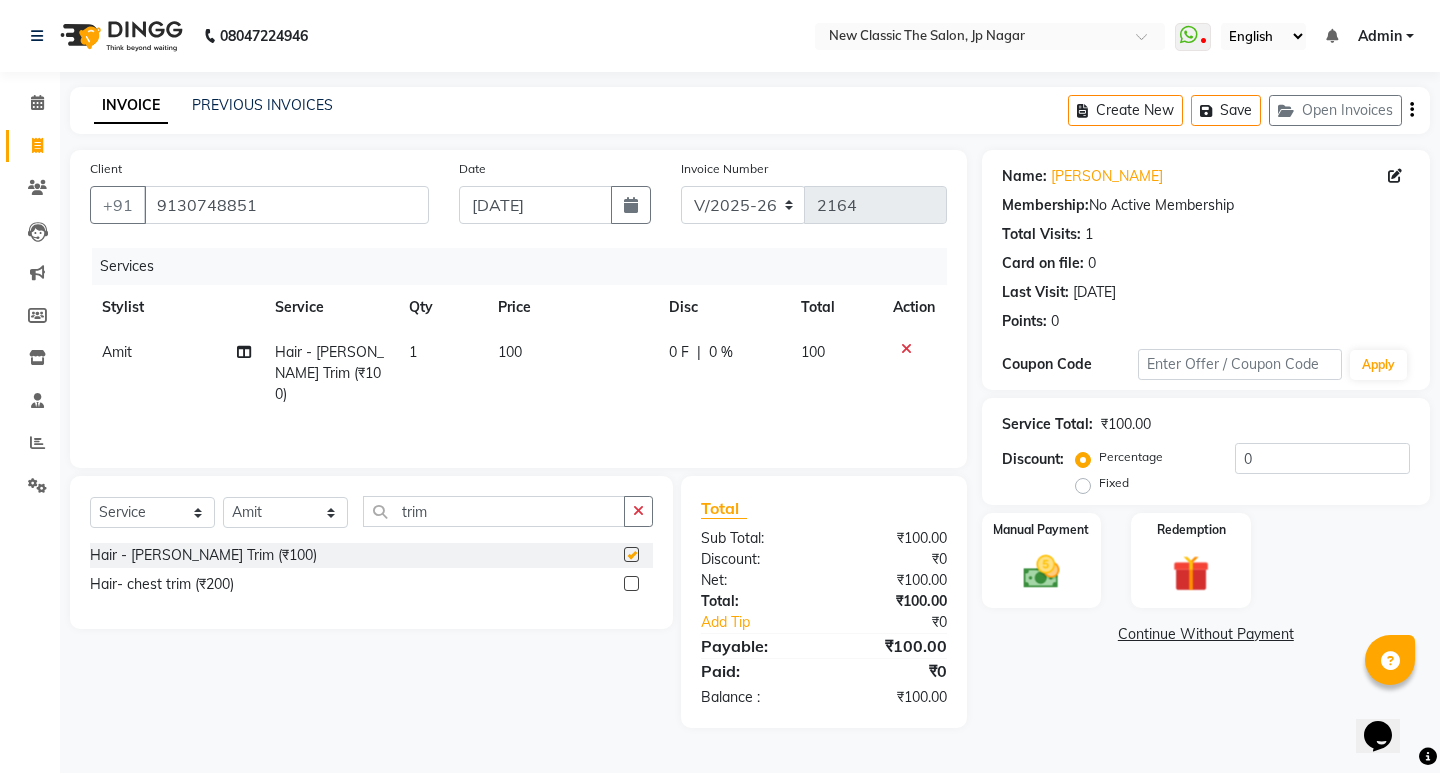 checkbox on "false" 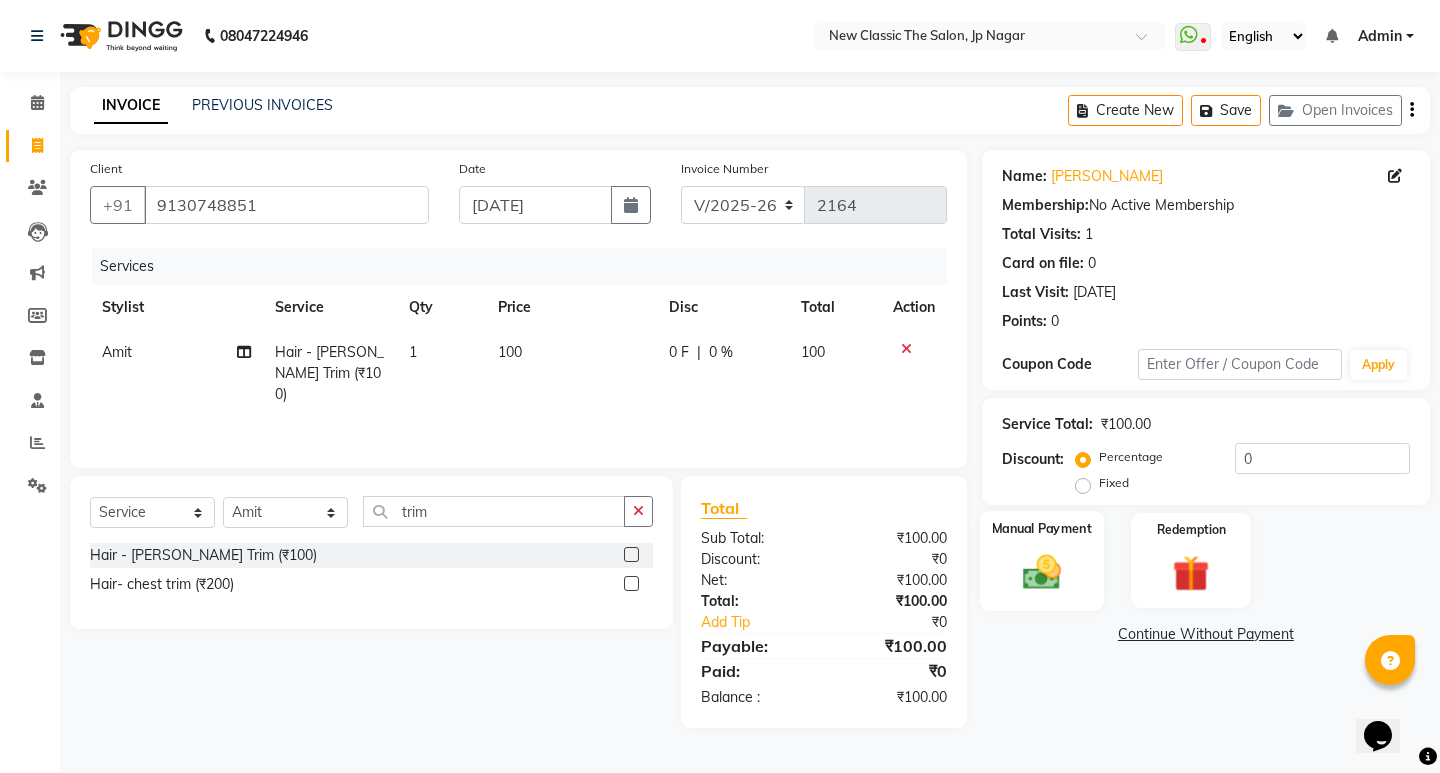 click 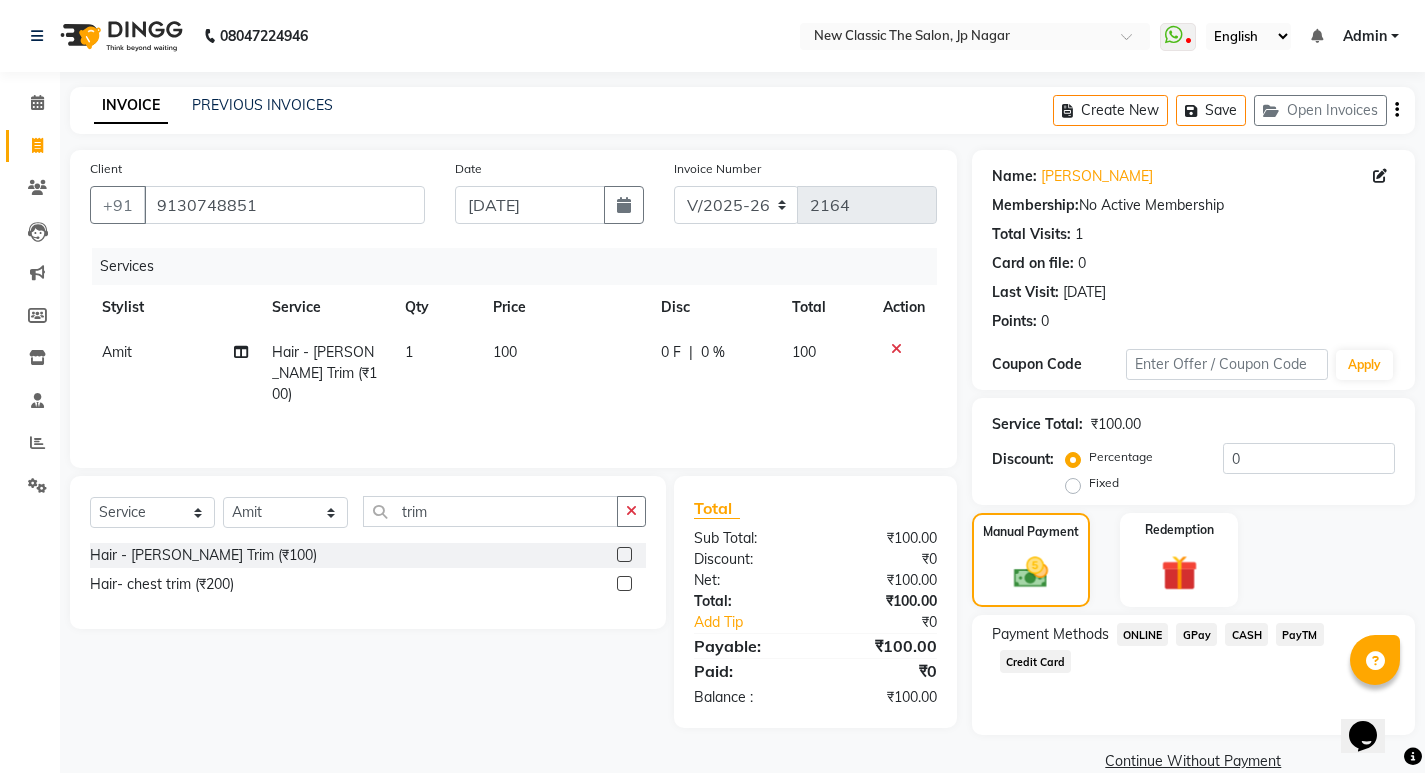 click on "ONLINE" 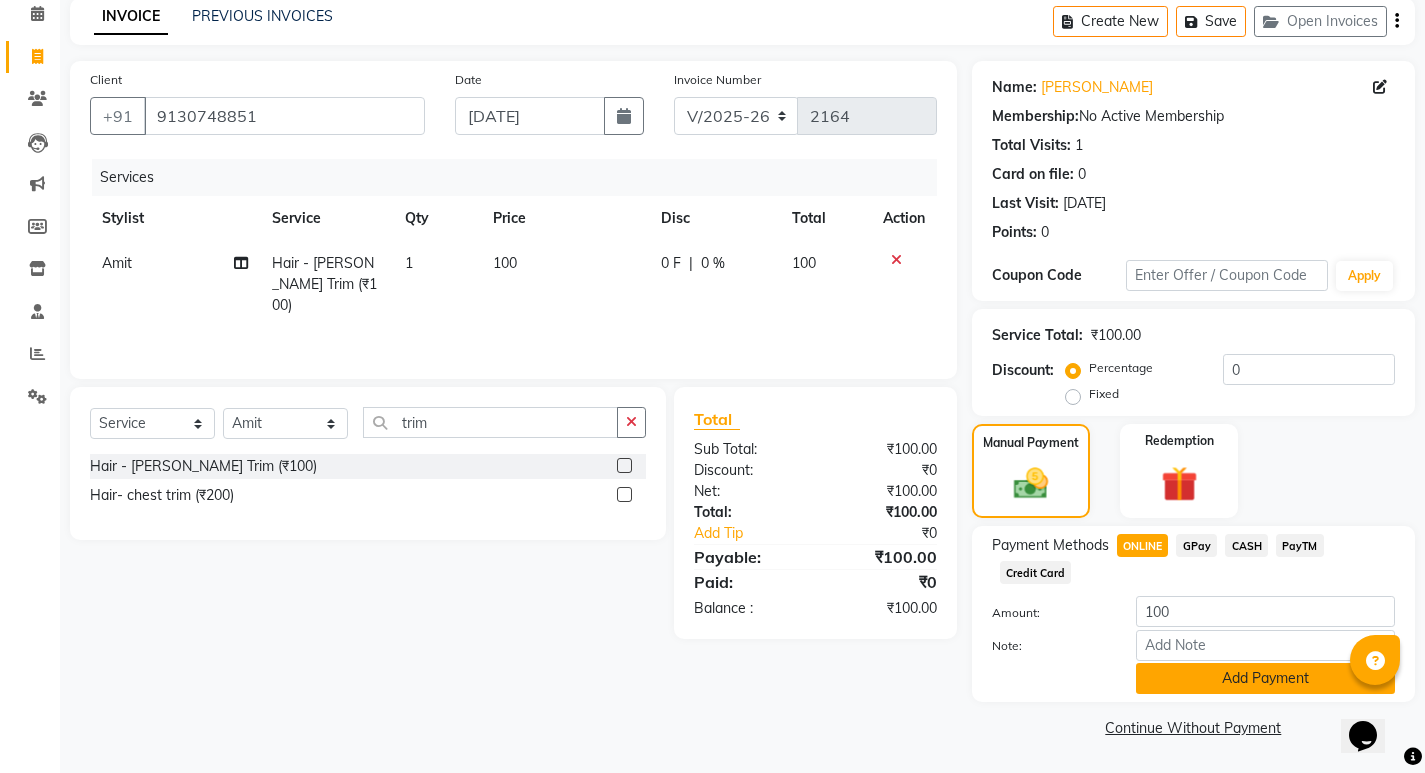 click on "Add Payment" 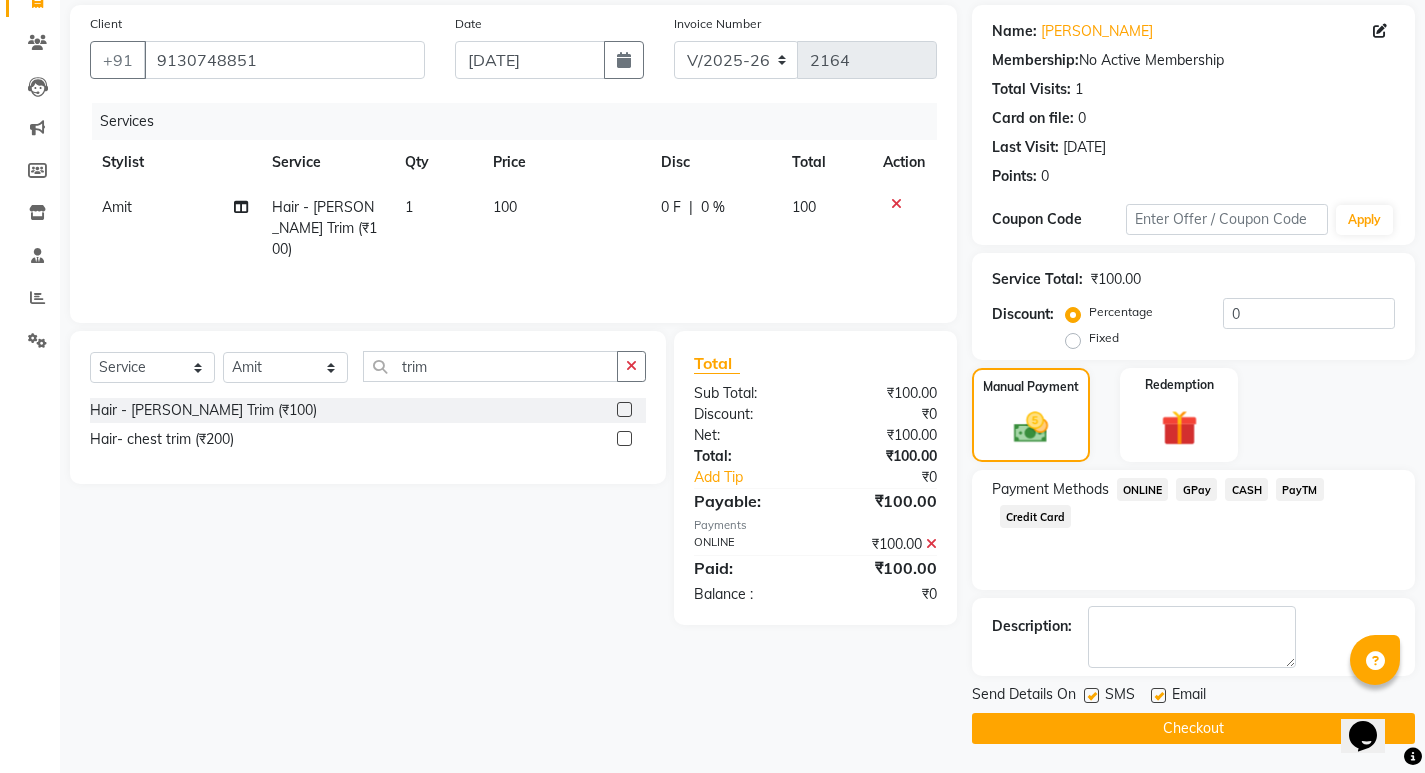 scroll, scrollTop: 146, scrollLeft: 0, axis: vertical 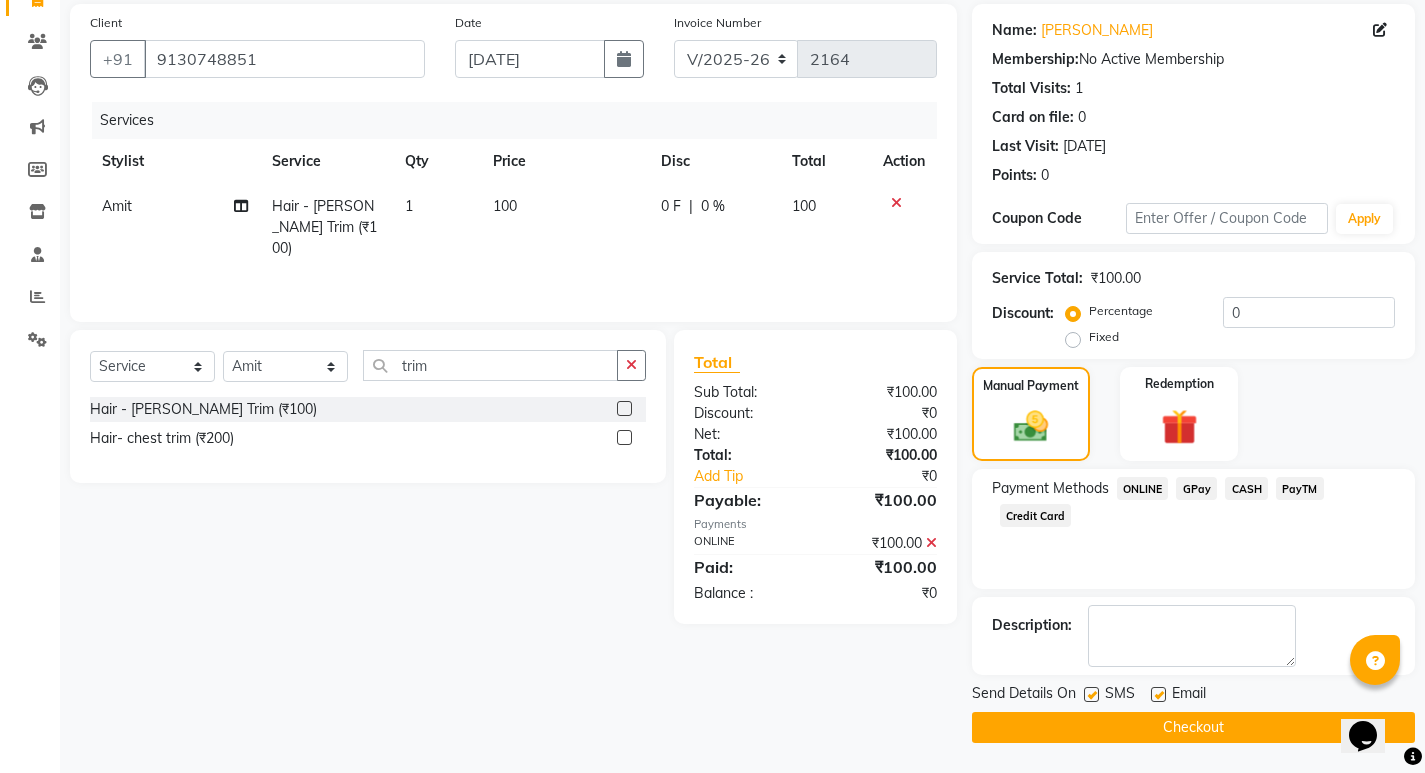 click on "Checkout" 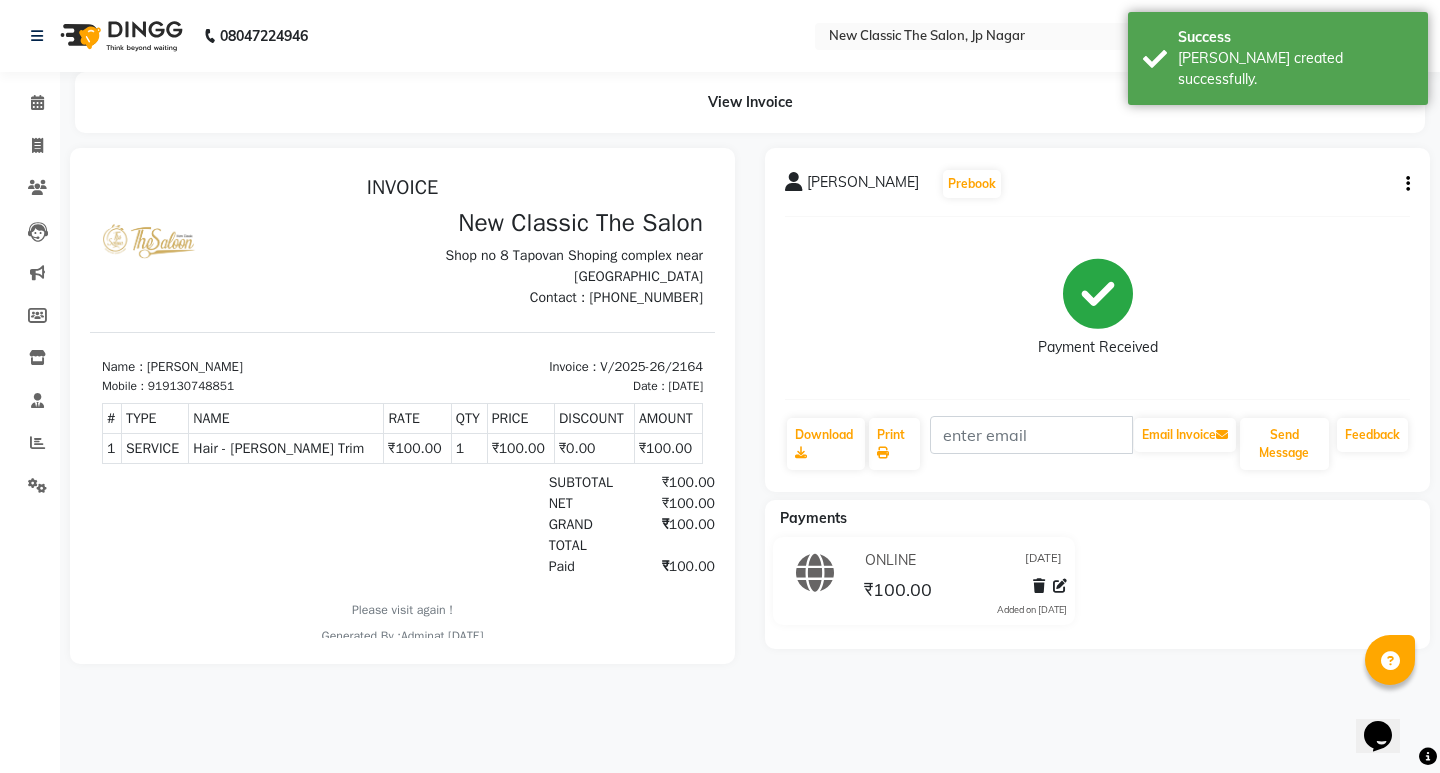 scroll, scrollTop: 0, scrollLeft: 0, axis: both 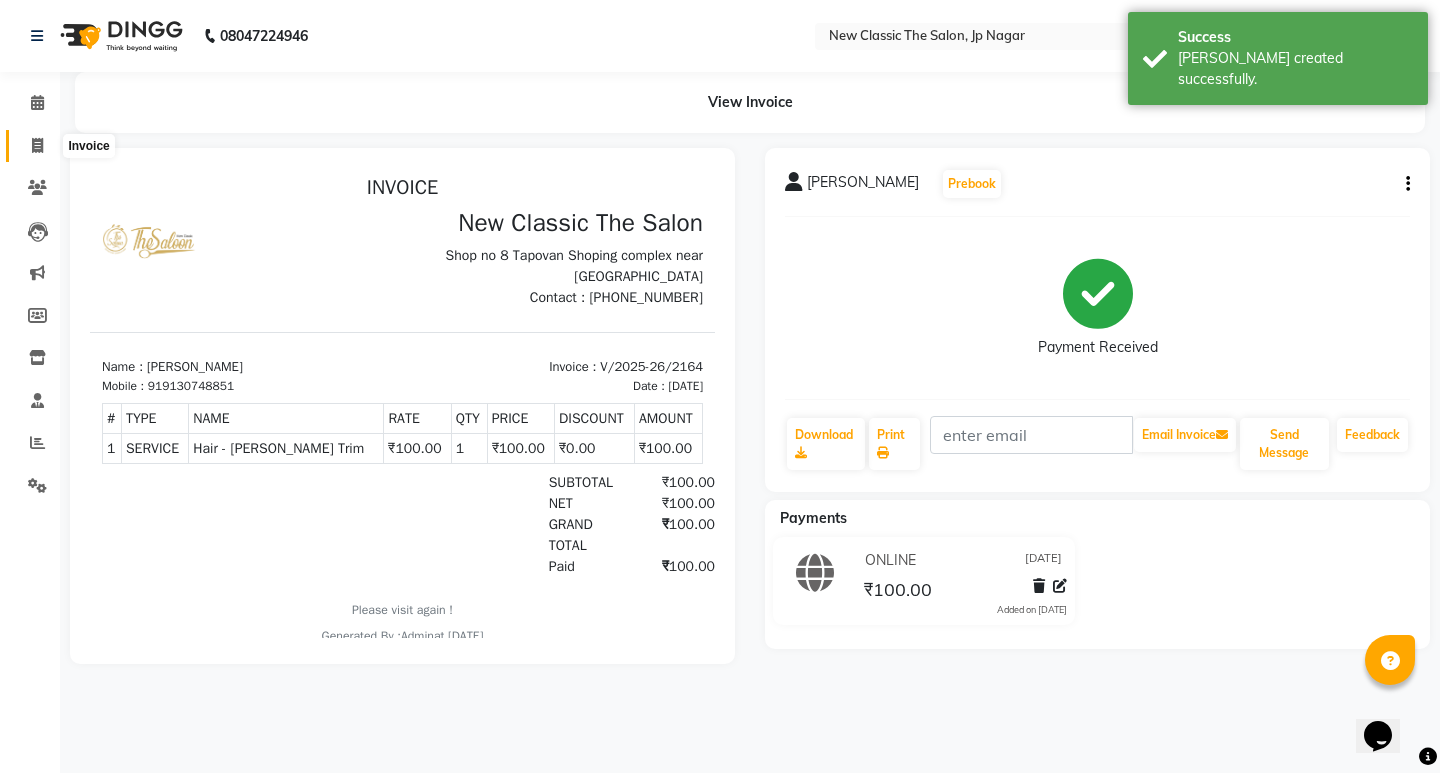 click 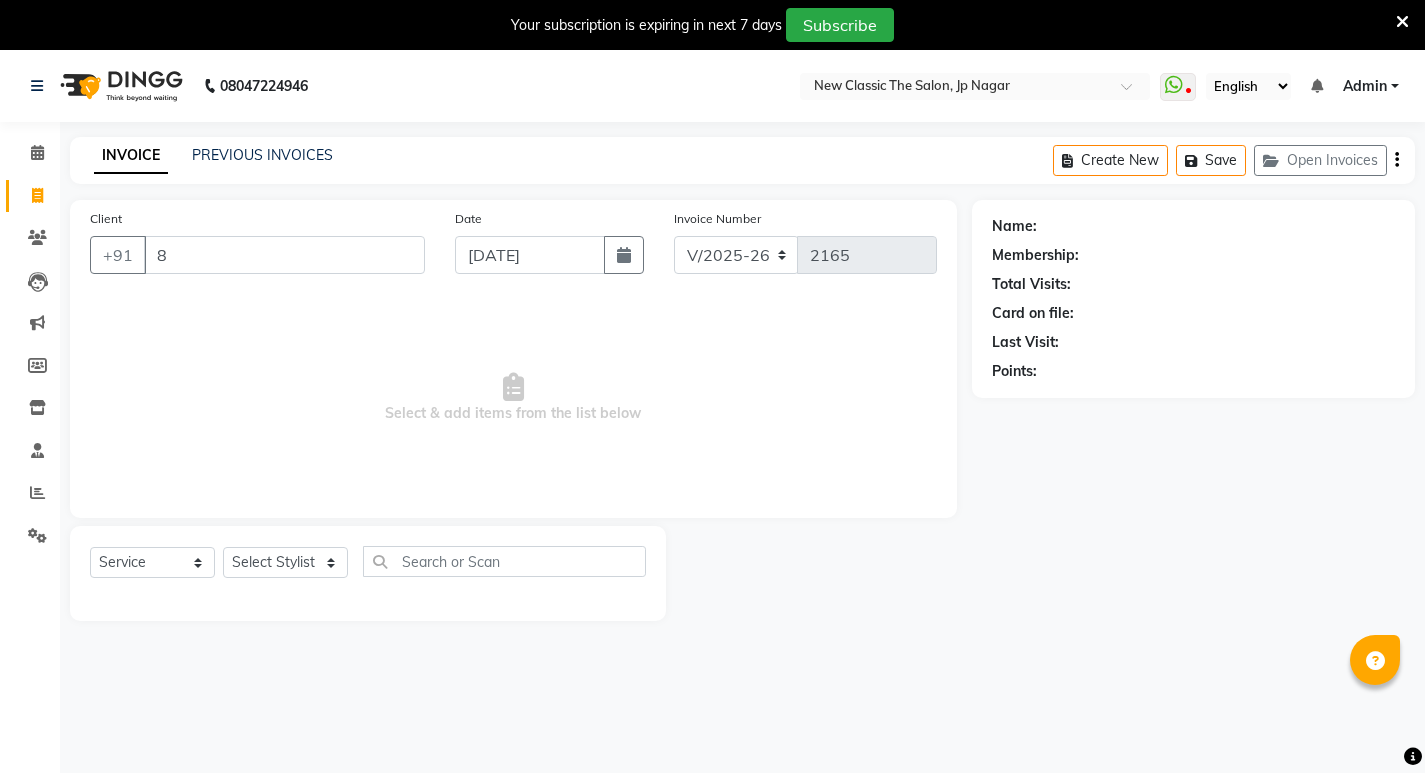 select on "4678" 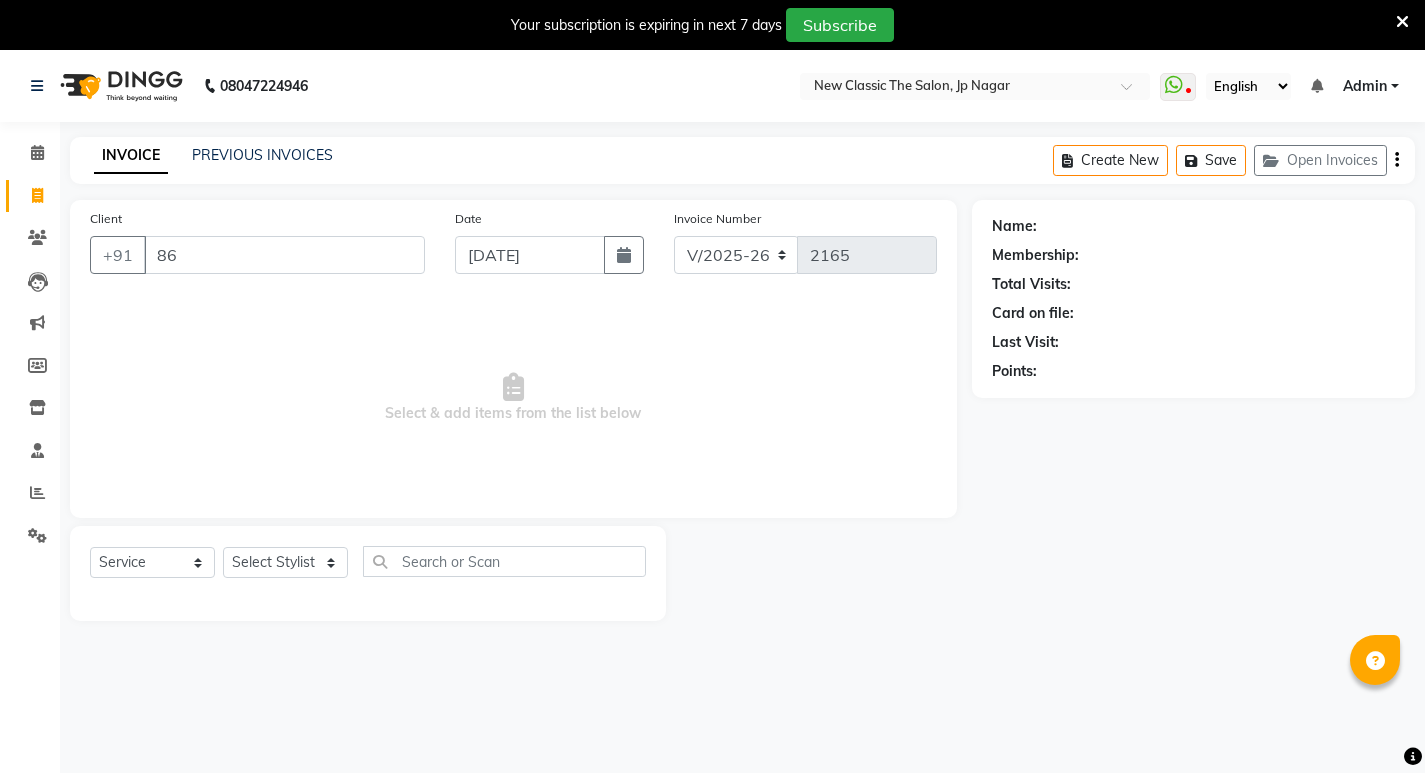 scroll, scrollTop: 50, scrollLeft: 0, axis: vertical 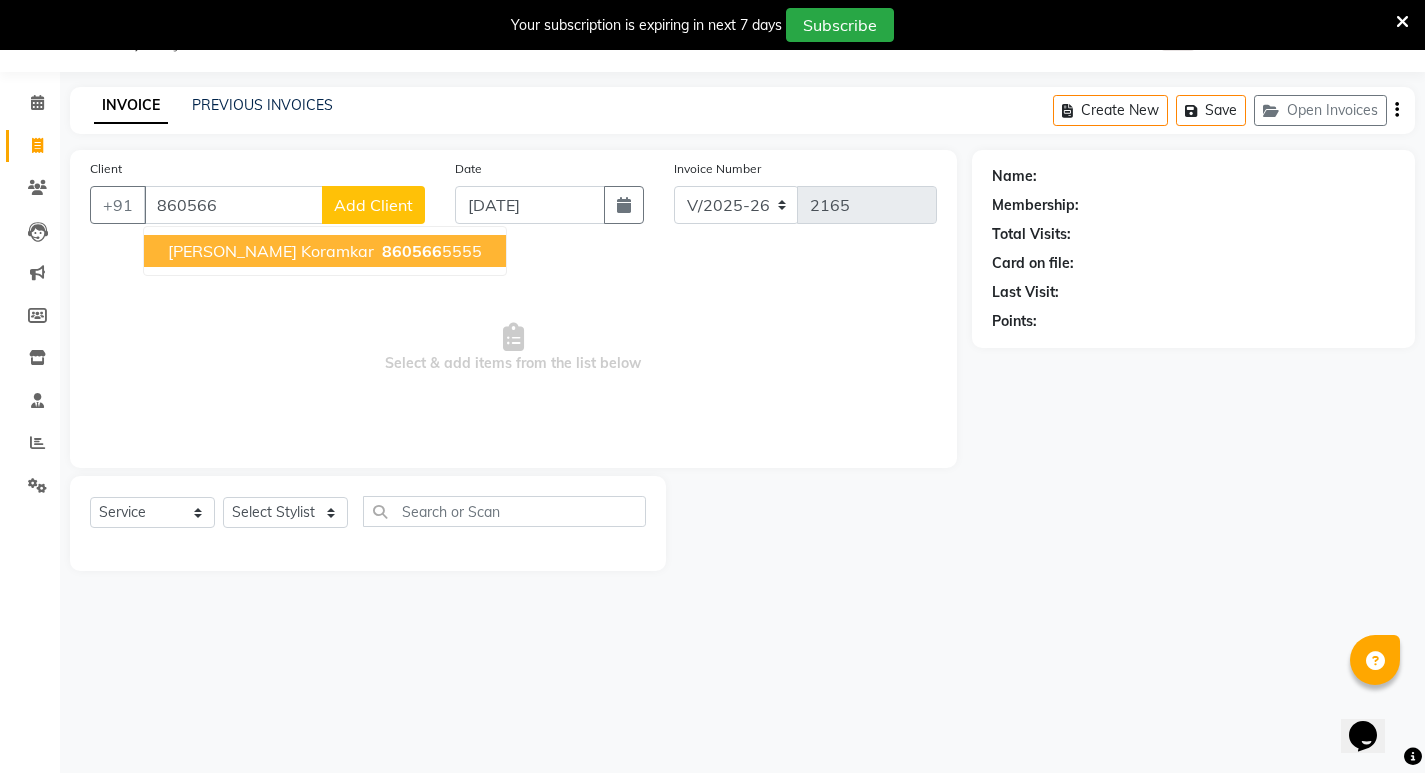 click on "[PERSON_NAME] koramkar   860566 5555" at bounding box center [325, 251] 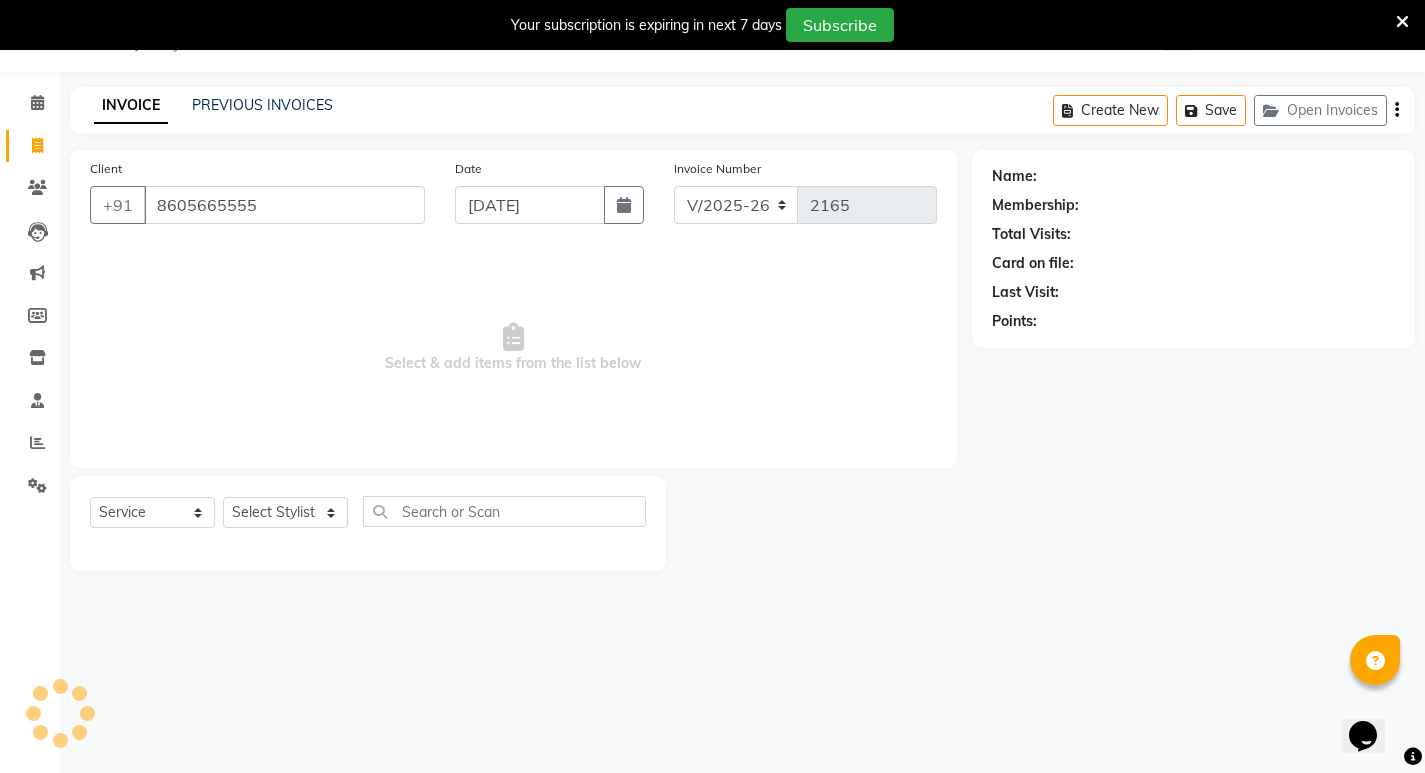 type on "8605665555" 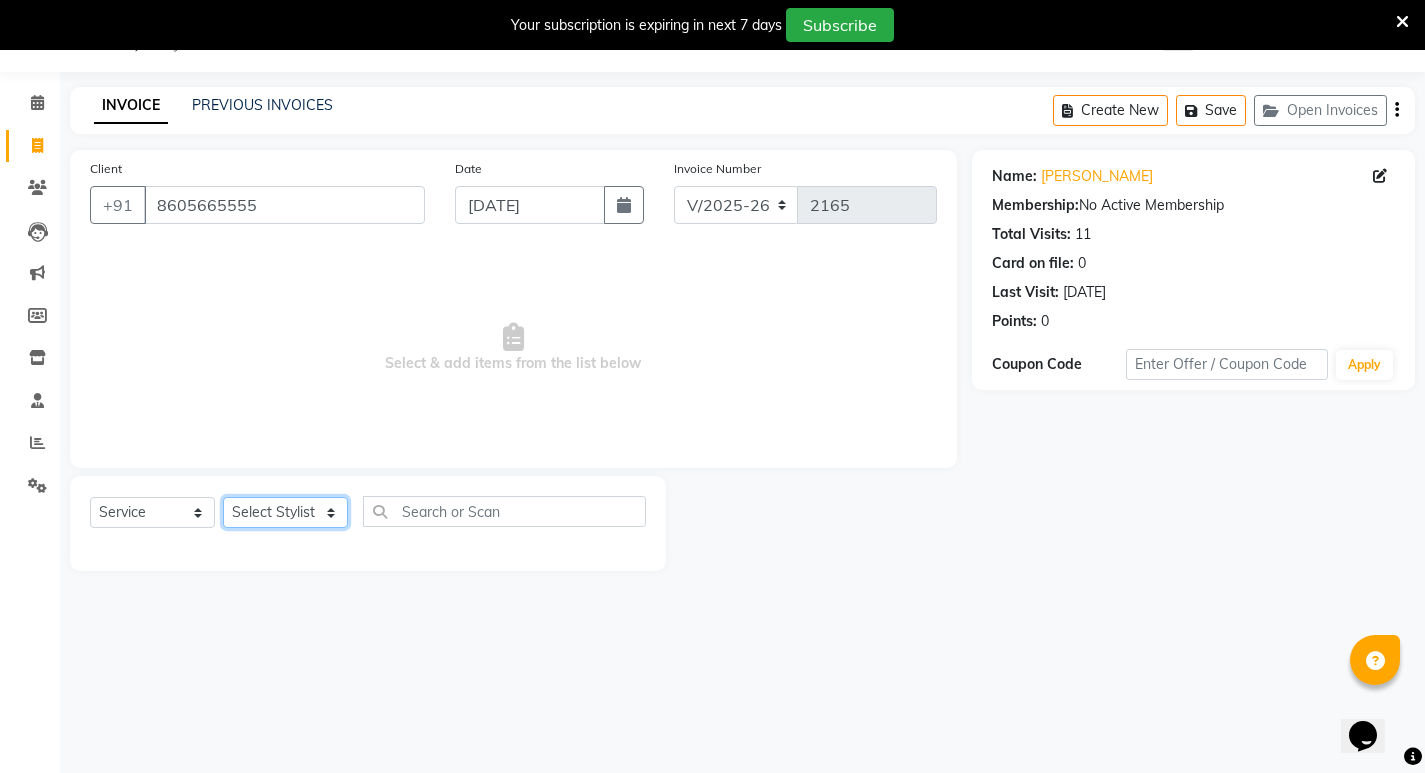 drag, startPoint x: 268, startPoint y: 514, endPoint x: 270, endPoint y: 497, distance: 17.117243 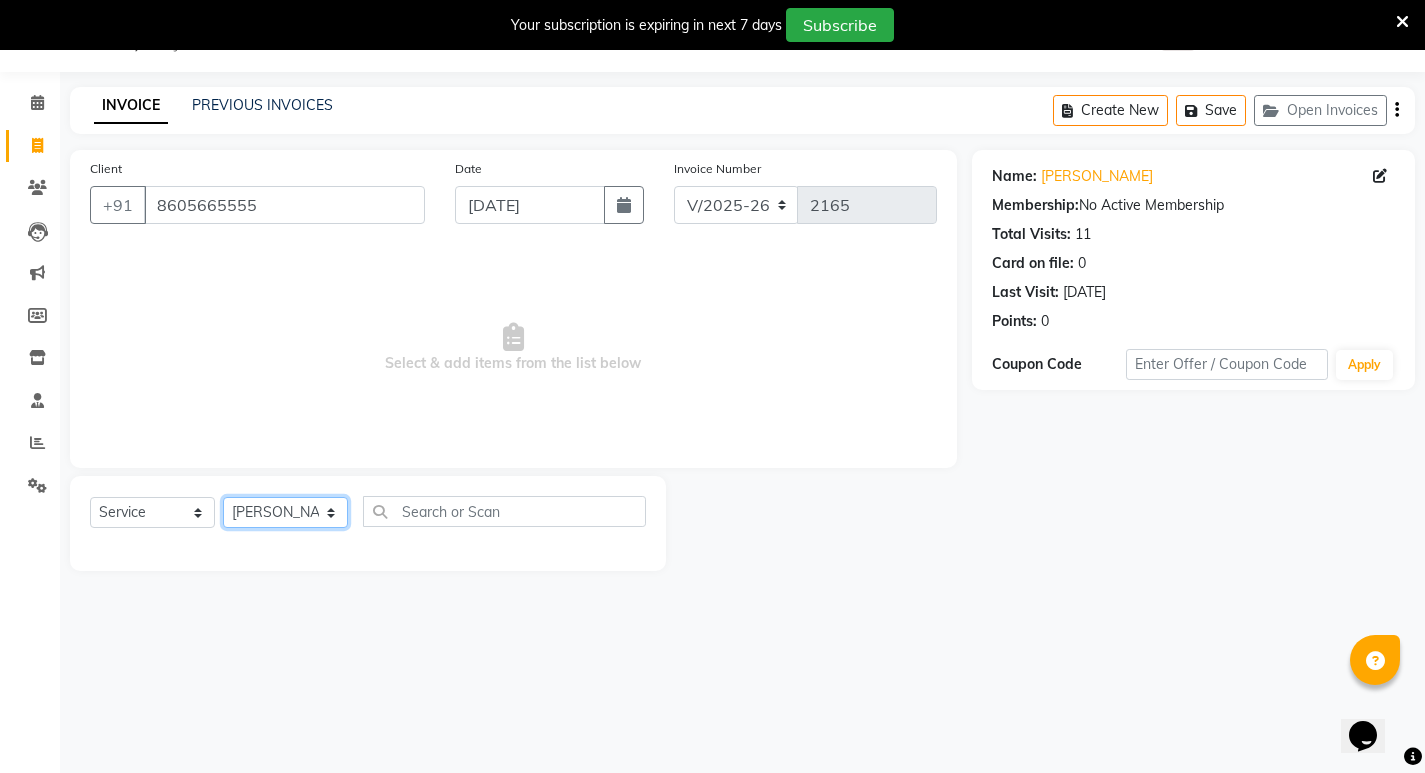 click on "Select Stylist Amit [PERSON_NAME] [PERSON_NAME] [PERSON_NAME] Manager [PERSON_NAME] [PERSON_NAME] [PERSON_NAME] [PERSON_NAME] [PERSON_NAME]" 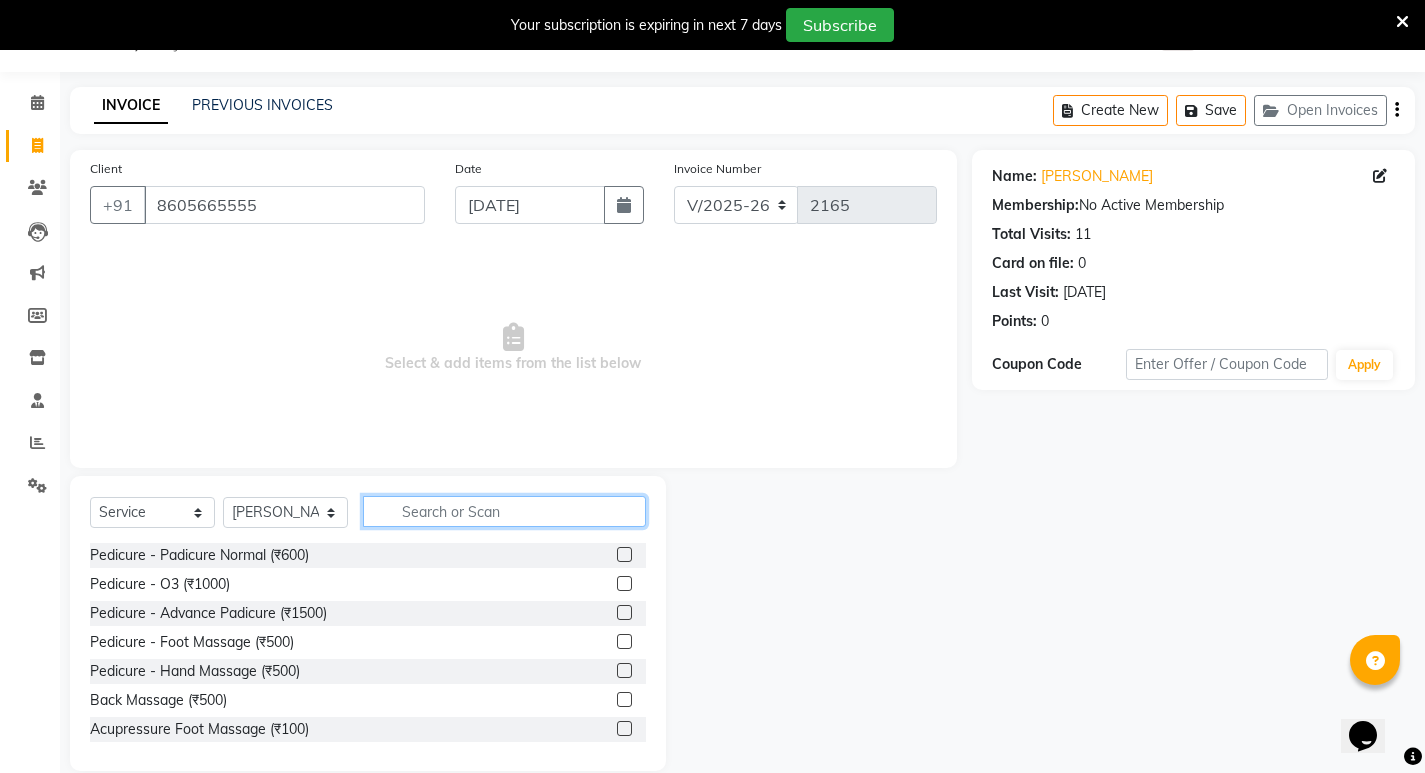 click 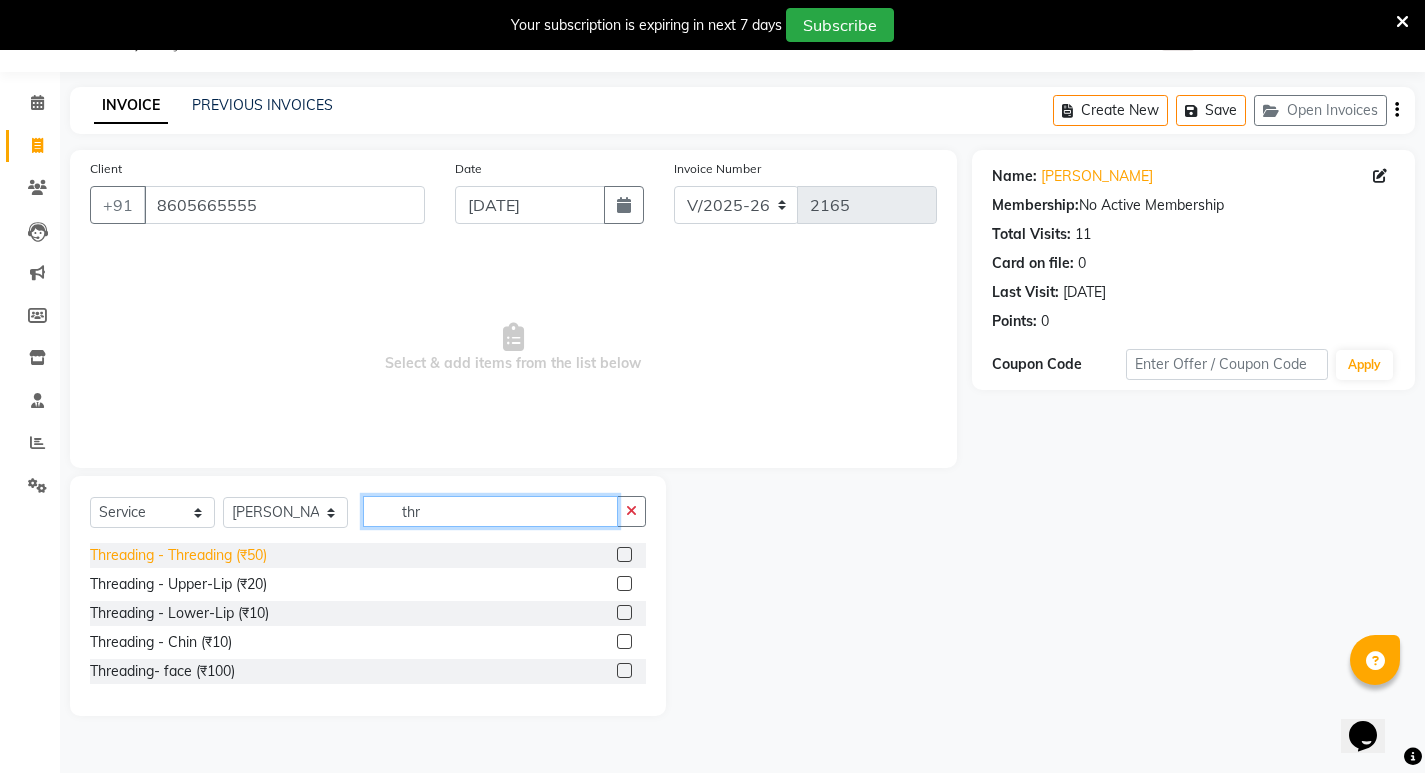 type on "thr" 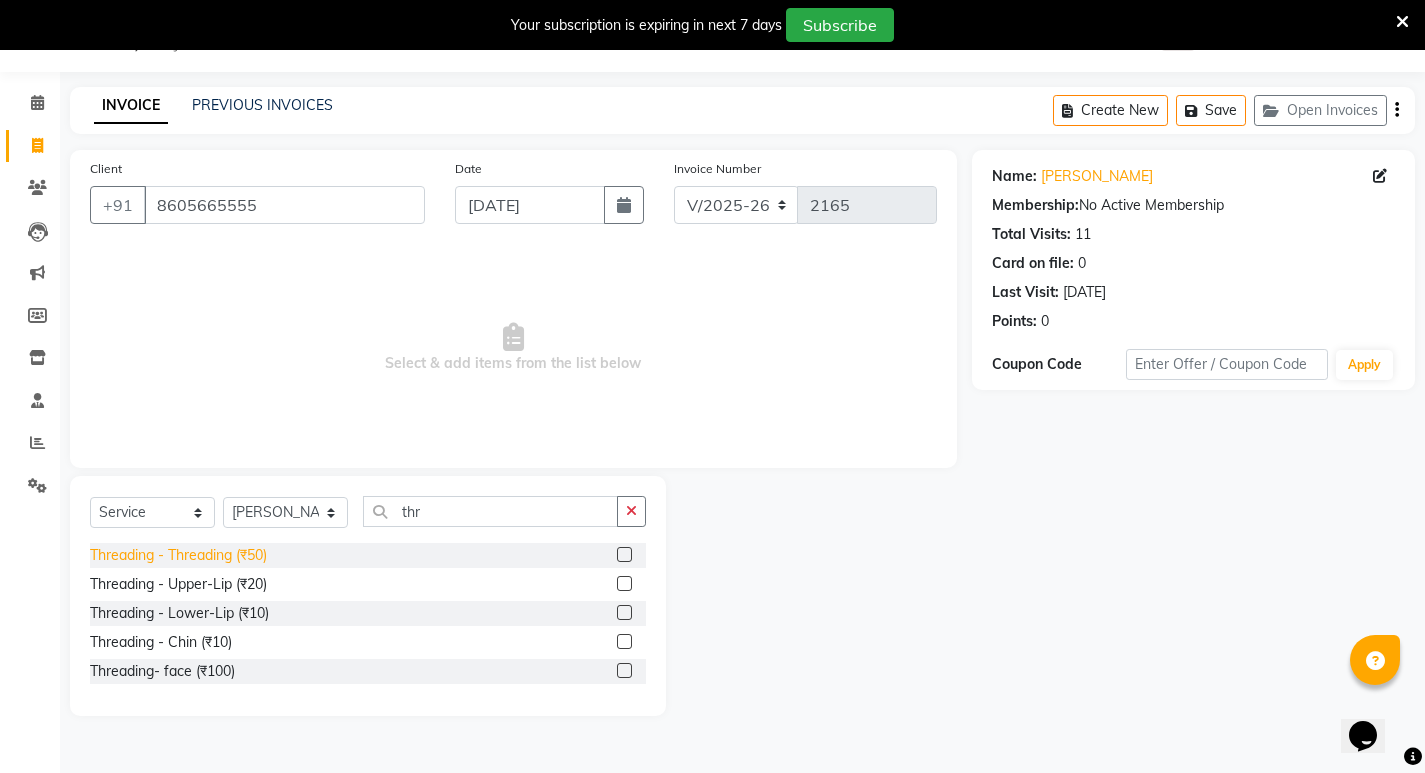 click on "Threading - Threading (₹50)" 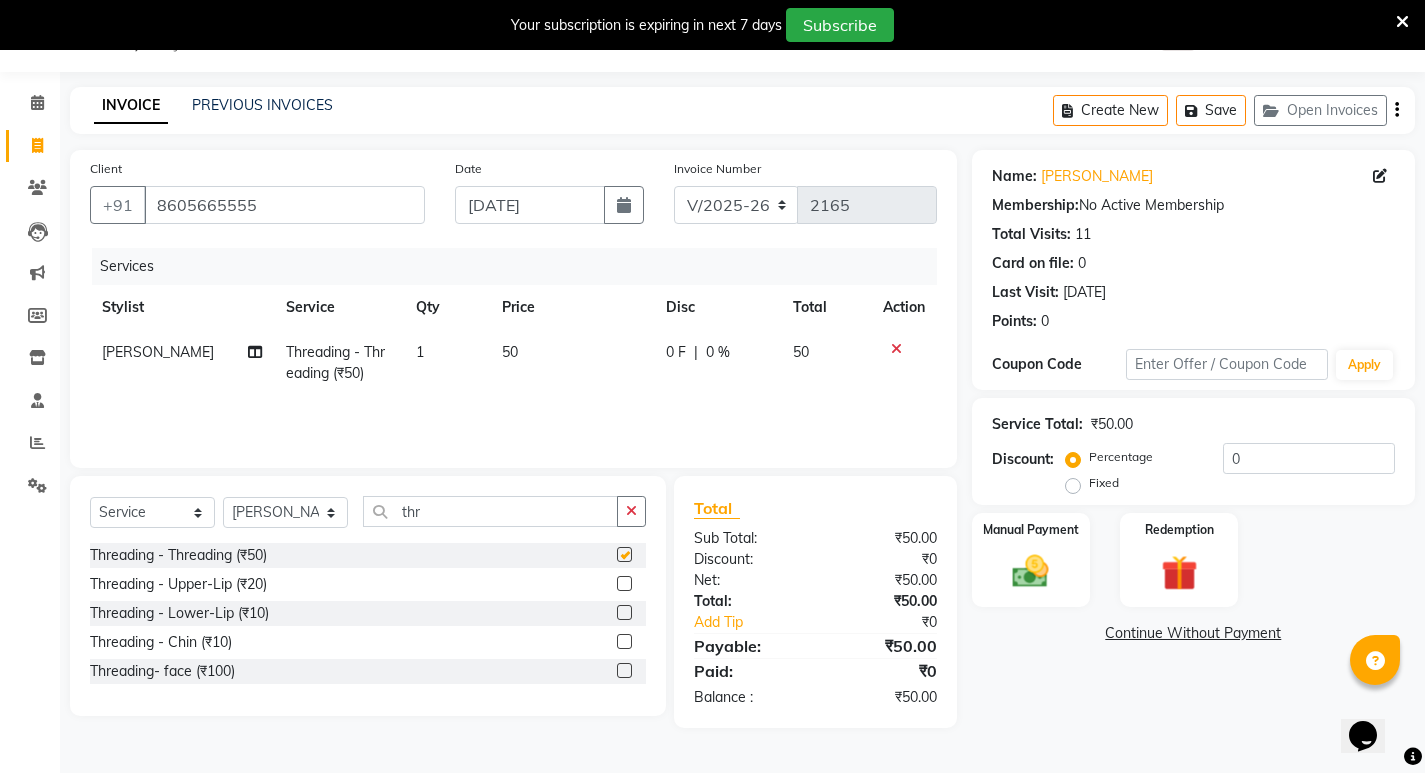 checkbox on "false" 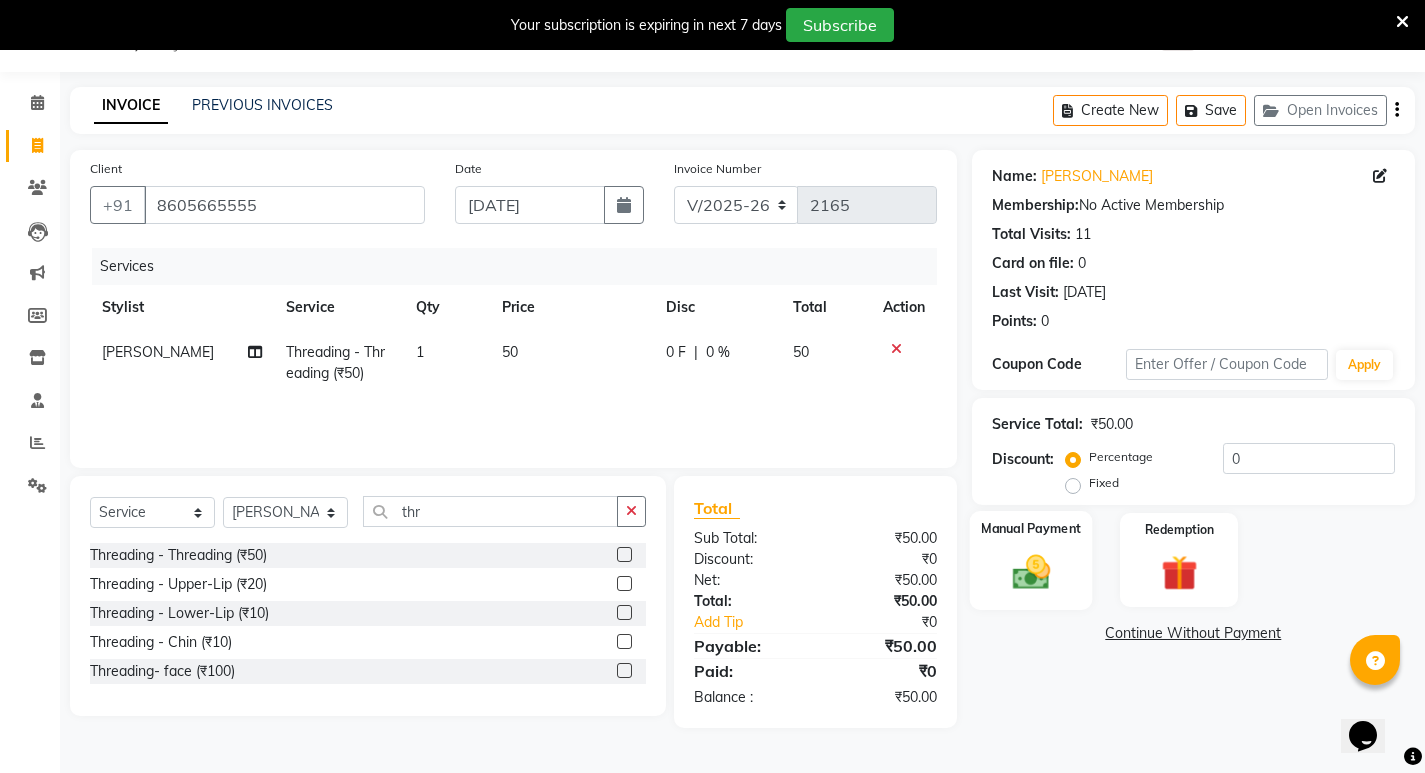 drag, startPoint x: 1004, startPoint y: 581, endPoint x: 1030, endPoint y: 605, distance: 35.383614 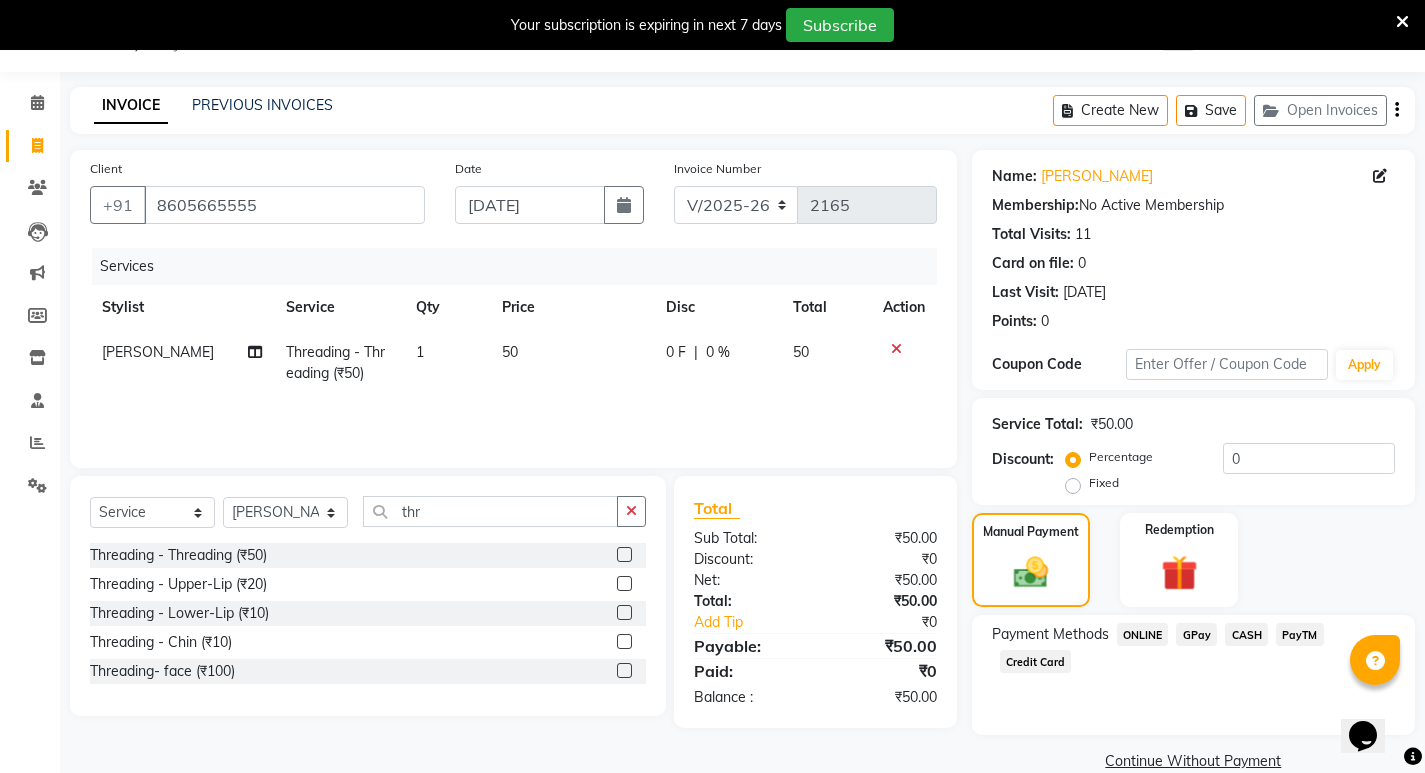 drag, startPoint x: 1252, startPoint y: 631, endPoint x: 1251, endPoint y: 641, distance: 10.049875 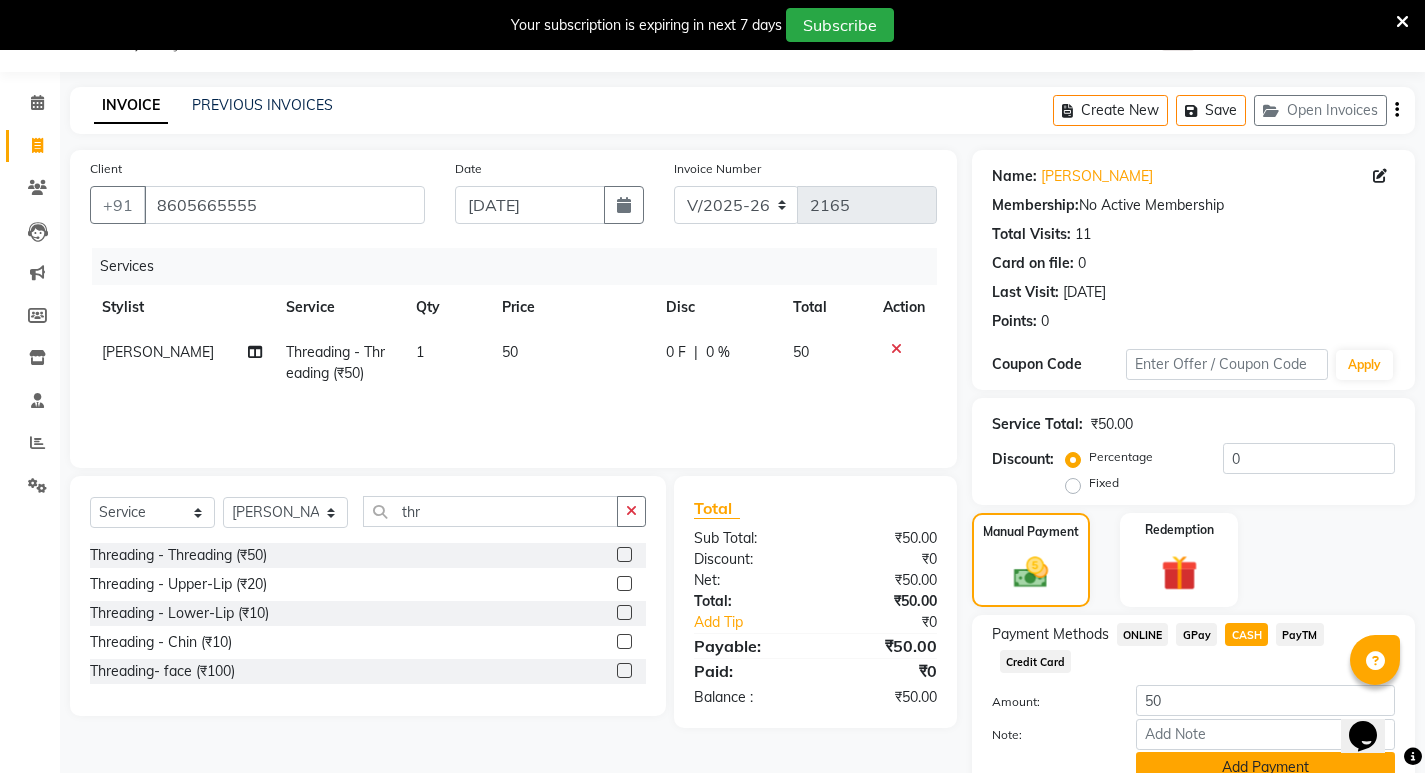 click on "Add Payment" 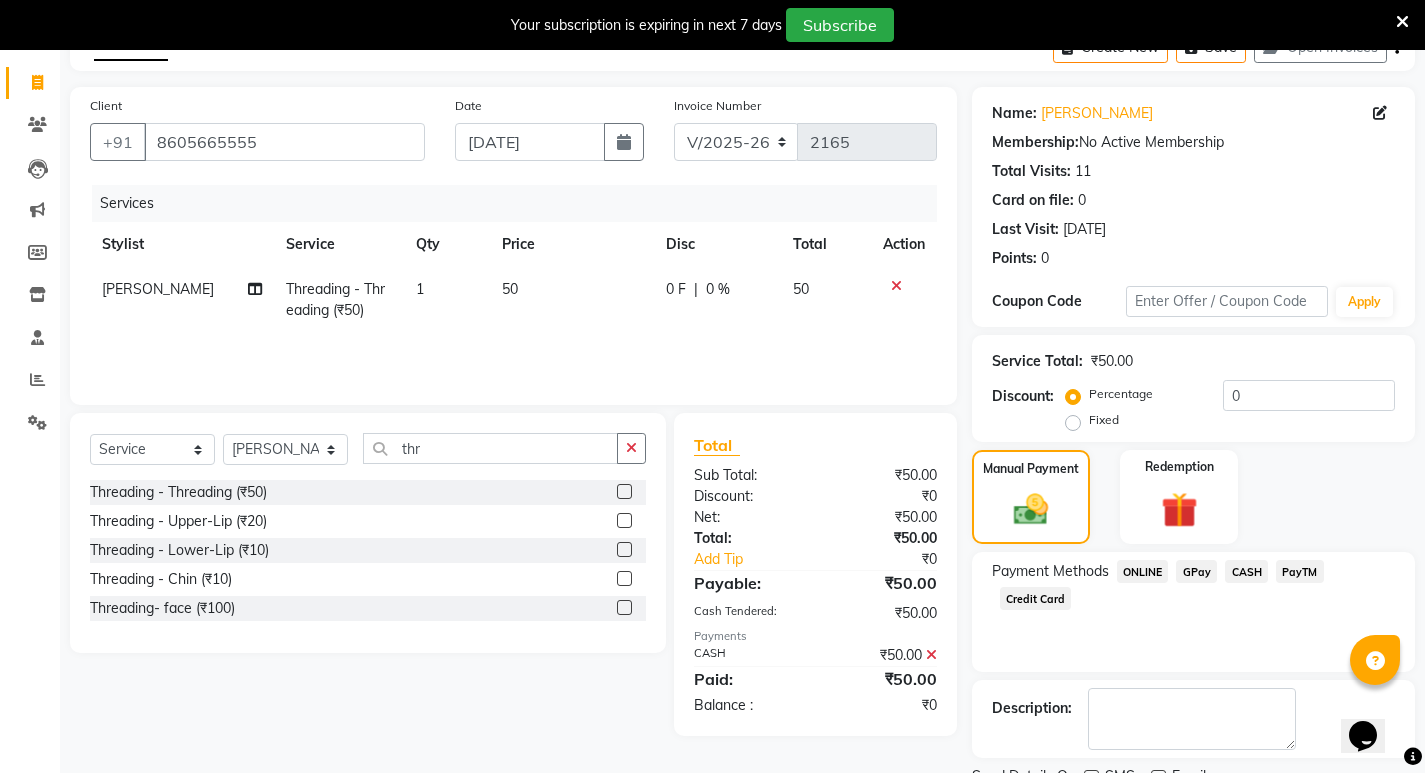 scroll, scrollTop: 196, scrollLeft: 0, axis: vertical 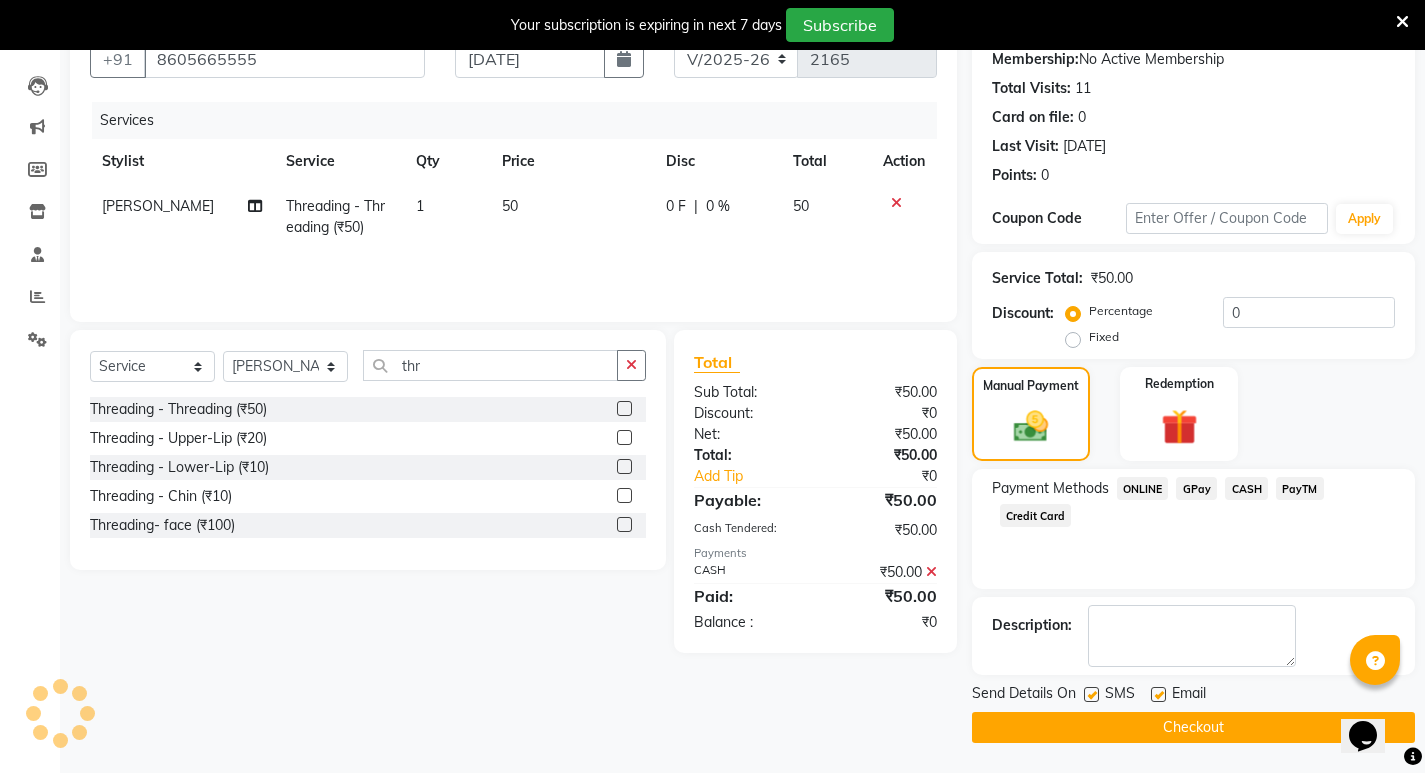 click on "Checkout" 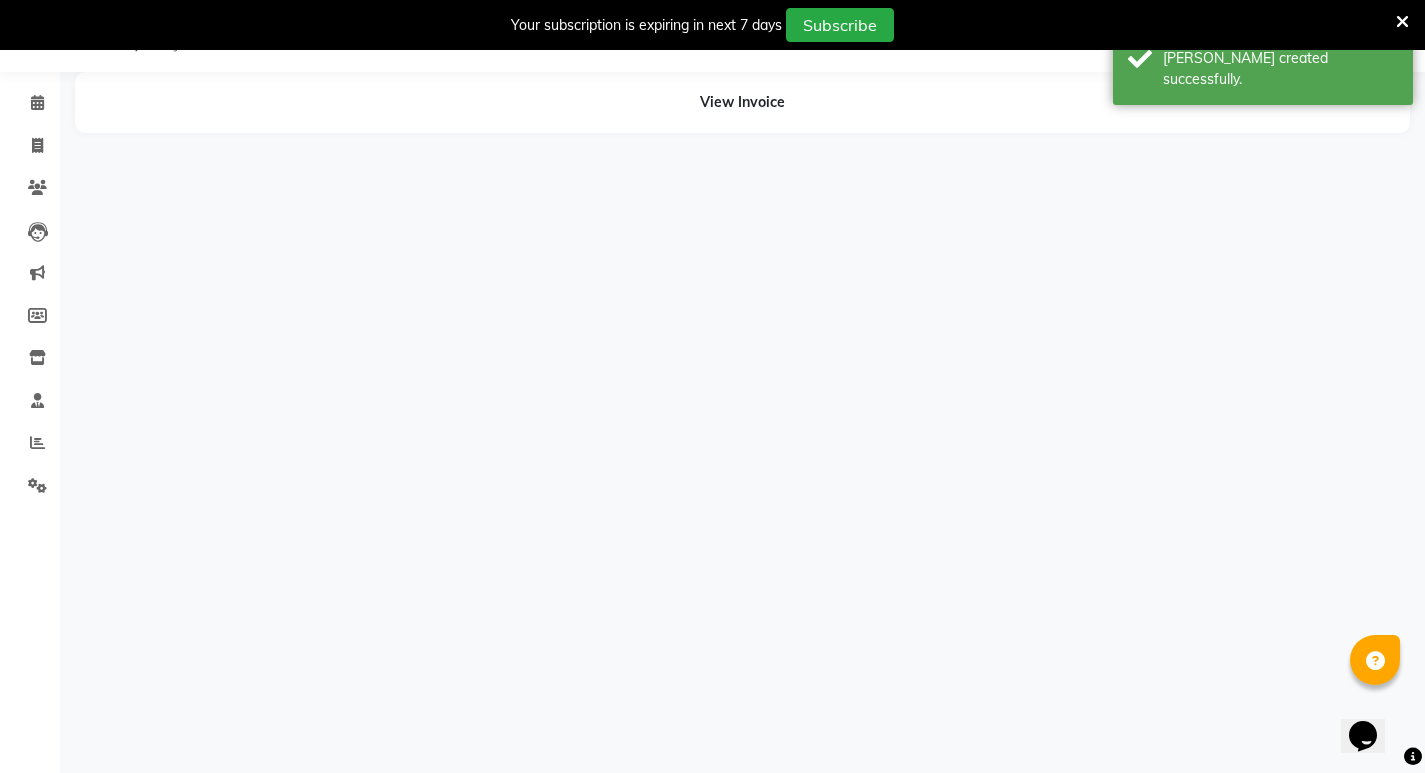 scroll, scrollTop: 50, scrollLeft: 0, axis: vertical 